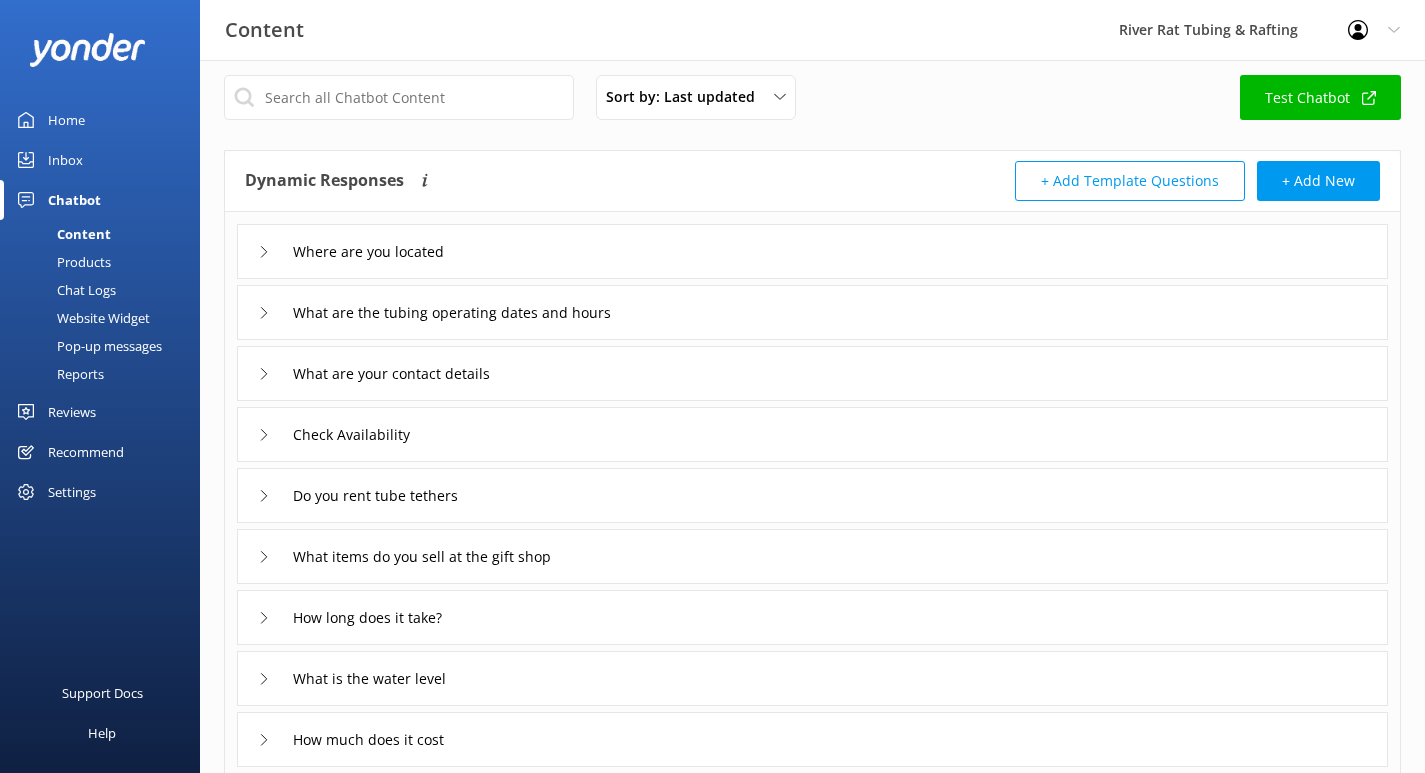 scroll, scrollTop: 16, scrollLeft: 0, axis: vertical 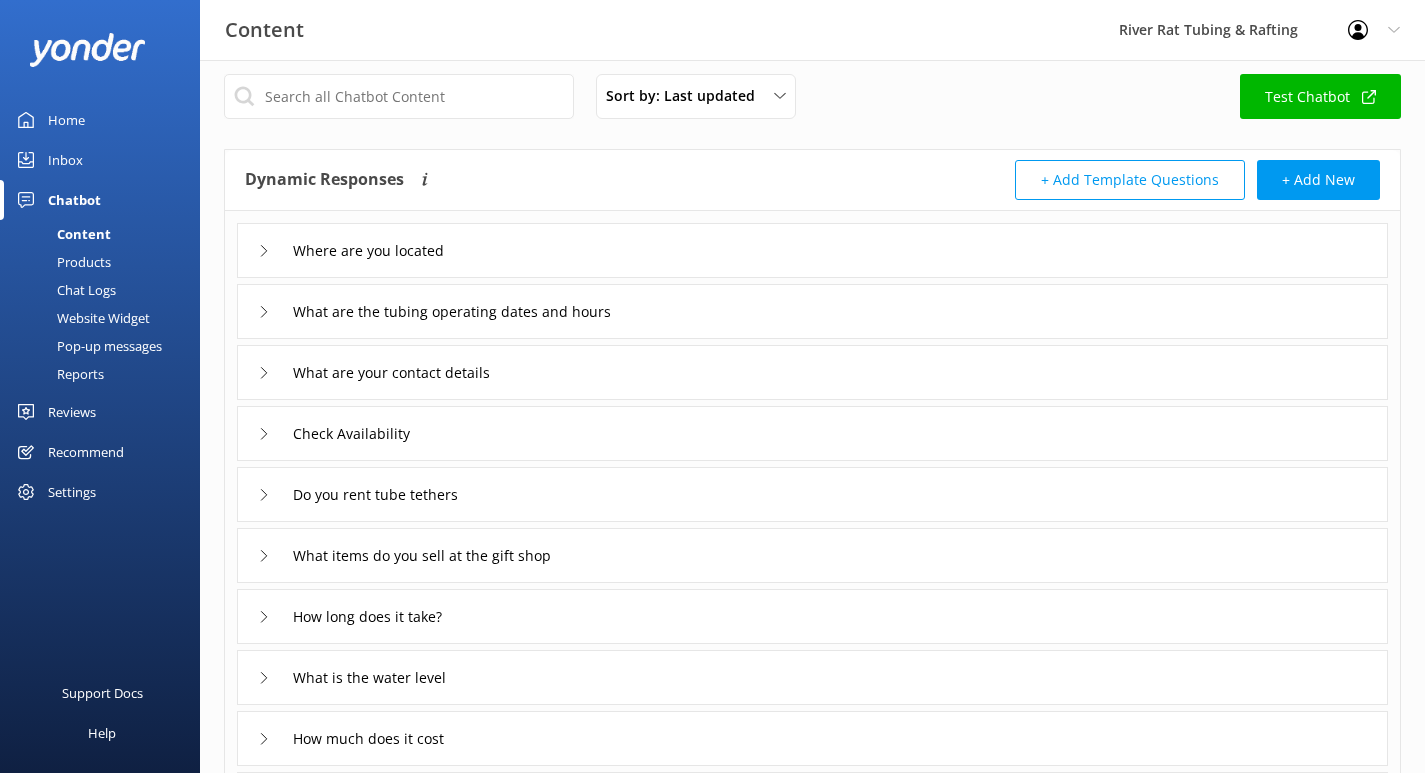 click on "Inbox" at bounding box center [65, 160] 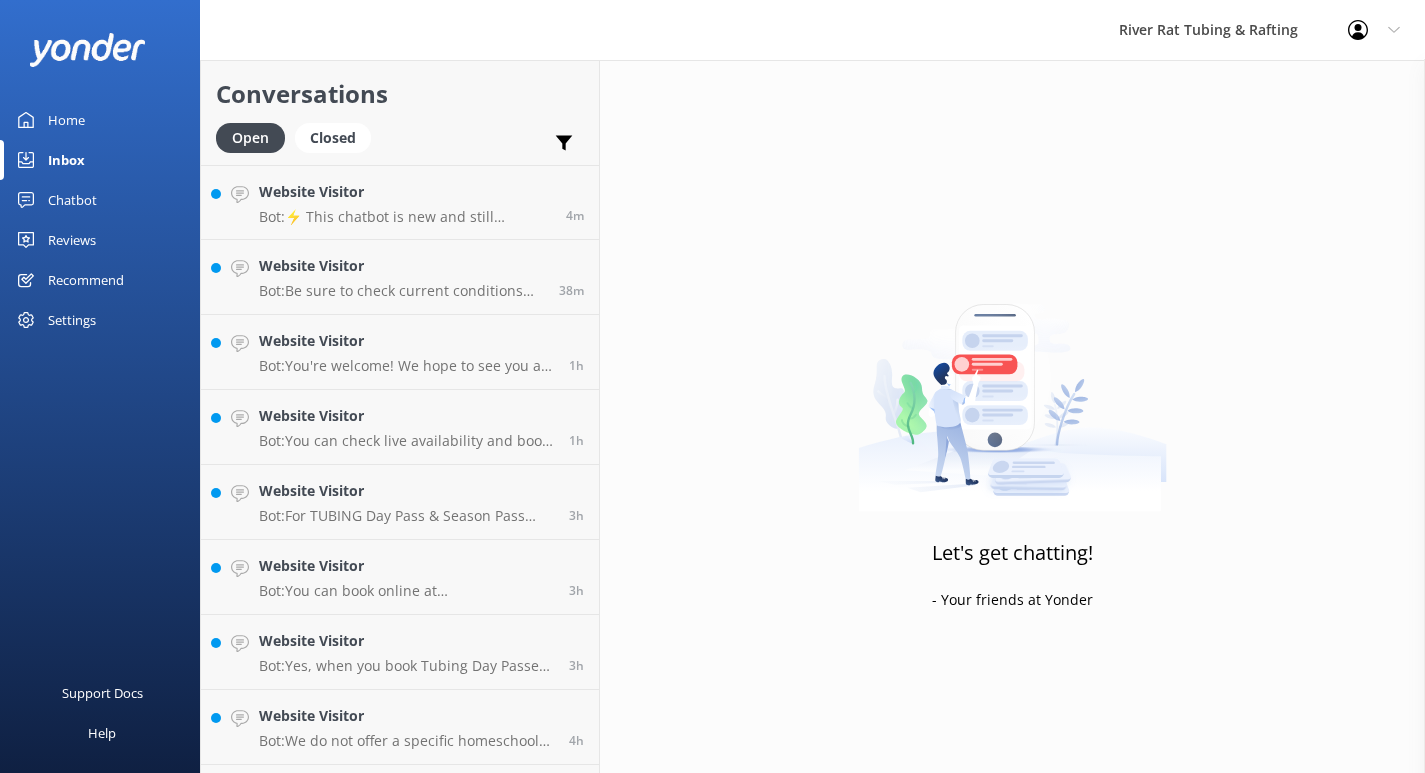 click on "Home" at bounding box center (66, 120) 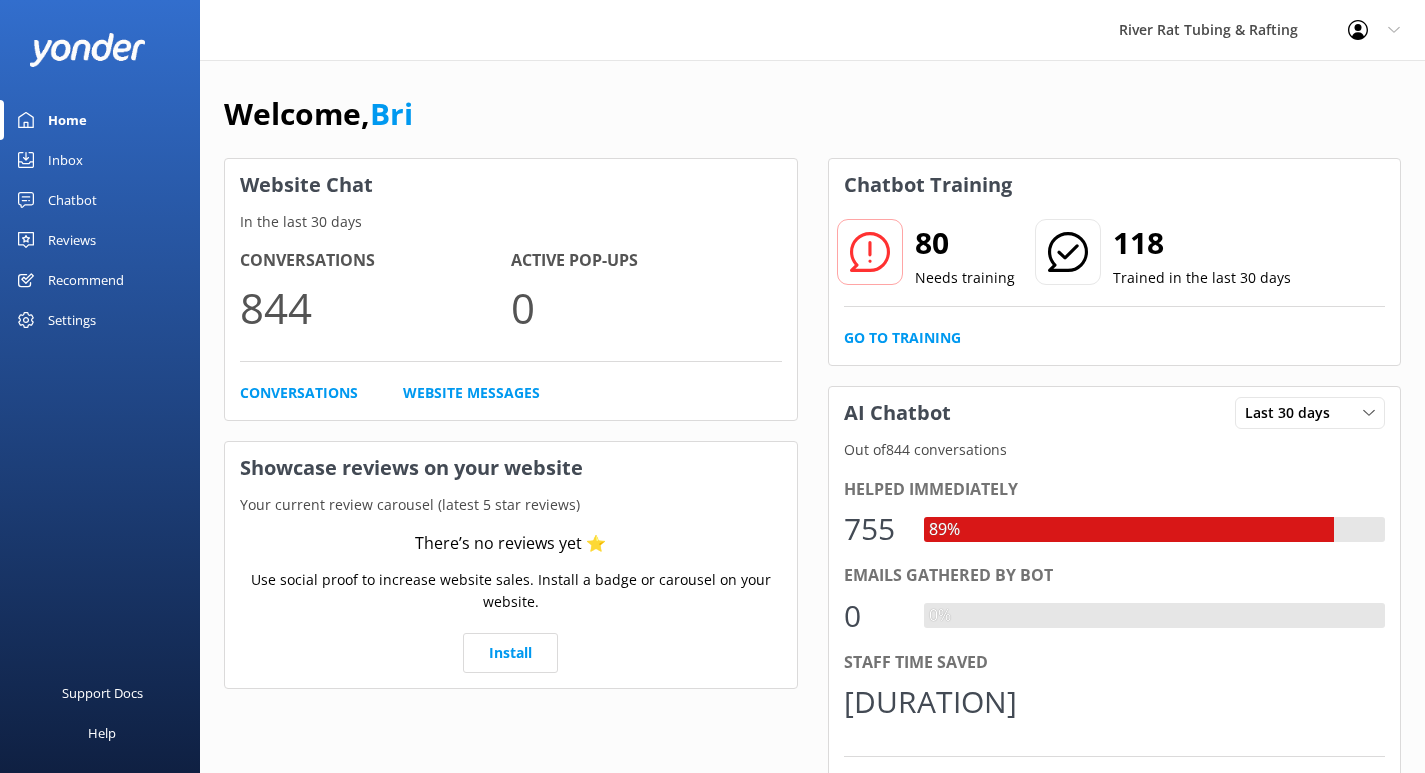 click on "Chatbot" at bounding box center [72, 200] 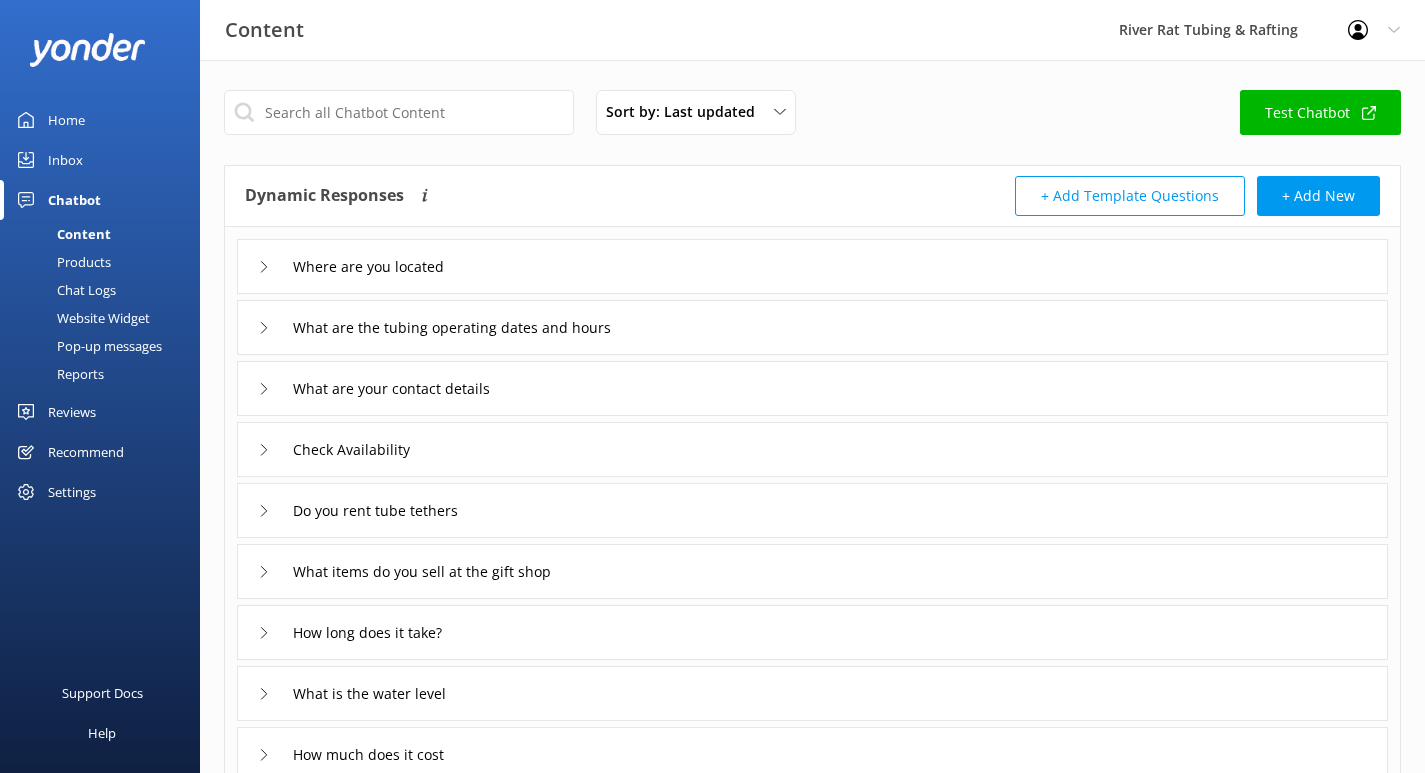 click on "Inbox" at bounding box center (65, 160) 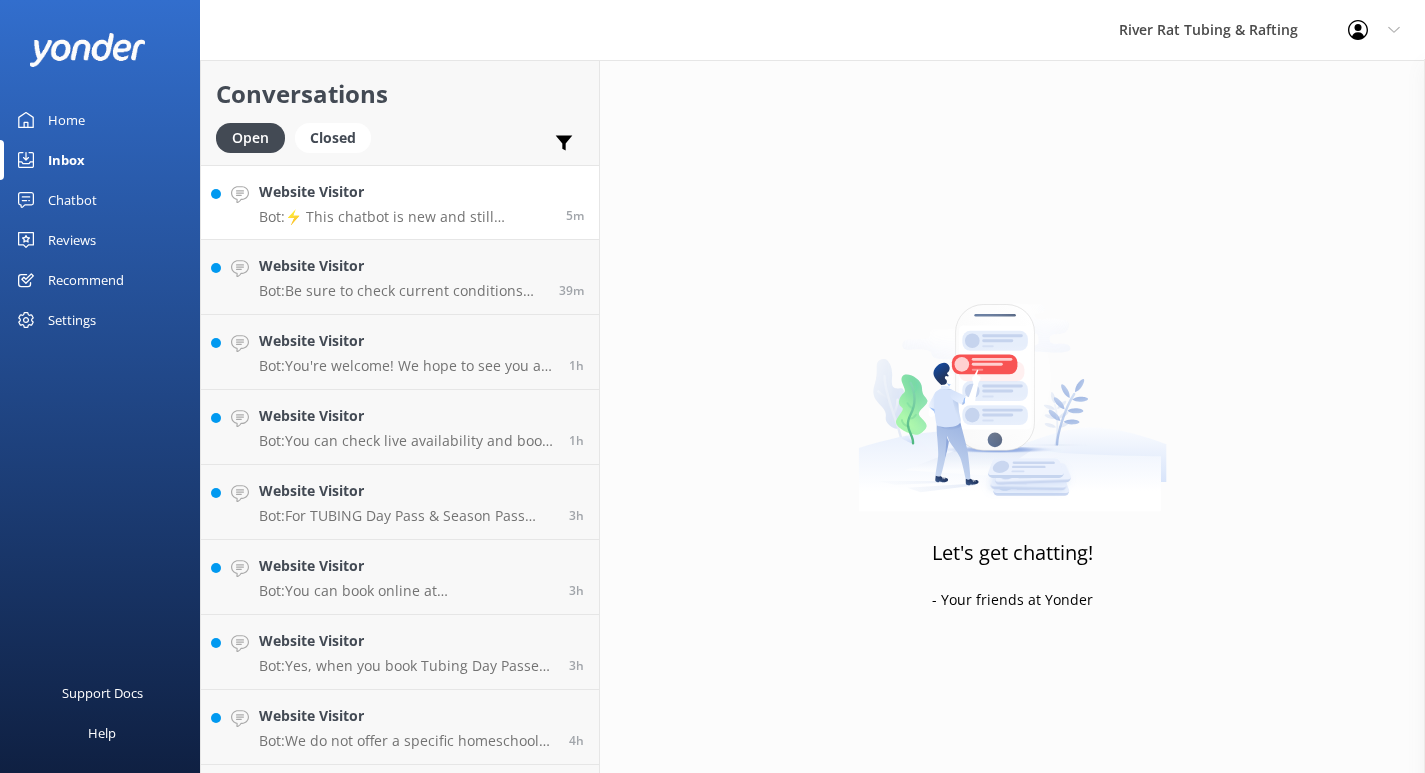 click on "Website Visitor" at bounding box center [405, 192] 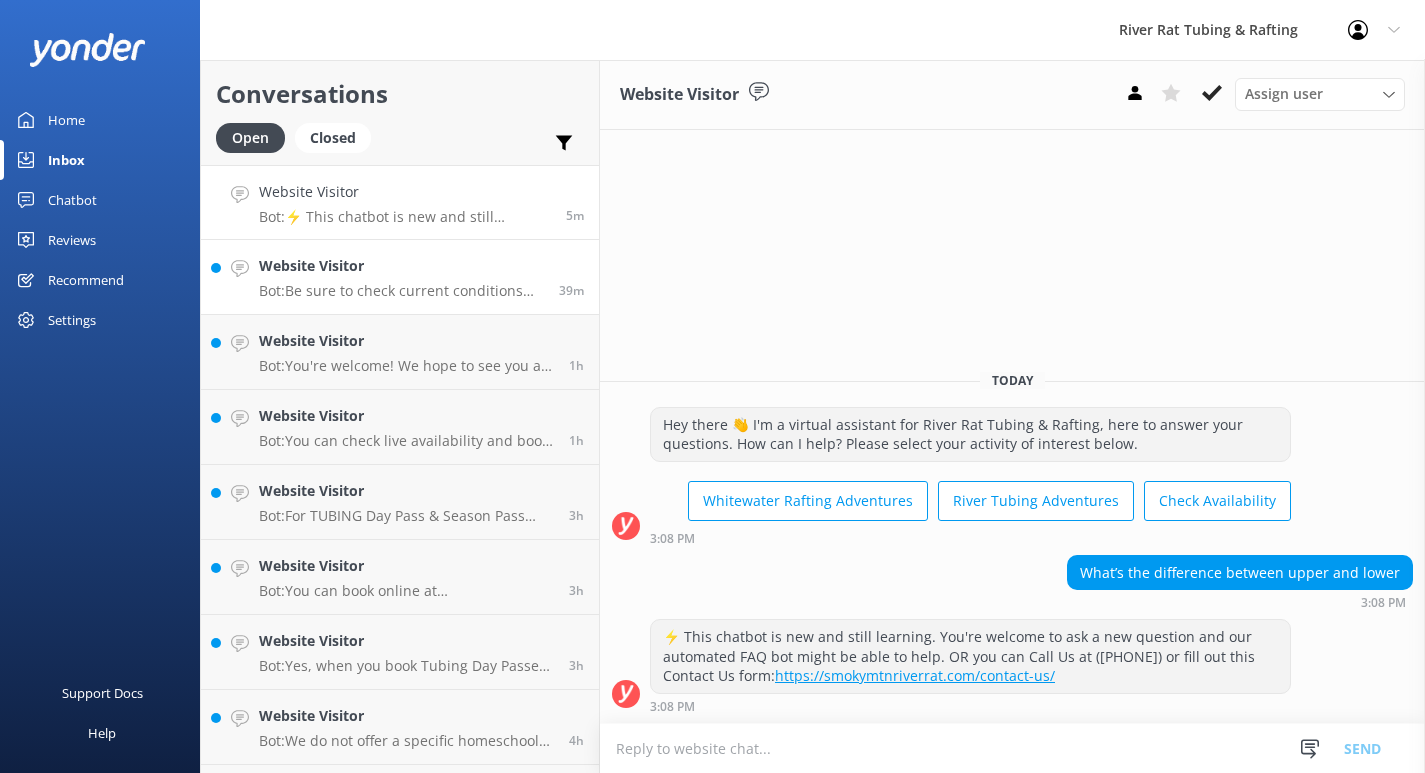 click on "Website Visitor" at bounding box center [401, 266] 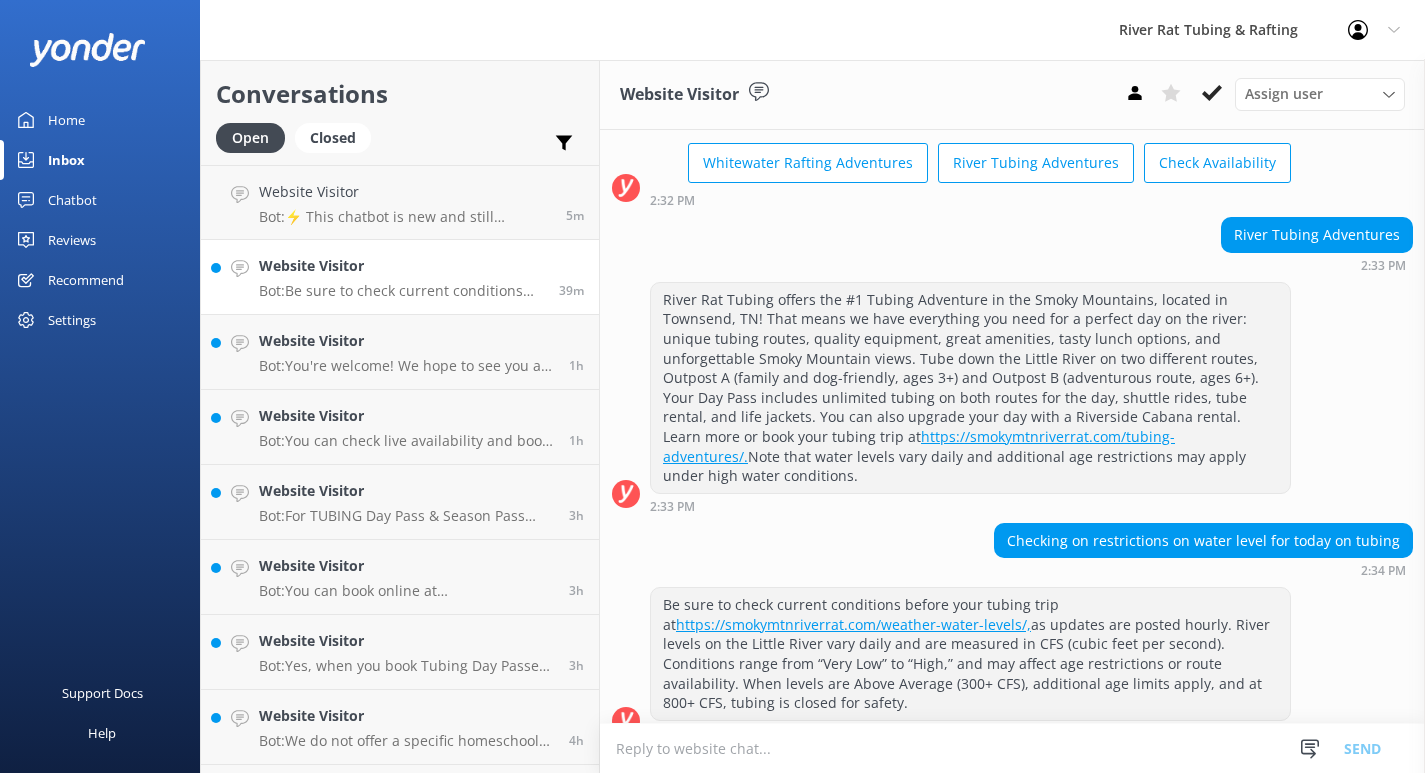 scroll, scrollTop: 119, scrollLeft: 0, axis: vertical 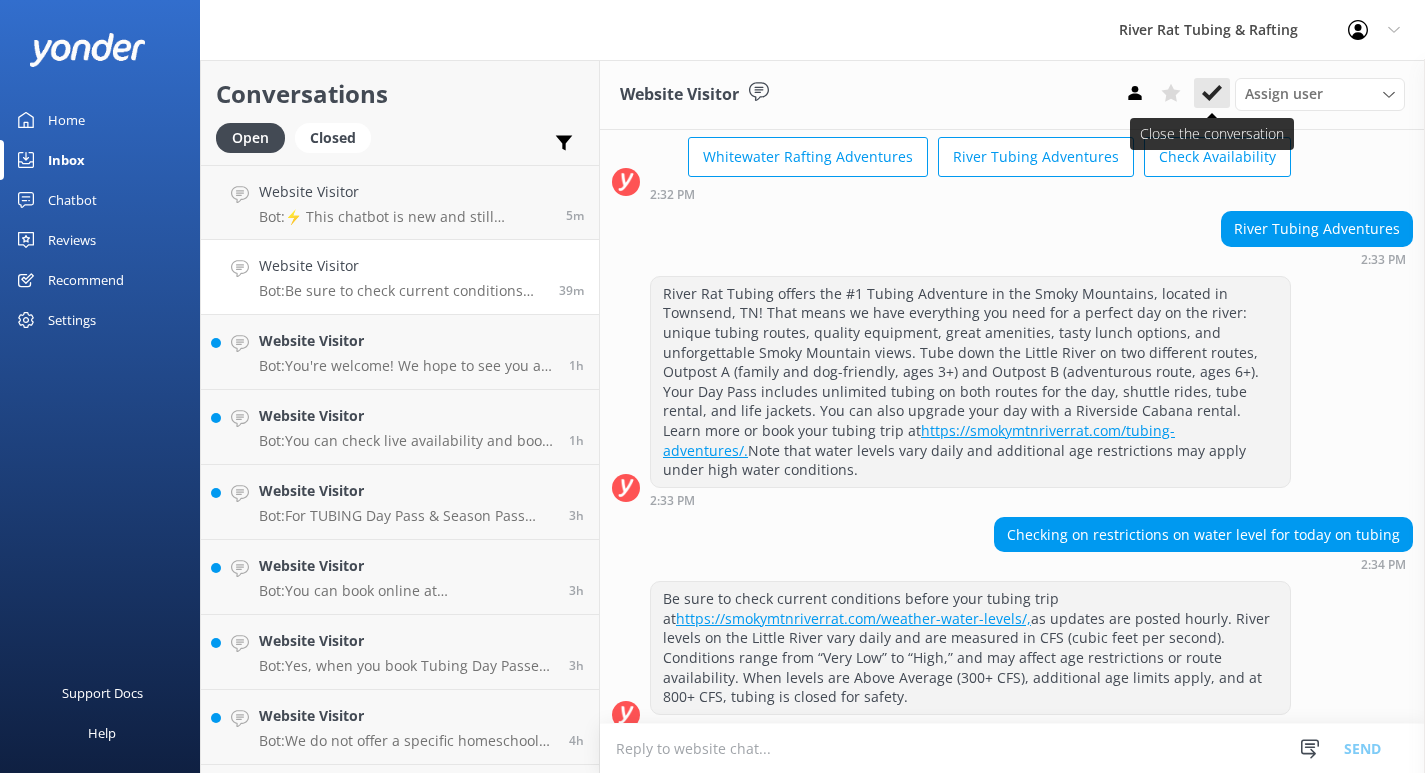 click 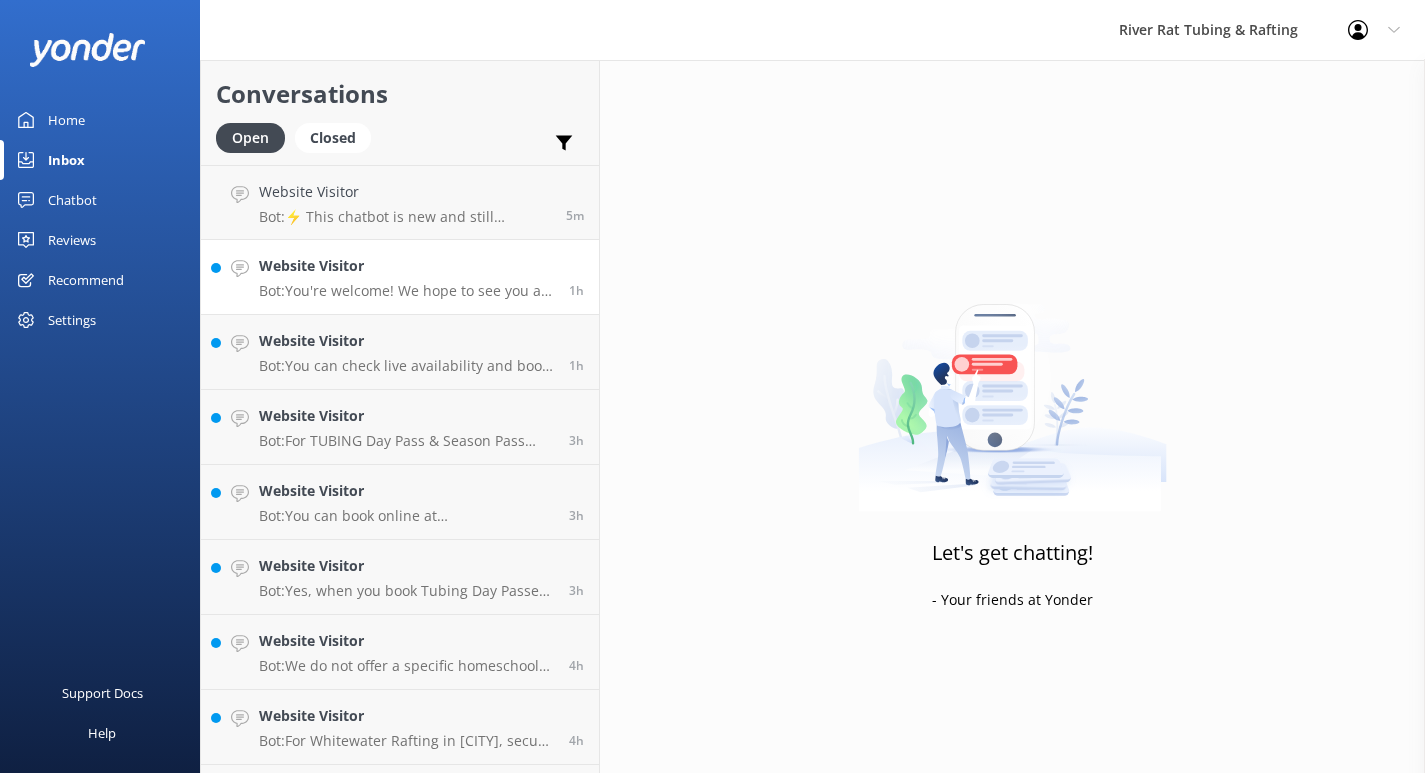 click on "Bot:  You're welcome! We hope to see you at River Rat Tubing & Rafting soon!" at bounding box center [406, 291] 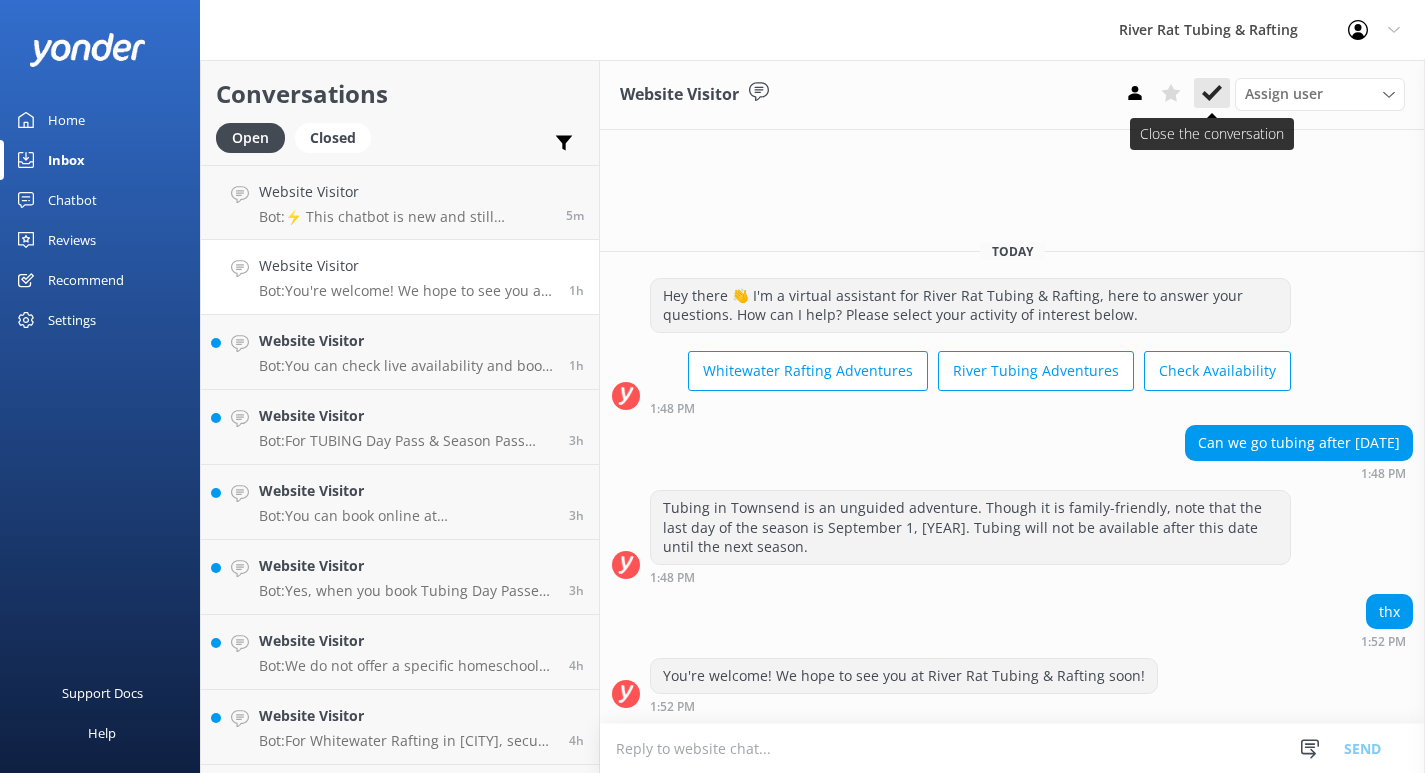 click 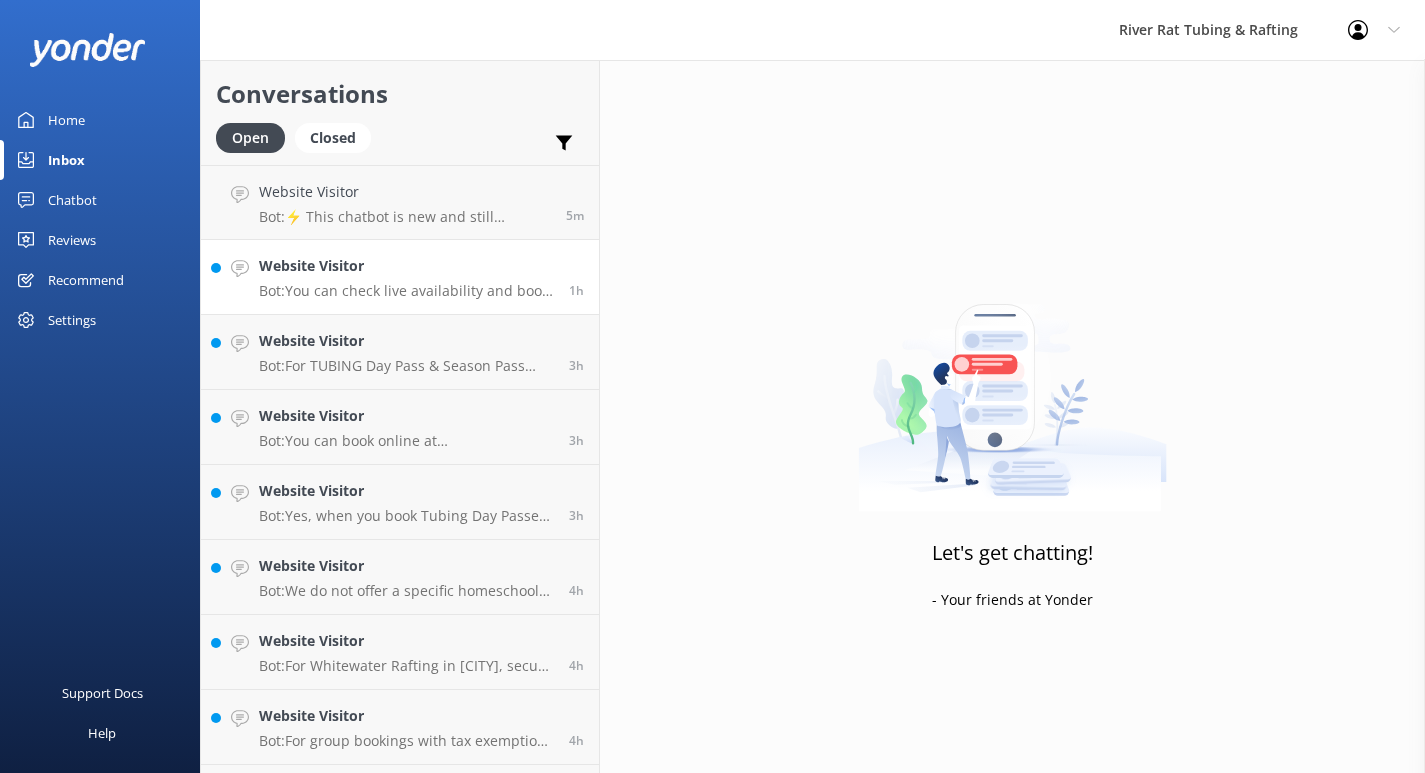 click on "Website Visitor Bot:  You can check live availability and book your tubing, rafting, packages, or gift certificates online anytime at https://smokymtnriverrat.com/book-now/. 1h" at bounding box center (400, 277) 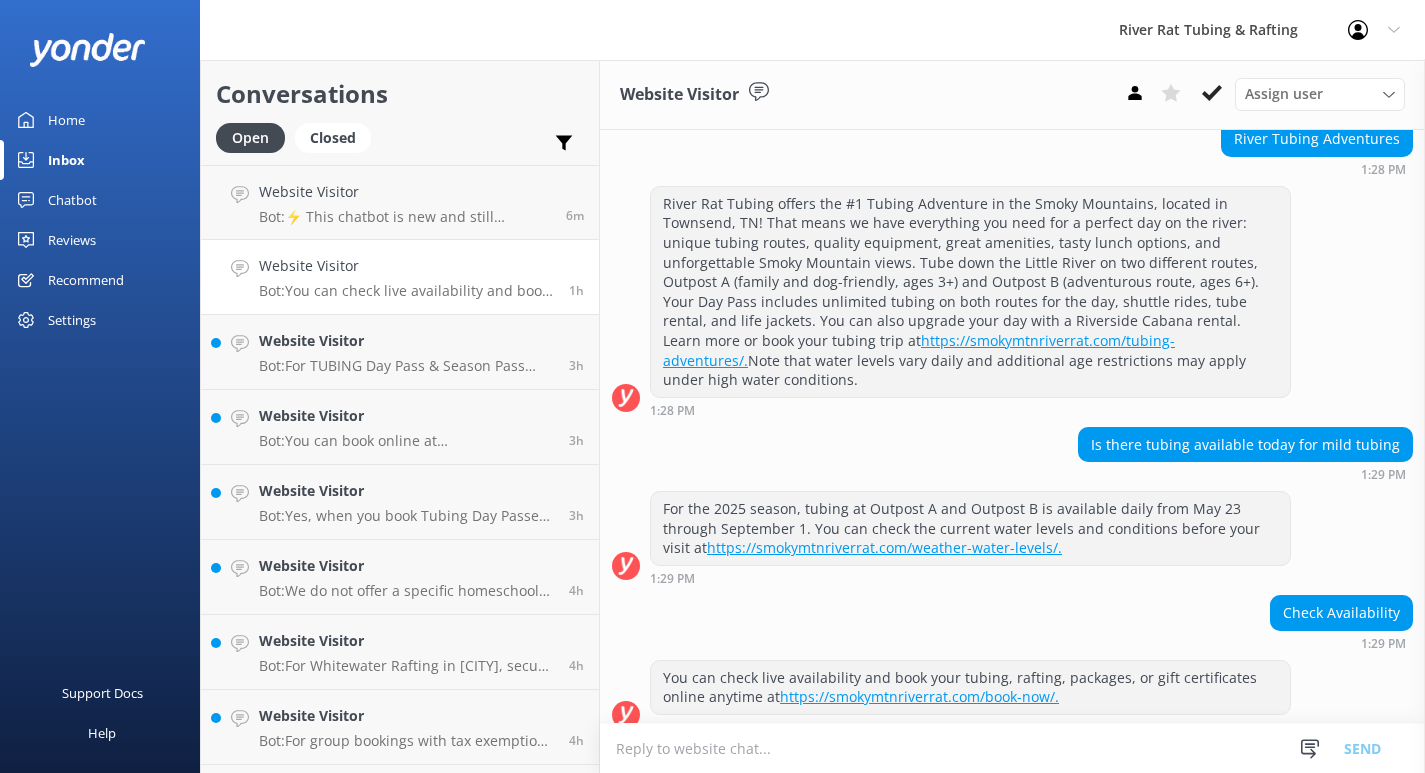 scroll, scrollTop: 201, scrollLeft: 0, axis: vertical 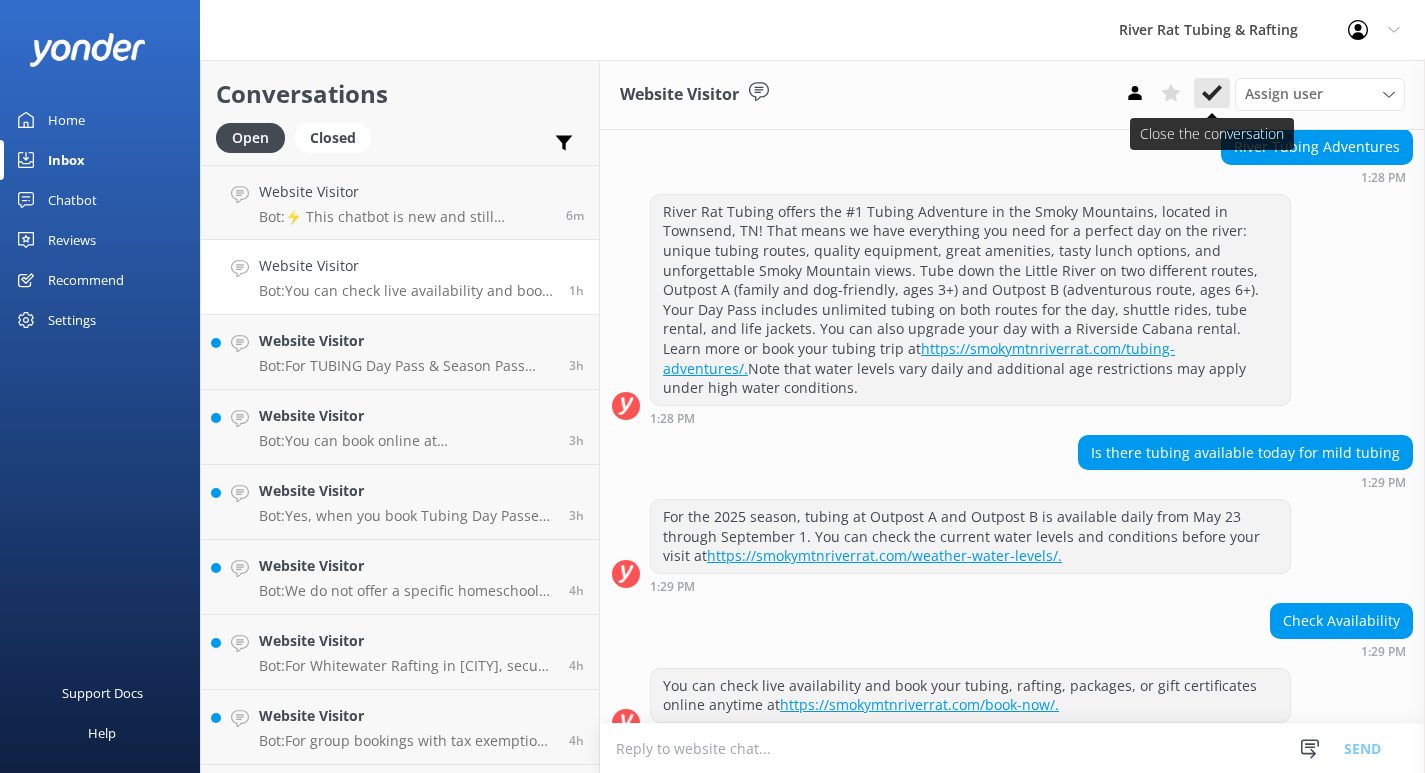 click 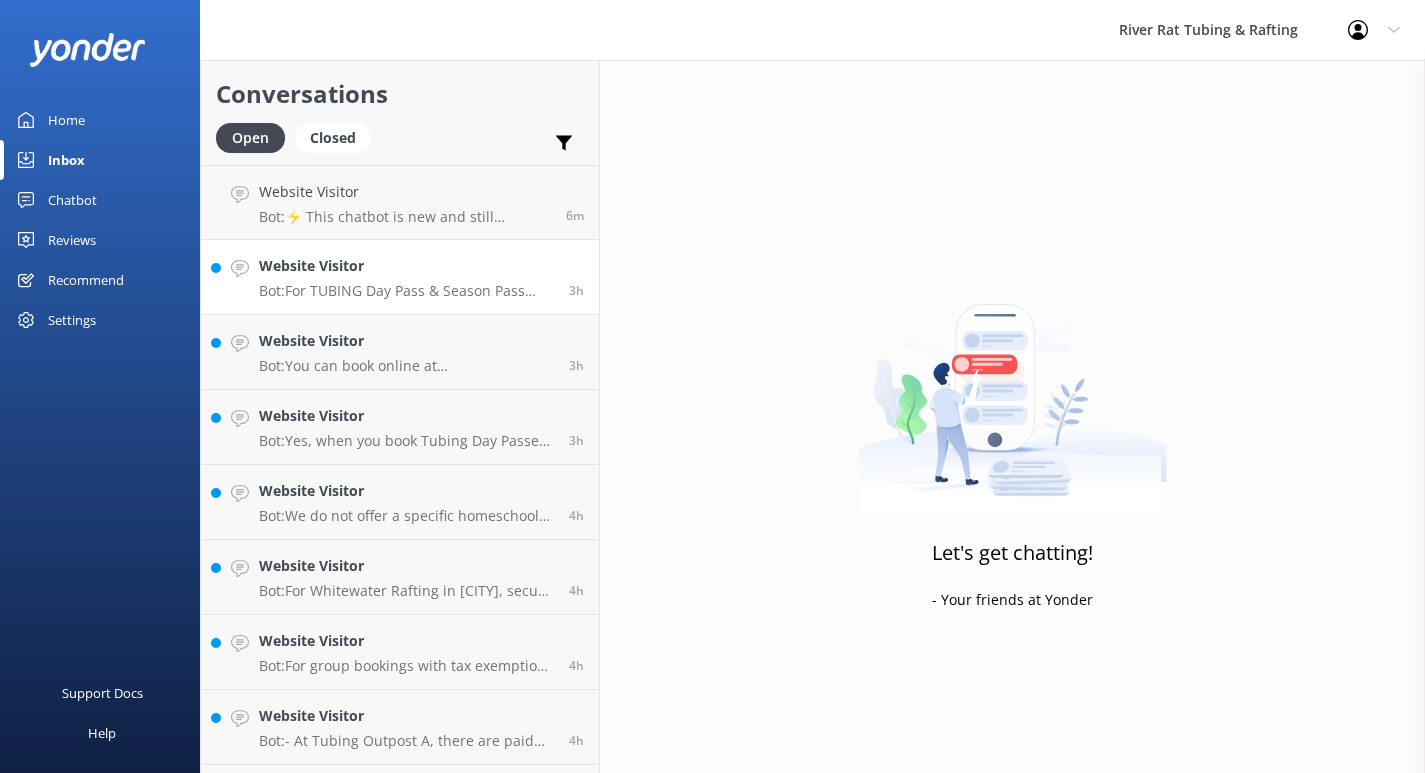 click on "Bot:  For TUBING Day Pass & Season Pass rates in [CITY], please visit https://smokymtnriverrat.com/tubing-rates/." at bounding box center [406, 291] 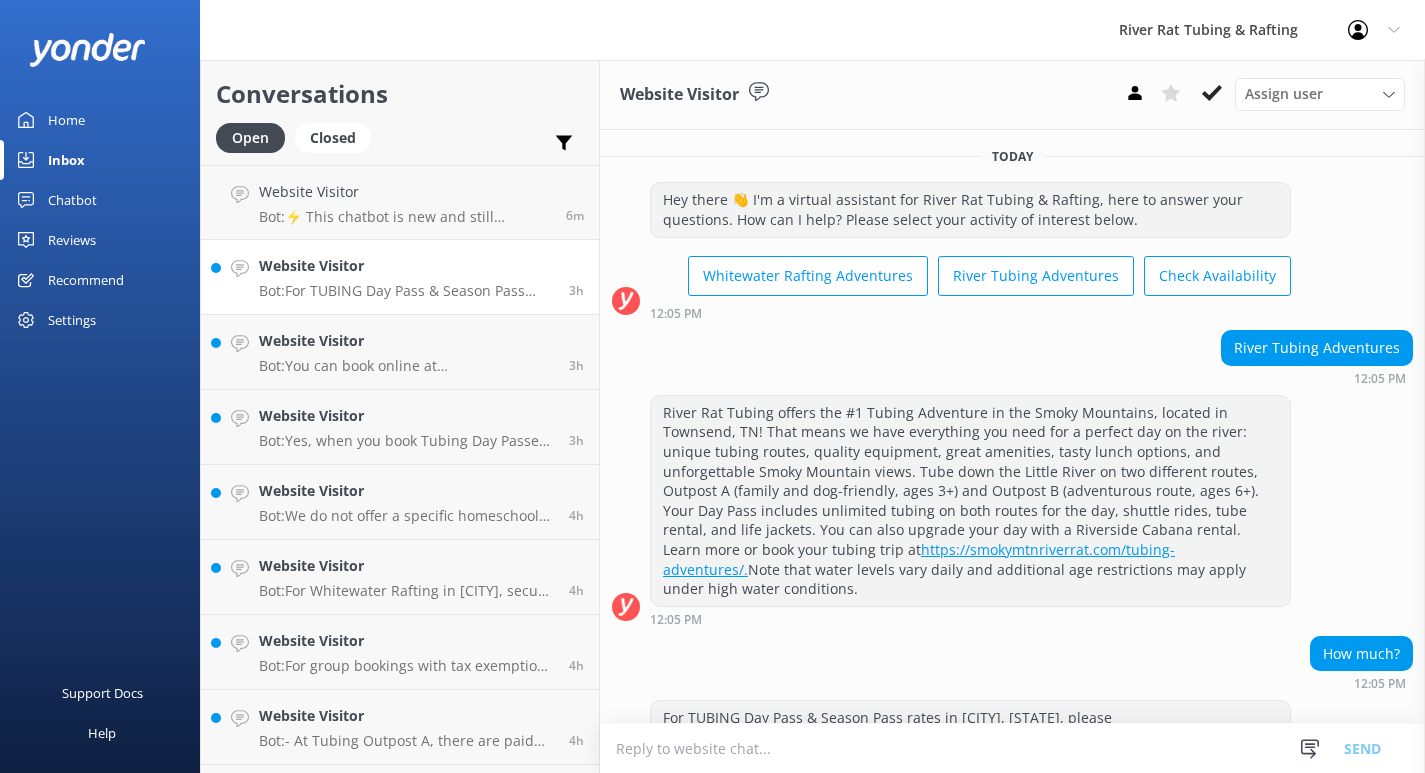 scroll, scrollTop: 41, scrollLeft: 0, axis: vertical 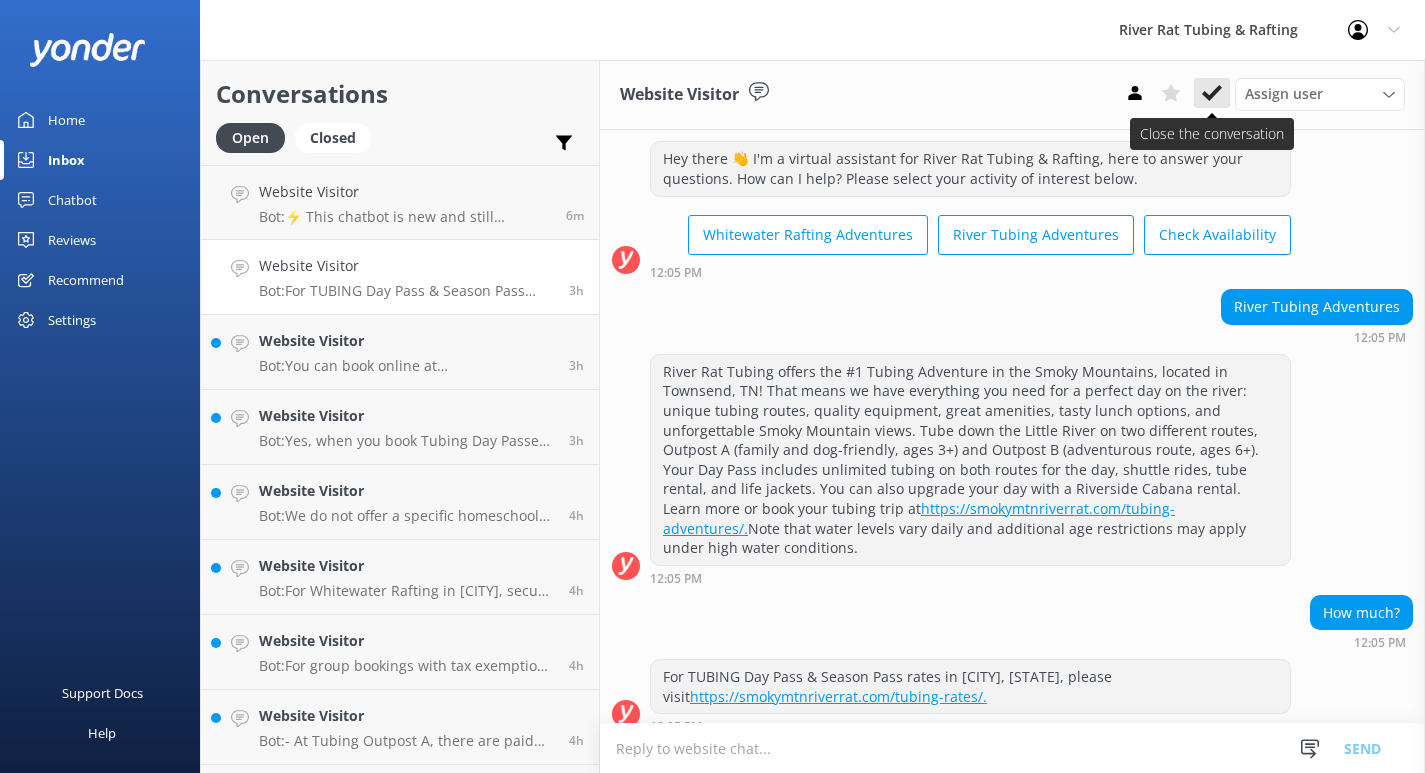 click 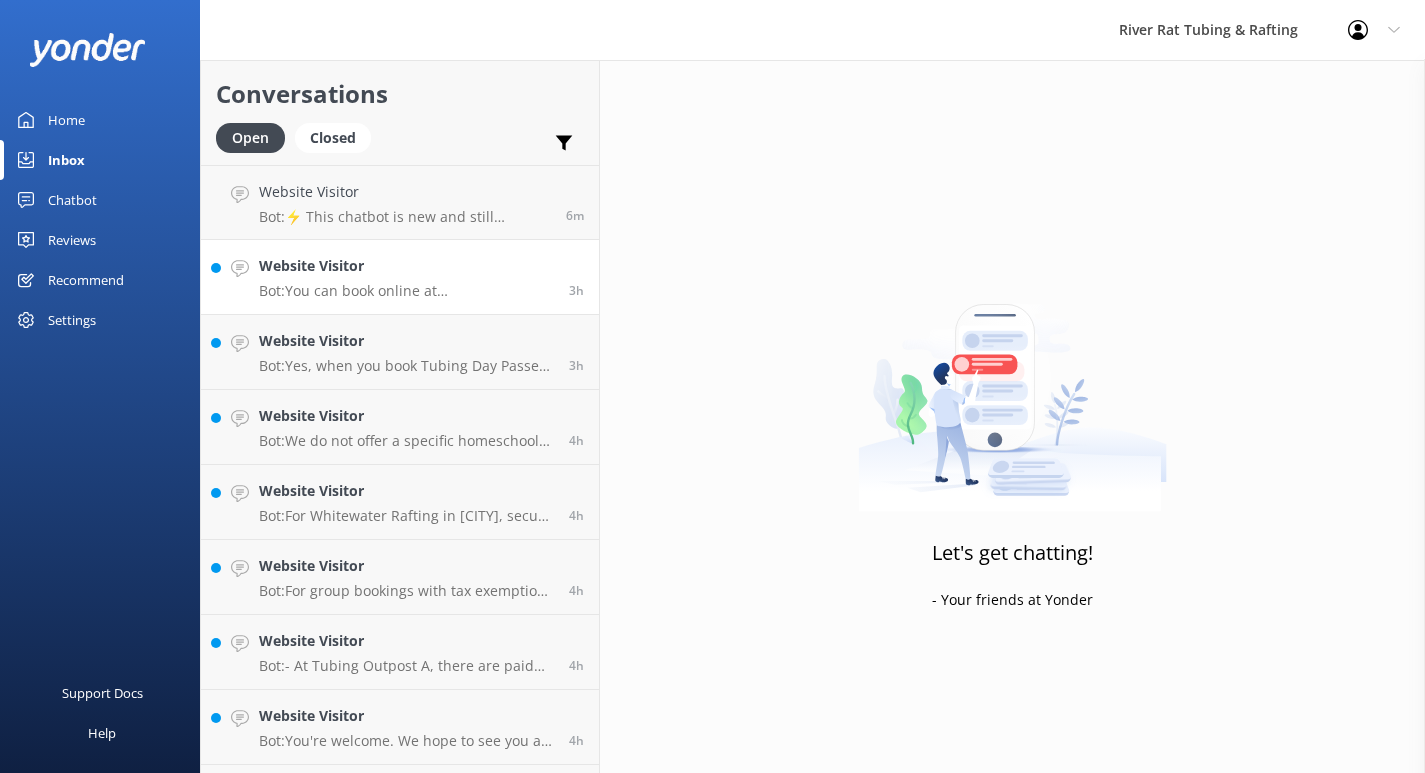 click on "Website Visitor Bot: You can book online at https://smokymtnriverrat.com/book-now/ or by calling ([PHONE]). 3h" at bounding box center (400, 277) 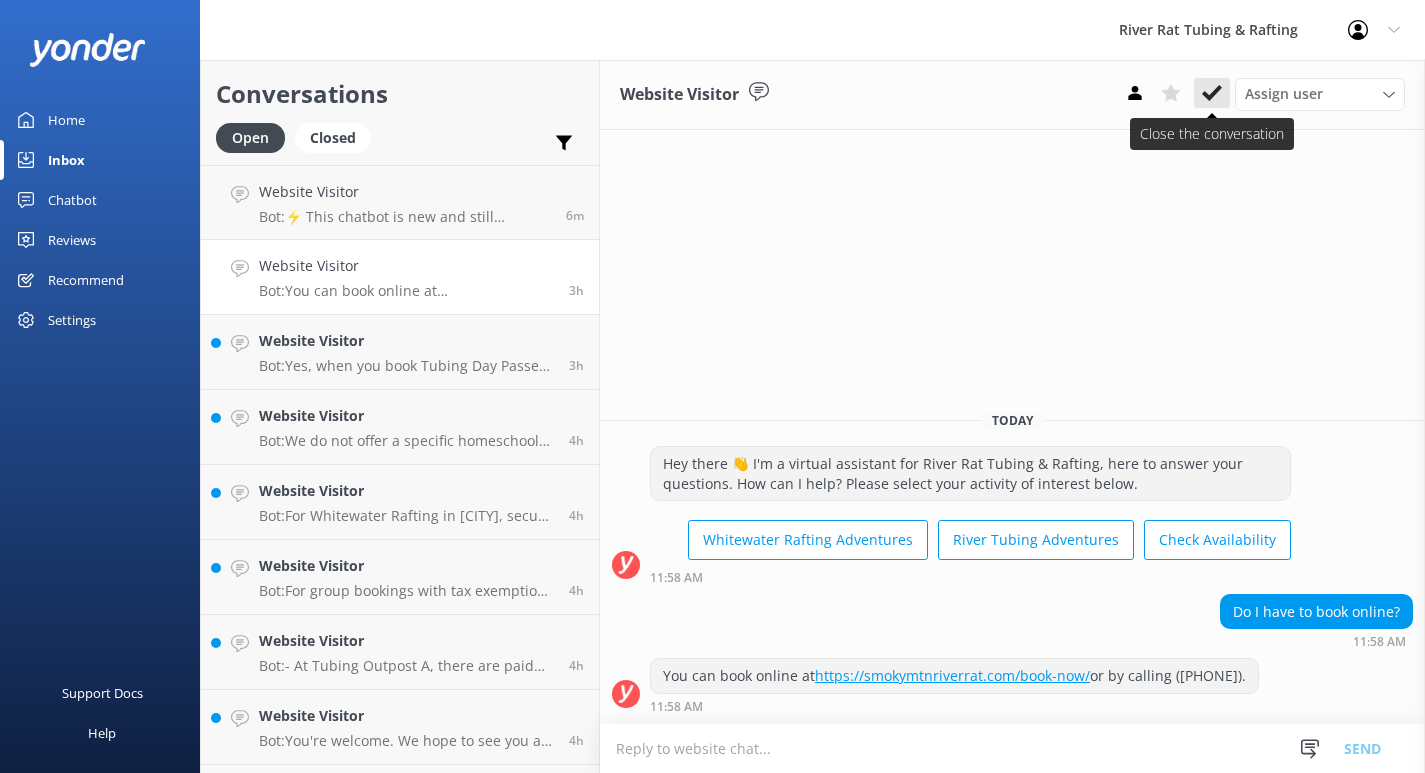 click 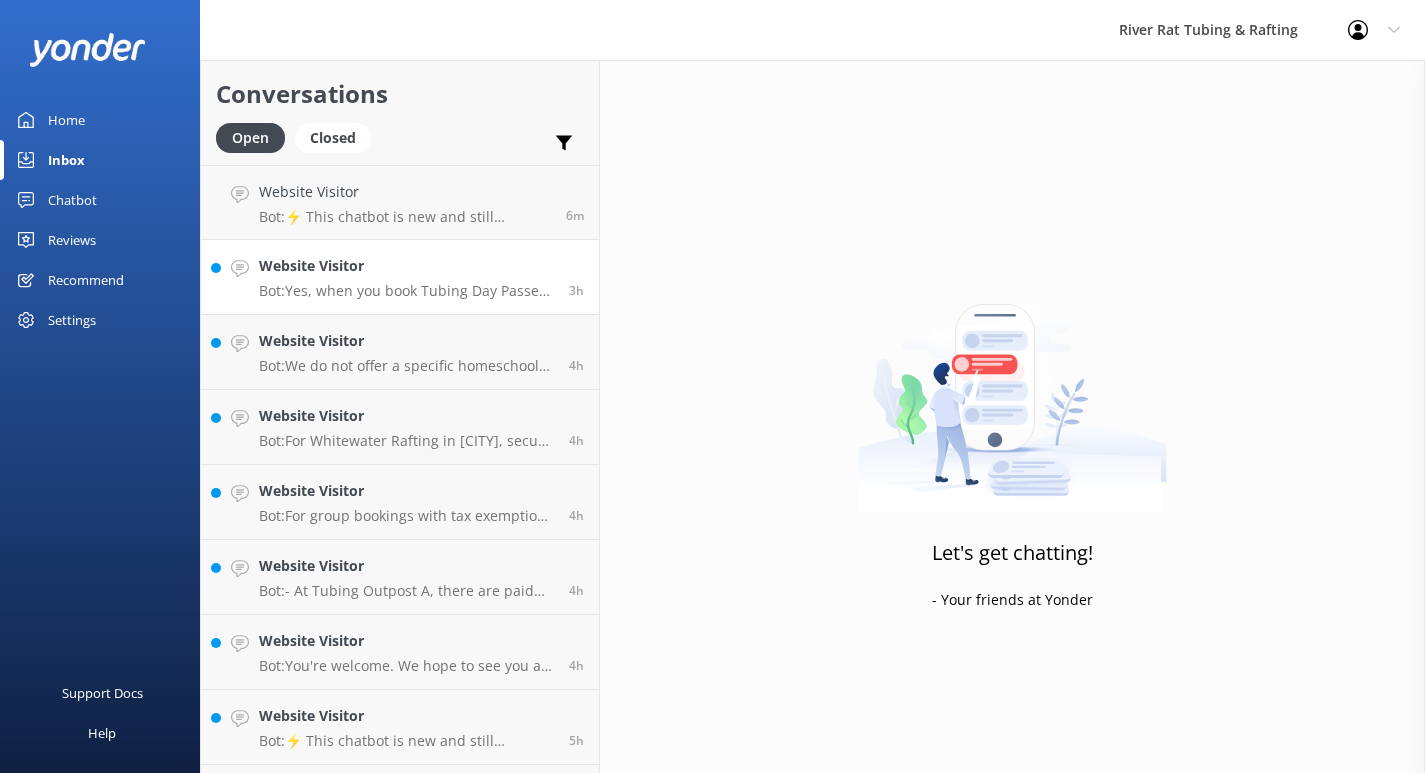 click on "Bot:  Yes, when you book Tubing Day Passes 1+ days before your selected adventure date, the $5 off discount automatically applies during checkout. You will automatically receive the discounted rate." at bounding box center [406, 291] 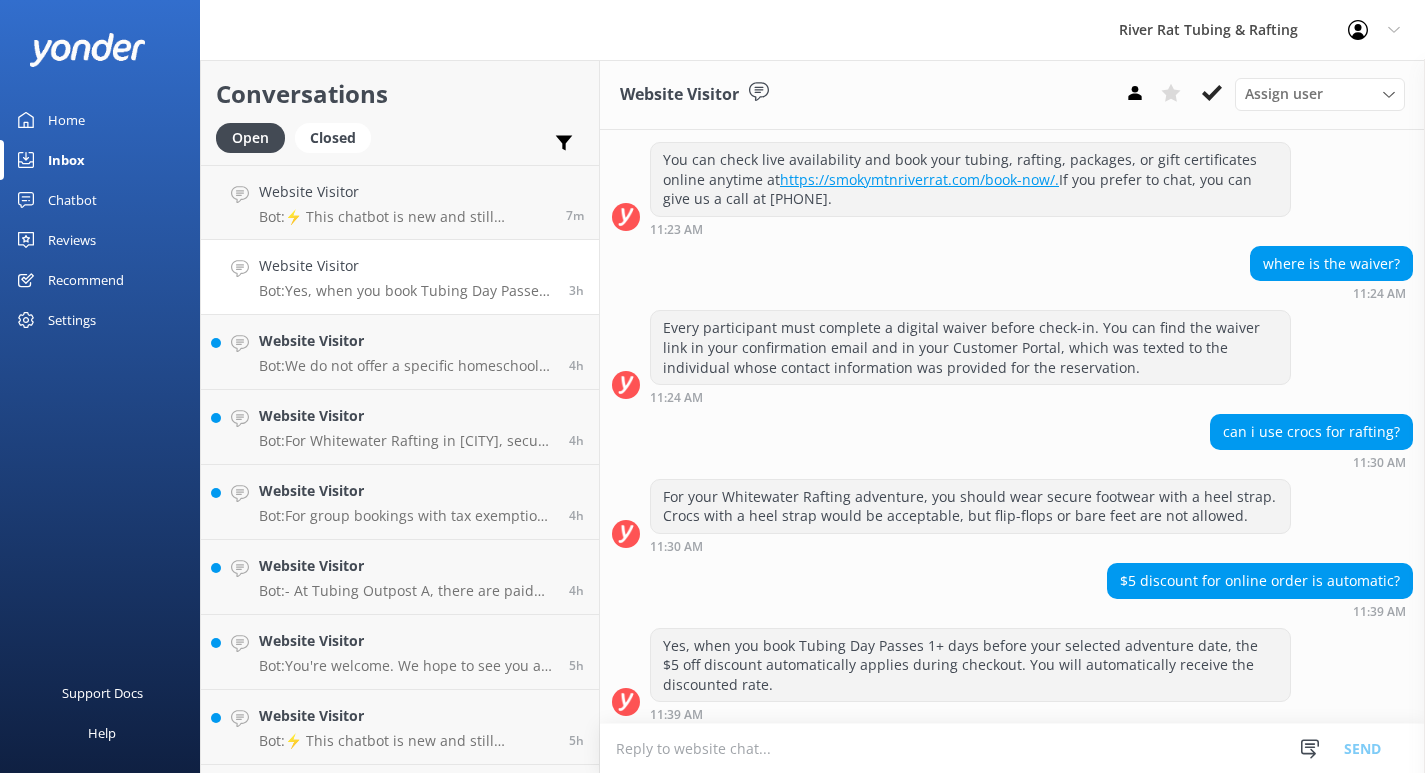 scroll, scrollTop: 2103, scrollLeft: 0, axis: vertical 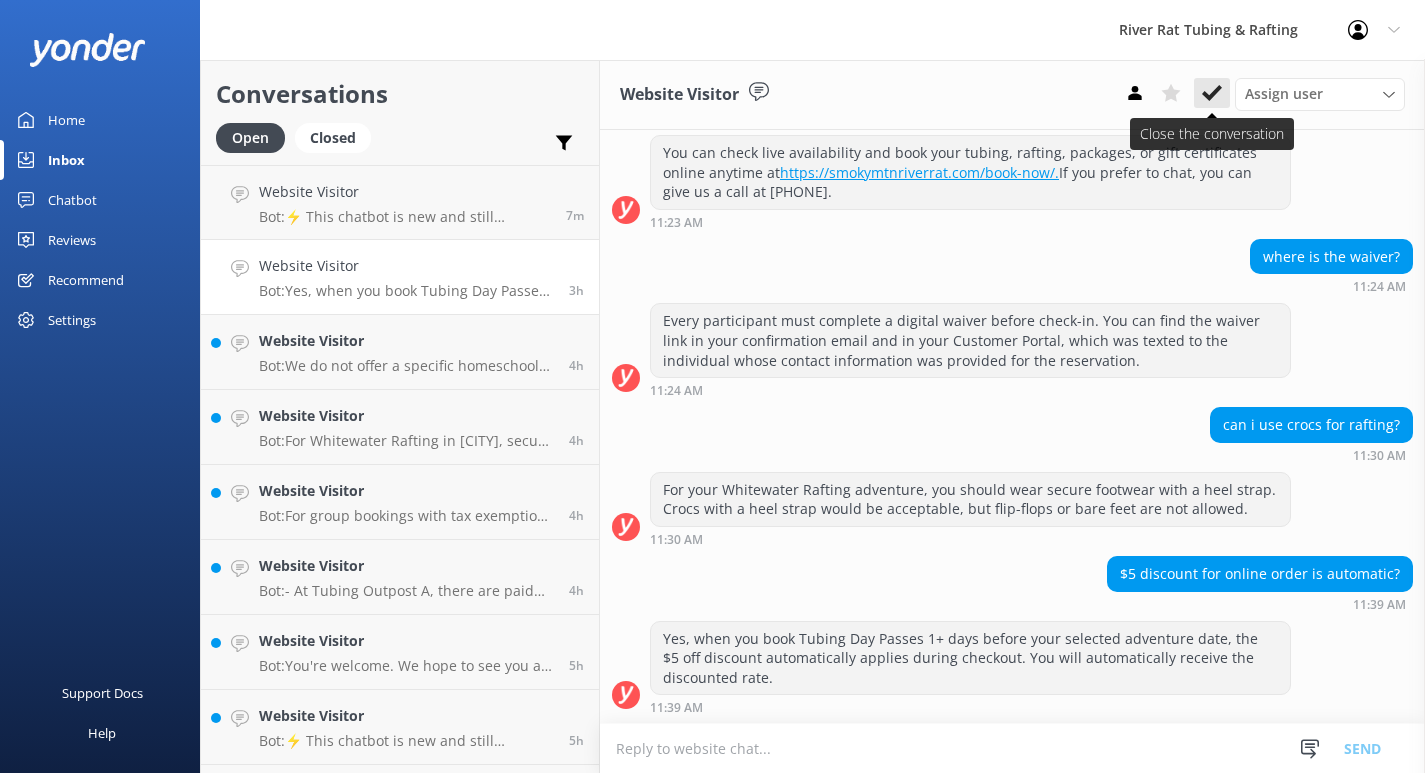 click 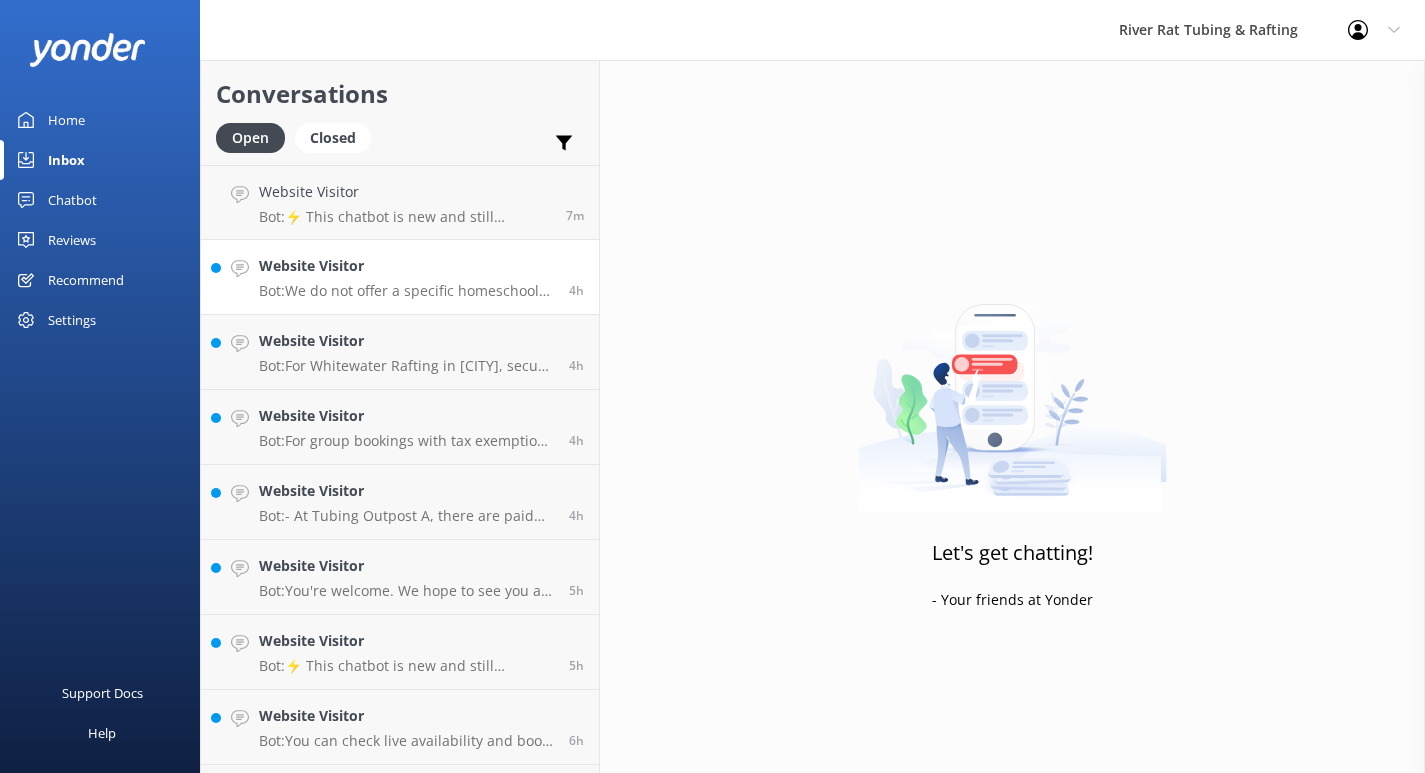click on "Bot:  We do not offer a specific homeschooler or last-minute discount. For our Whitewater Rafting activities, guests can raft at a discounted rate during our Spring ([MONTH] - [MONTH]) and Regular ([MONTH] - [MONTH] and [MONTH] - [MONTH]) seasons. All discounts automatically apply during checkout. You can check prices and availability for the Upper Rafting Adventure at https://smokymtnriverrat.com/book-now/." at bounding box center (406, 291) 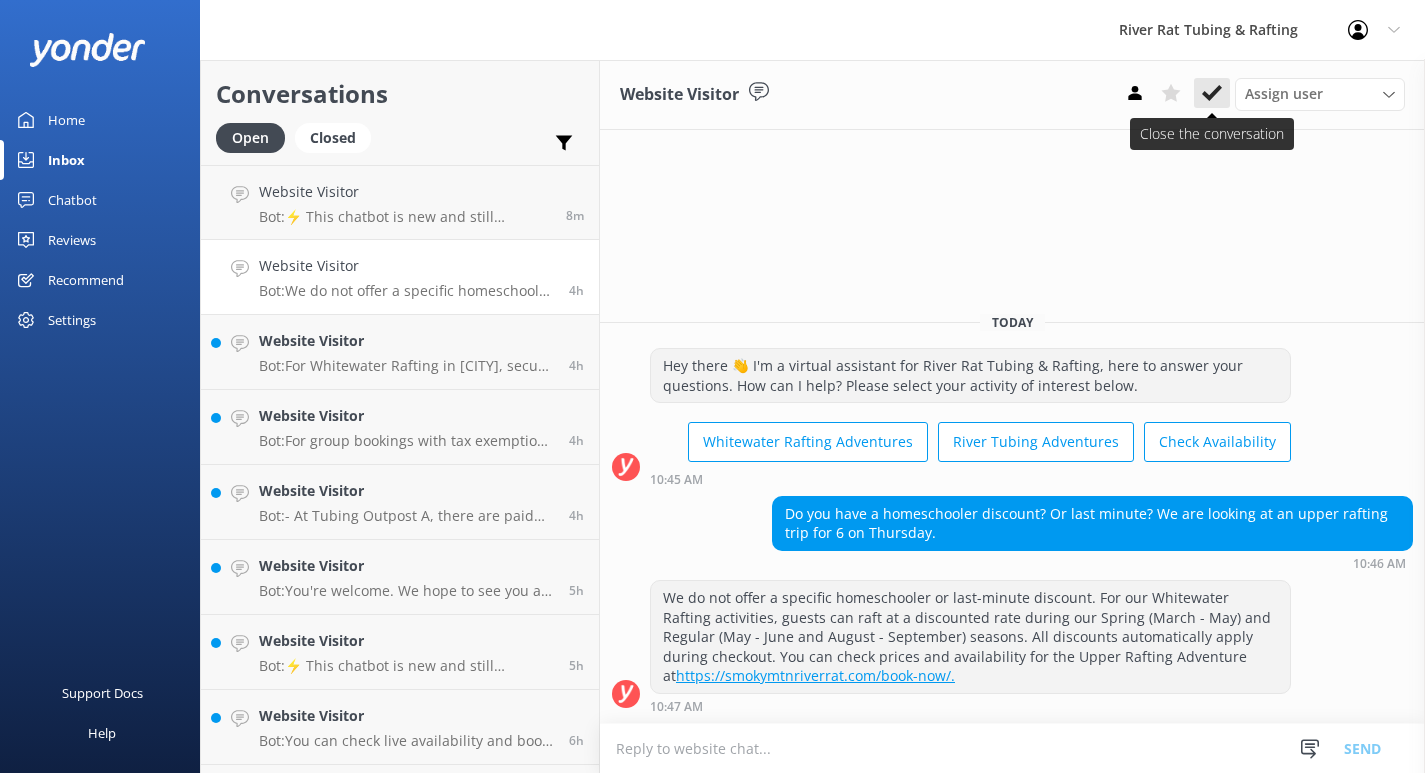 click 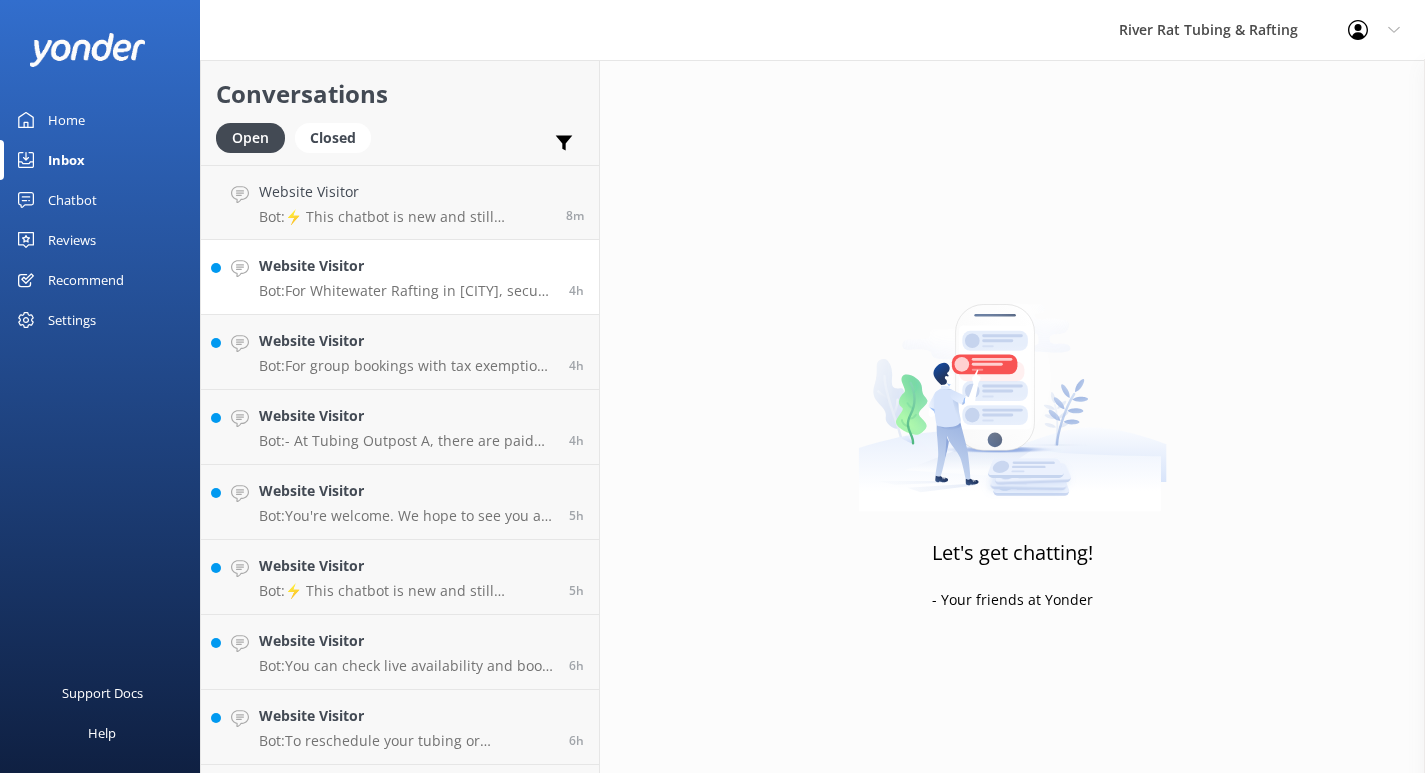 click on "Website Visitor" at bounding box center (406, 266) 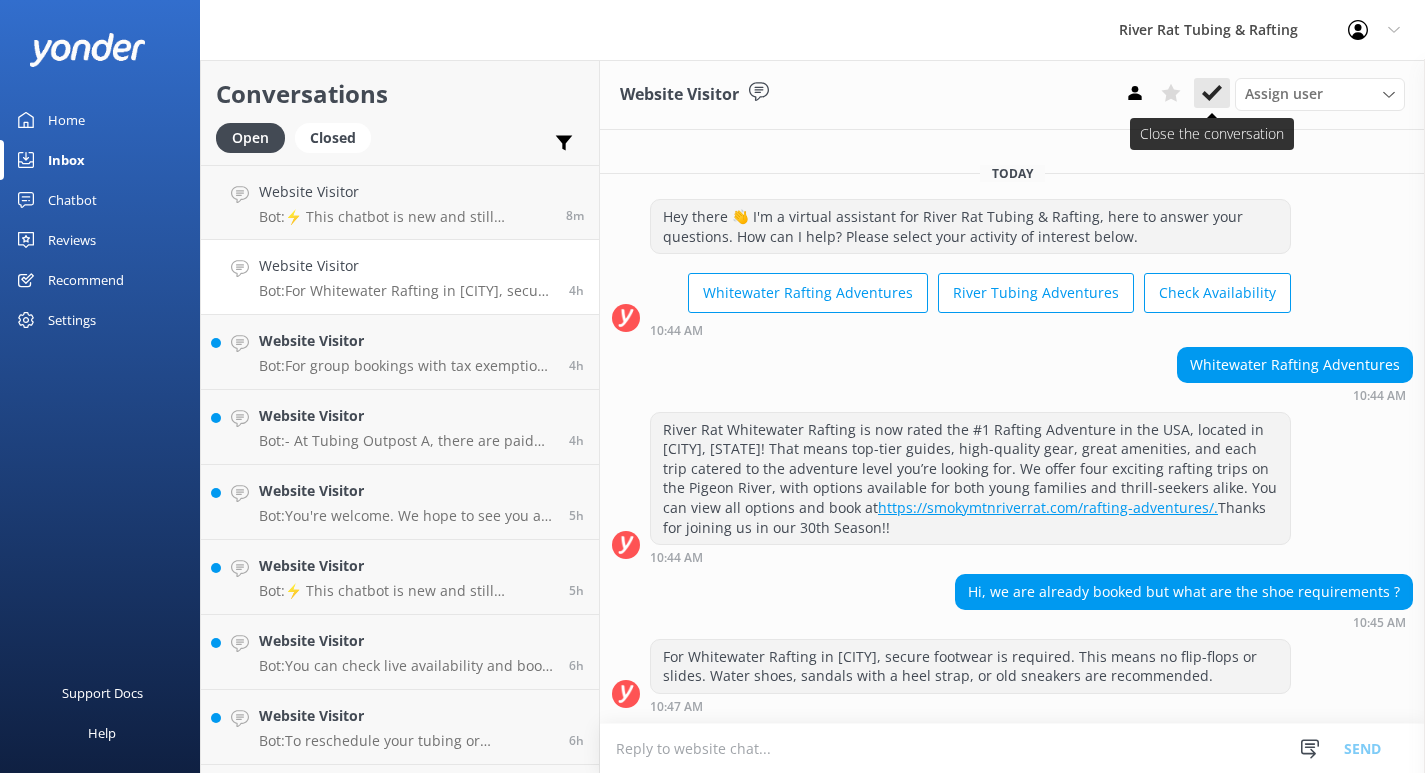 click 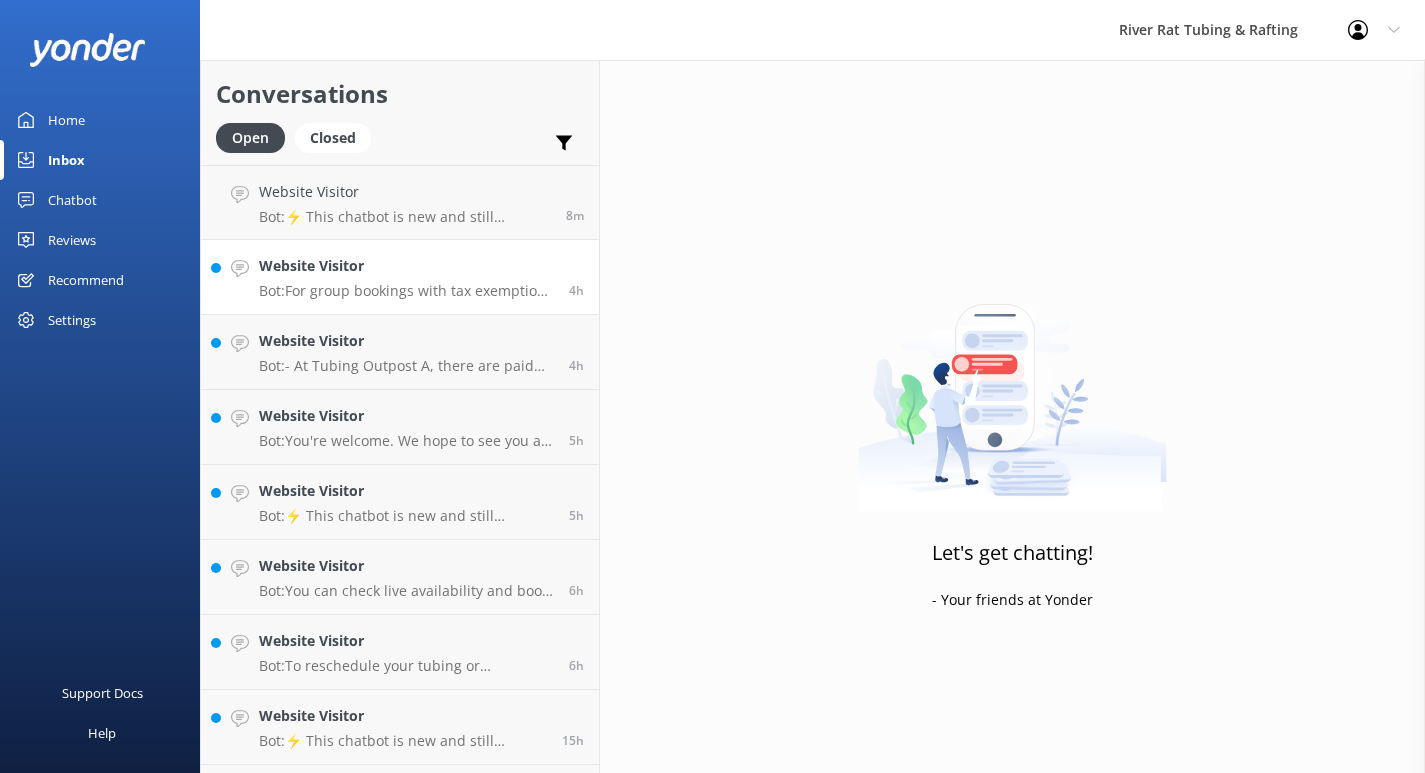 click on "Bot: For group bookings with tax exemption, please visit https://smokymtnriverrat.com/group-info/ for additional instructions. You can also call [PHONE] for more details." at bounding box center [406, 291] 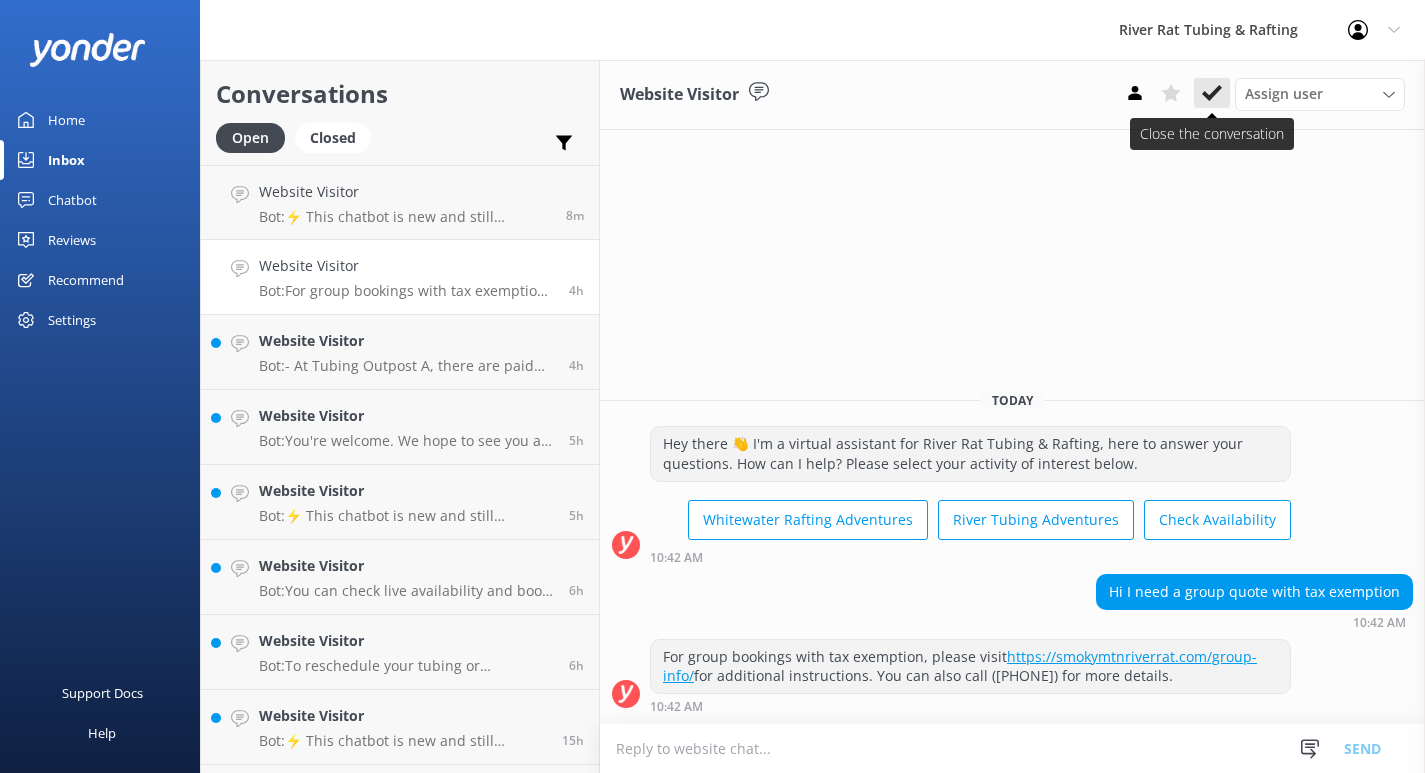 click at bounding box center (1212, 93) 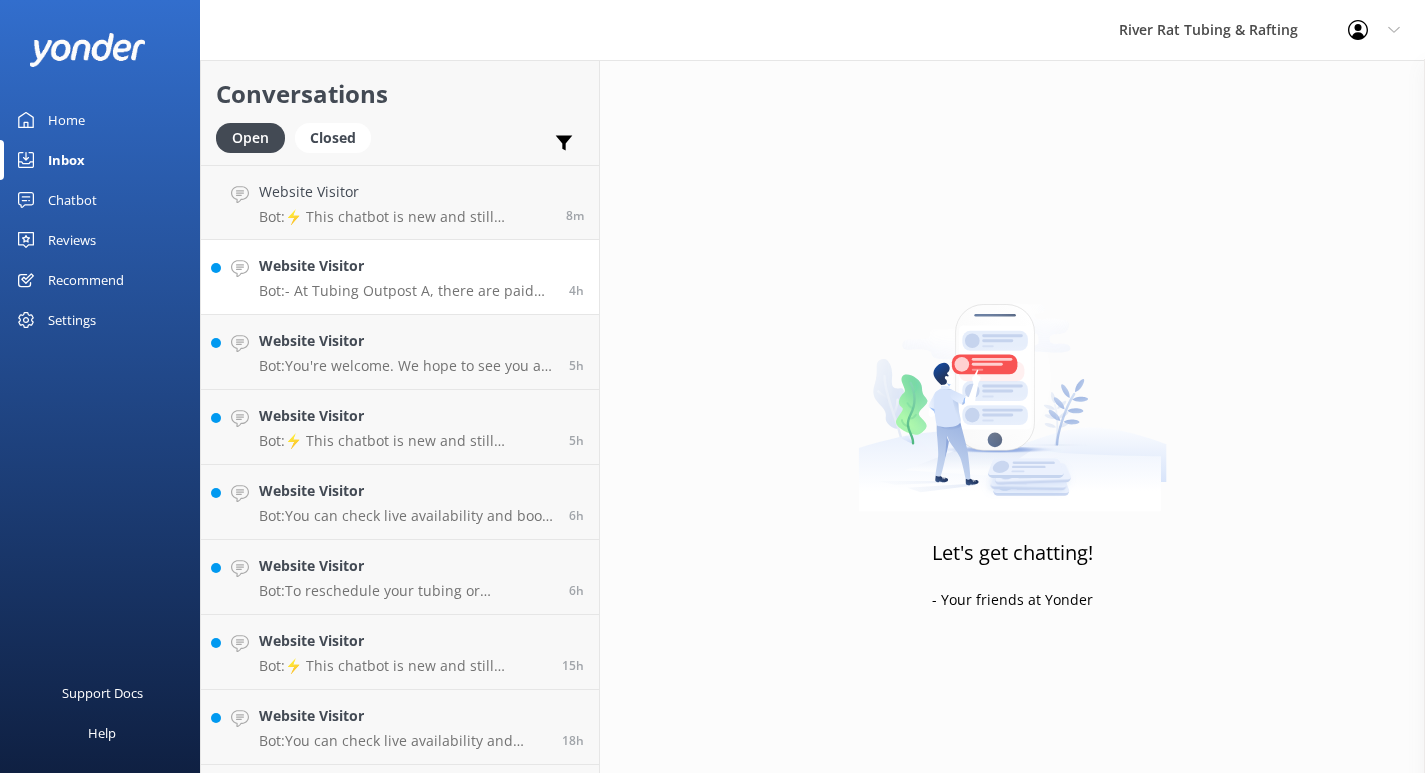 click on "Bot:  - At Tubing Outpost A, there are paid full-day lockers available for storing your belongings.
- At Tubing Outpost B, you can use a car locker system where you lock your items in your vehicle, and the staff can securely hold your keys at the front desk as a free service." at bounding box center [406, 291] 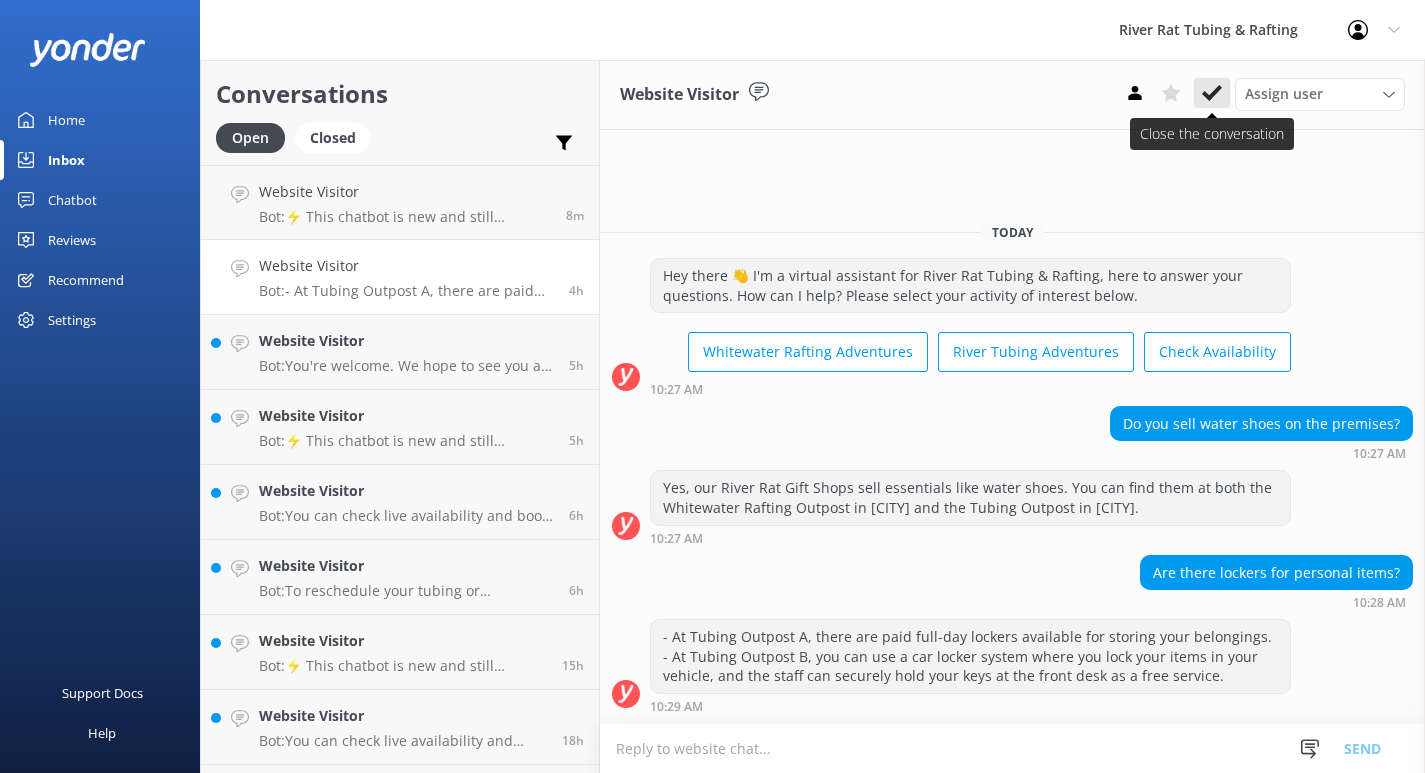 click 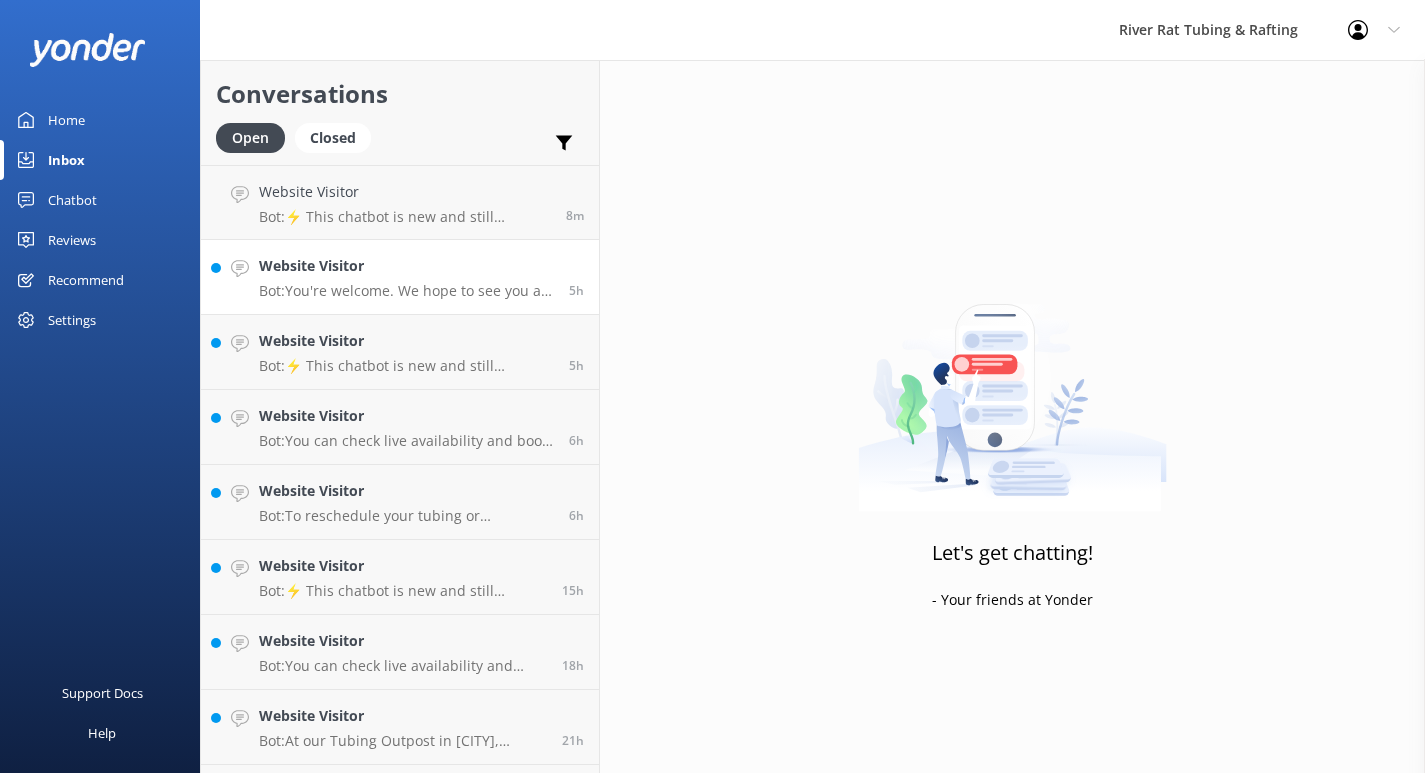click on "Website Visitor" at bounding box center [406, 266] 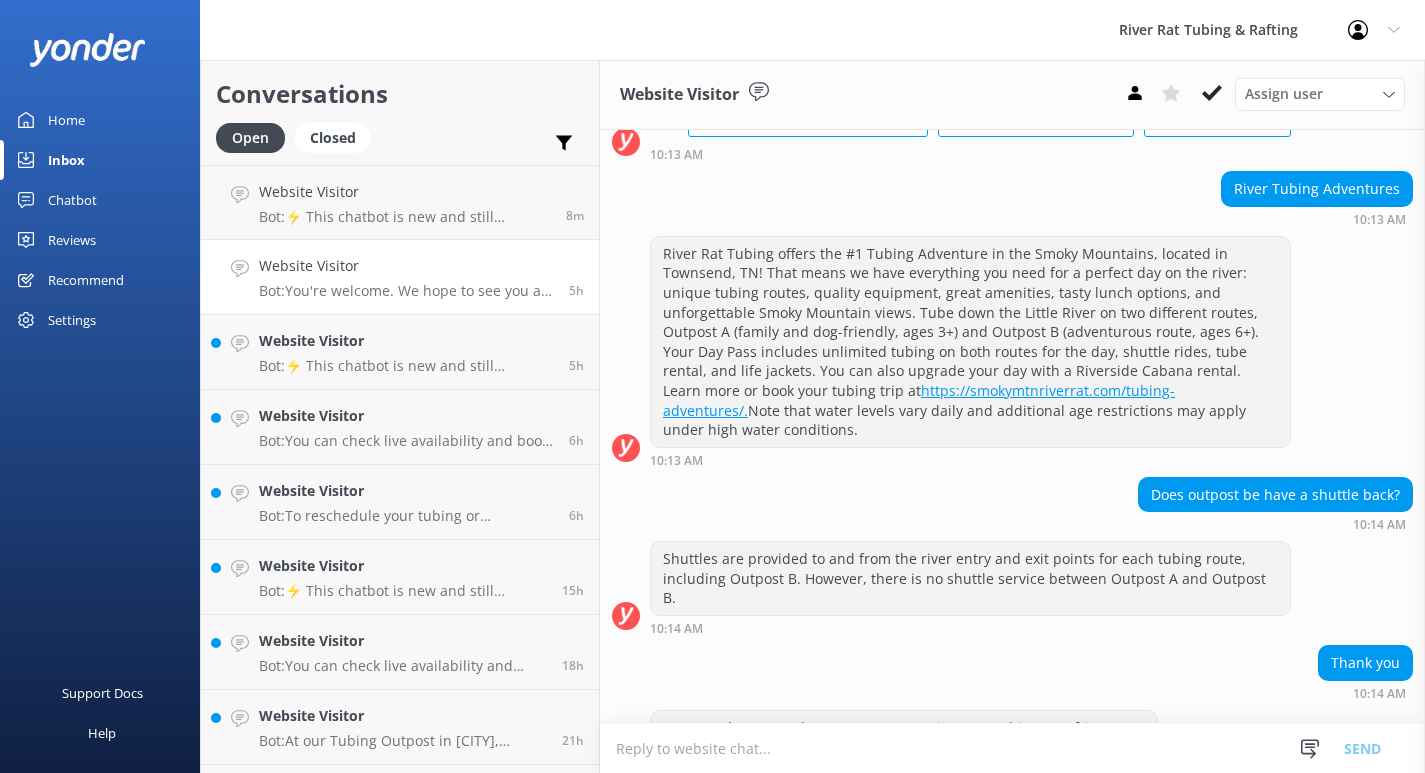scroll, scrollTop: 170, scrollLeft: 0, axis: vertical 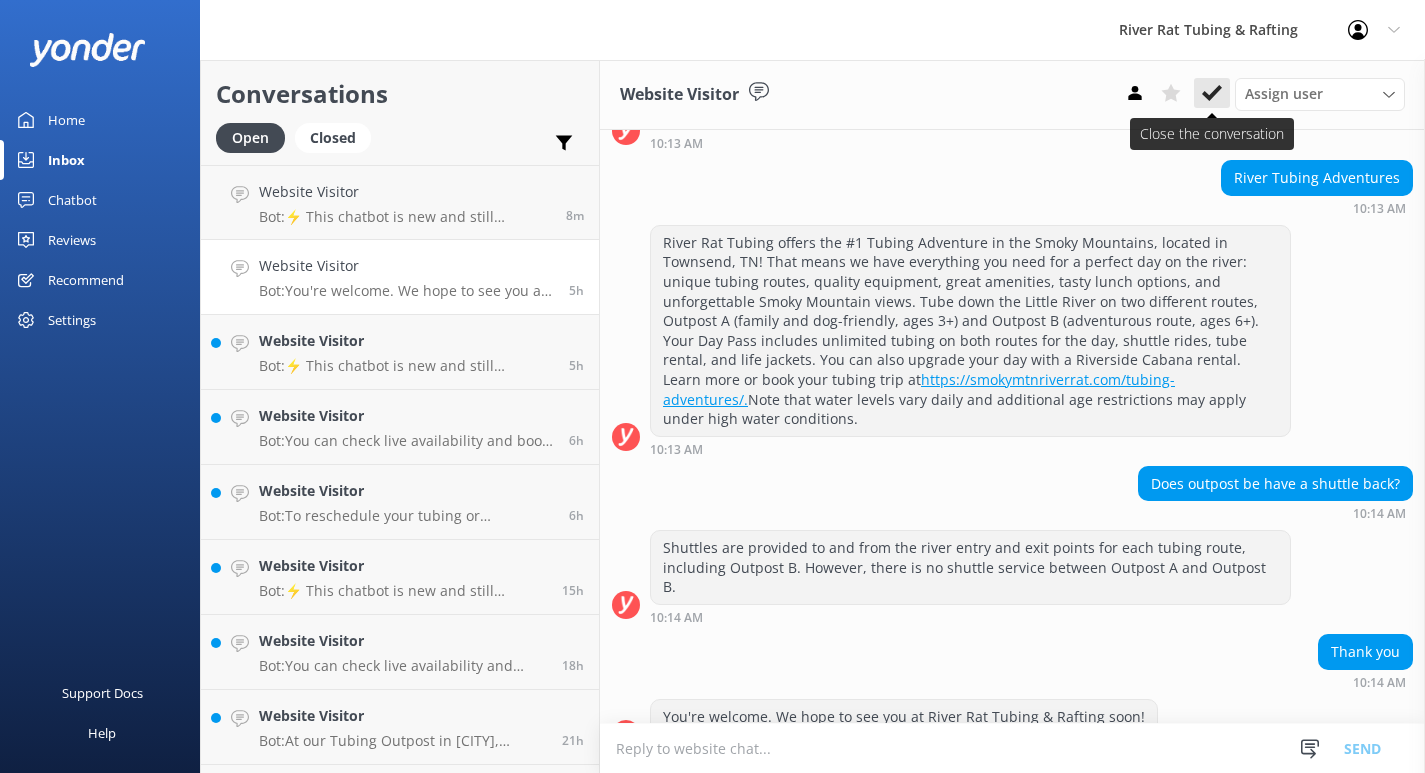 click 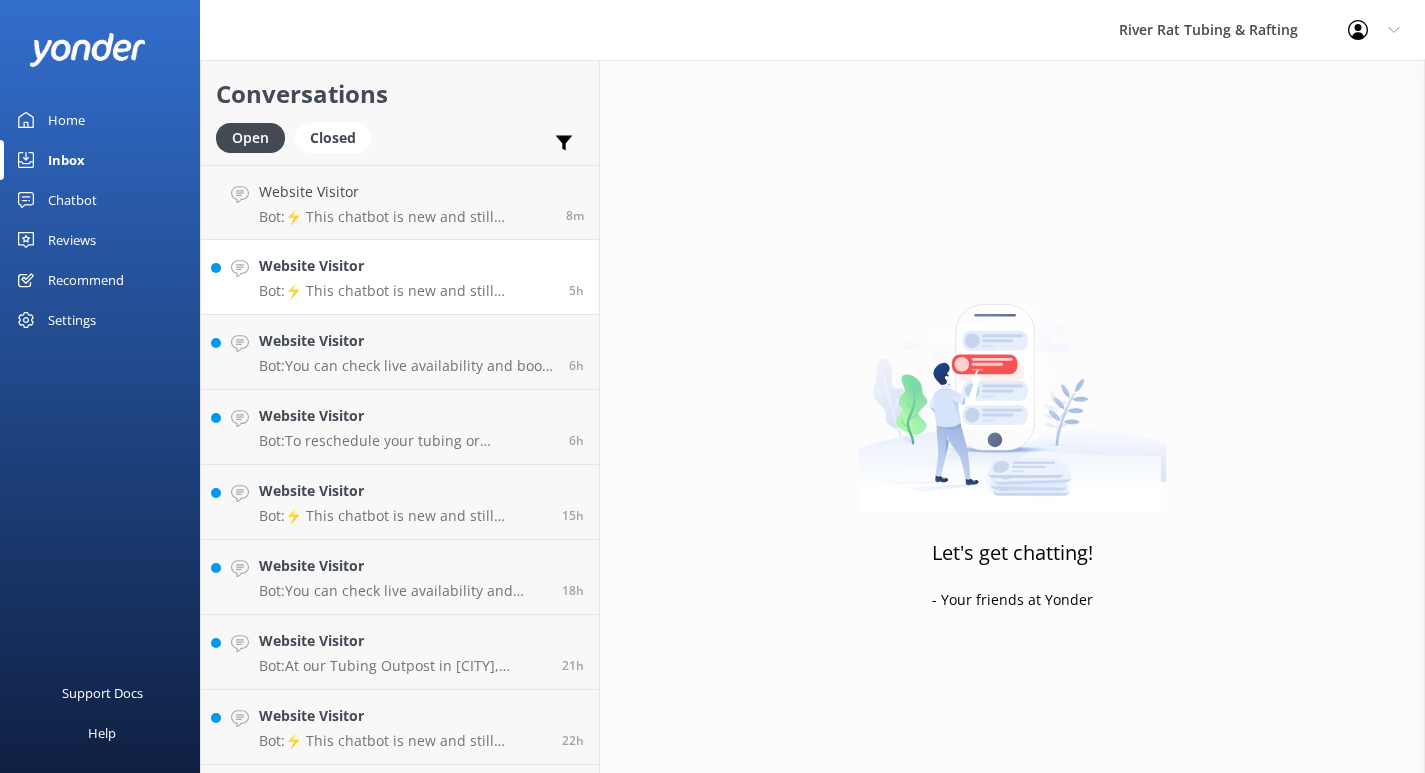 click on "Website Visitor" at bounding box center (406, 266) 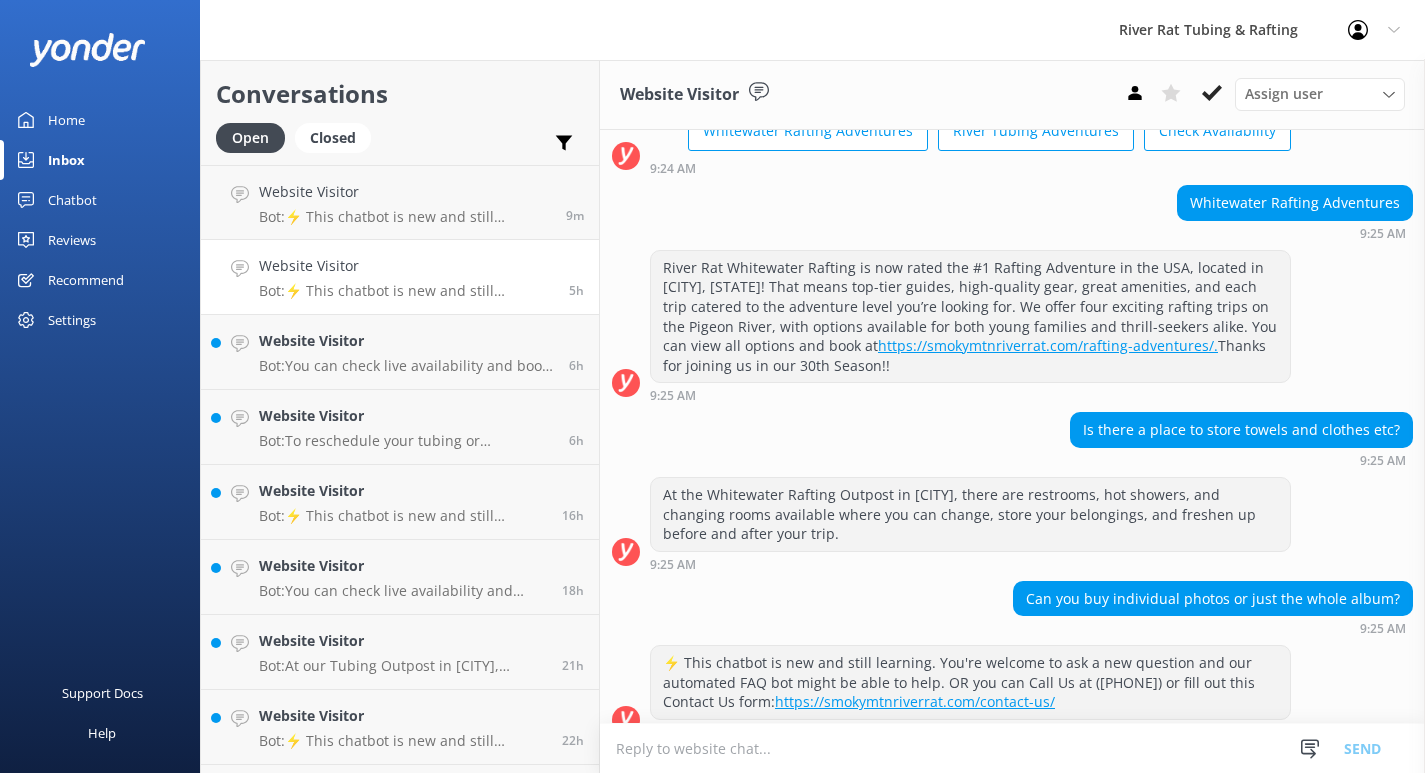 scroll, scrollTop: 147, scrollLeft: 0, axis: vertical 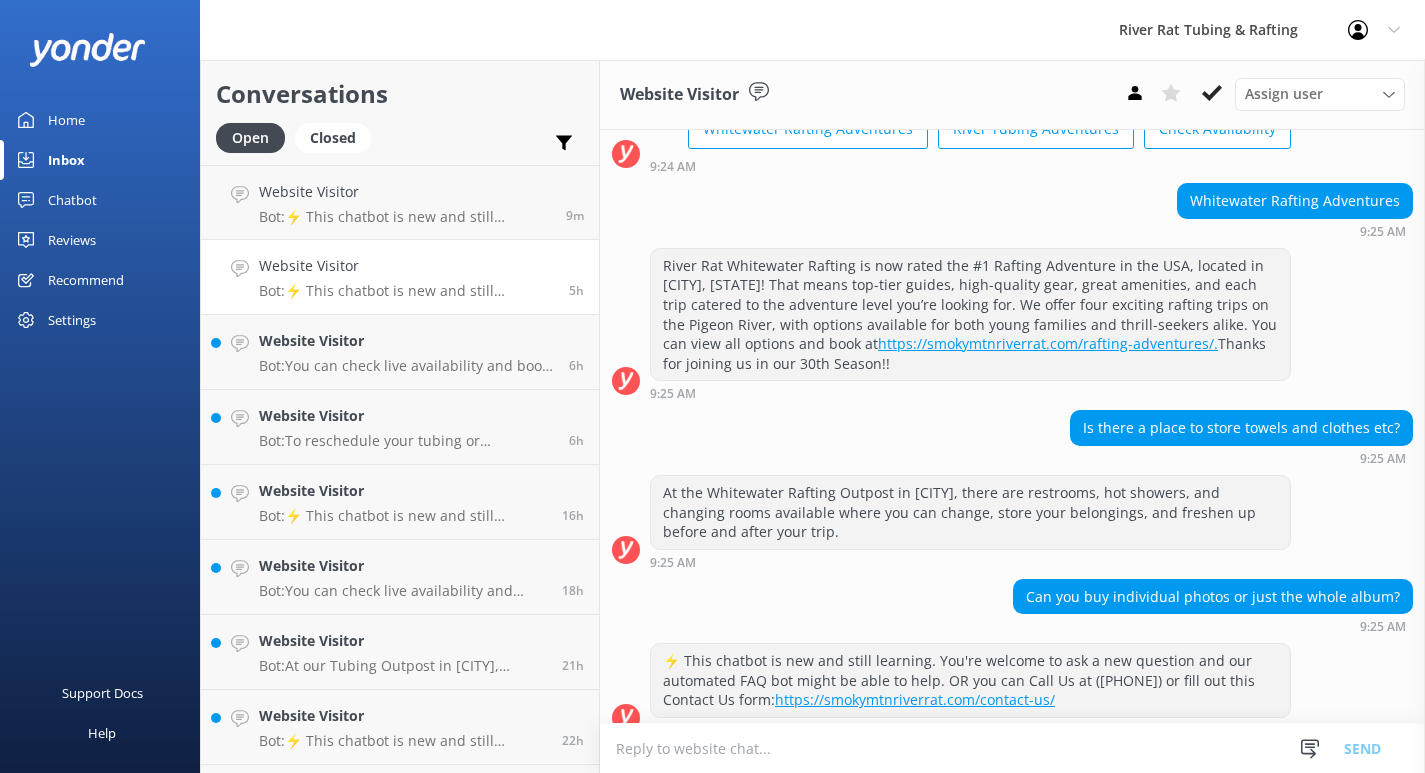 click on "Home" at bounding box center (66, 120) 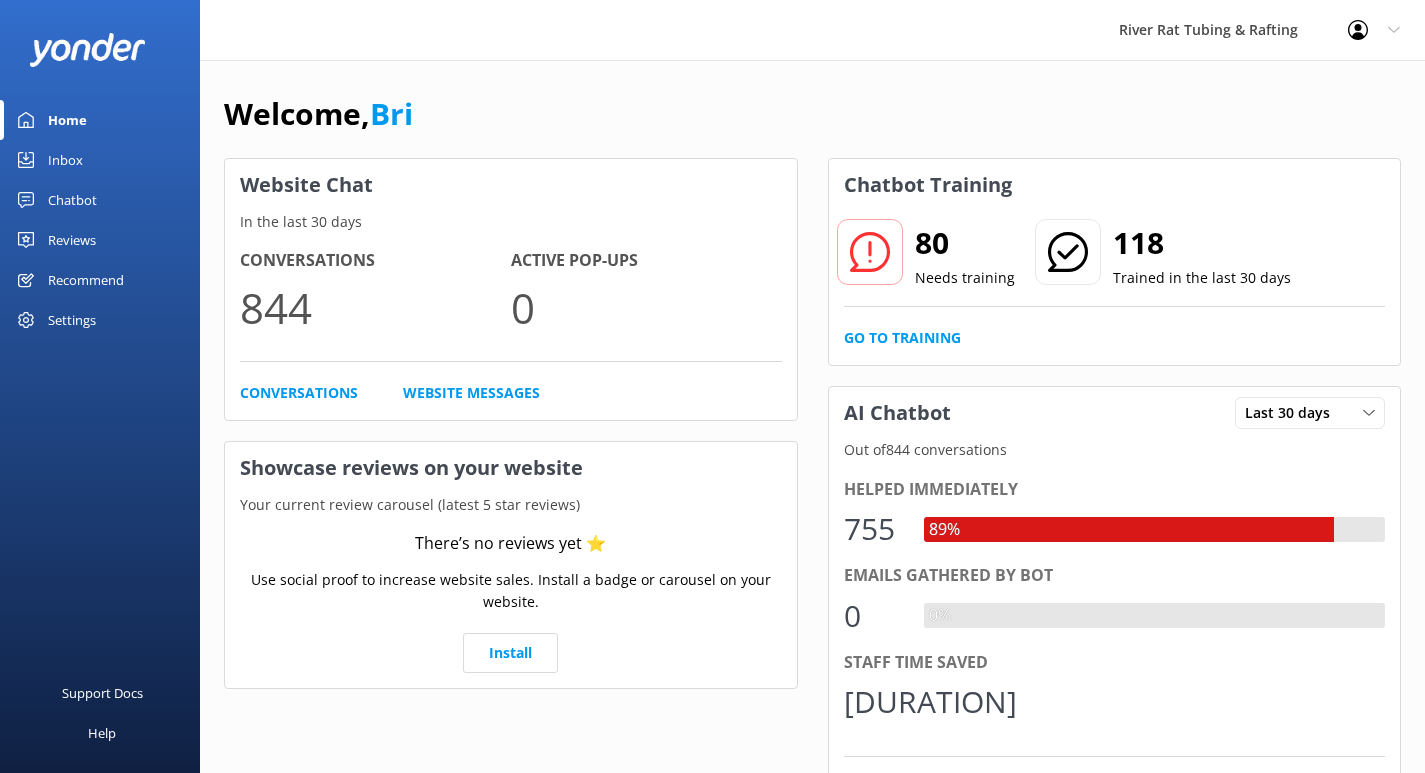 click on "Inbox" at bounding box center [65, 160] 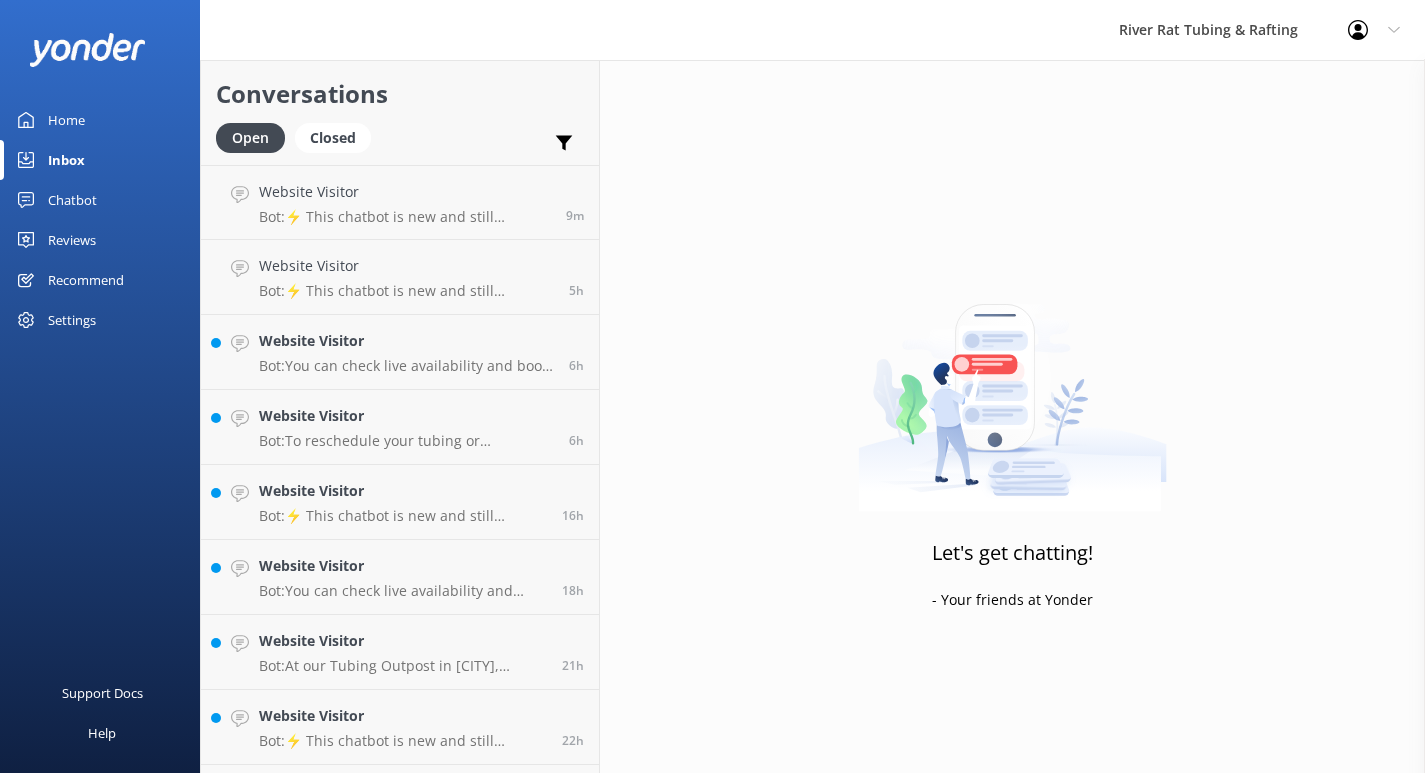 click on "Chatbot" at bounding box center (72, 200) 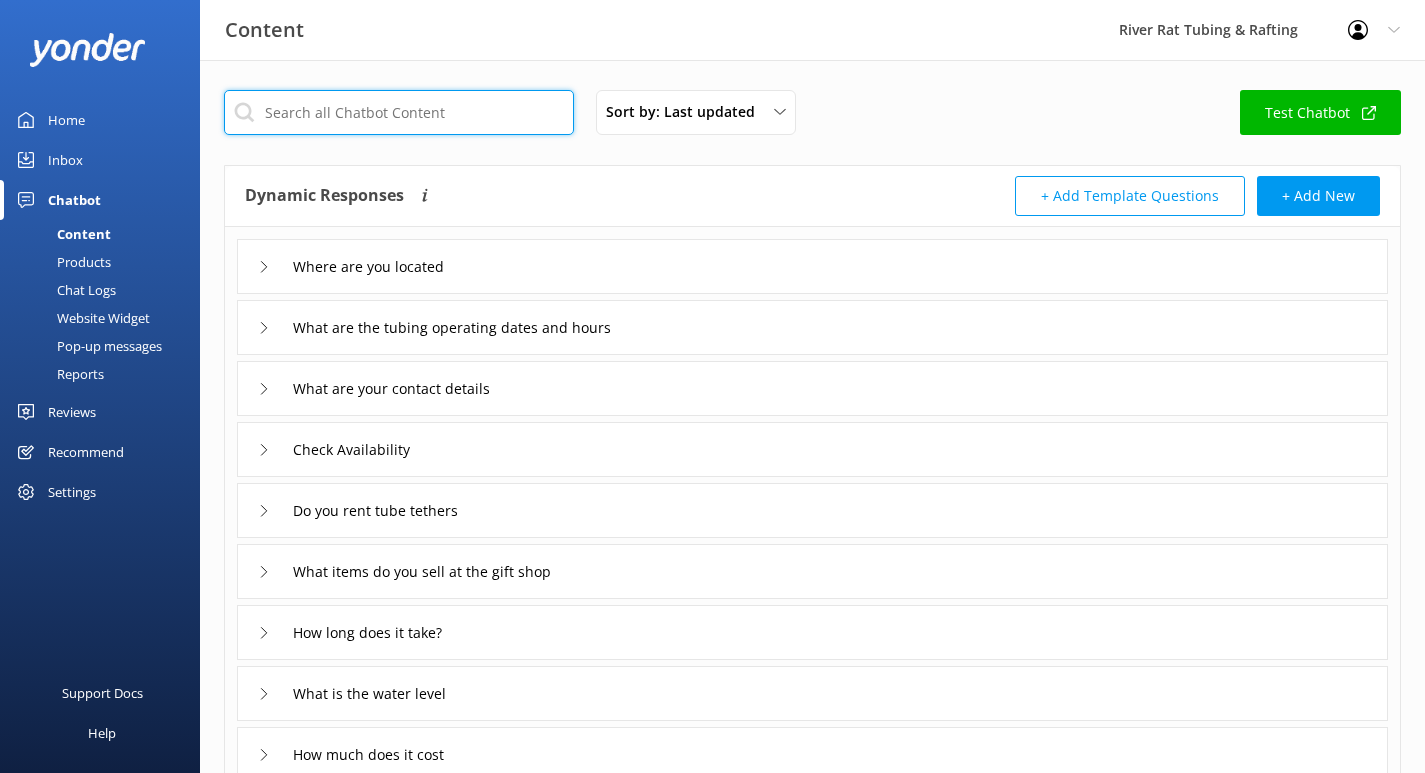 click at bounding box center (399, 112) 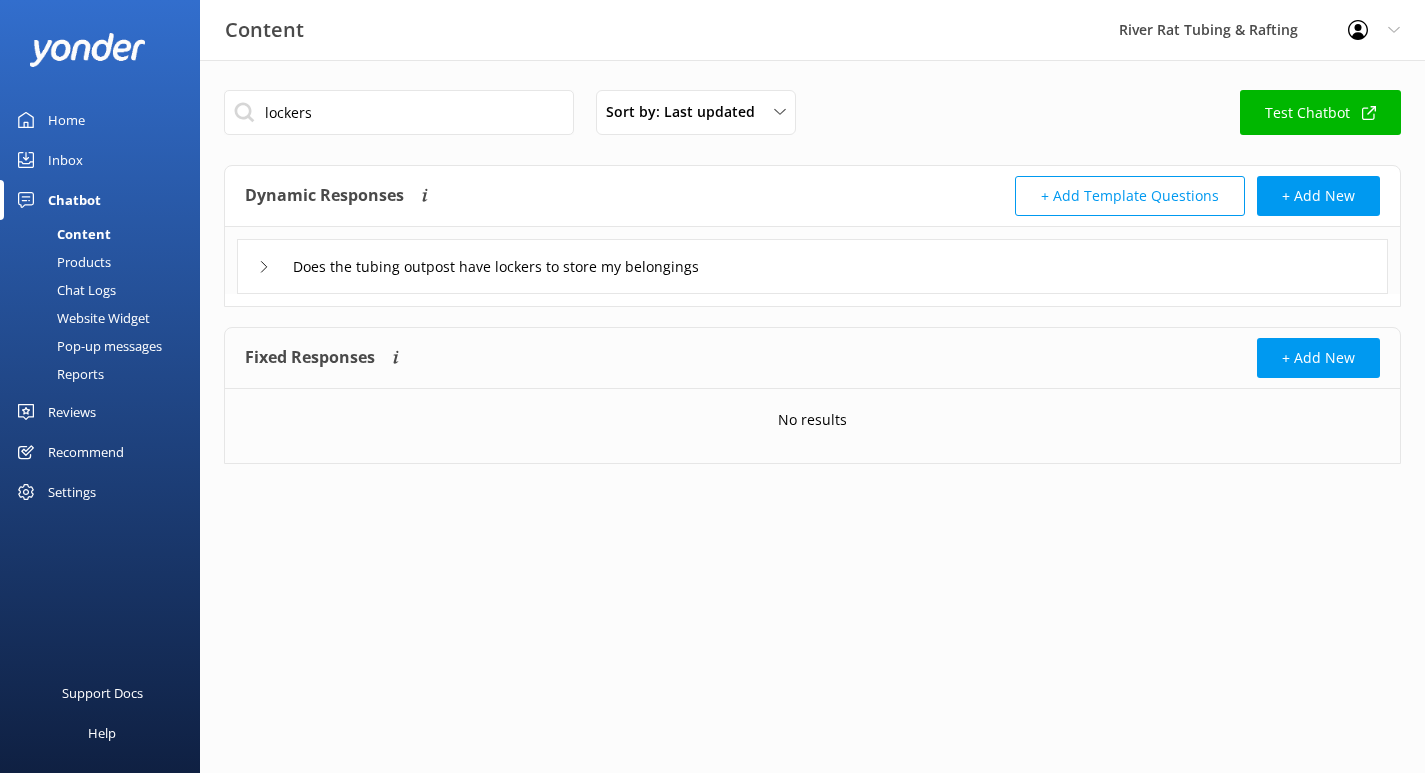 click 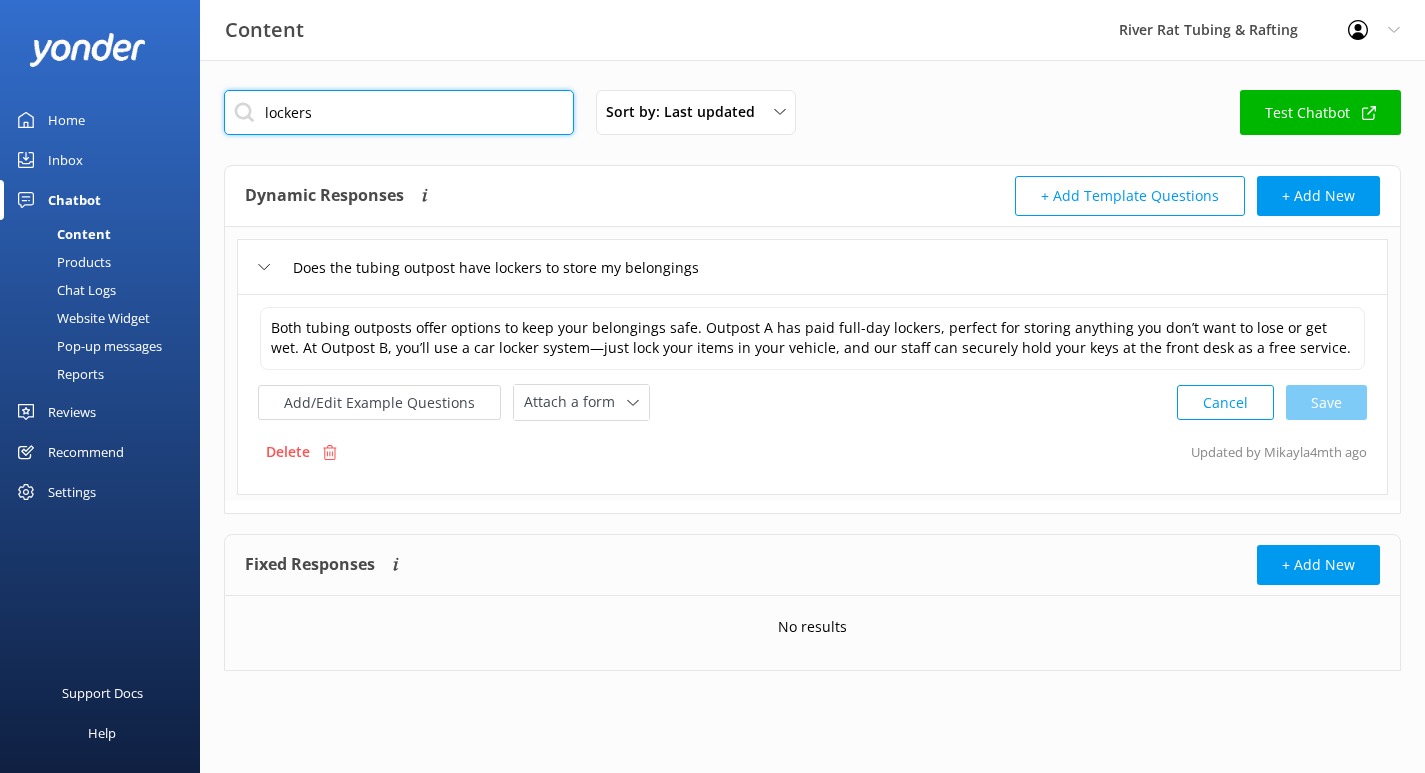 drag, startPoint x: 346, startPoint y: 112, endPoint x: 237, endPoint y: 106, distance: 109.165016 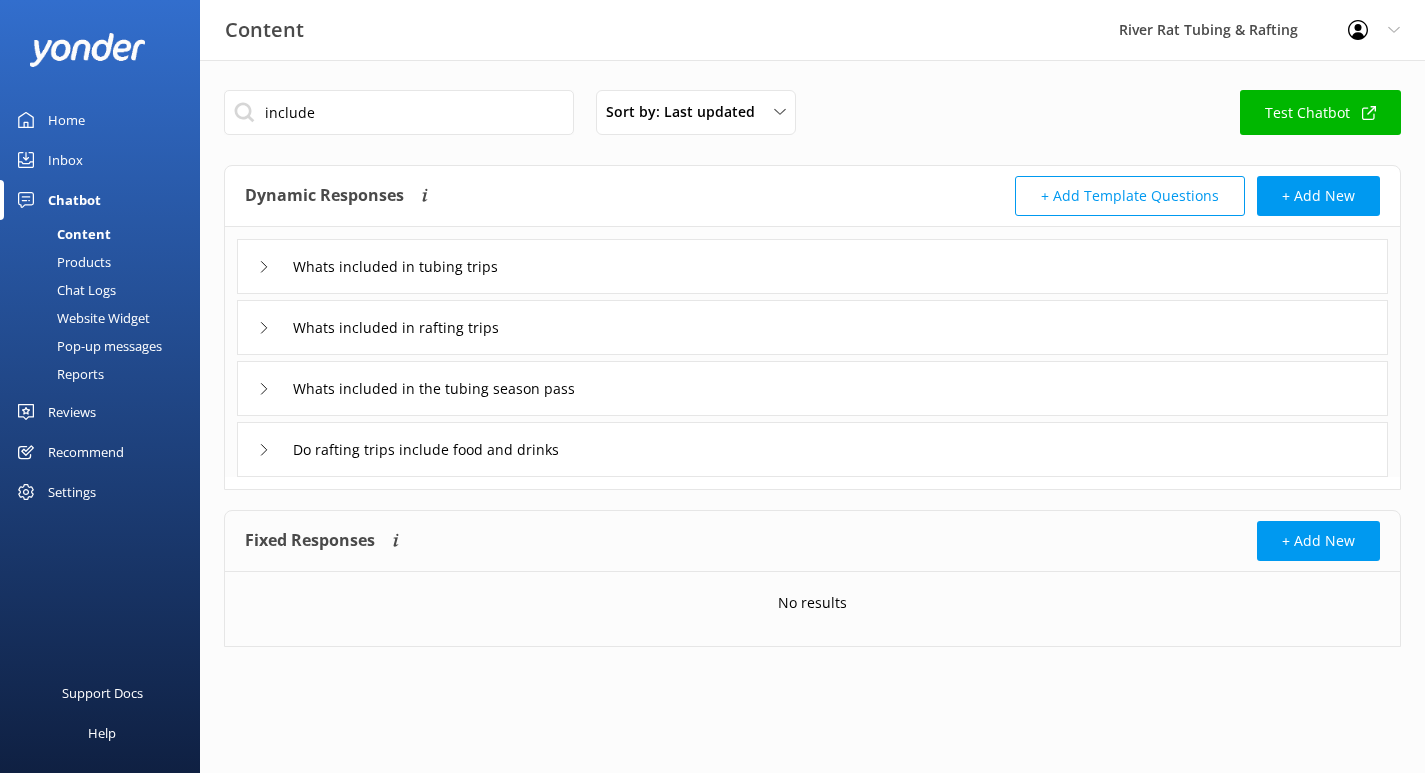click 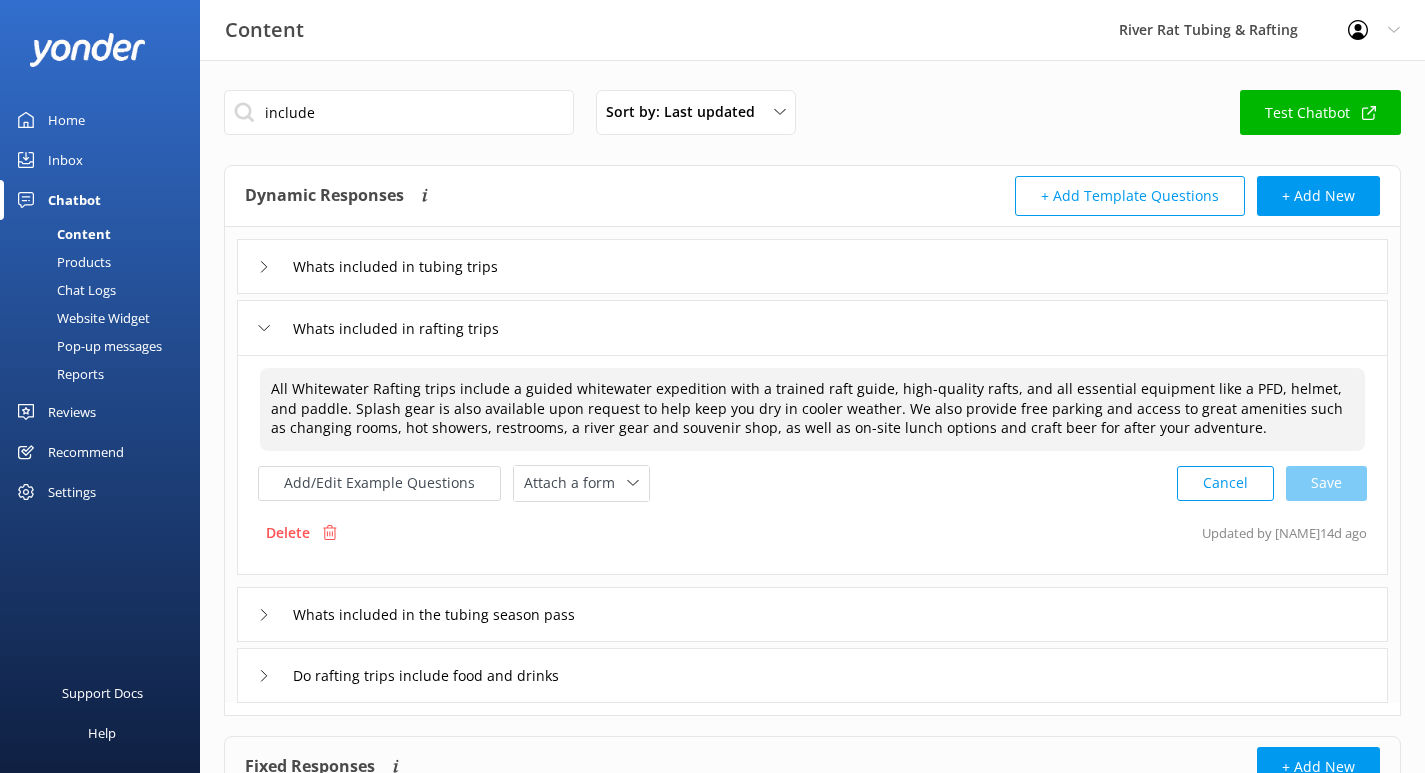 click on "All Whitewater Rafting trips include a guided whitewater expedition with a trained raft guide, high-quality rafts, and all essential equipment like a PFD, helmet, and paddle. Splash gear is also available upon request to help keep you dry in cooler weather. We also provide free parking and access to great amenities such as changing rooms, hot showers, restrooms, a river gear and souvenir shop, as well as on-site lunch options and craft beer for after your adventure." at bounding box center (812, 409) 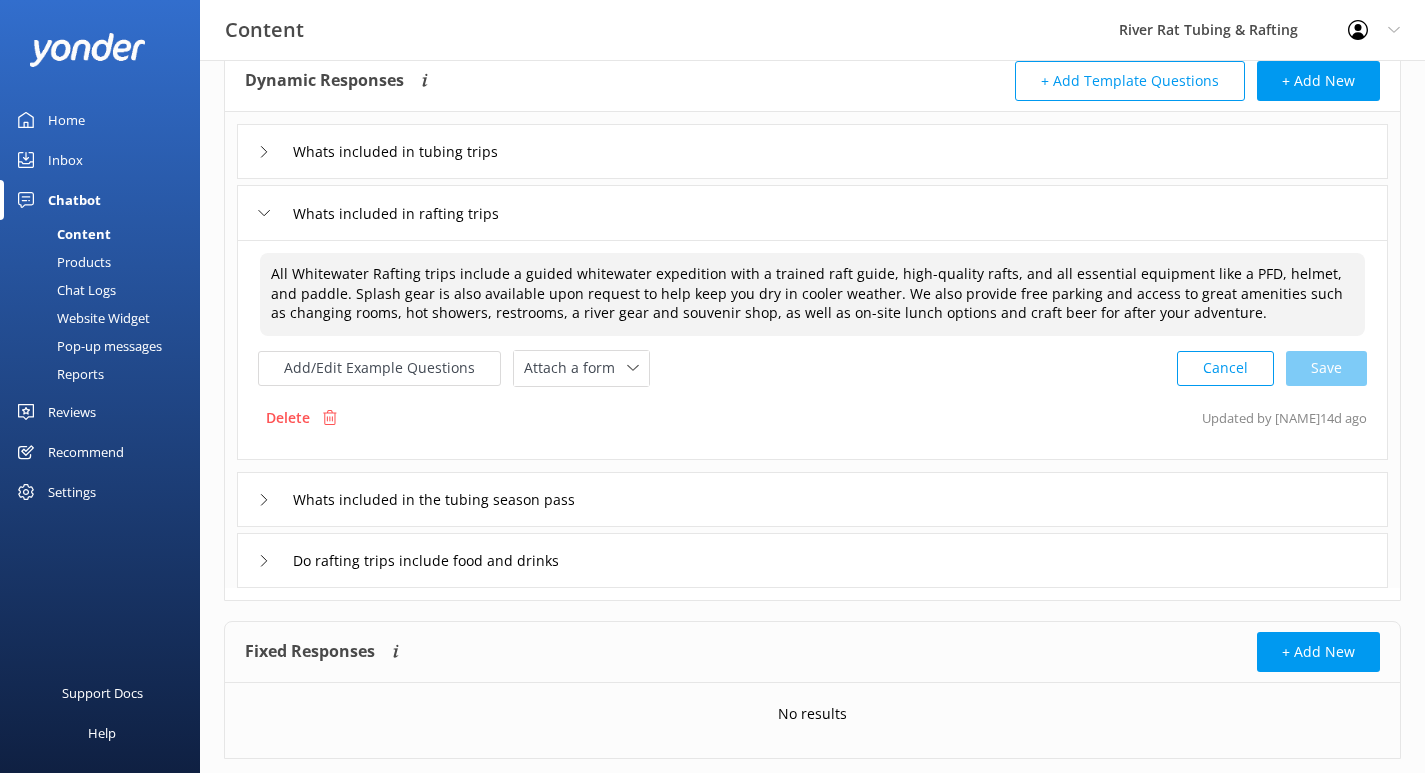 scroll, scrollTop: 116, scrollLeft: 0, axis: vertical 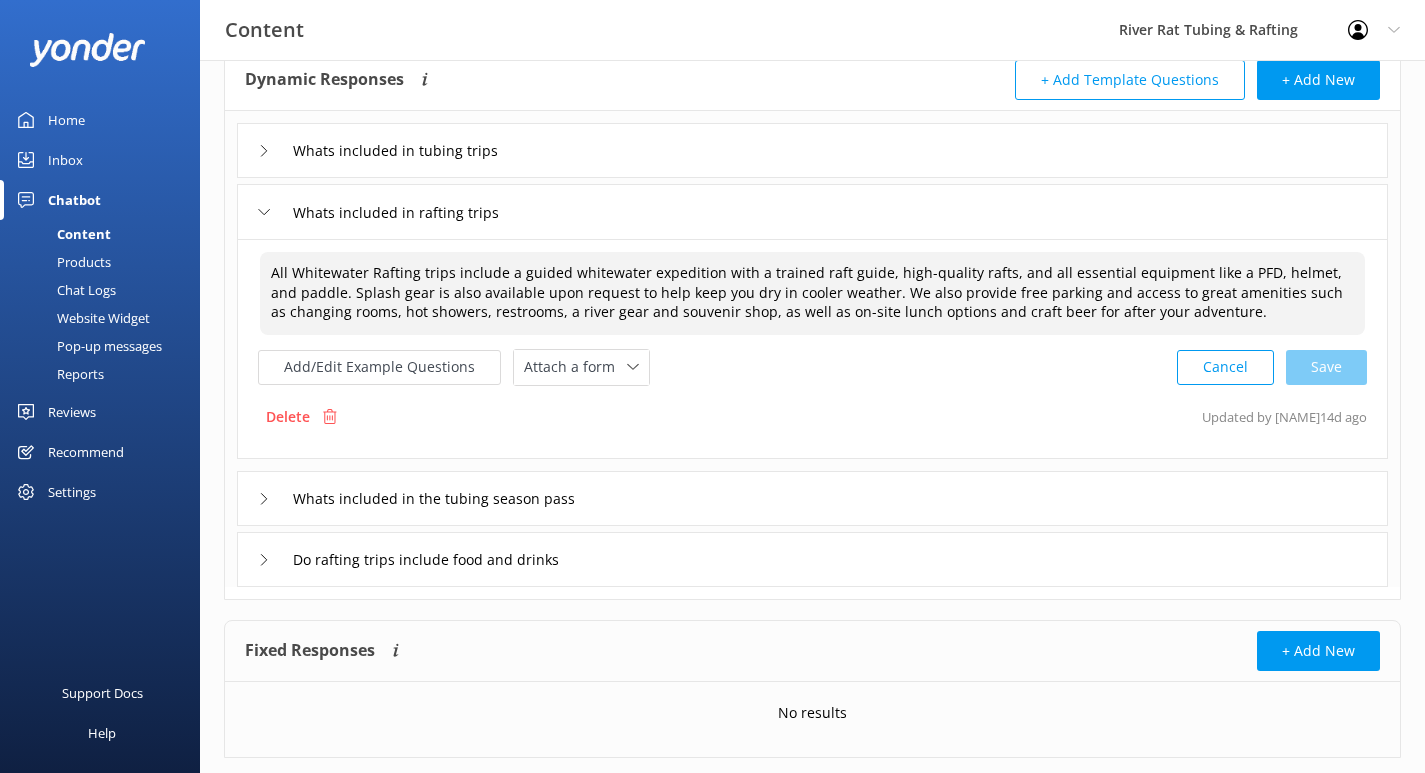 click 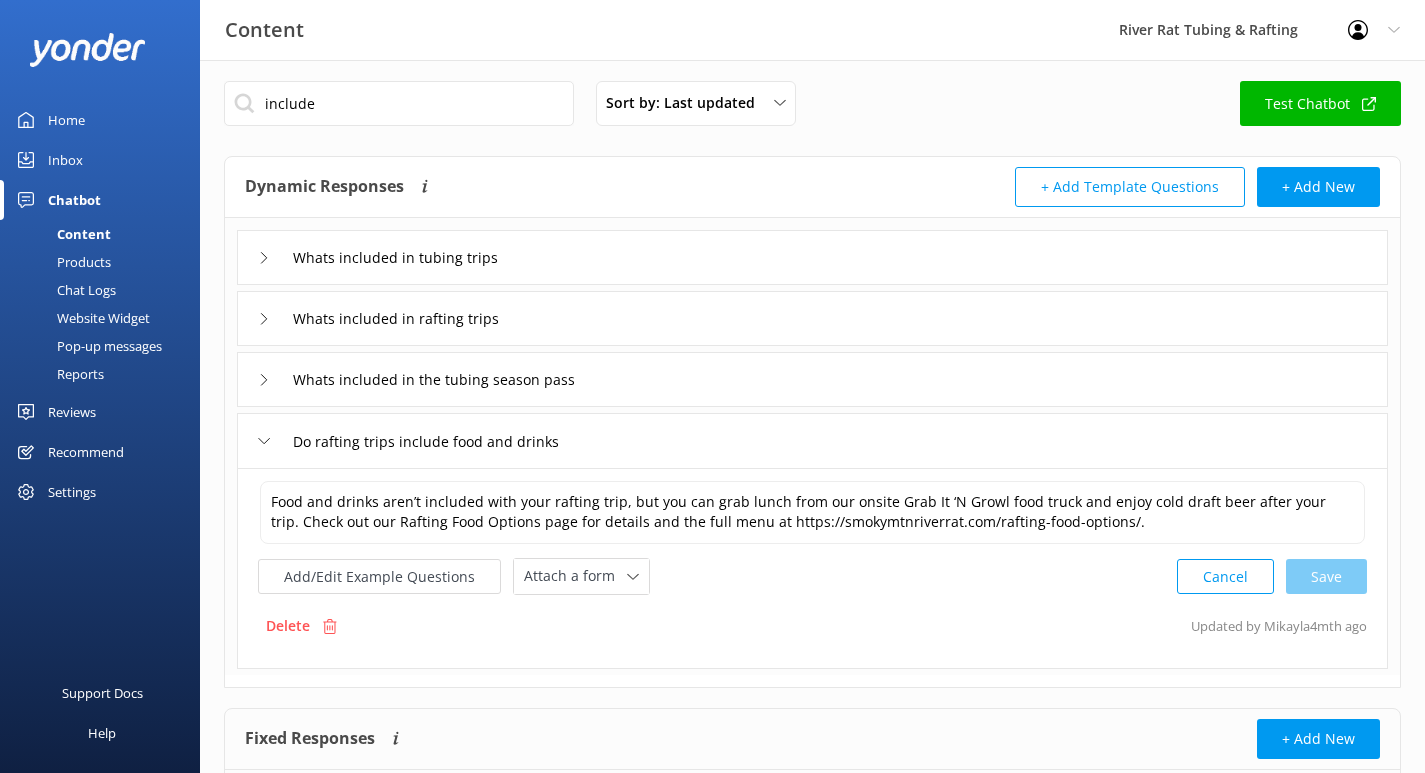 scroll, scrollTop: 0, scrollLeft: 0, axis: both 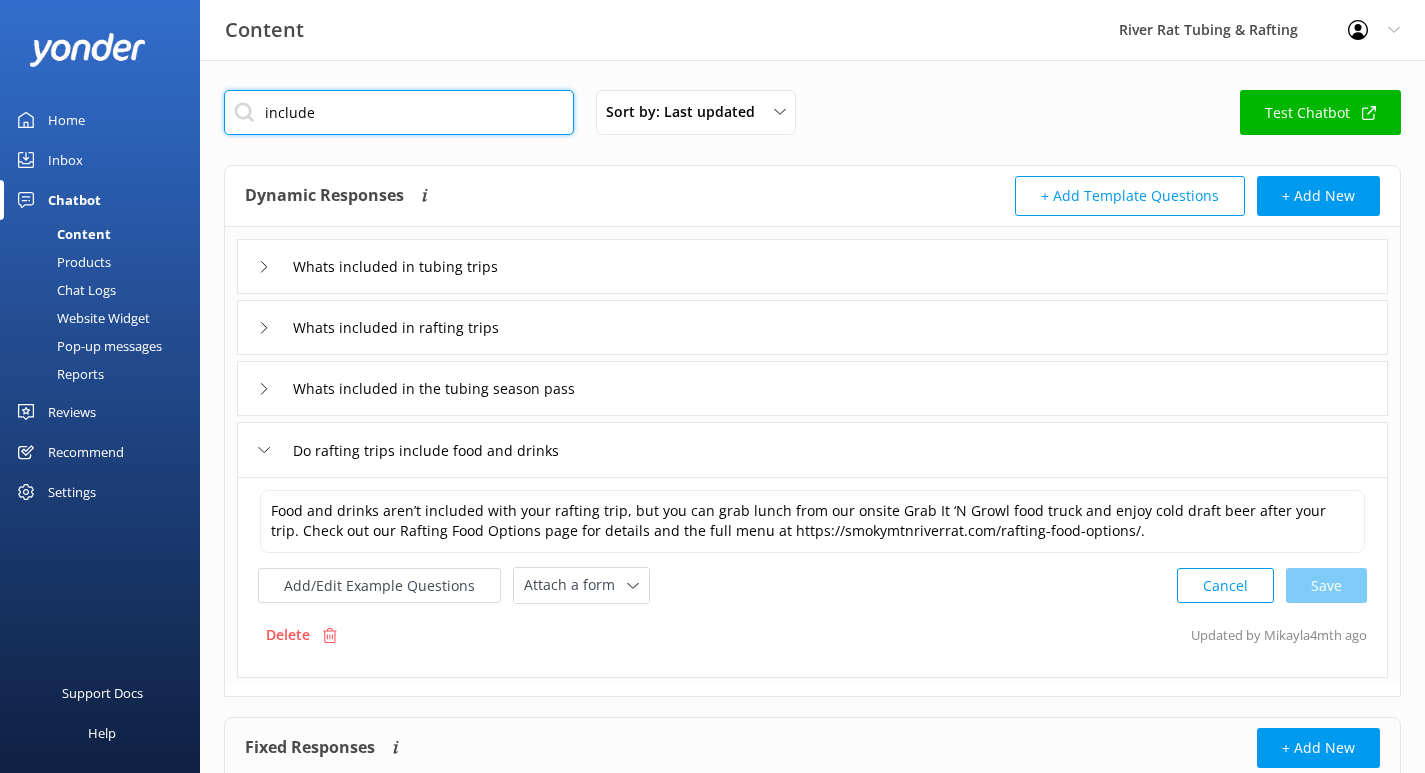 drag, startPoint x: 339, startPoint y: 117, endPoint x: 210, endPoint y: 113, distance: 129.062 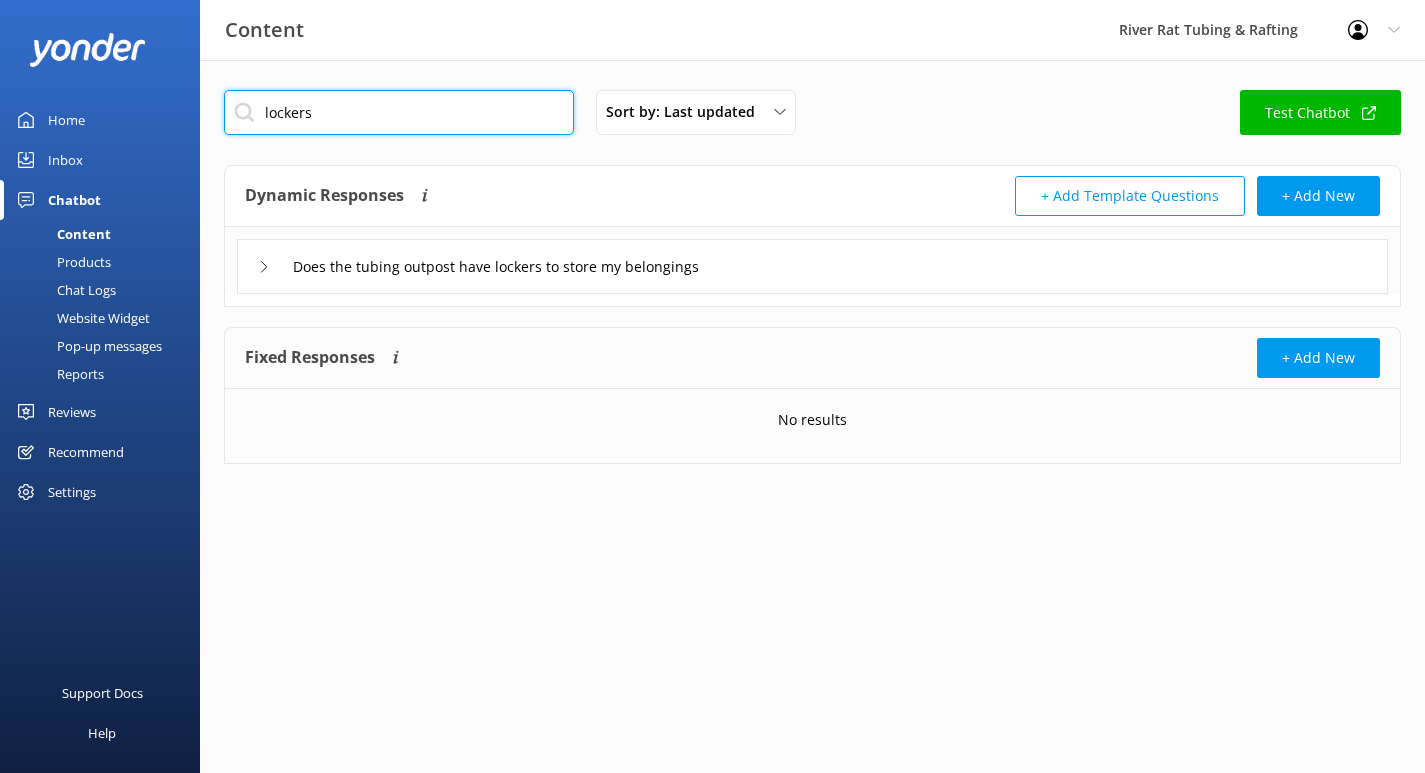 type on "lockers" 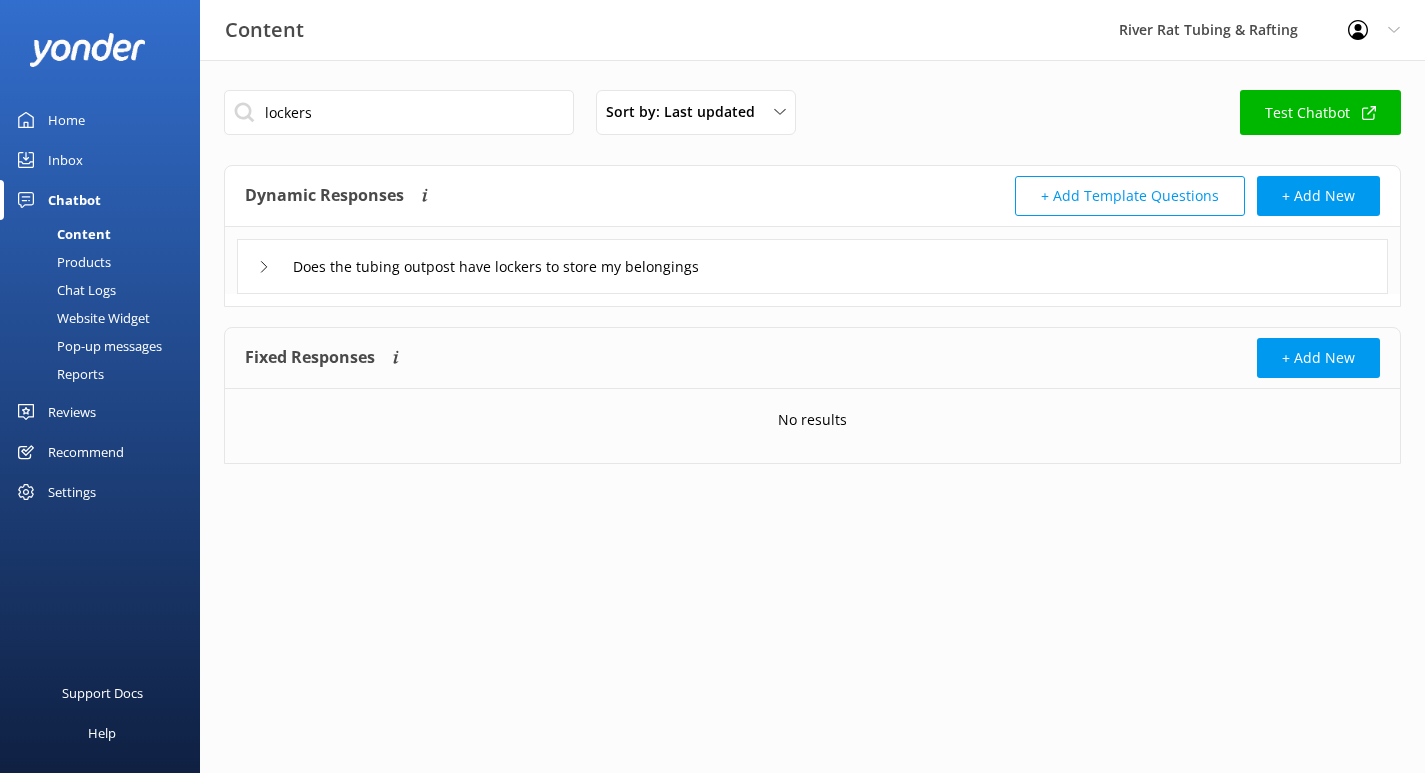 click 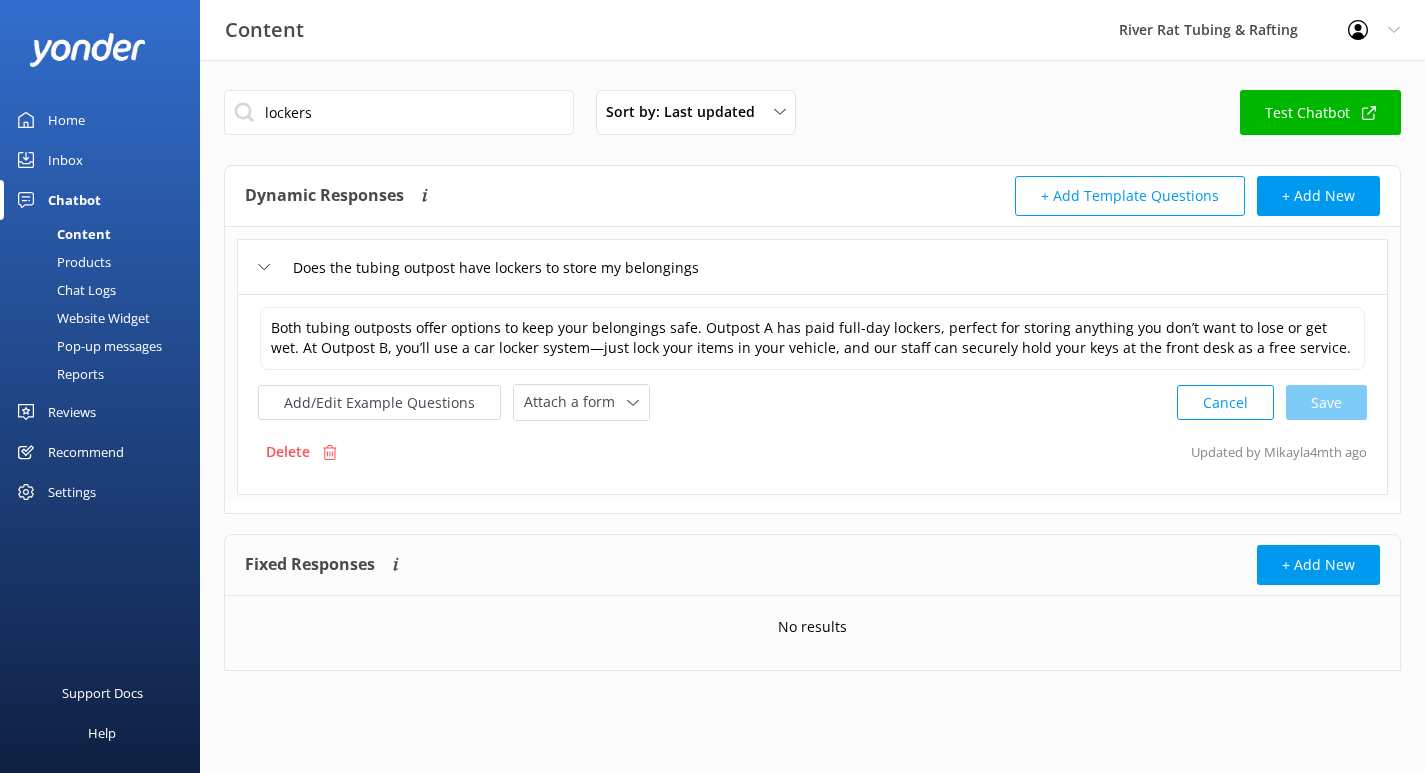 click on "lockers Sort by: Last updated Title Last updated Test Chatbot Dynamic Responses Dynamic responses rely on the Large Language Model to create the most-relevant response to a user's question by referencing all of the information provided. + Add Template Questions + Add New Does the tubing outpost have lockers to store my belongings Both tubing outposts offer options to keep my belongings safe. Outpost A has paid full-day lockers, perfect for storing anything you don’t want to lose or get wet. At Outpost B, you’ll use a car locker system—just lock your items in your vehicle, and our staff can securely hold your keys at the front desk as a free service. Both tubing outposts offer options to keep my belongings safe. Outpost A has paid full-day lockers, perfect for storing anything you don’t want to lose or get wet. At Outpost B, you’ll use a car locker system—just lock your items in your vehicle, and our staff can securely hold your keys at the front desk as a free service. Attach a form Cancel" at bounding box center (812, 395) 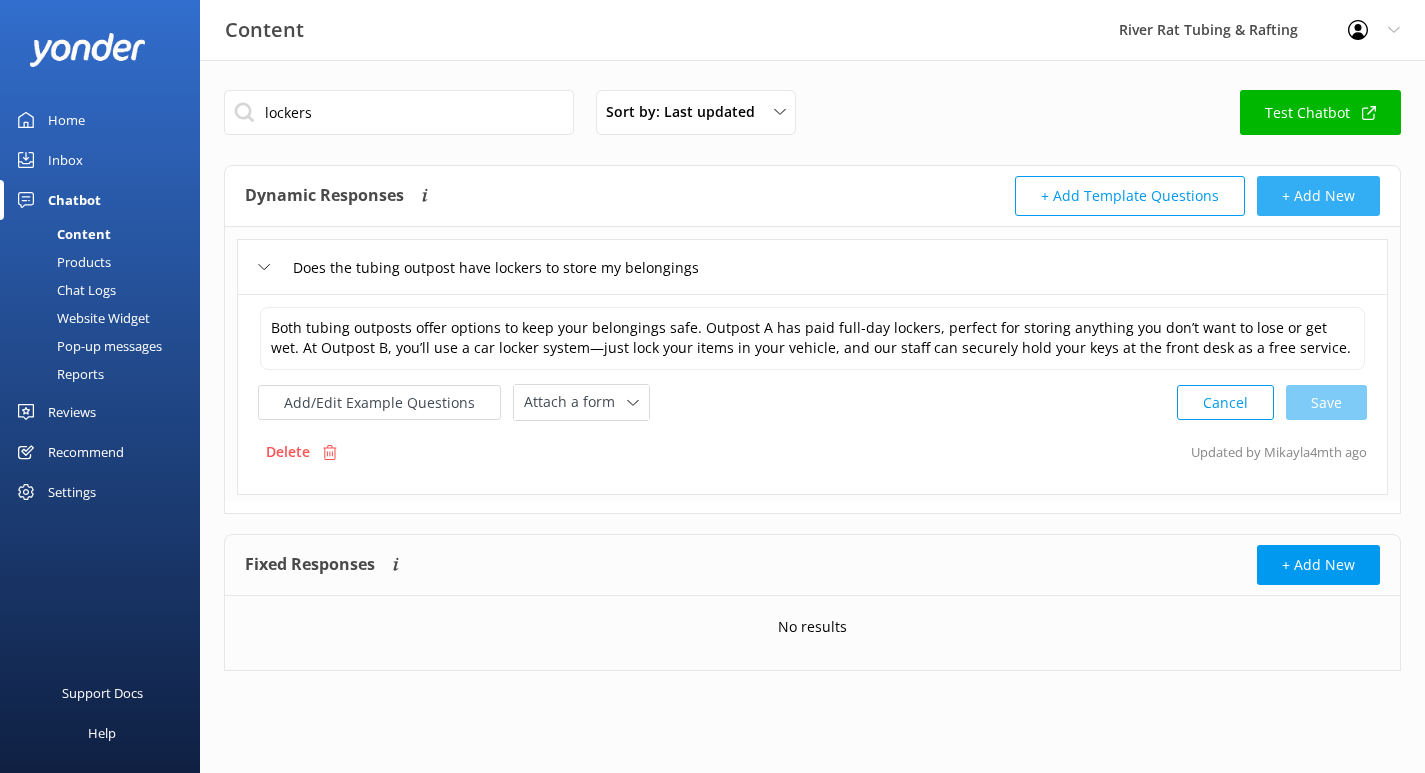 click on "+ Add New" at bounding box center (1318, 196) 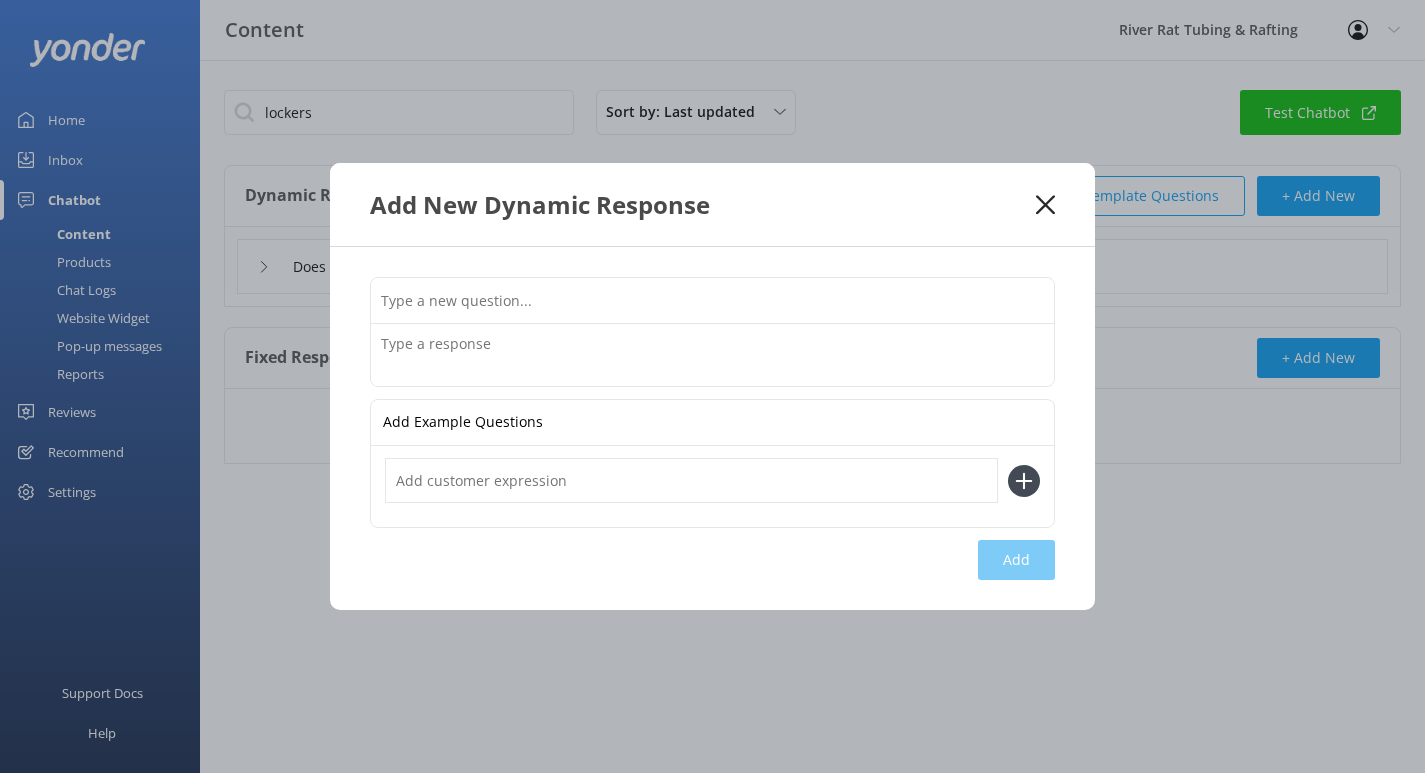 click at bounding box center [712, 300] 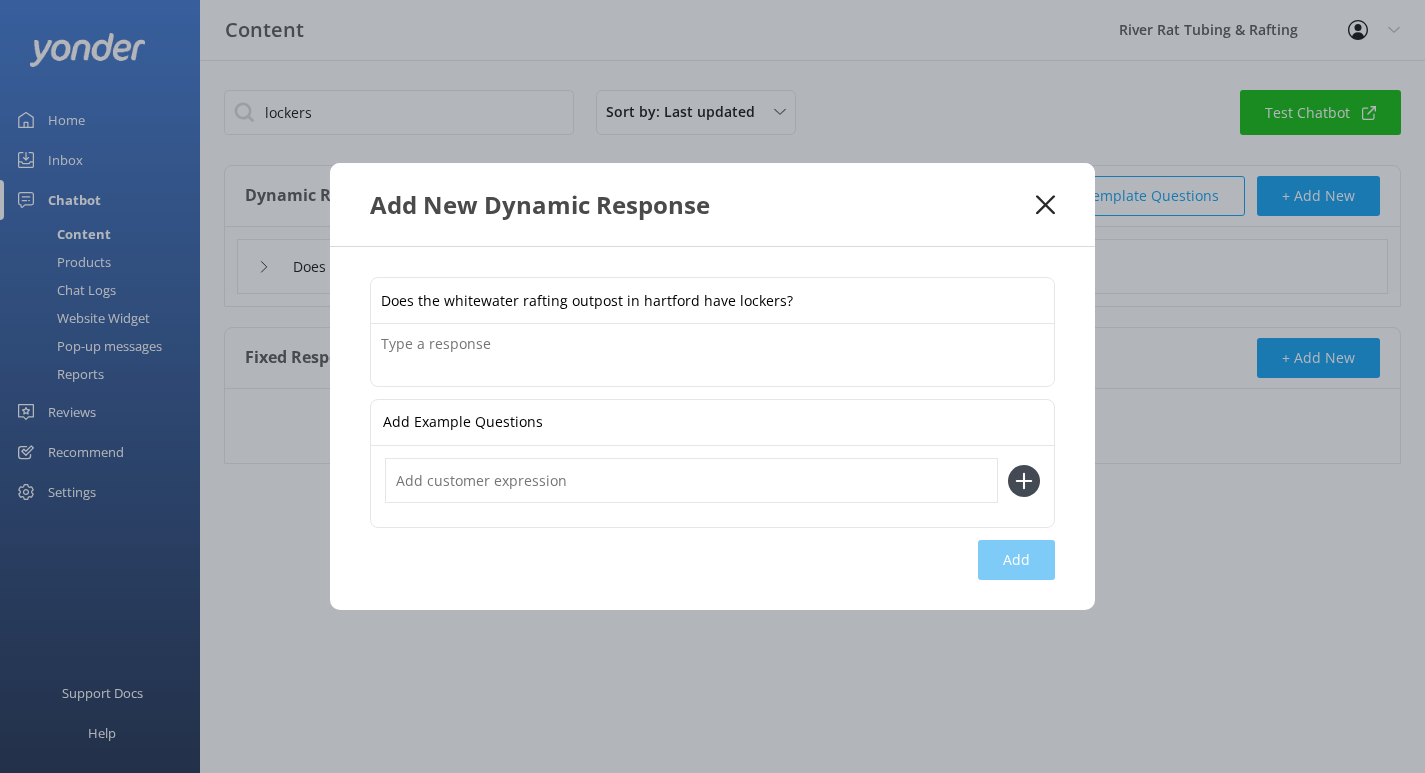 type on "Does the whitewater rafting outpost in hartford have lockers?" 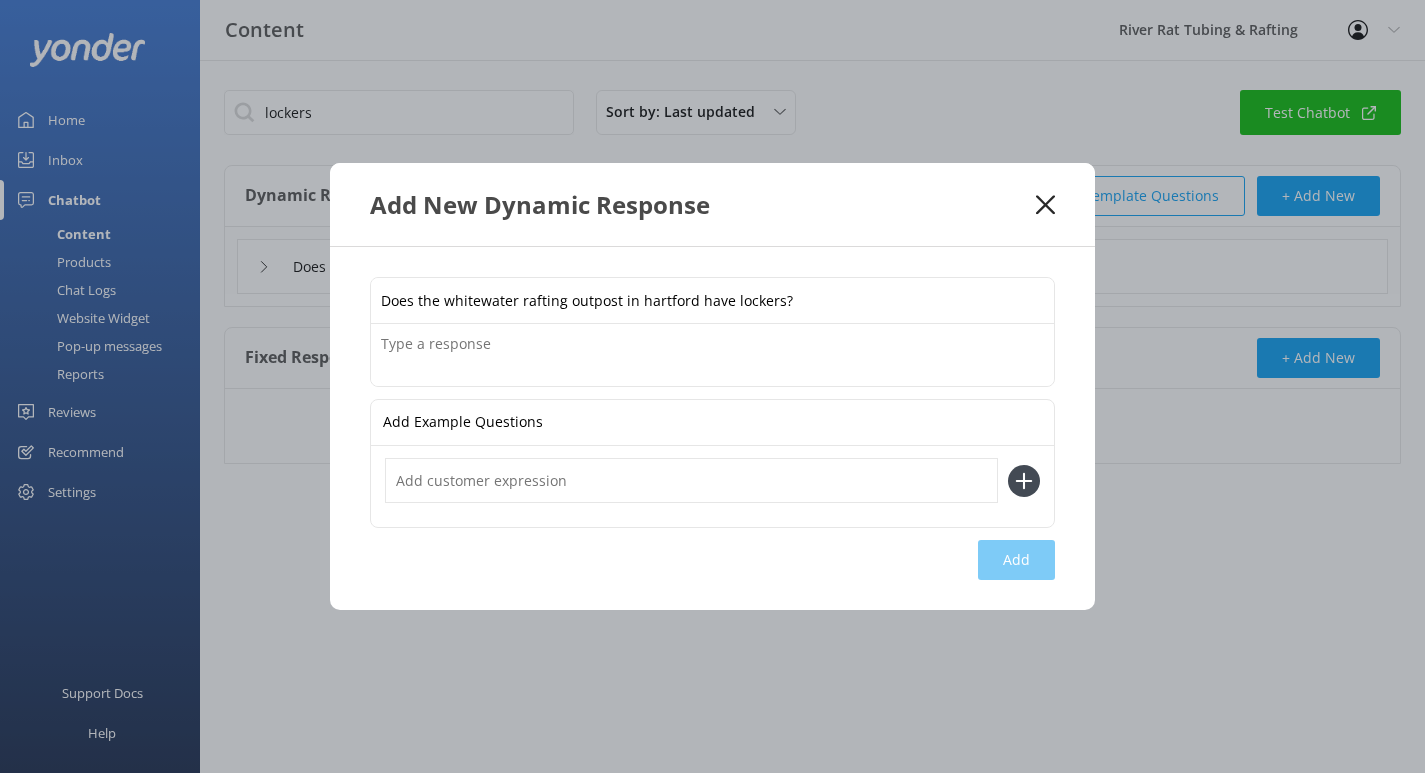 click at bounding box center (712, 355) 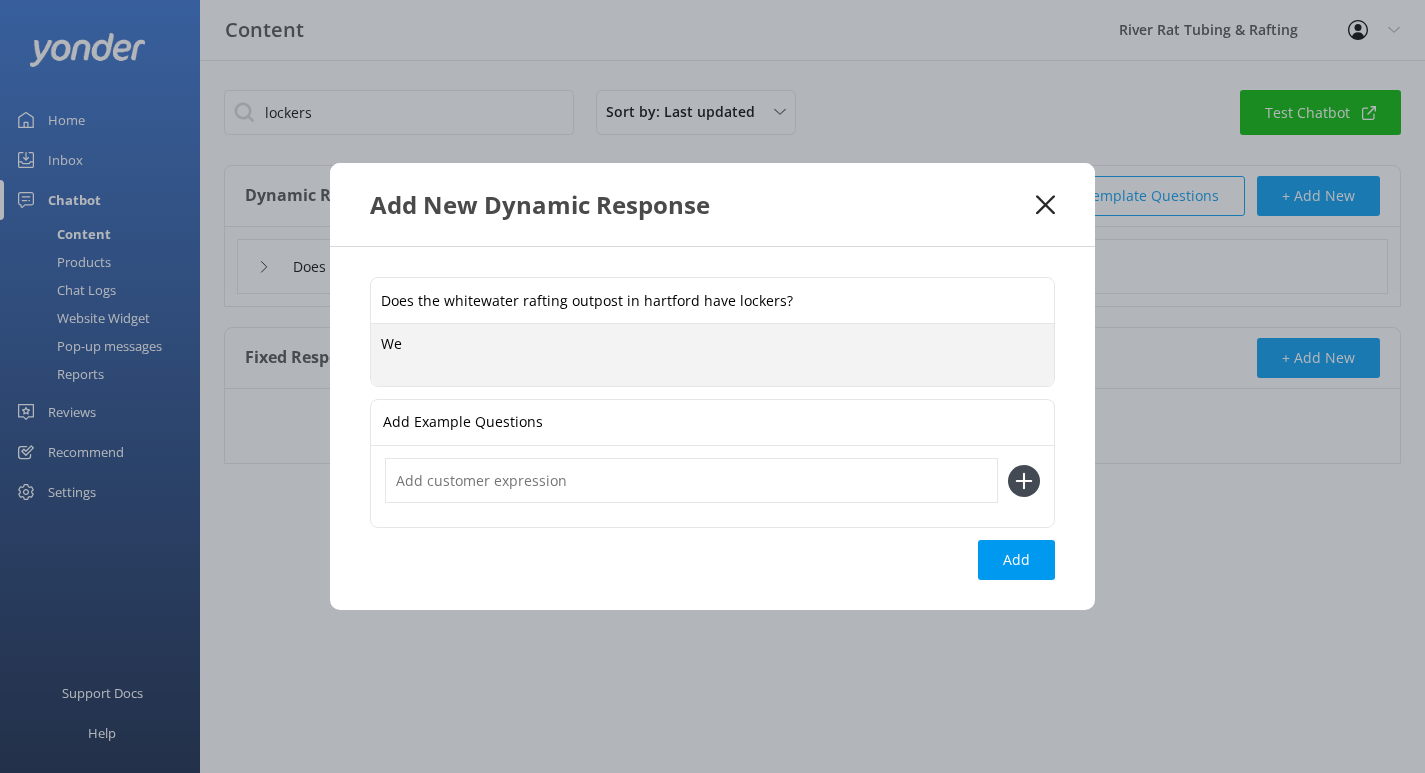 type on "W" 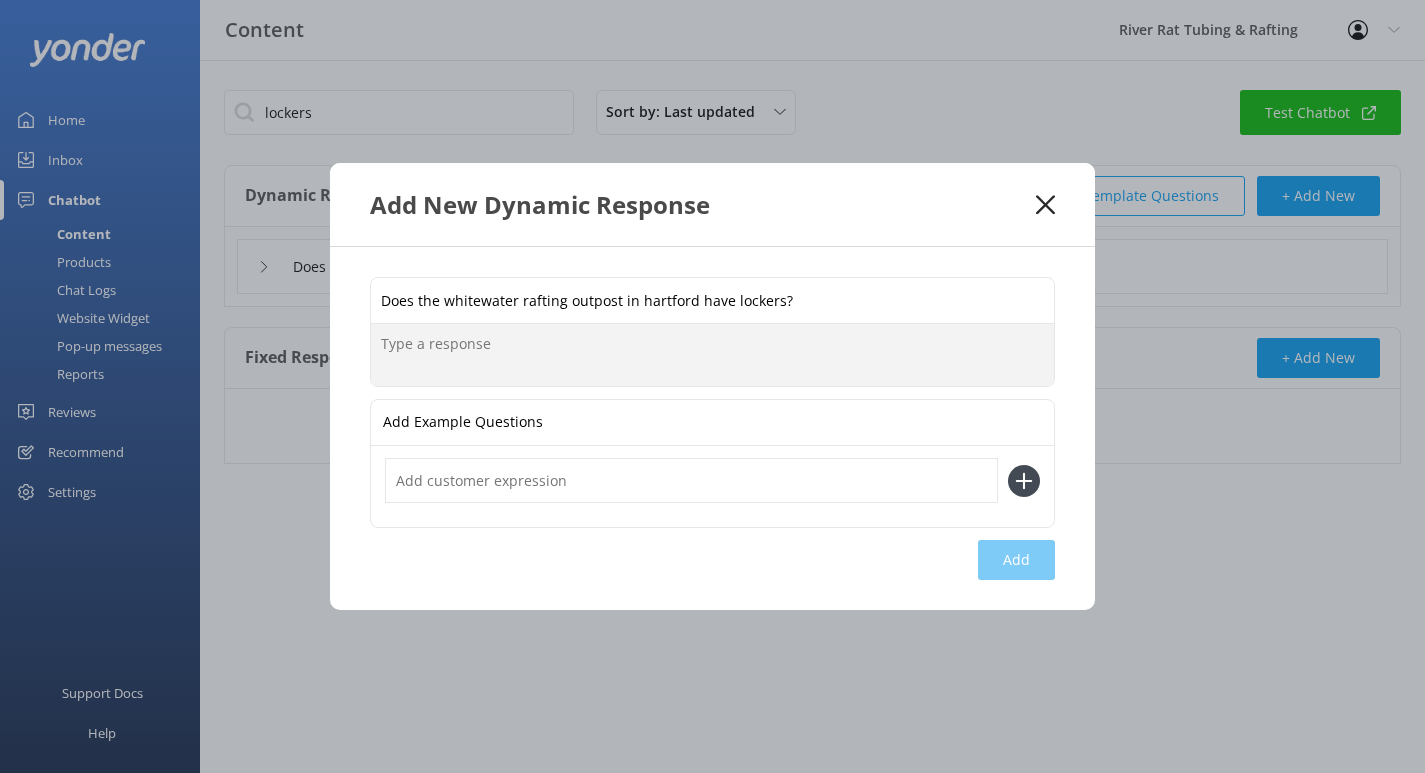 type on "a" 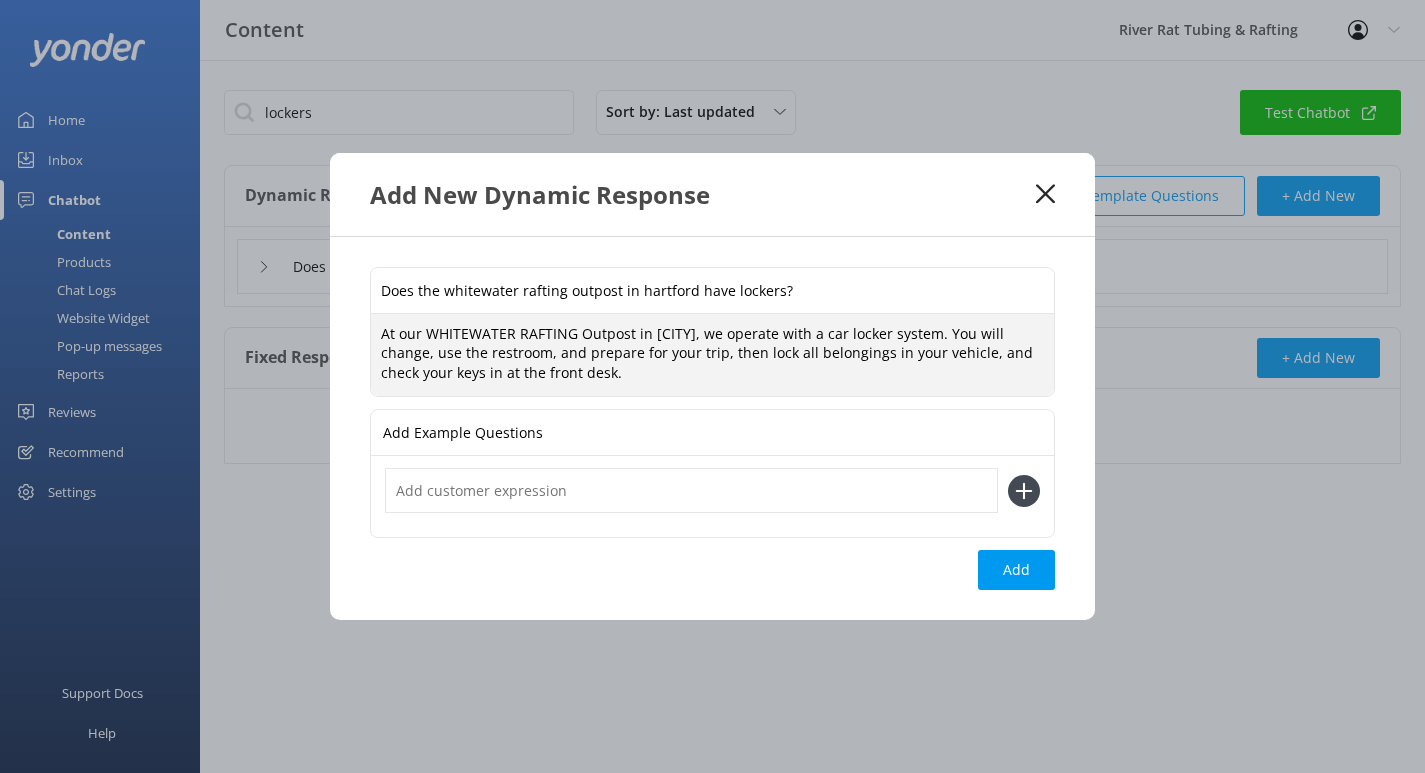 click on "At our WHITEWATER RAFTING Outpost in [CITY], we operate with a car locker system. You will change, use the restroom, and prepare for your trip, then lock all belongings in your vehicle, and check your keys in at the front desk." at bounding box center [712, 355] 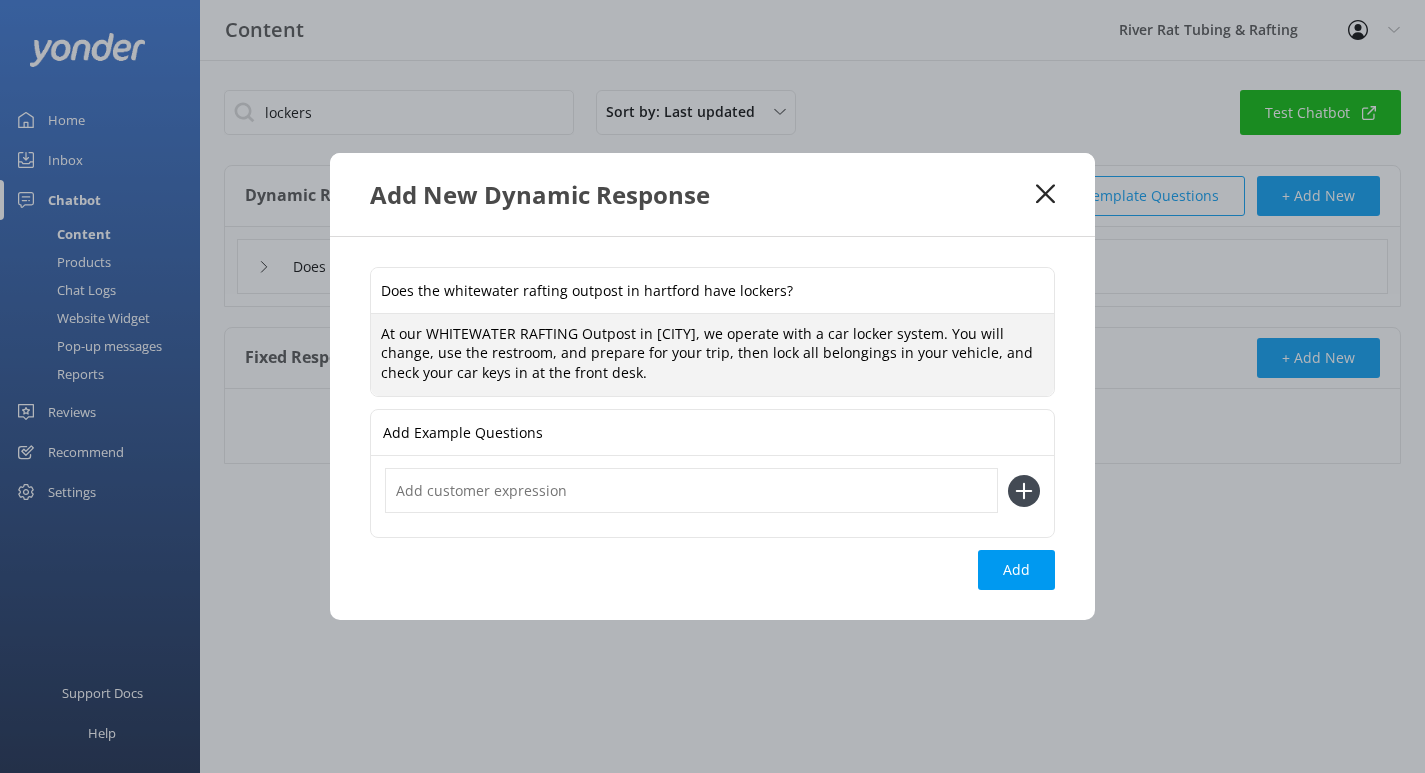 click on "At our WHITEWATER RAFTING Outpost in [CITY], we operate with a car locker system. You will change, use the restroom, and prepare for your trip, then lock all belongings in your vehicle, and check your car keys in at the front desk." at bounding box center (712, 355) 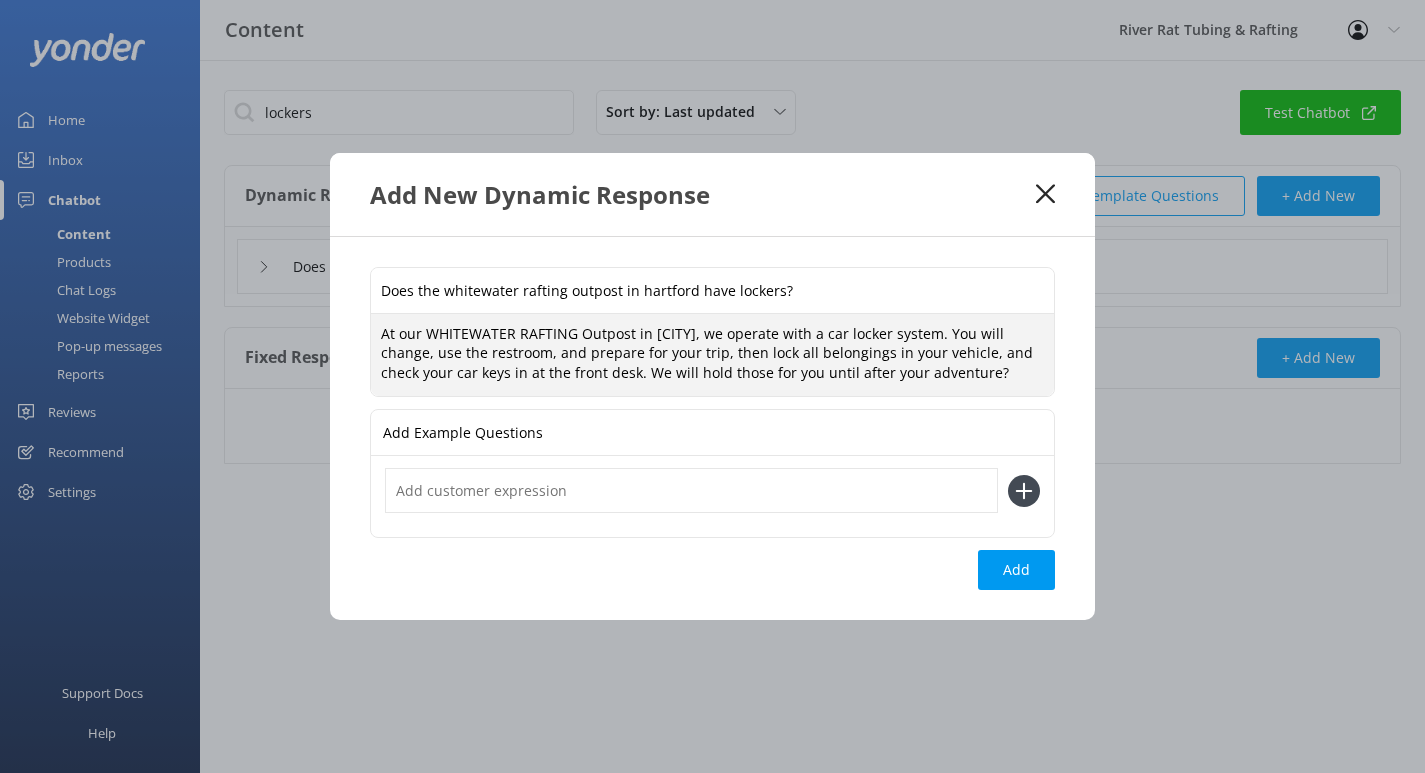 type on "At our WHITEWATER RAFTING Outpost in [CITY], we operate with a car locker system. You will change, use the restroom, and prepare for your trip, then lock all belongings in your vehicle, and check your car keys in at the front desk. We will hold those for you until after your adventure?" 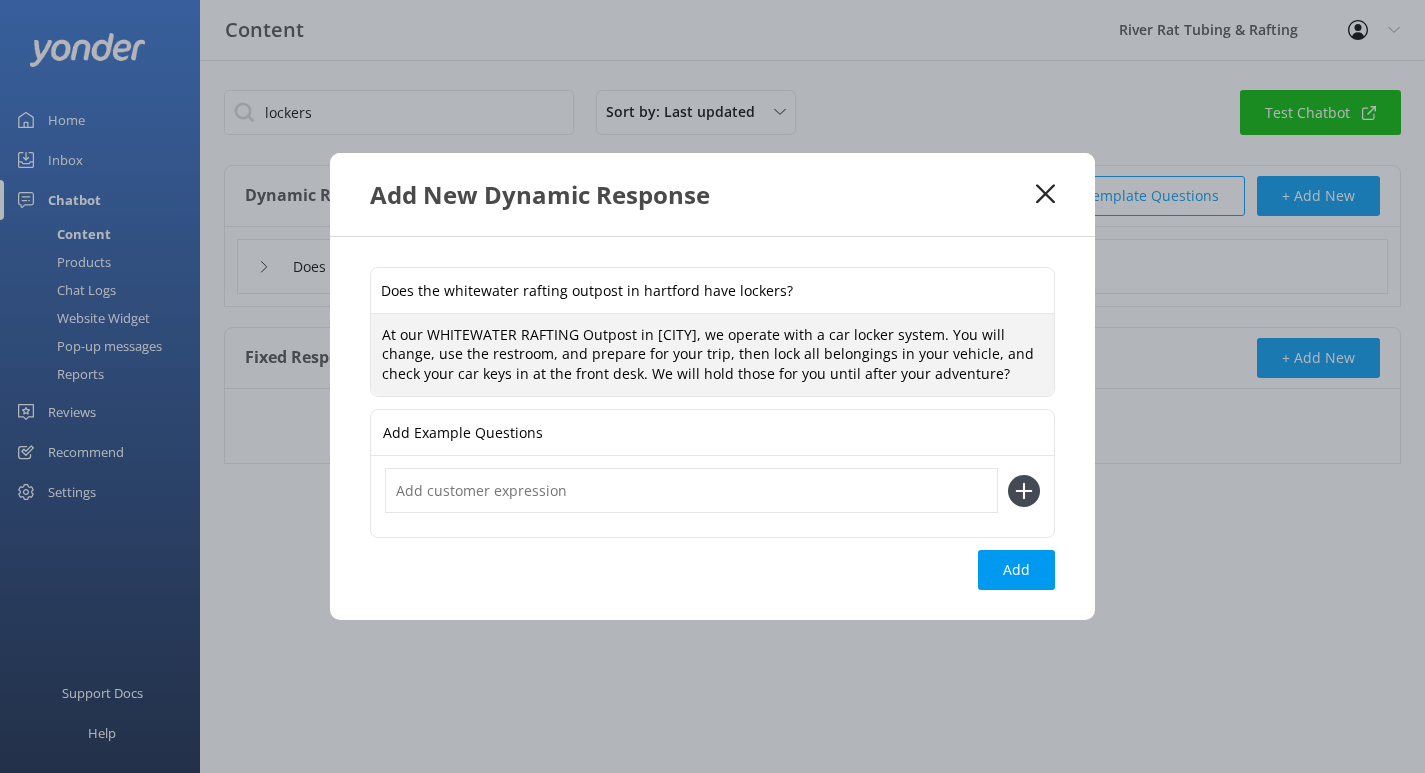 click at bounding box center [691, 490] 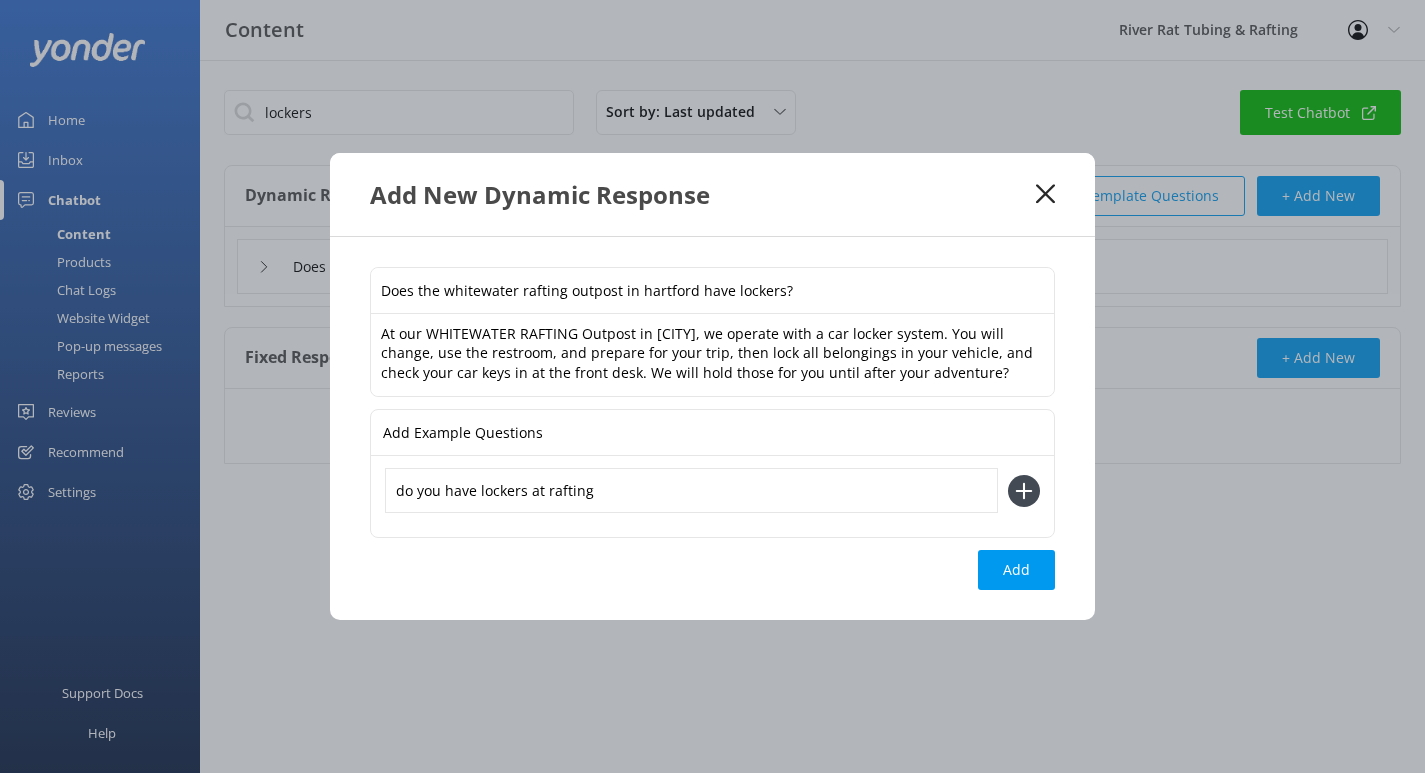 type on "do you have lockers at rafting" 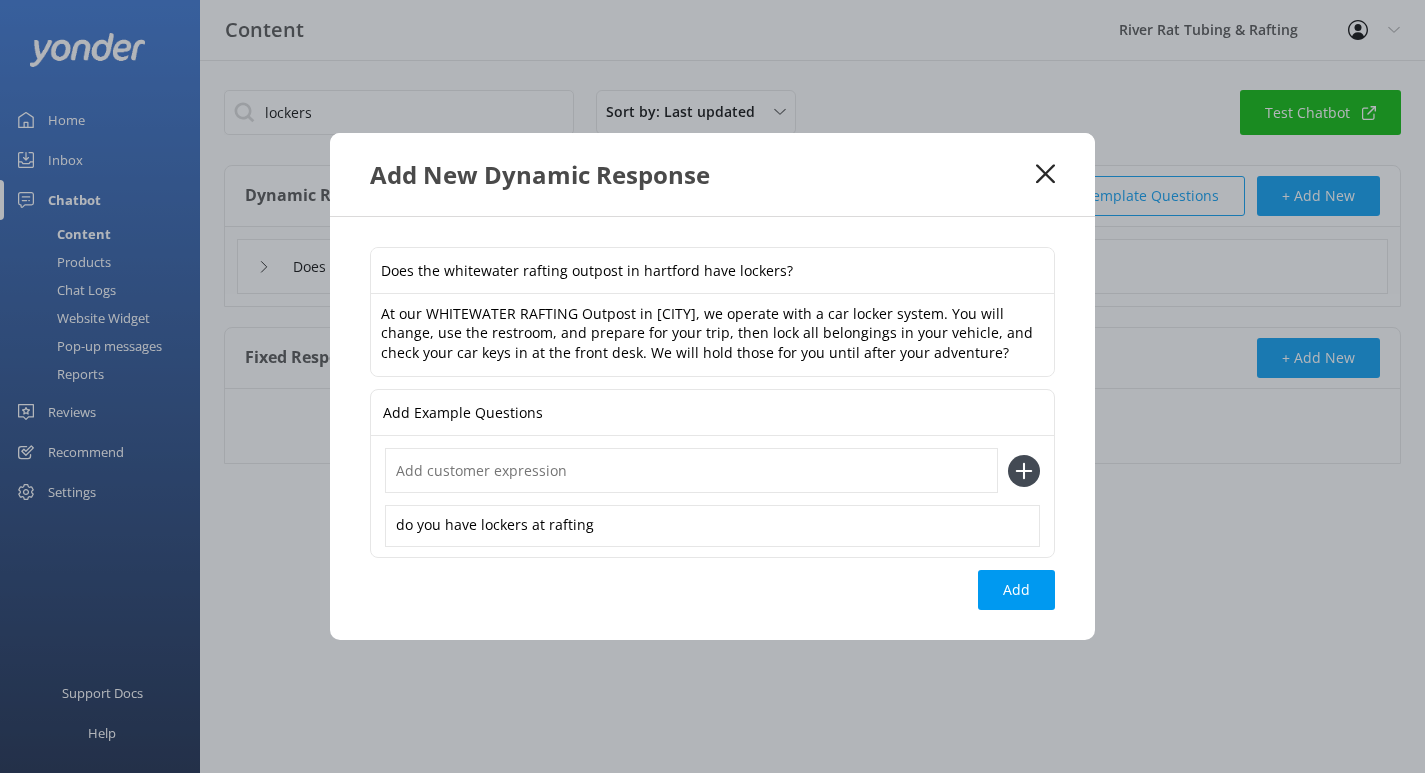 click at bounding box center (691, 470) 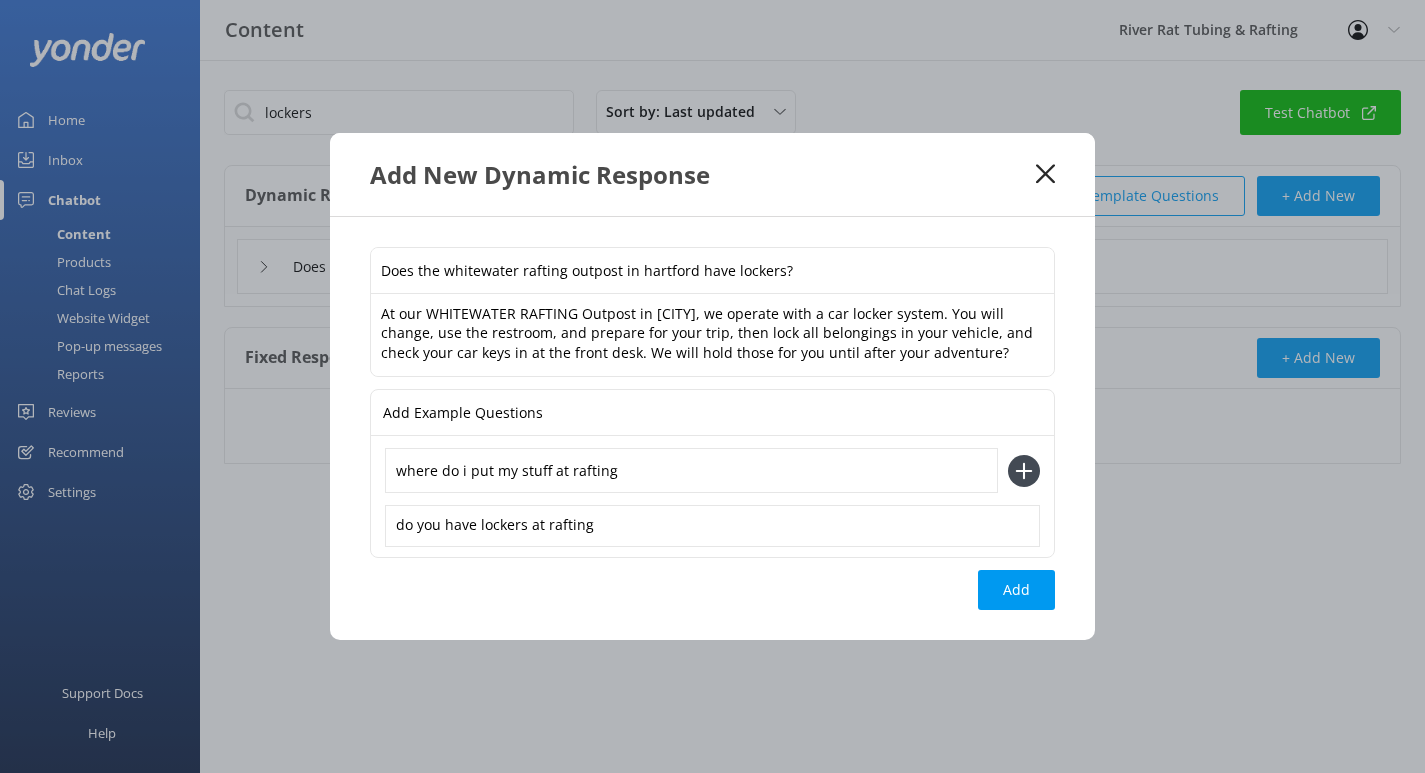 type on "where do i put my stuff at rafting" 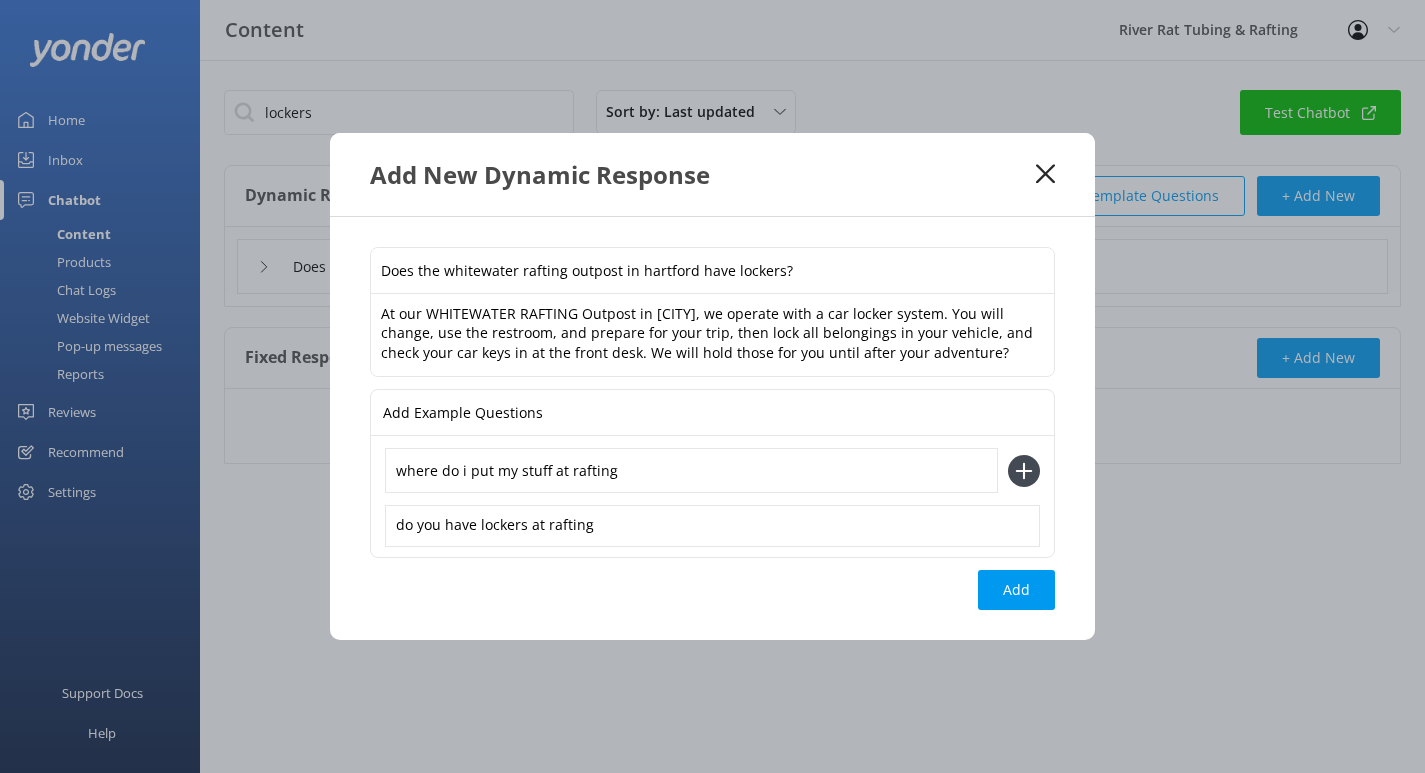 click 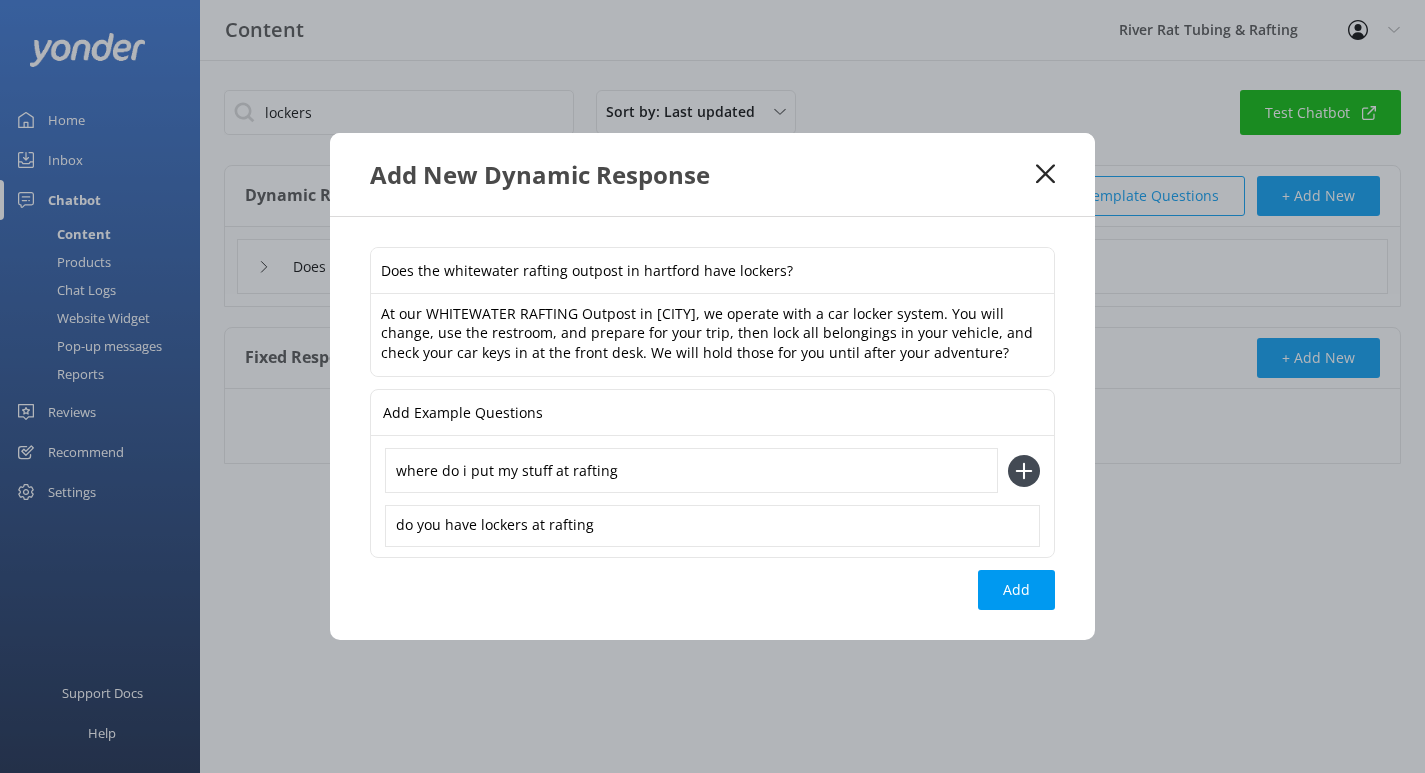 type 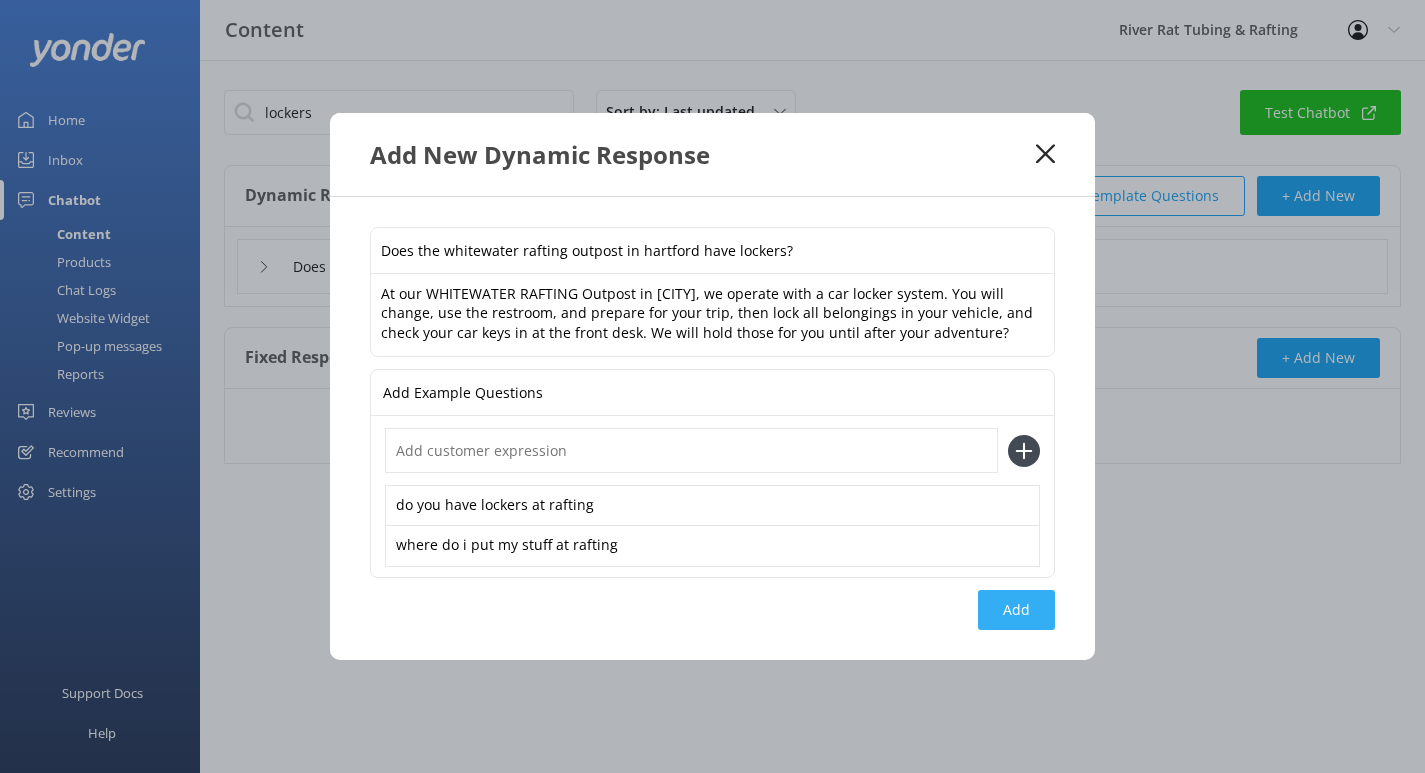 click on "Add" at bounding box center [1016, 610] 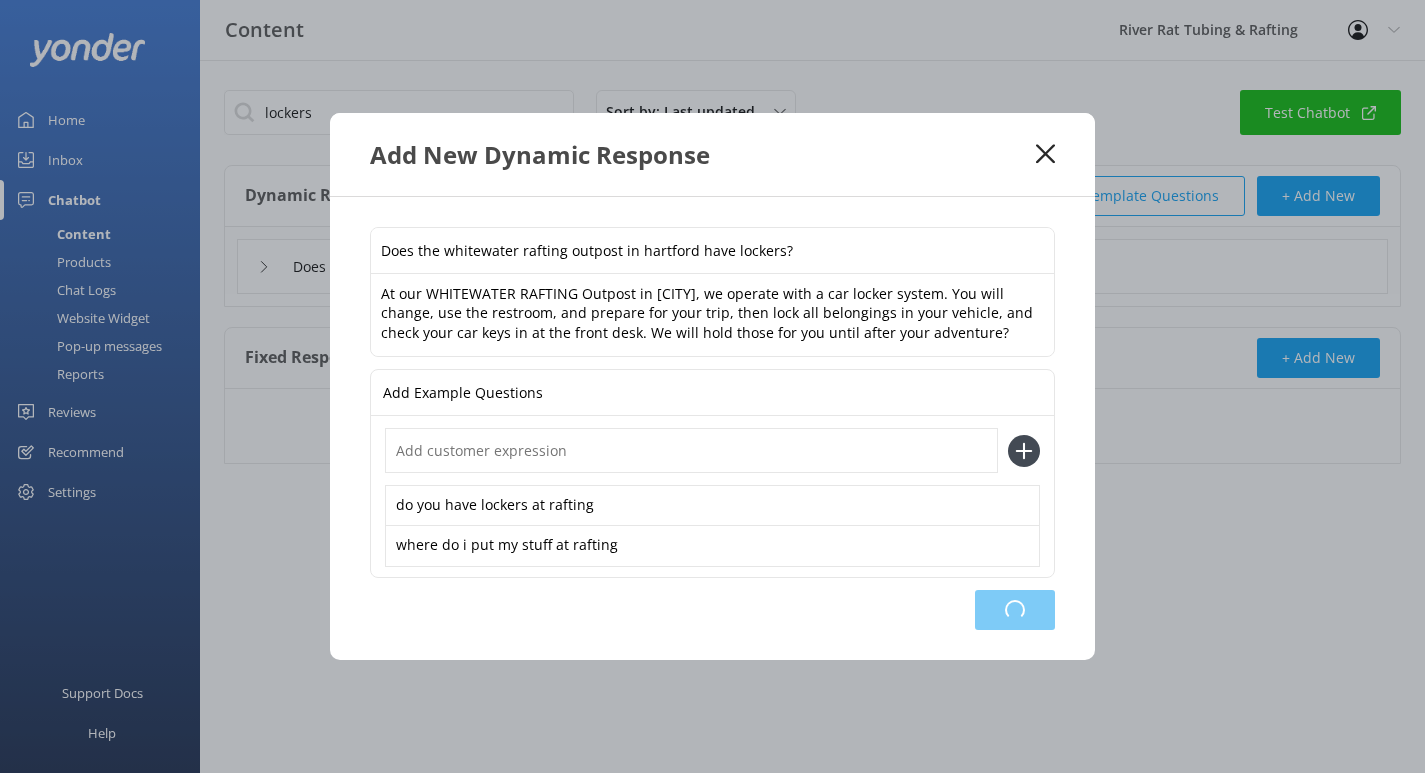 type on "Does the whitewater rafting outpost in hartford have lockers?" 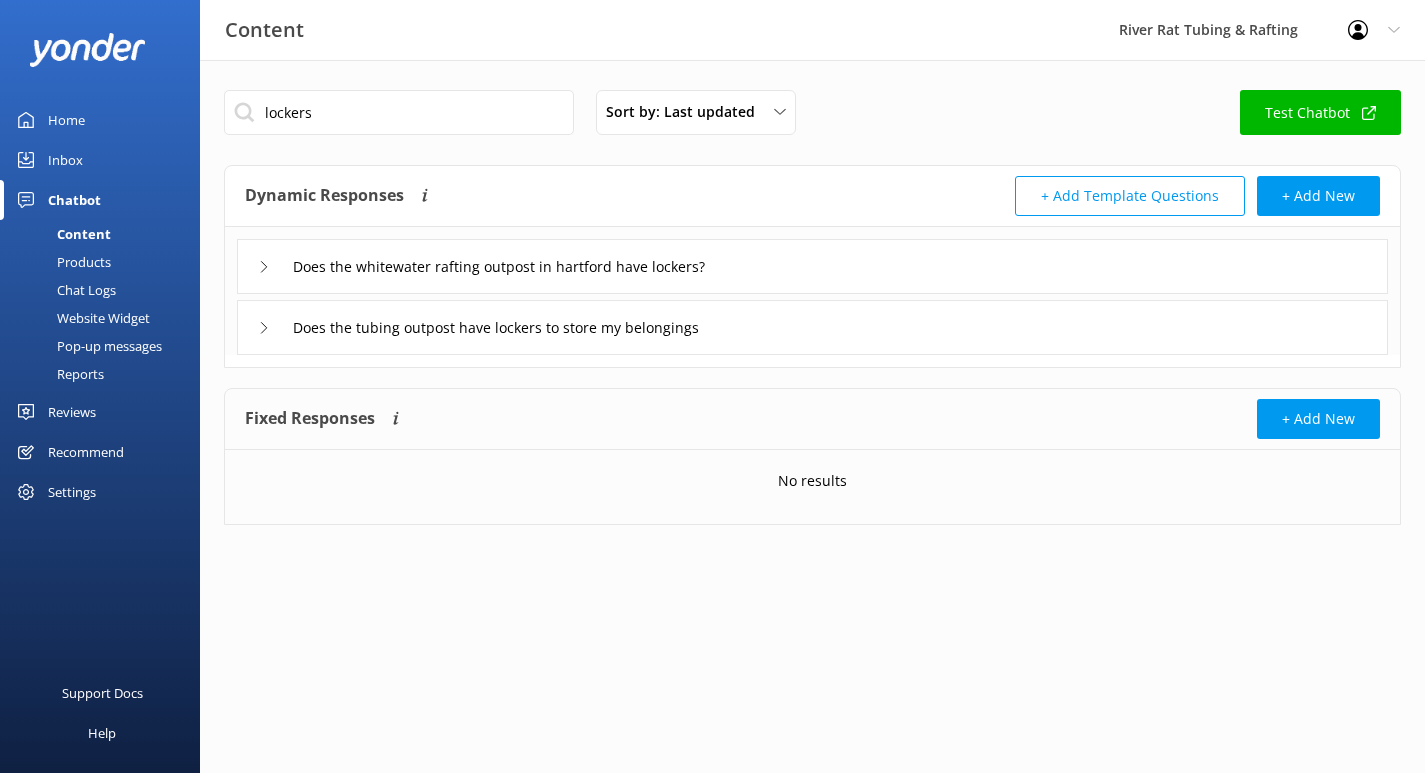 click on "Inbox" at bounding box center (65, 160) 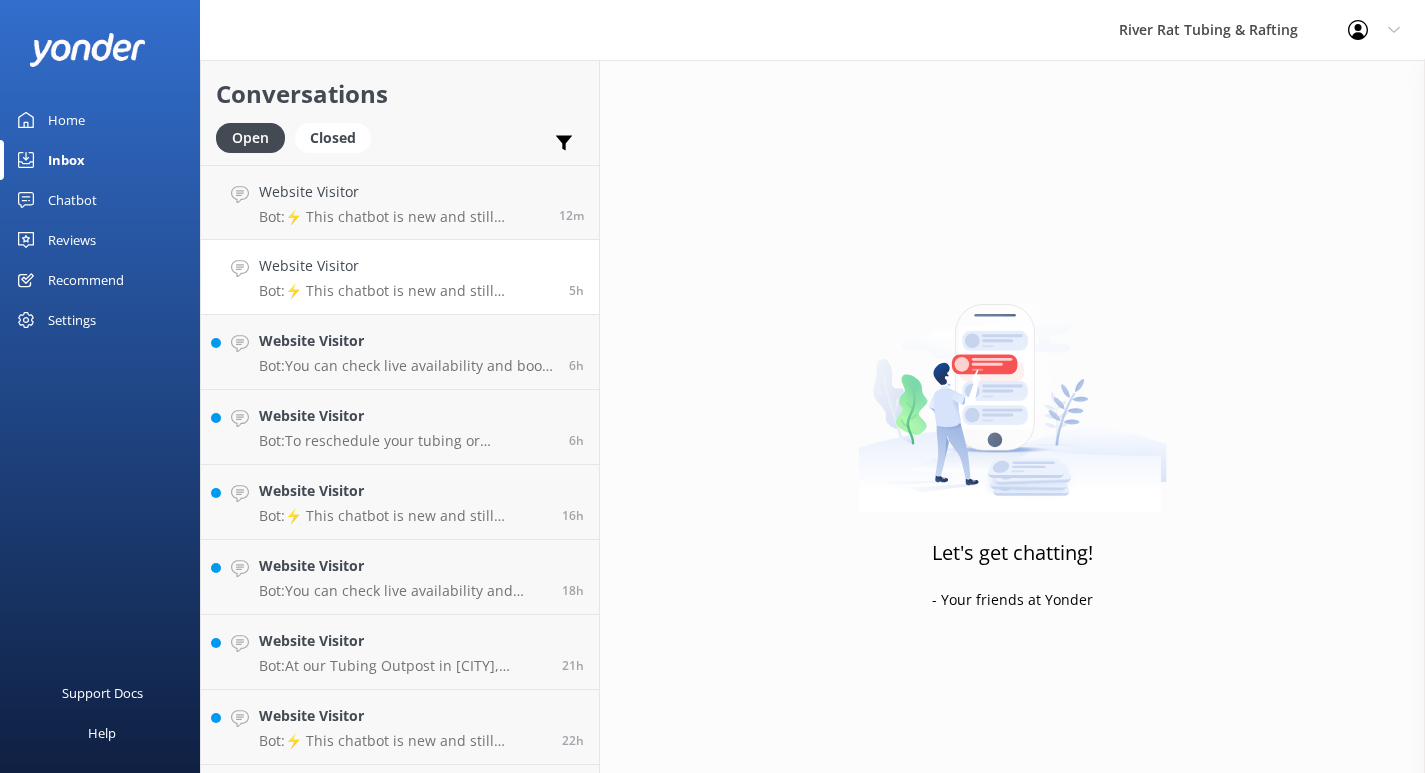 click on "Bot:  ⚡ This chatbot is new and still learning. You're welcome to ask a new question and our automated FAQ bot might be able to help. OR you can Call Us at ([PHONE]) or fill out this Contact Us form: https://smokymtnriverrat.com/contact-us/" at bounding box center (406, 291) 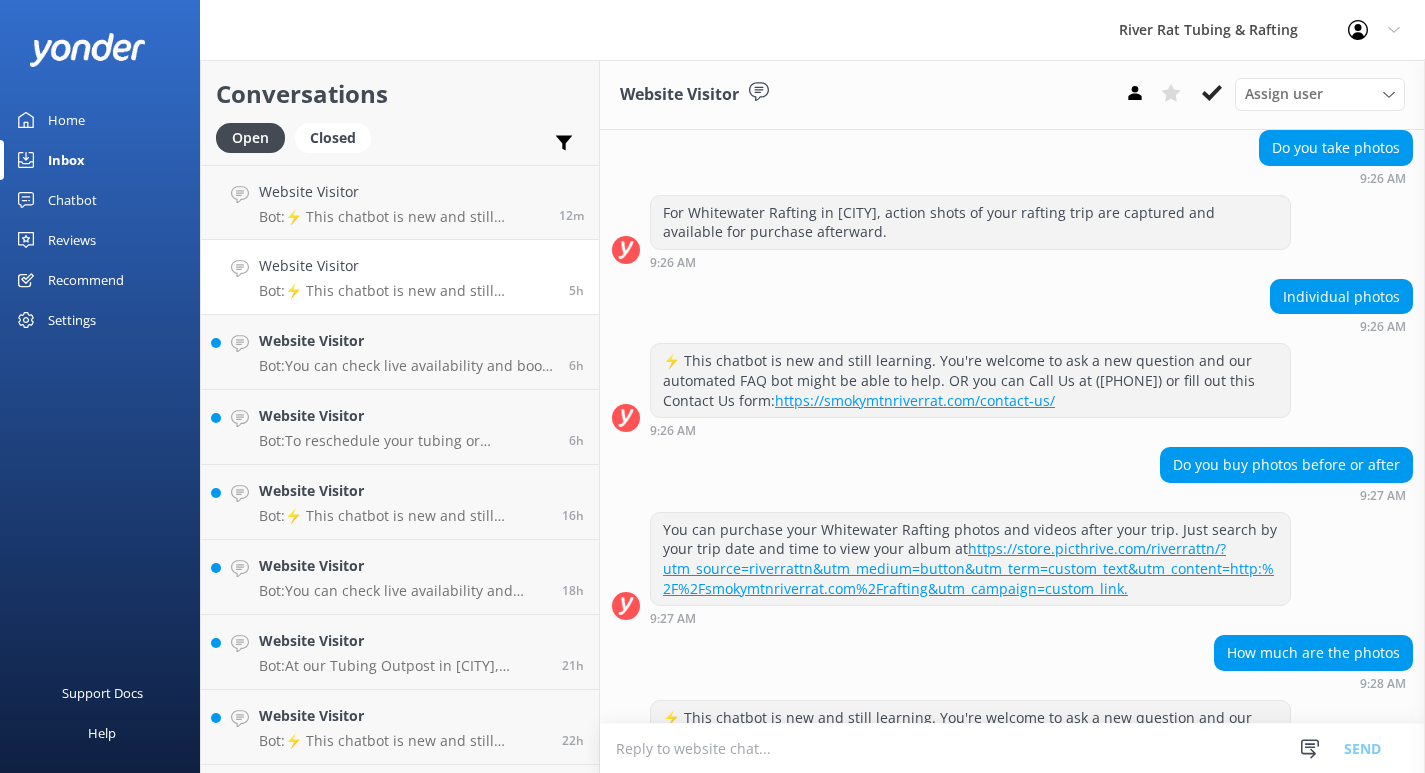 scroll, scrollTop: 756, scrollLeft: 0, axis: vertical 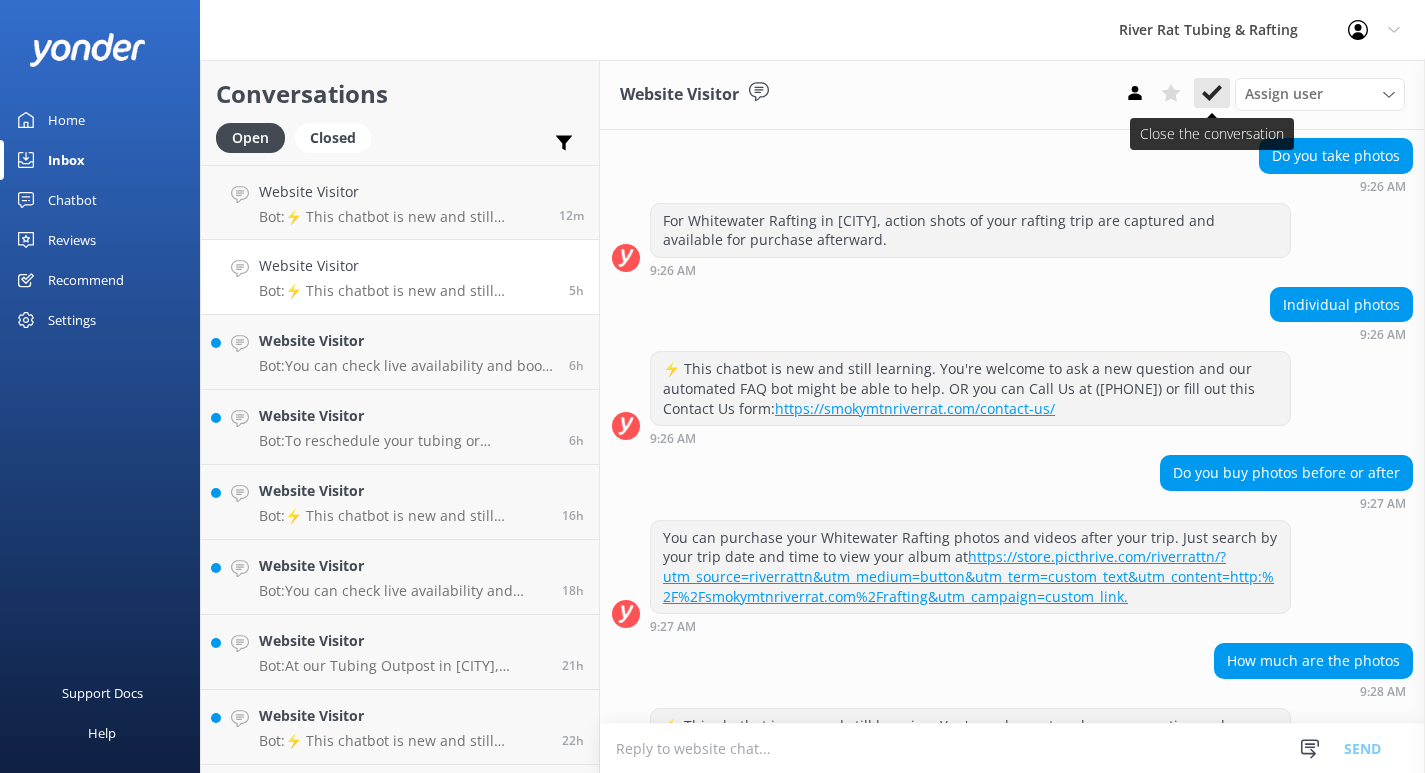 click 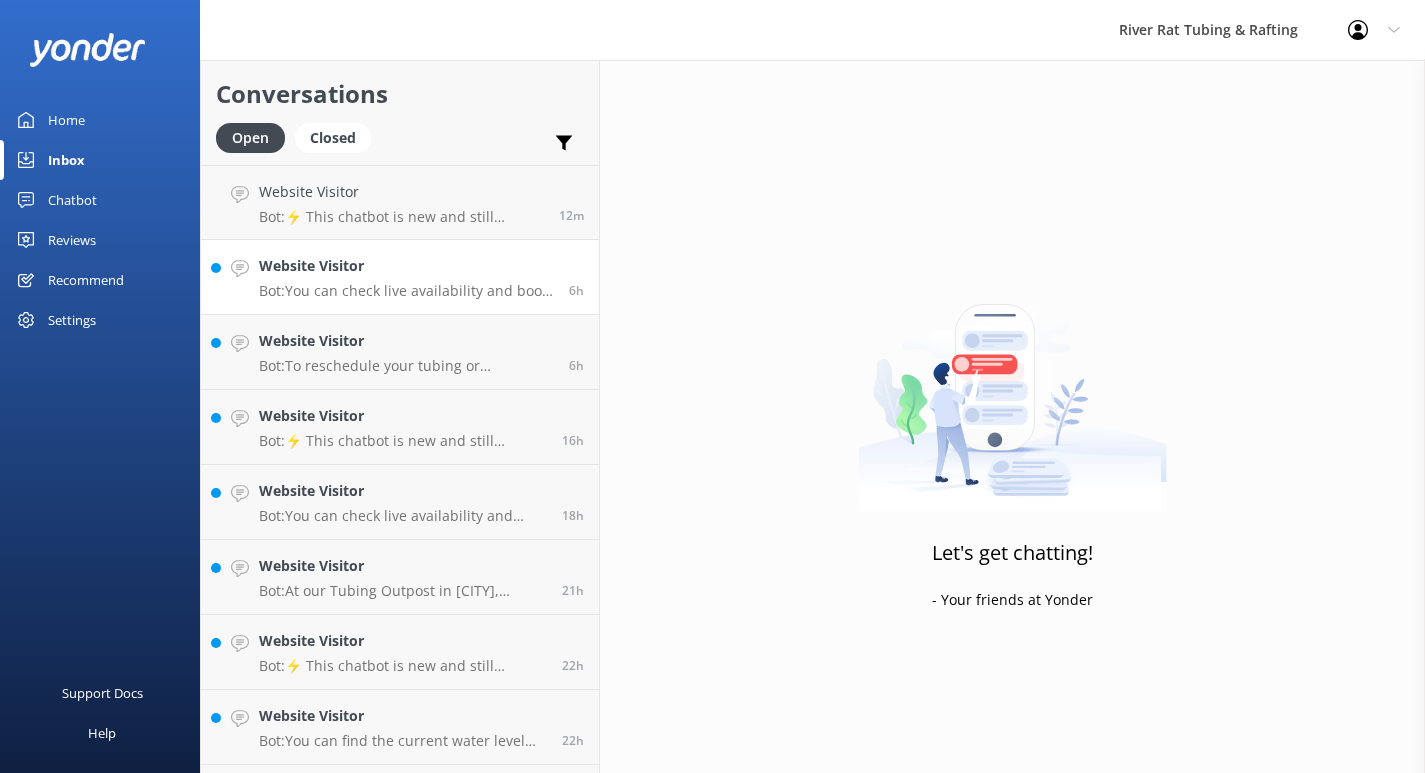 click on "Website Visitor Bot:  You can check live availability and book your tubing tickets online at https://smokymtnriverrat.com/book-now/. 6h" at bounding box center [400, 277] 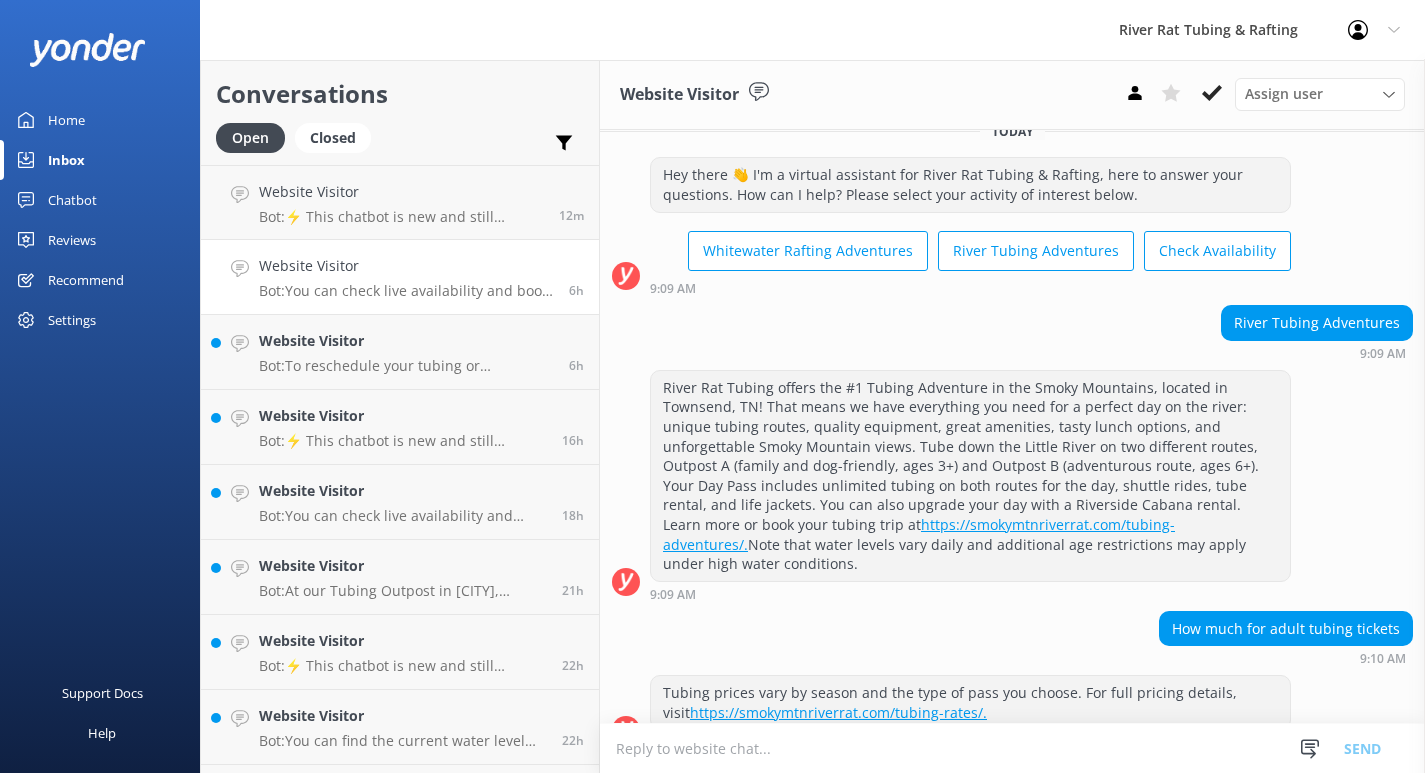 scroll, scrollTop: 0, scrollLeft: 0, axis: both 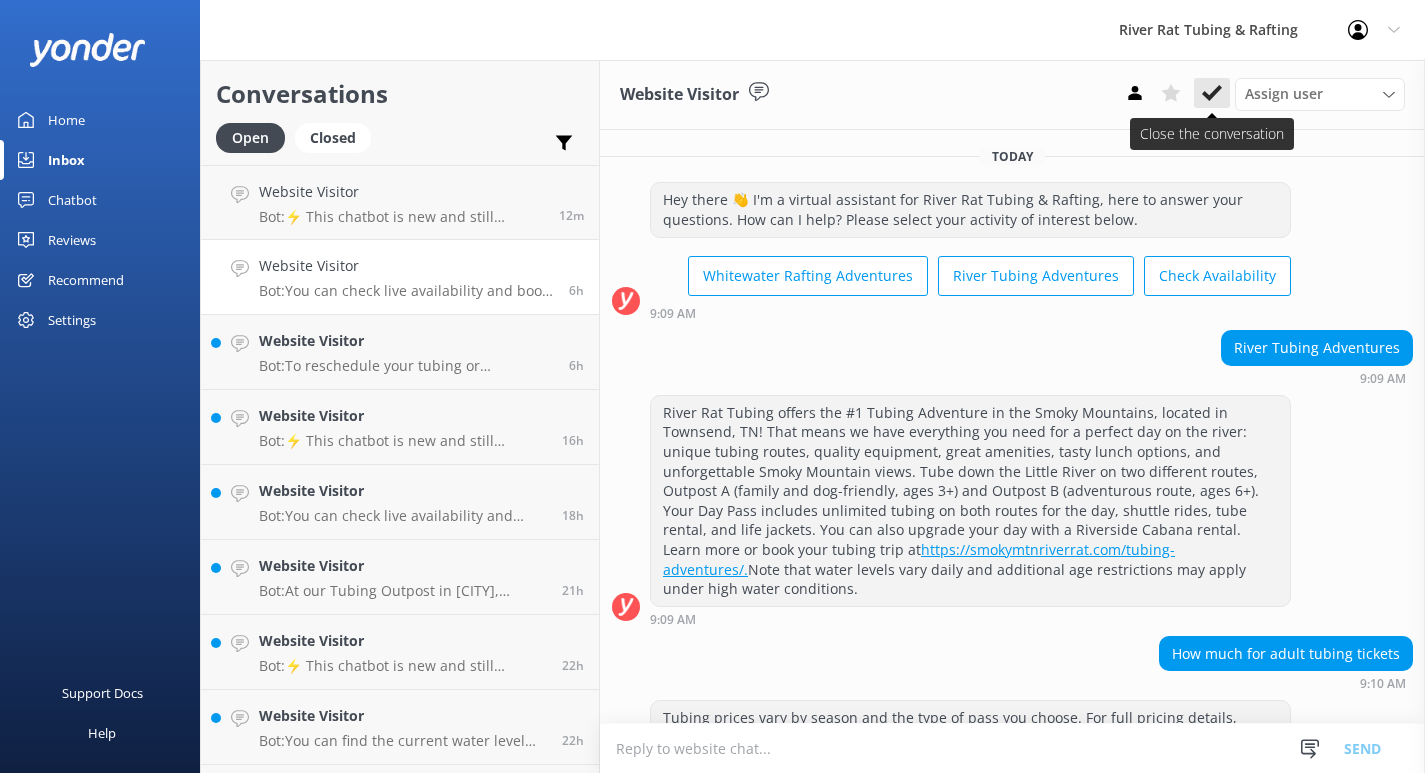 click 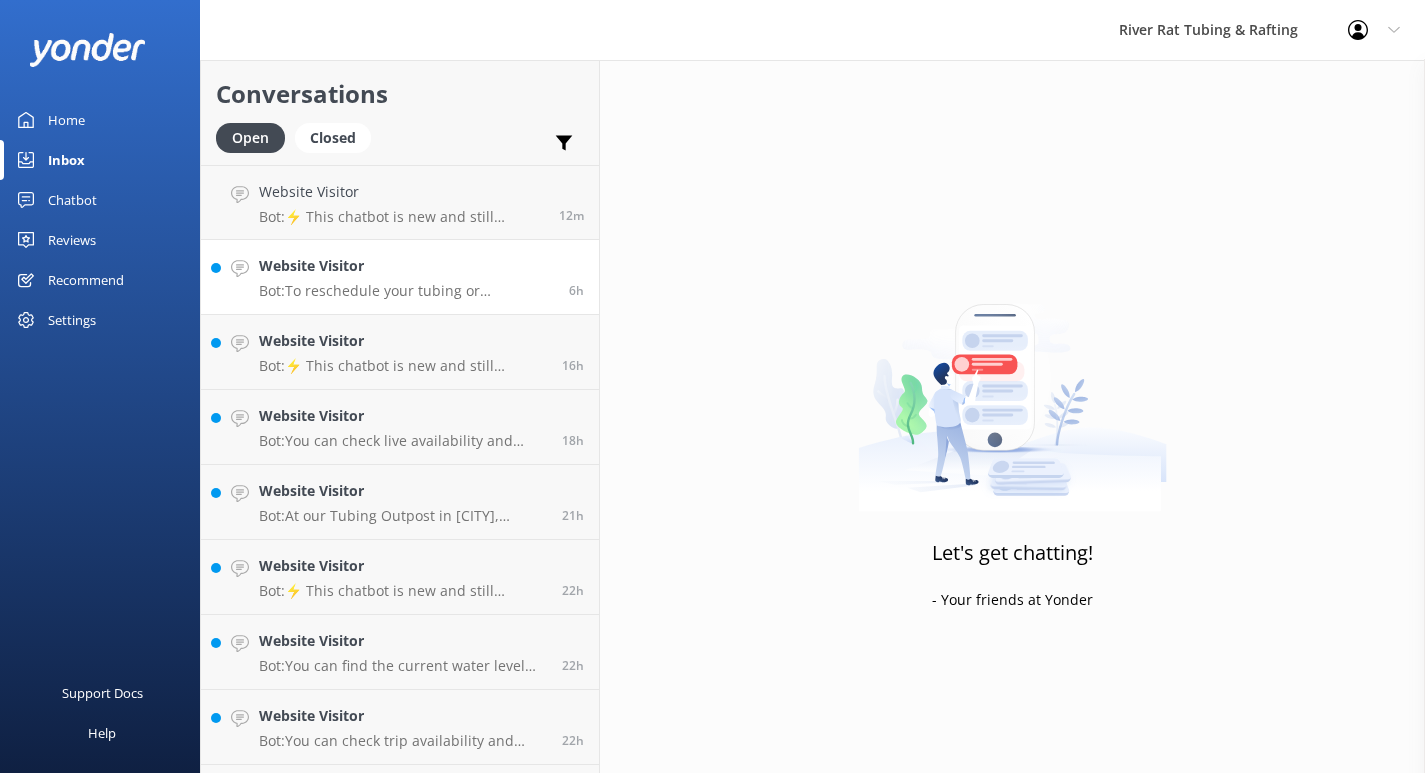click on "Bot:  To reschedule your tubing or whitewater rafting booking, if your booking is more than 24 hours away and your group includes less than 20 people, you can use your Customer Portal. This link was texted to the individual whose contact information was added to the reservation. If you need to reschedule less than 24 hours before your adventure, please call the River Rat Reservations Staff at [PHONE]." at bounding box center (406, 291) 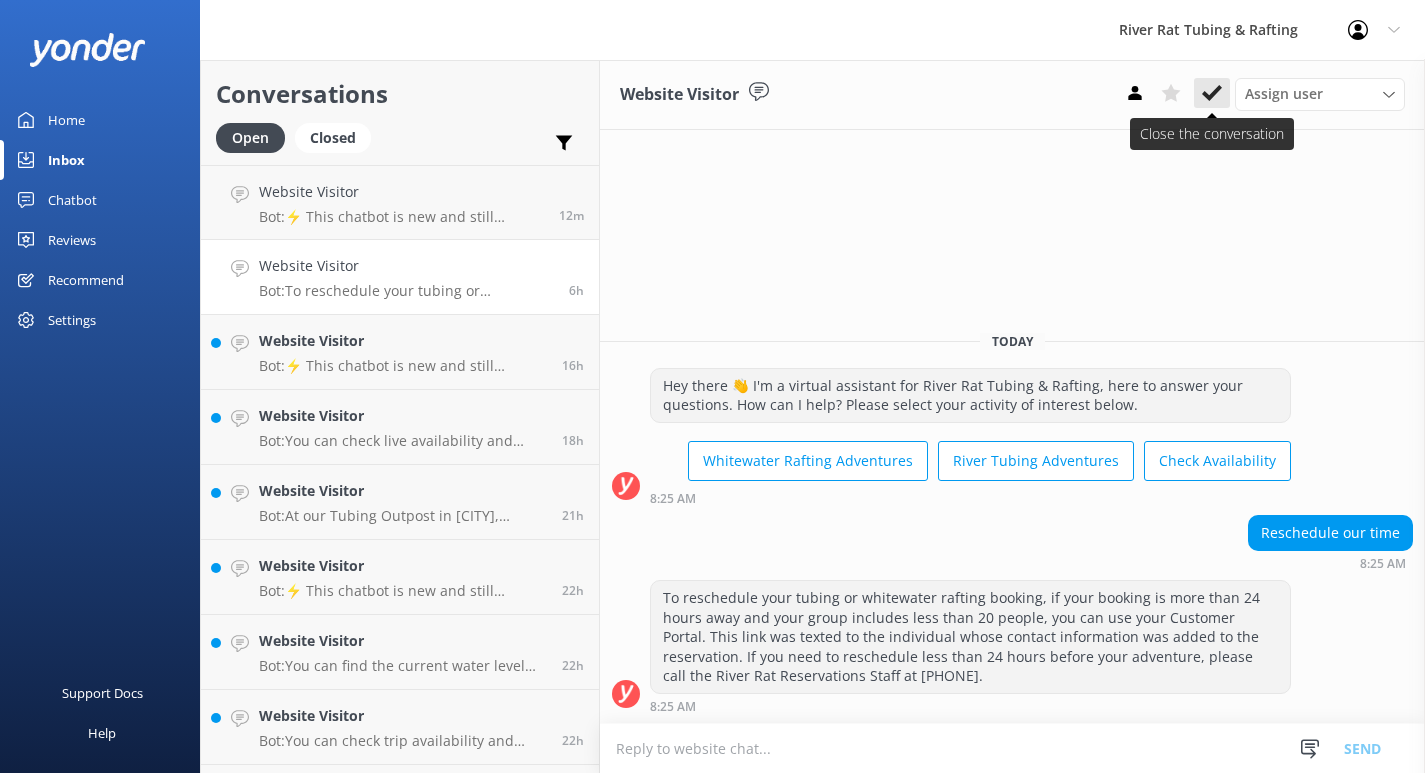 click 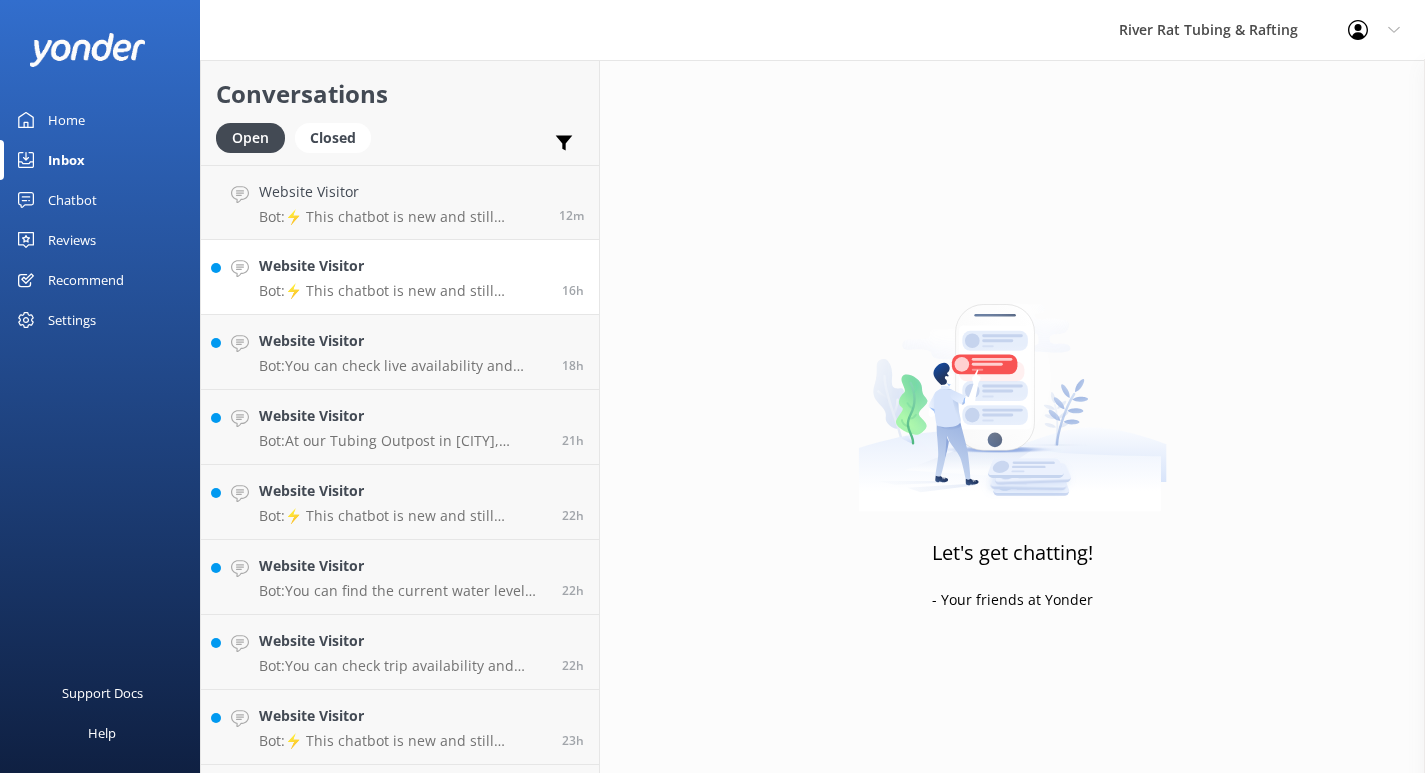 click on "Bot:  ⚡ This chatbot is new and still learning. You're welcome to ask a new question and our automated FAQ bot might be able to help. OR you can Call Us at ([PHONE]) or fill out this Contact Us form: https://smokymtnriverrat.com/contact-us/" at bounding box center [403, 291] 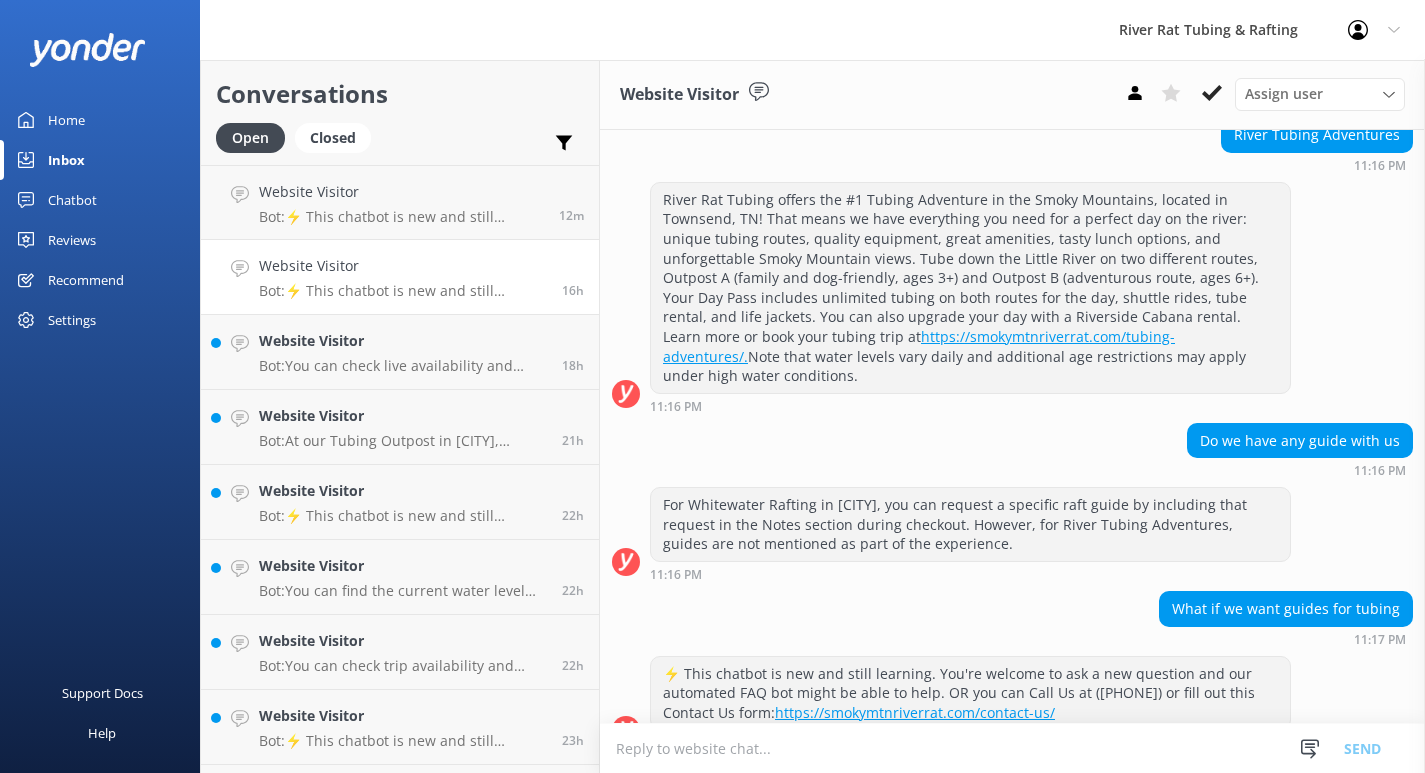 scroll, scrollTop: 229, scrollLeft: 0, axis: vertical 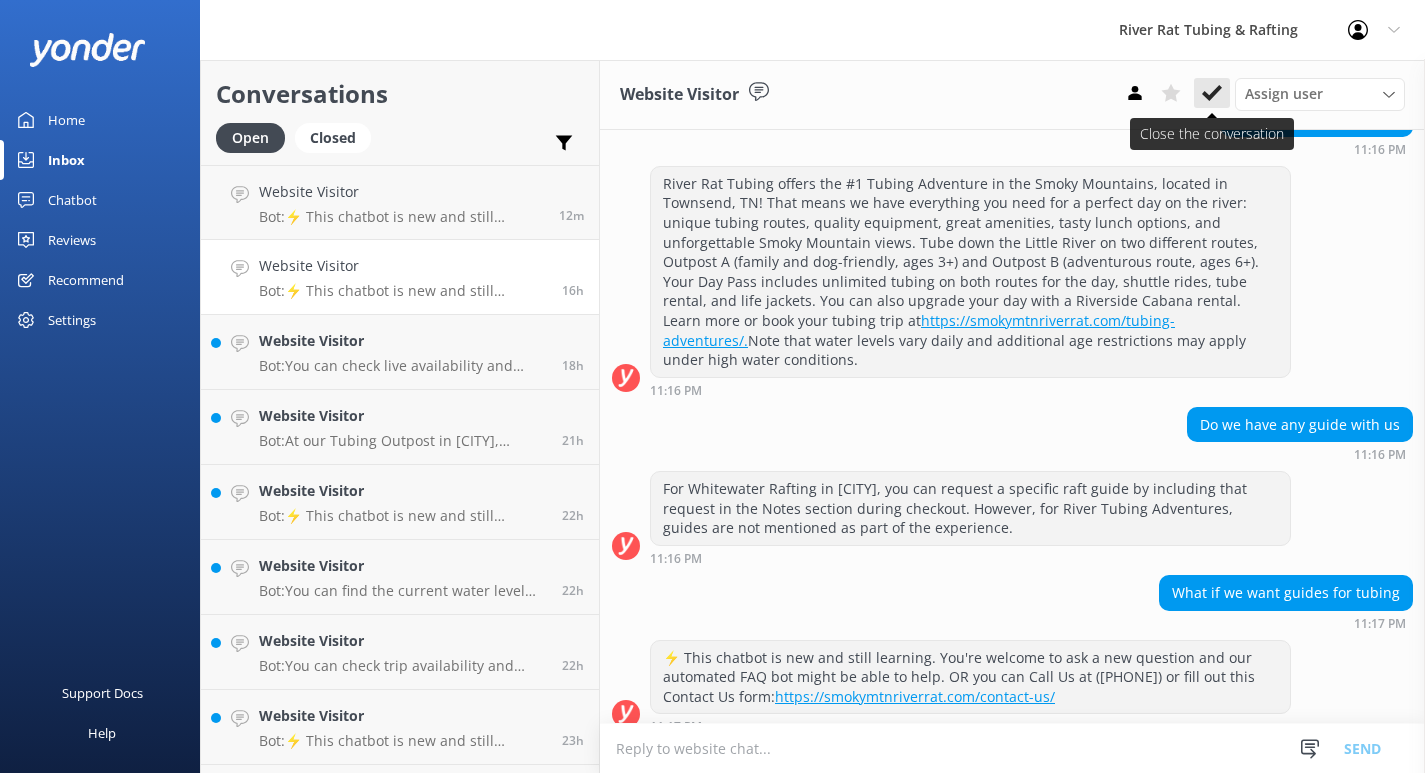 click 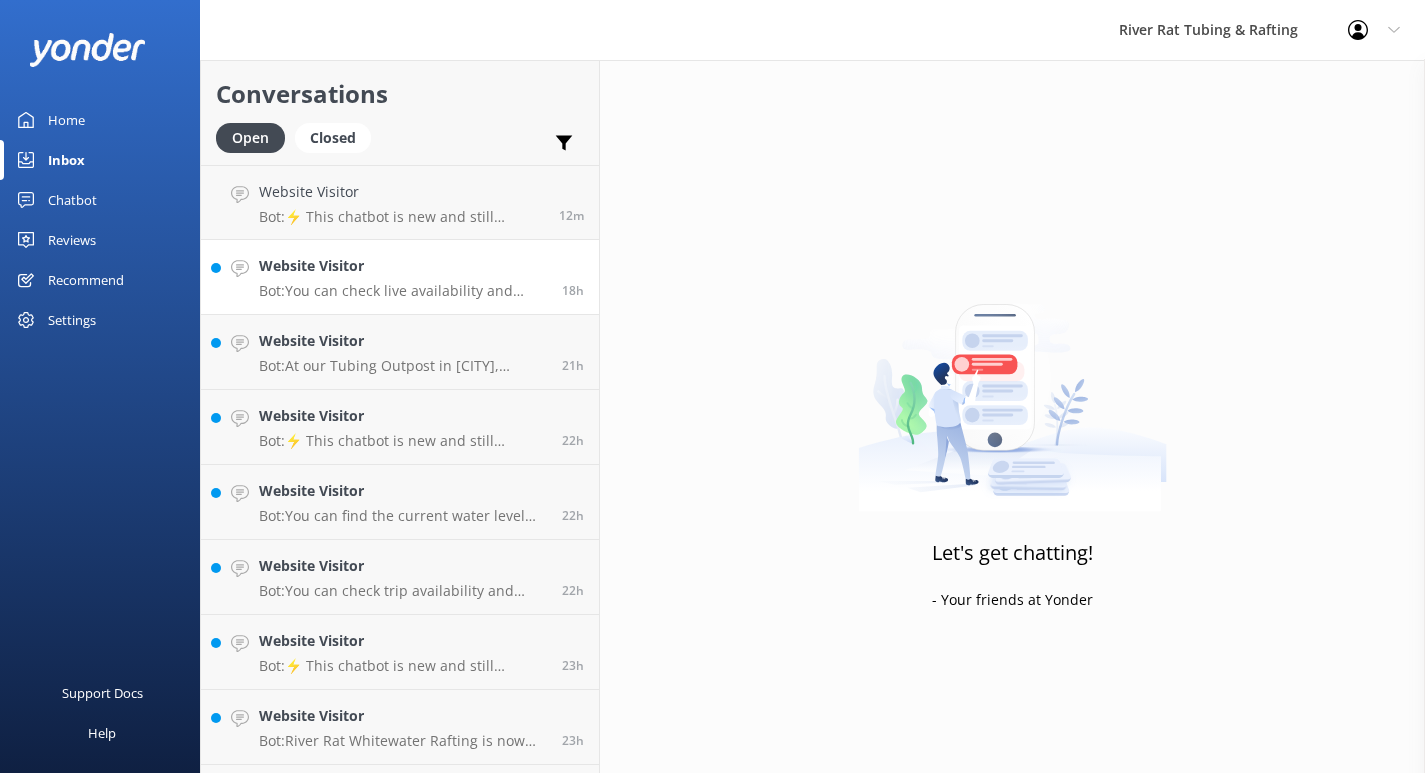 click on "Bot:  You can check live availability and book your tubing, rafting, packages, or gift certificates online anytime at https://smokymtnriverrat.com/book-now/." at bounding box center (403, 291) 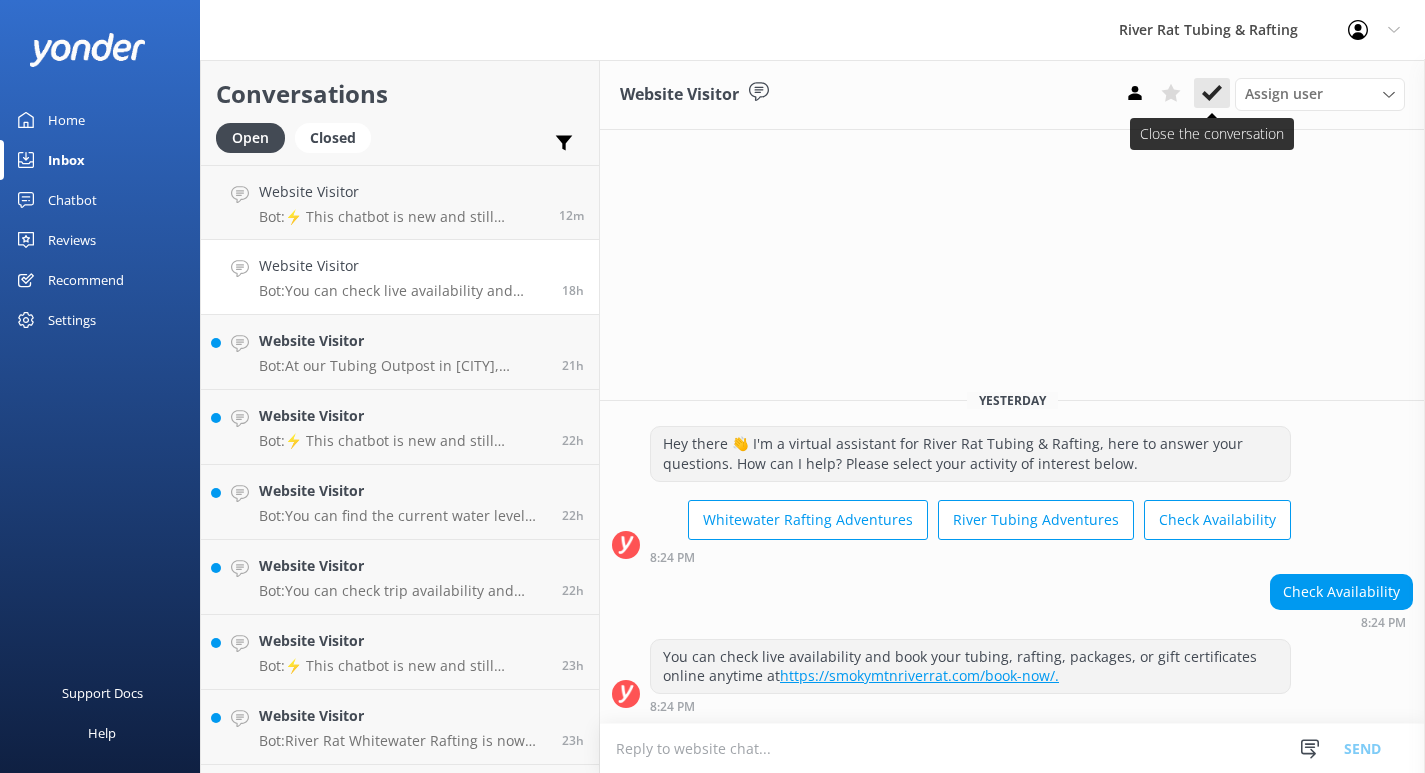click 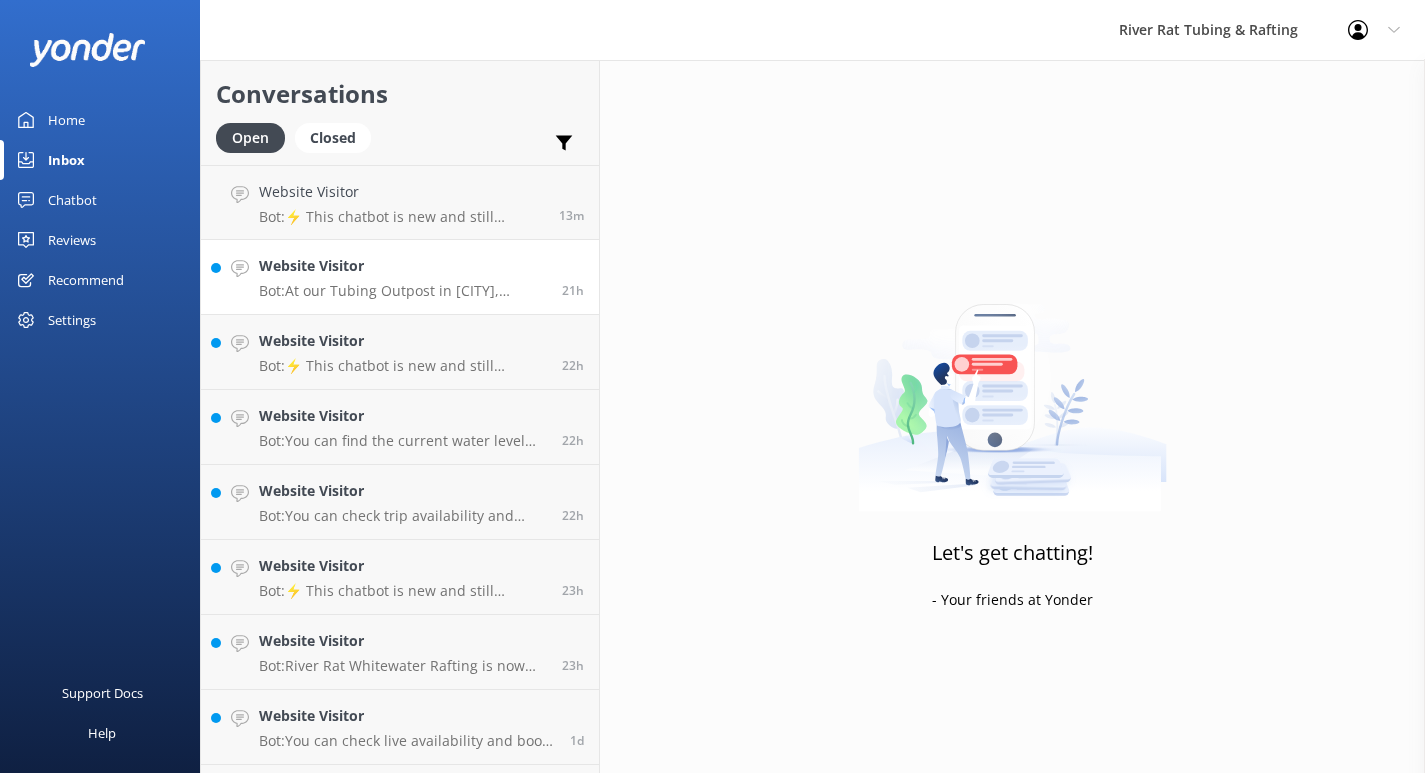 click on "Website Visitor Bot:  At our Tubing Outpost in Townsend, shuttles run continuously throughout the day until all tubers have been transported back. Shuttle access is included with your activity pass." at bounding box center [403, 277] 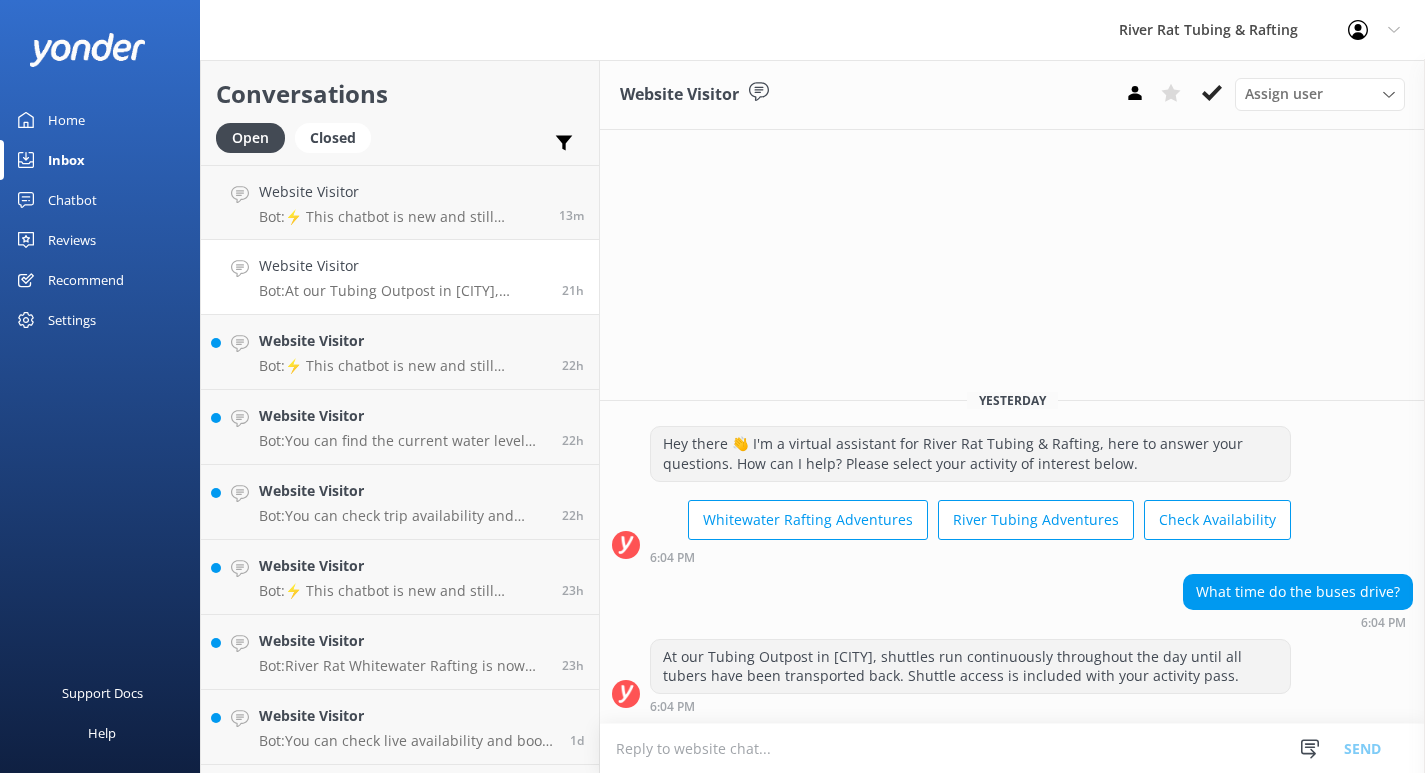 click on "Website Visitor Assign user [NAME] Logic Marketing" at bounding box center (1012, 95) 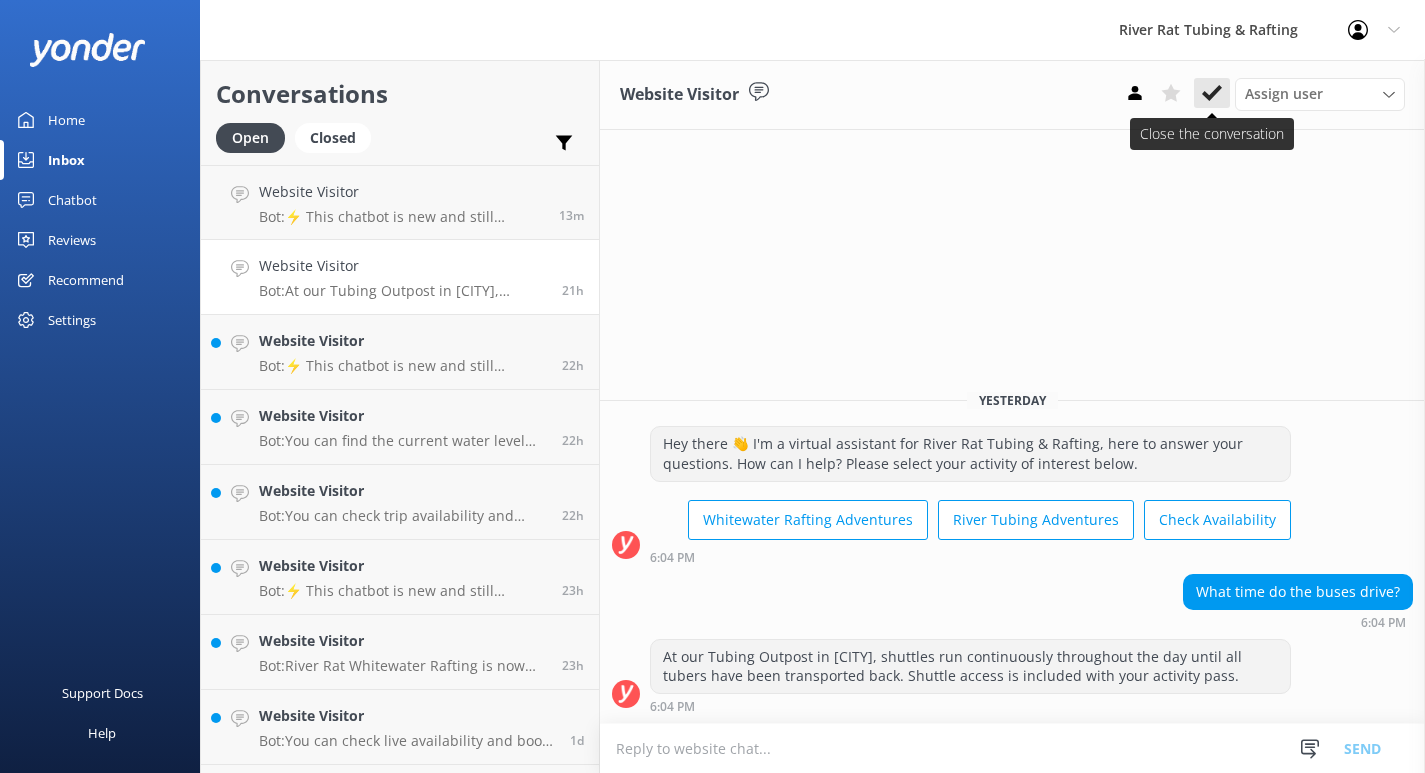 click 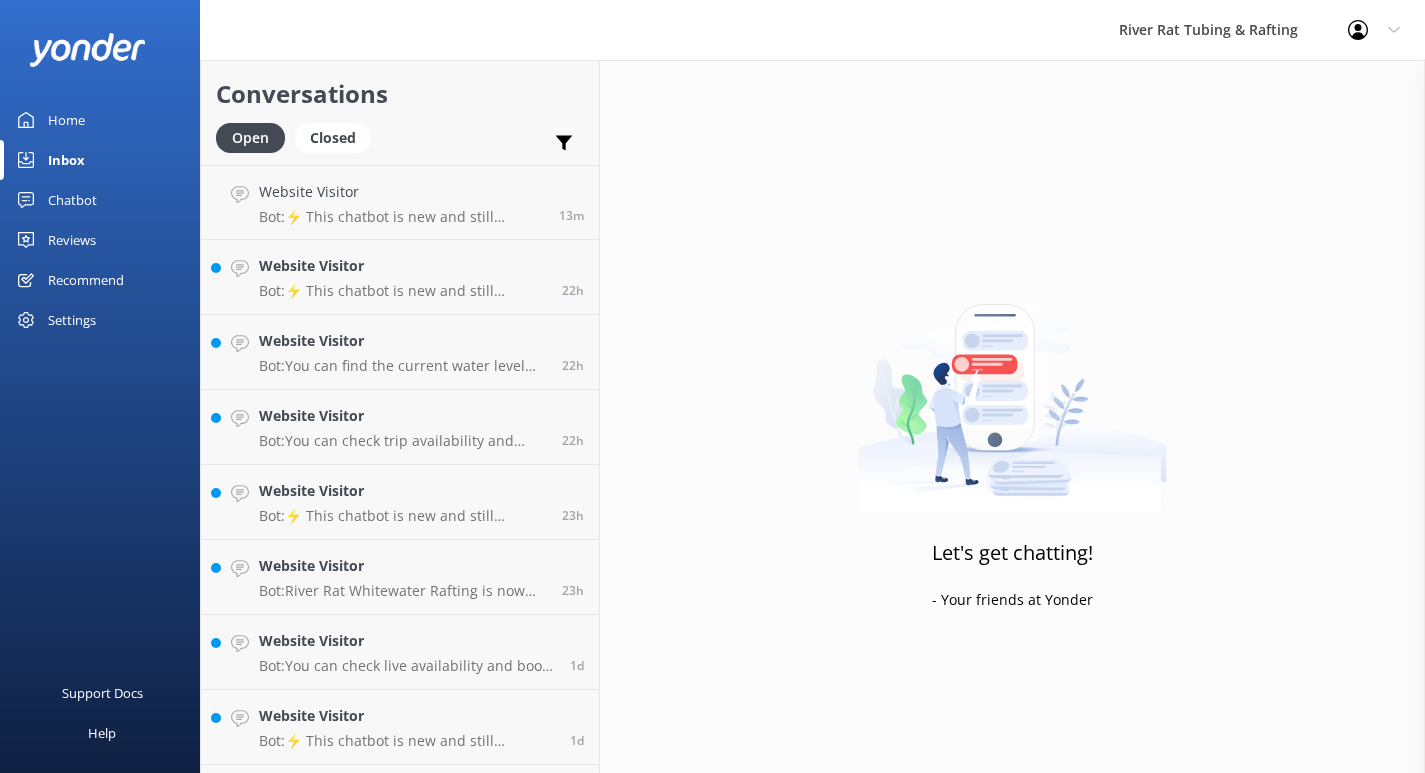 click on "Home" at bounding box center [66, 120] 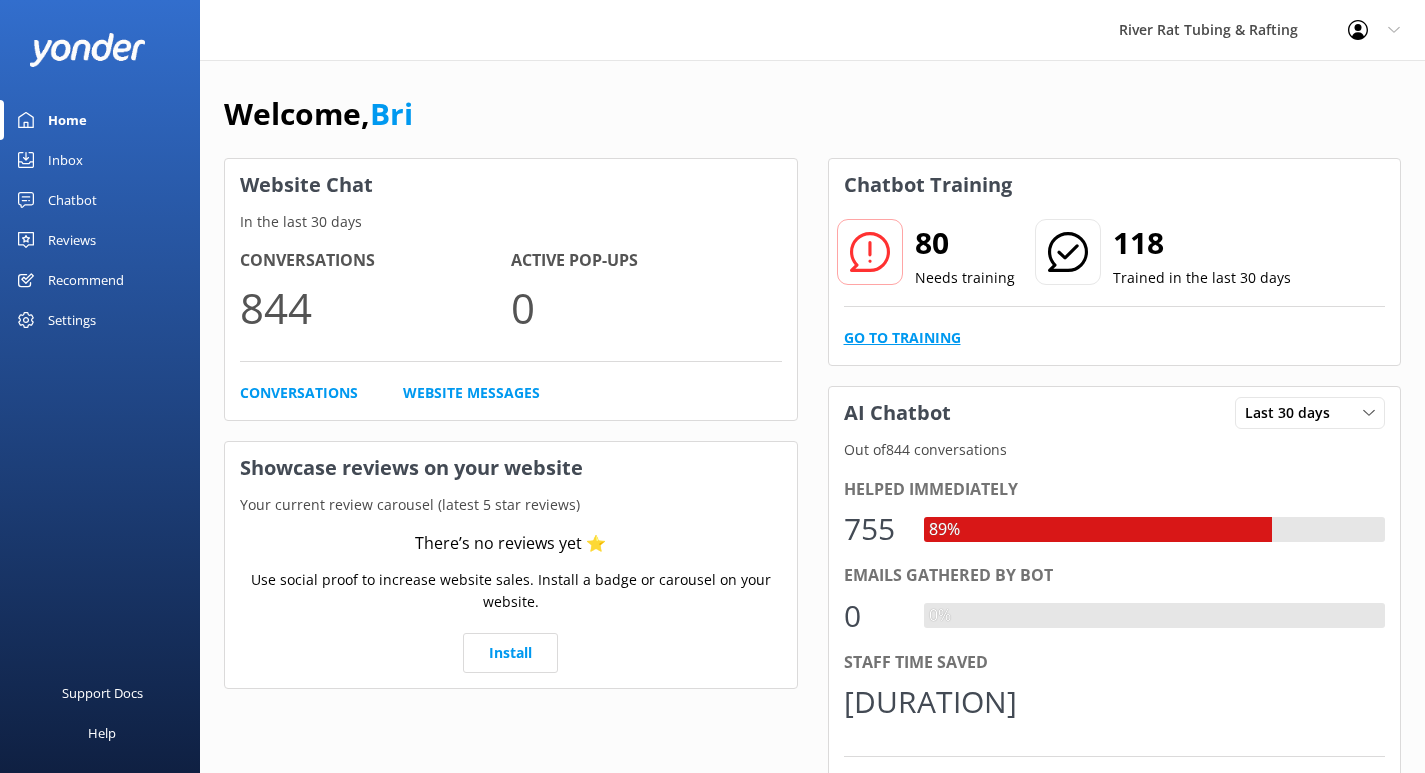 click on "Go to Training" at bounding box center [902, 338] 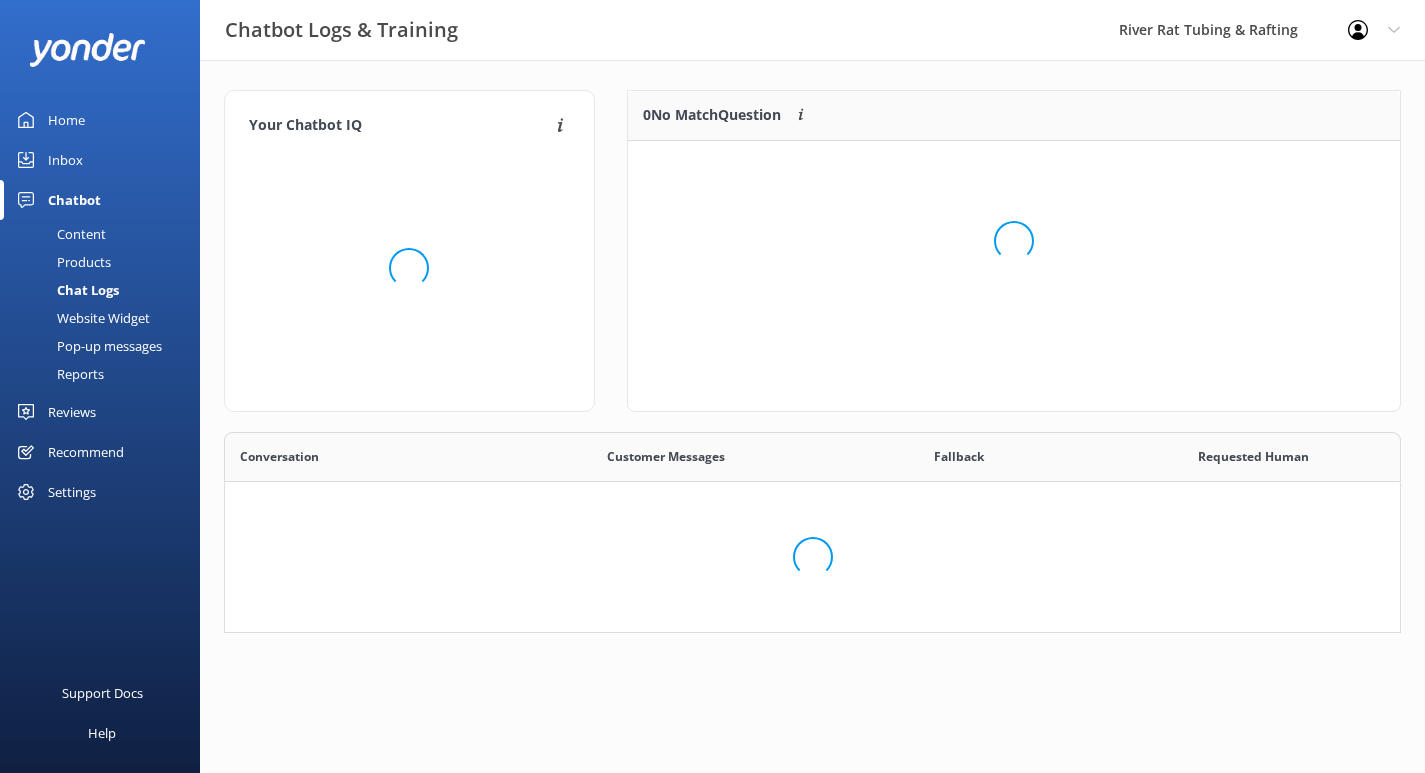 scroll, scrollTop: 1, scrollLeft: 1, axis: both 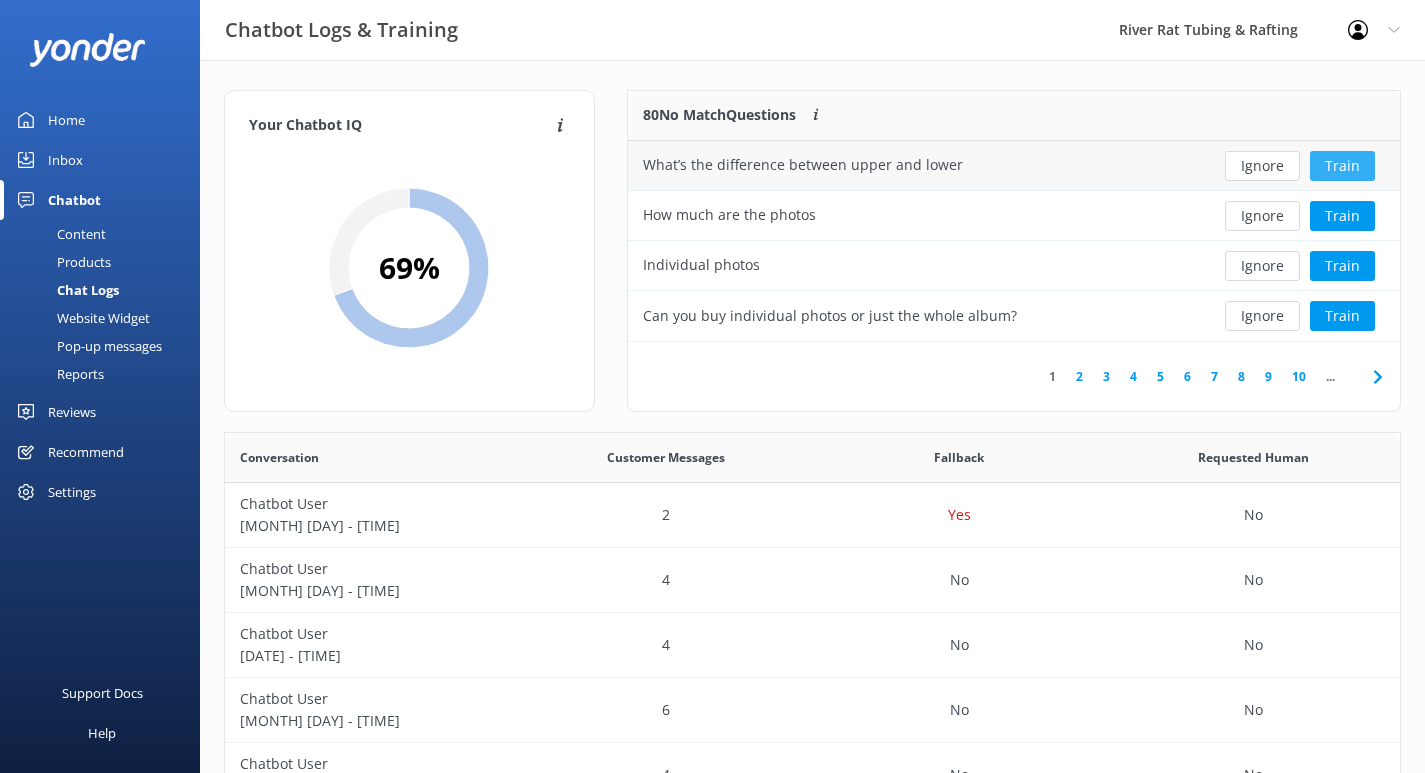 click on "Train" at bounding box center (1342, 166) 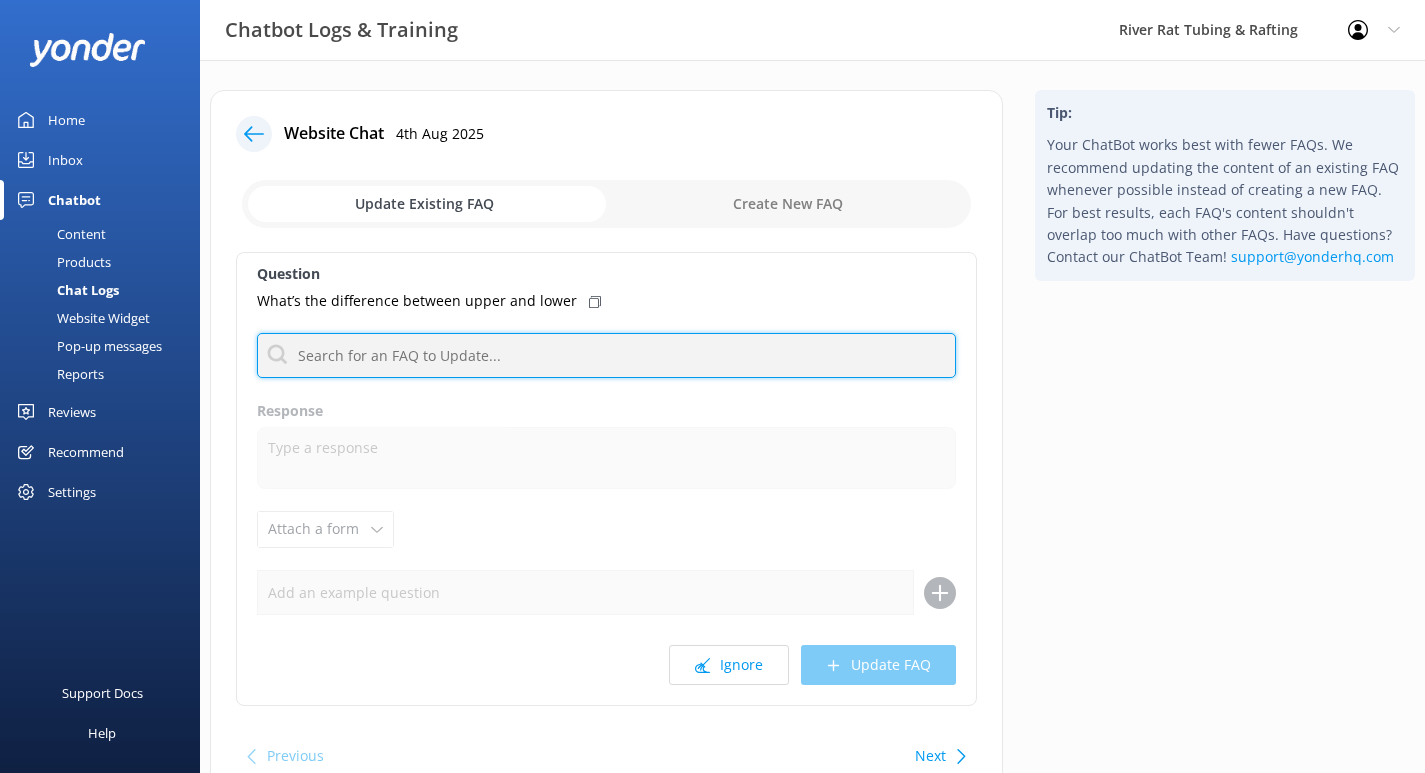 click at bounding box center [606, 355] 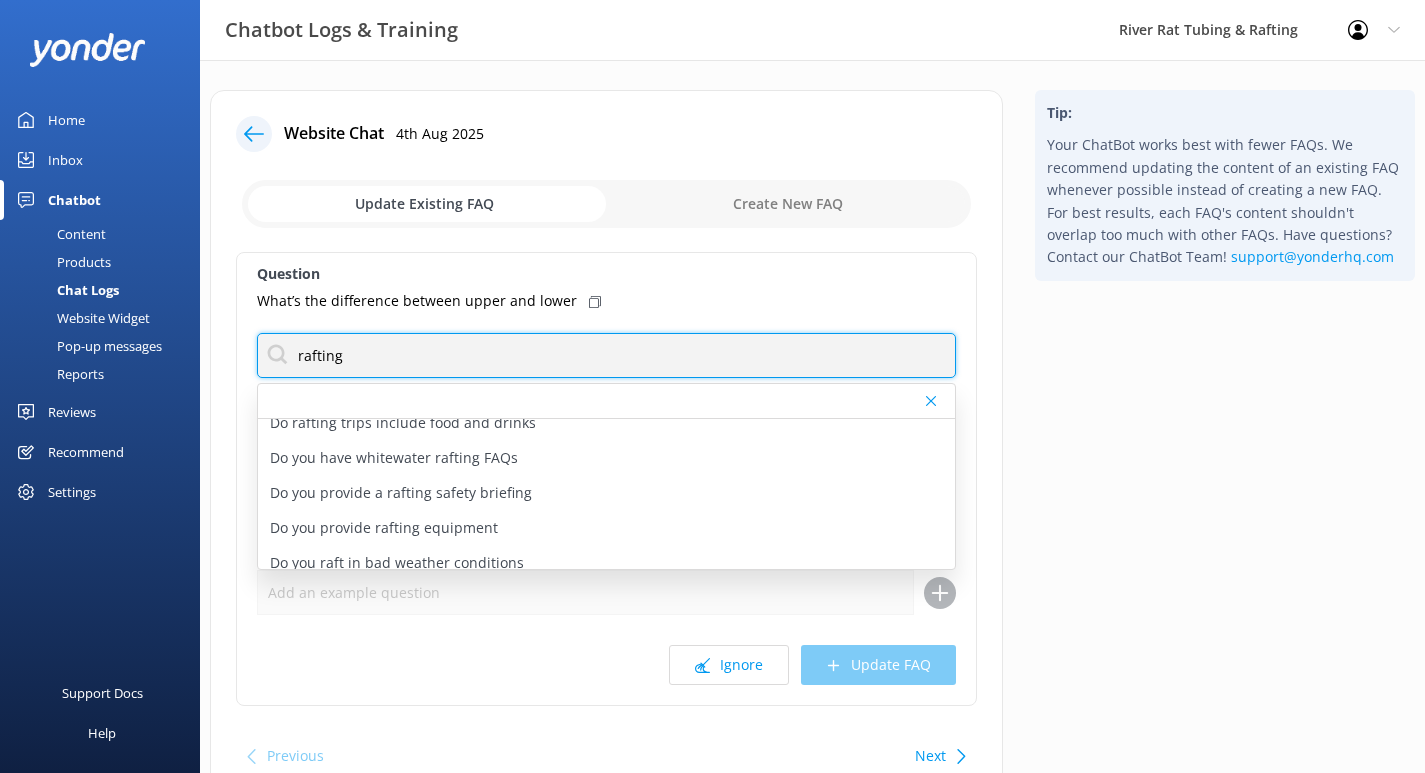 scroll, scrollTop: 200, scrollLeft: 0, axis: vertical 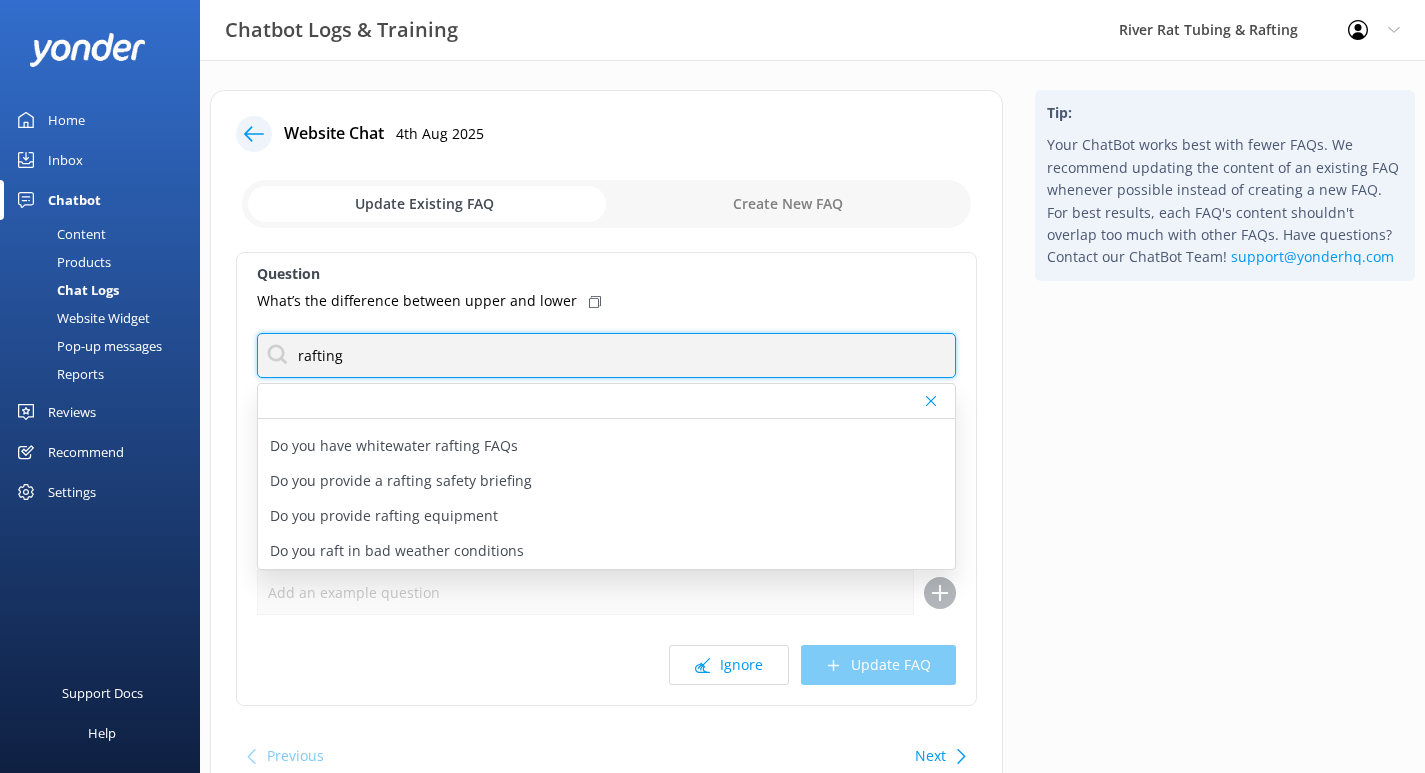 drag, startPoint x: 355, startPoint y: 360, endPoint x: 255, endPoint y: 359, distance: 100.005 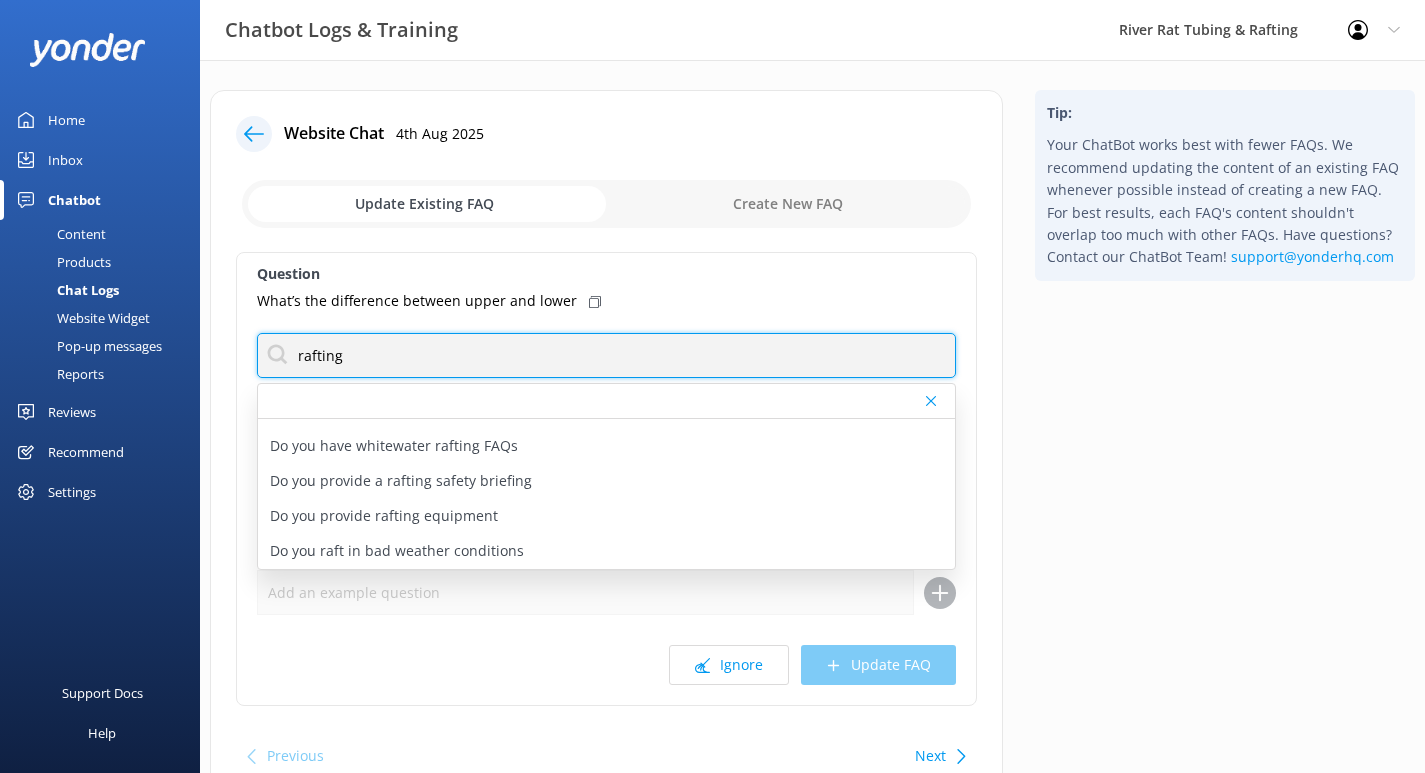 click on "Question What’s the difference between upper and lower  rafting Can I go rafting if I'm pregnant Can we do Whitewater Rafting and Tubing in the same day? Daycation Whitewater Rafting bookings and availability Do I need previous rafting experience Do children need to be accompanied by an adult rafting Do rafting trips include food and drinks Do you have whitewater rafting FAQs Do you provide a rafting safety briefing Do you provide rafting equipment Do you raft in bad weather conditions Response Attach a form Leave contact details Check availability Ignore Update FAQ" at bounding box center (606, 479) 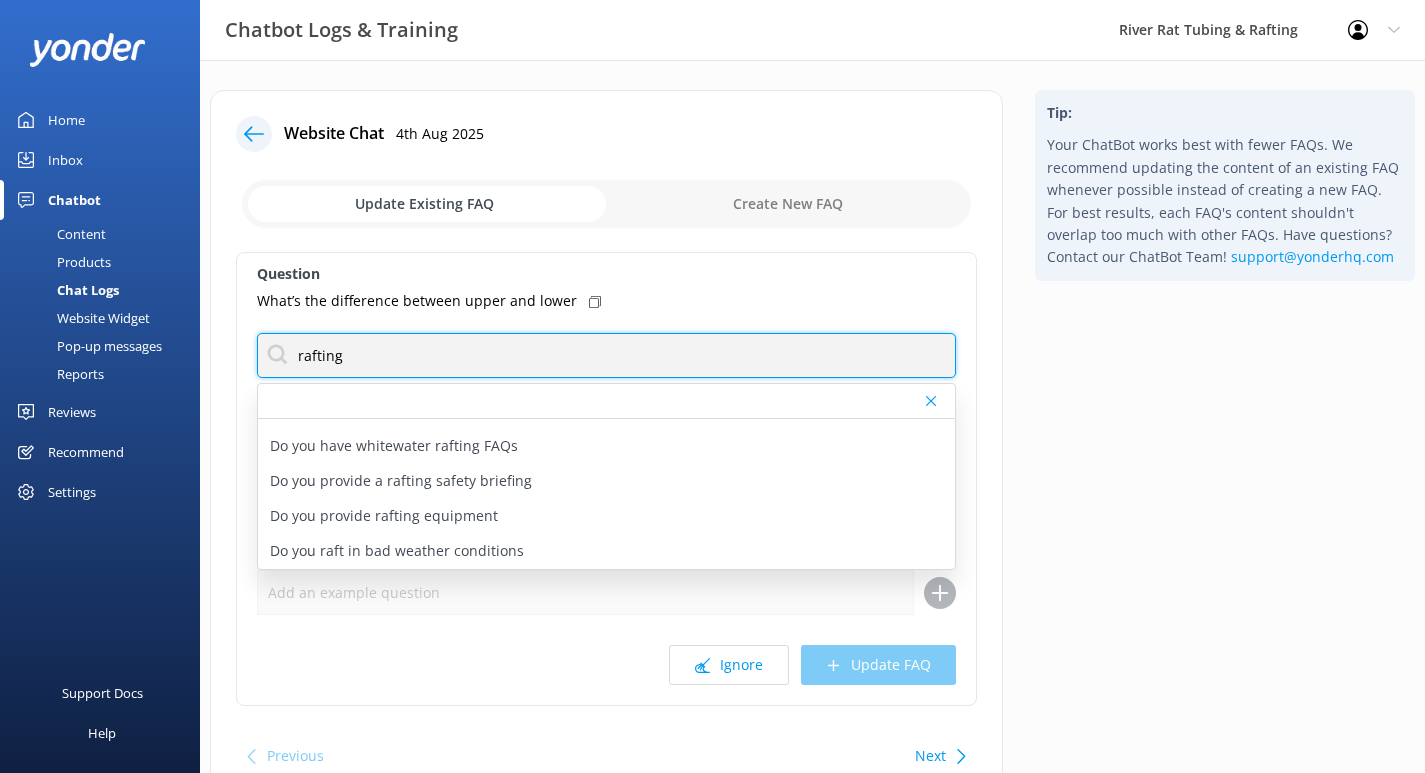 type on "a" 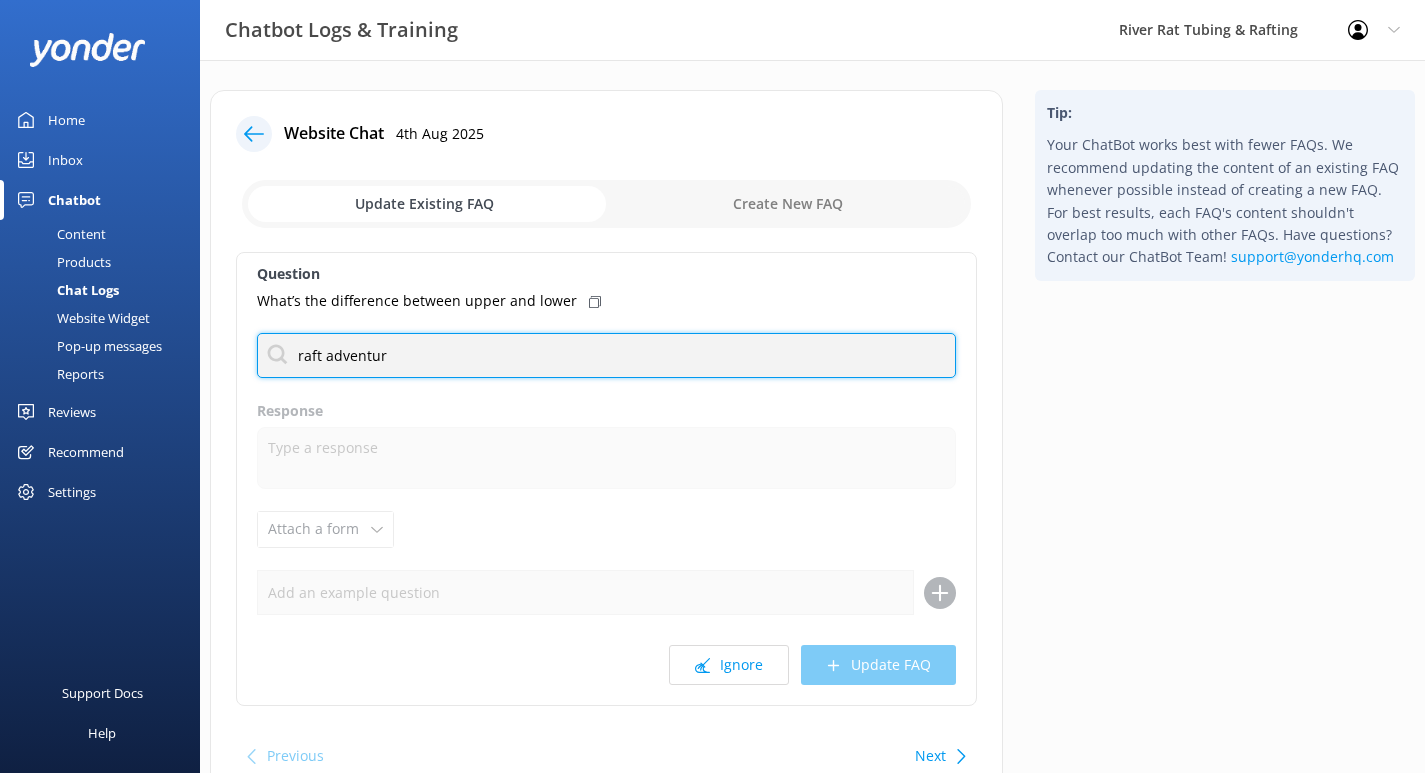 scroll, scrollTop: 0, scrollLeft: 0, axis: both 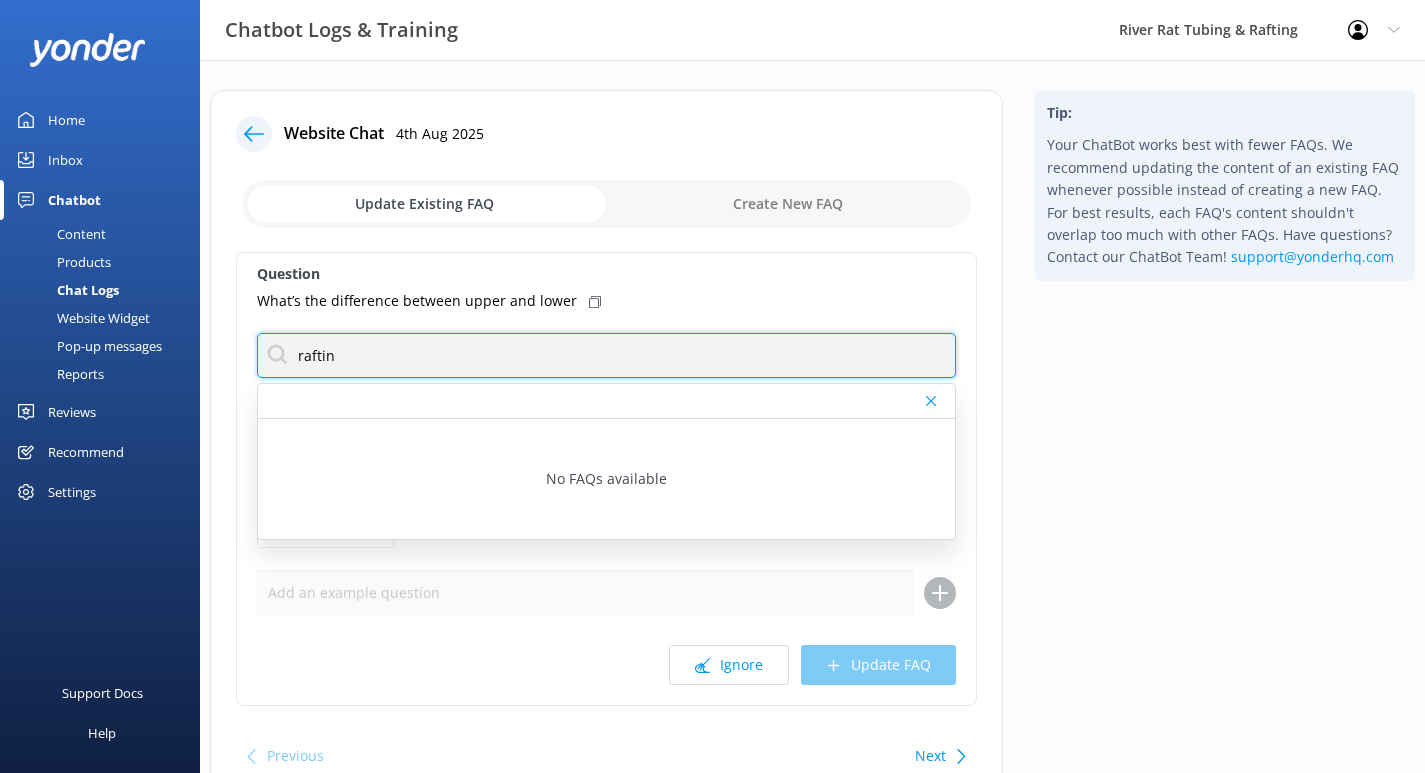 type on "rafting" 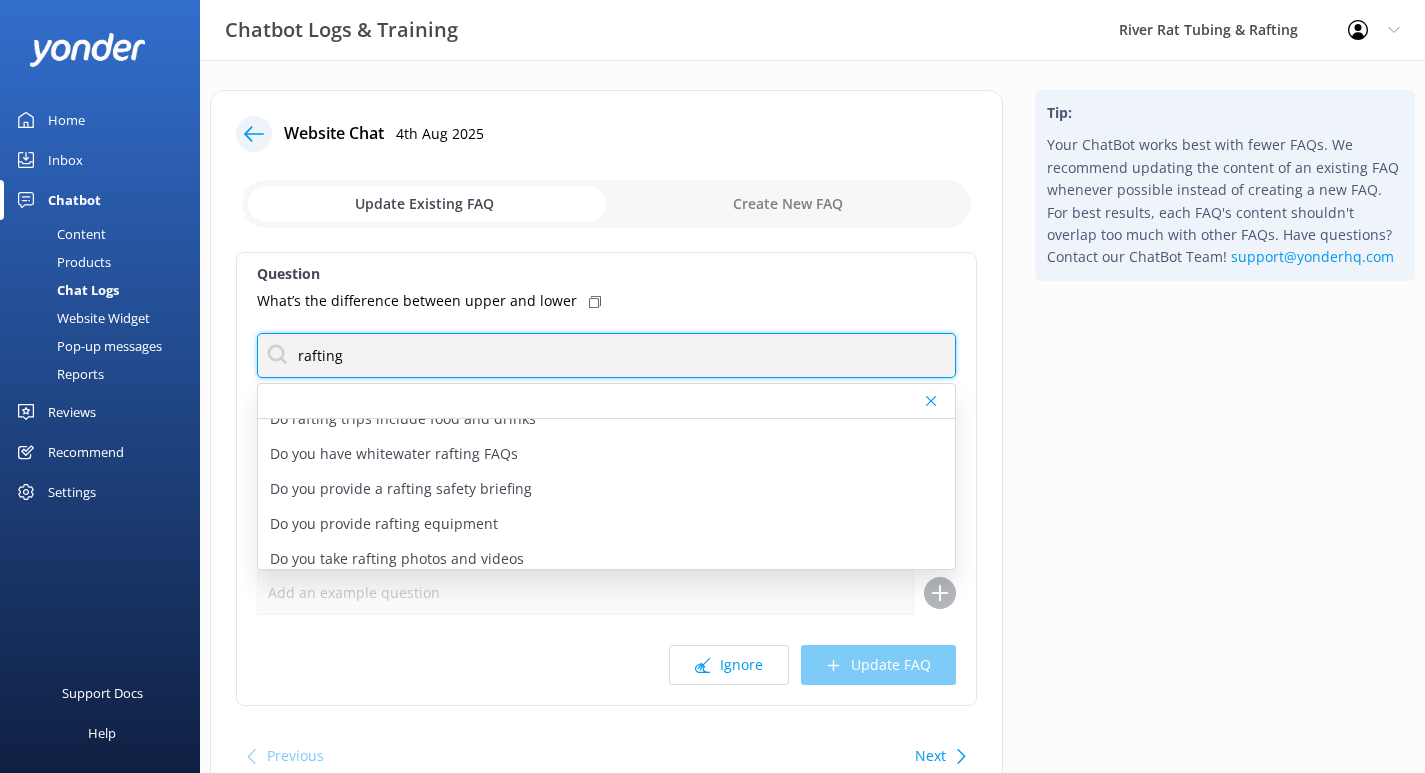 scroll, scrollTop: 200, scrollLeft: 0, axis: vertical 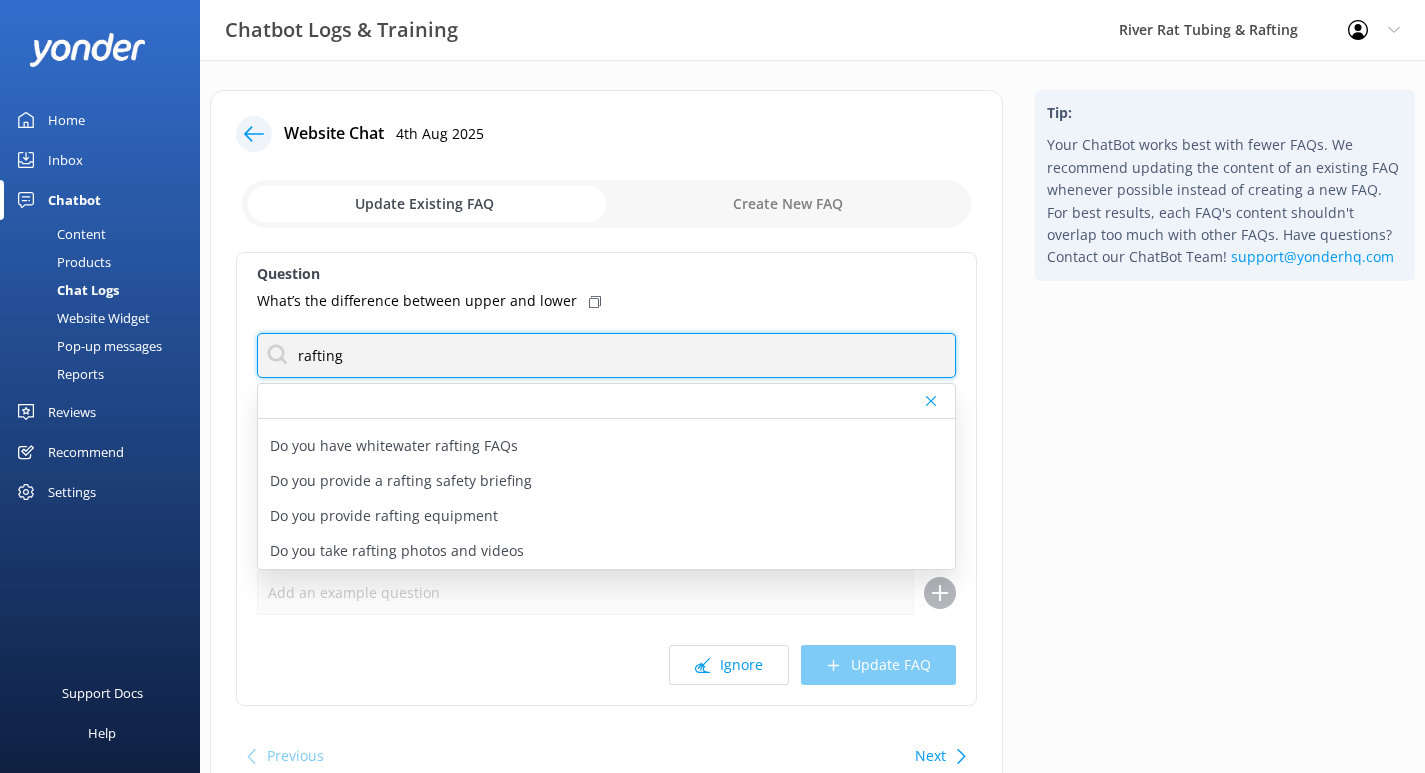drag, startPoint x: 353, startPoint y: 364, endPoint x: 270, endPoint y: 364, distance: 83 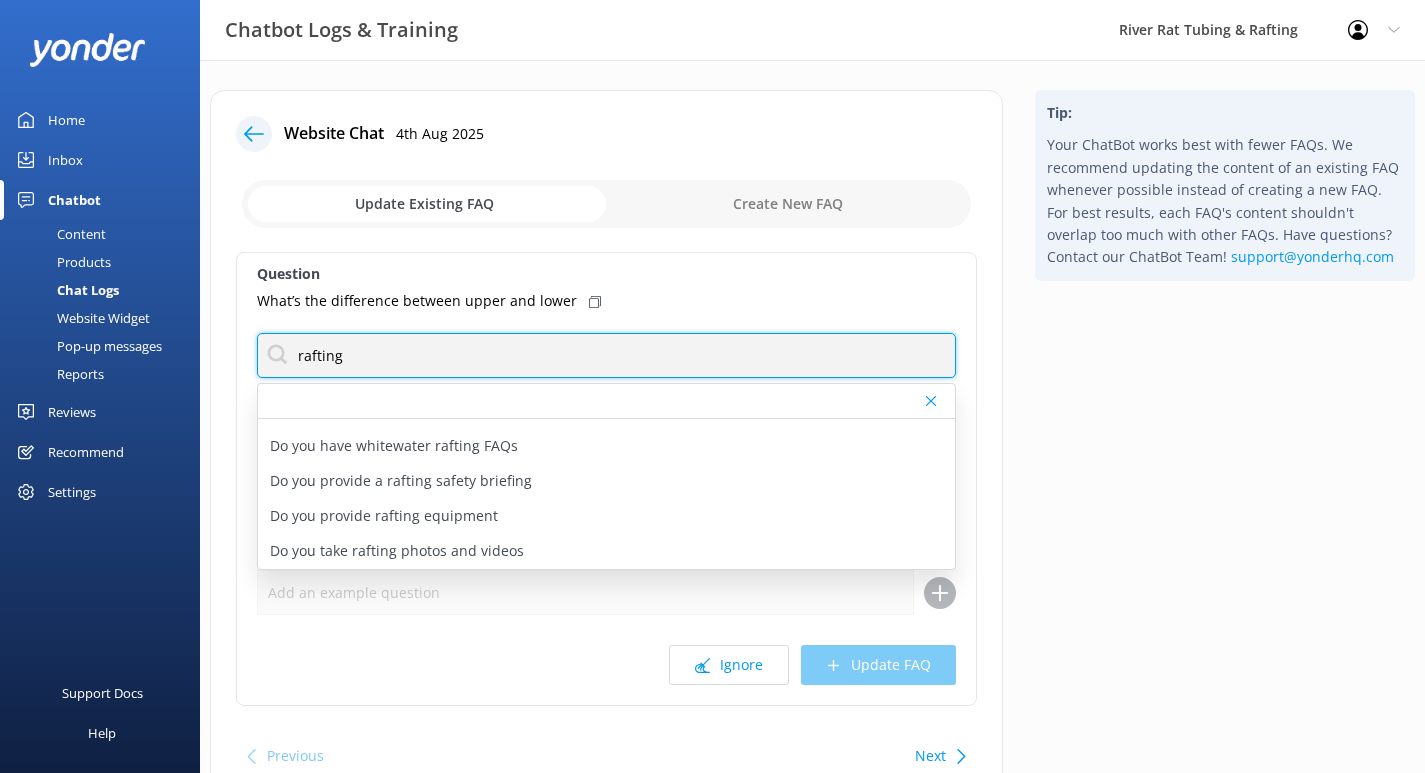 click on "rafting" at bounding box center [606, 355] 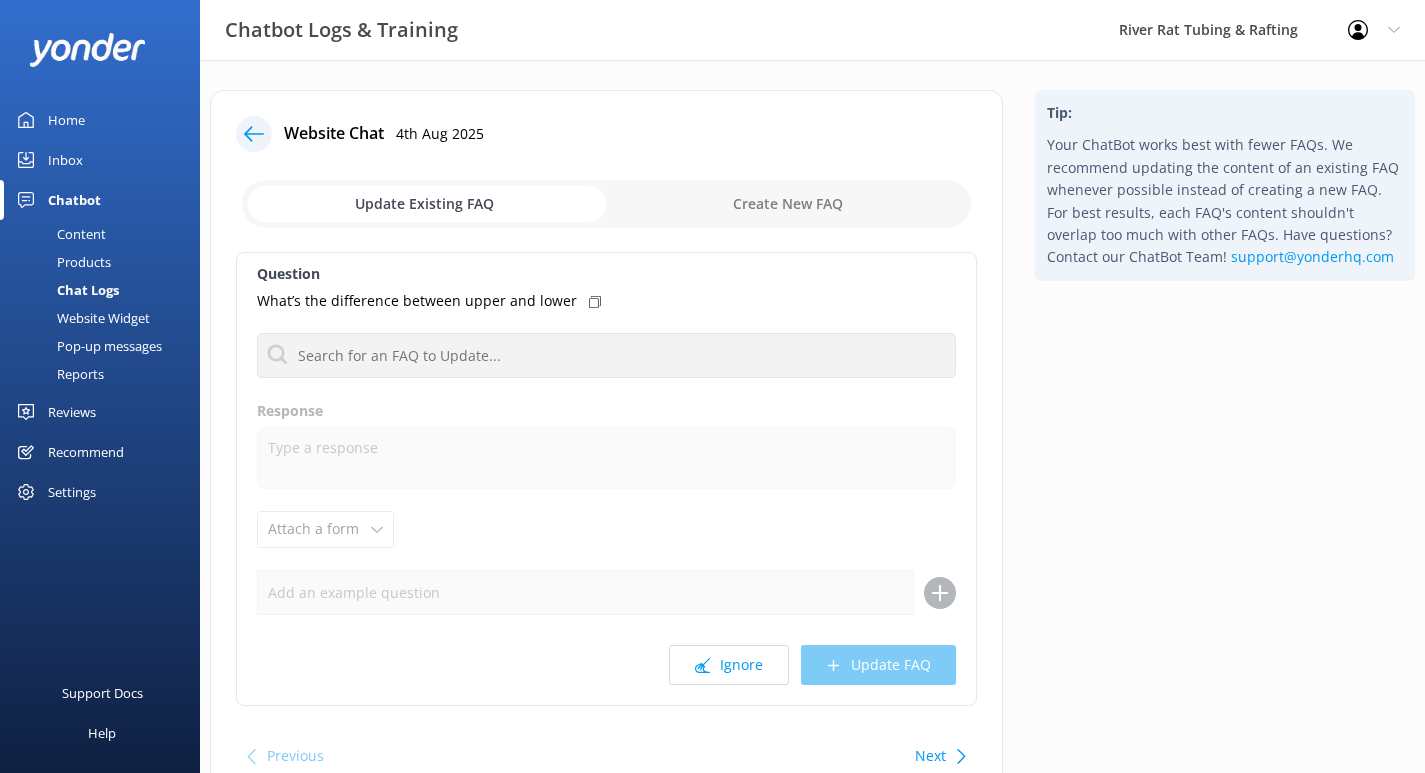click at bounding box center (606, 204) 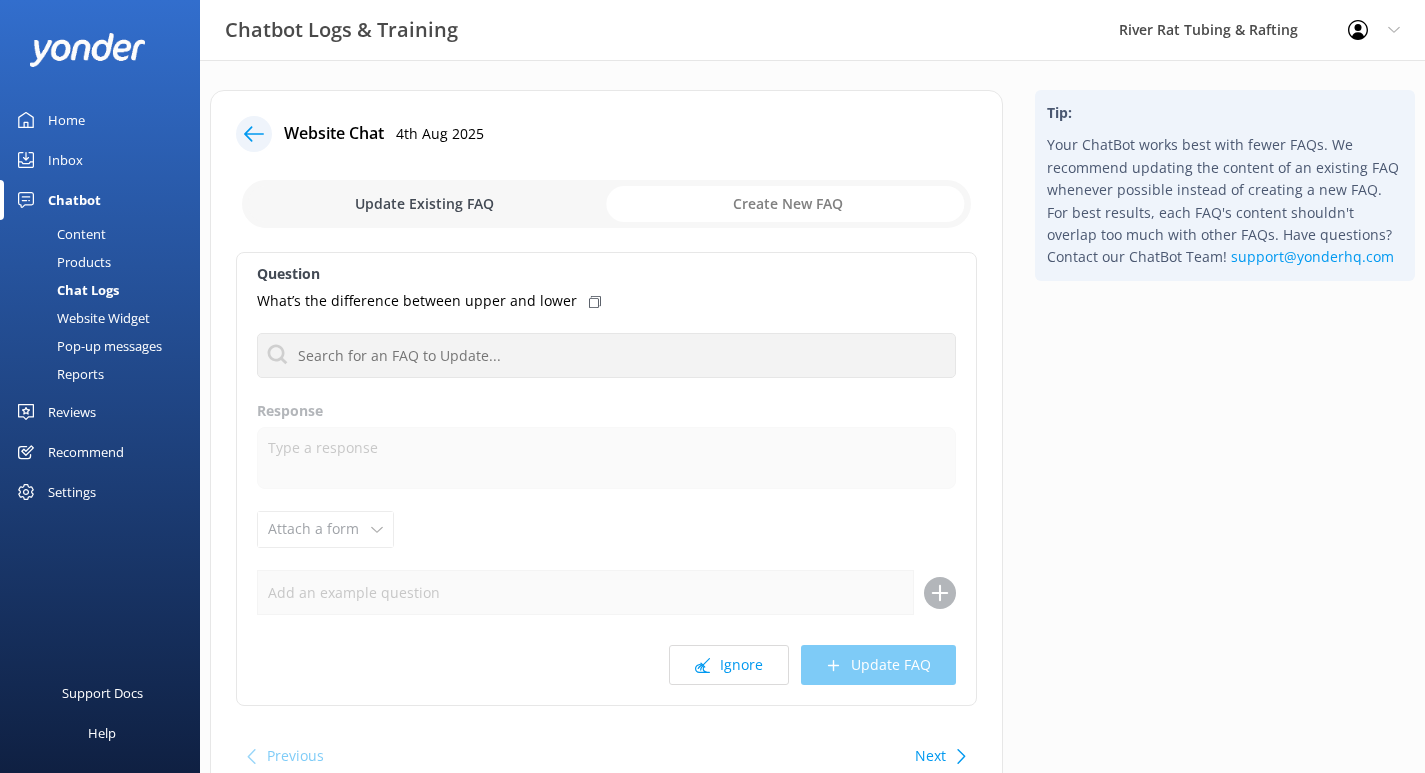 checkbox on "true" 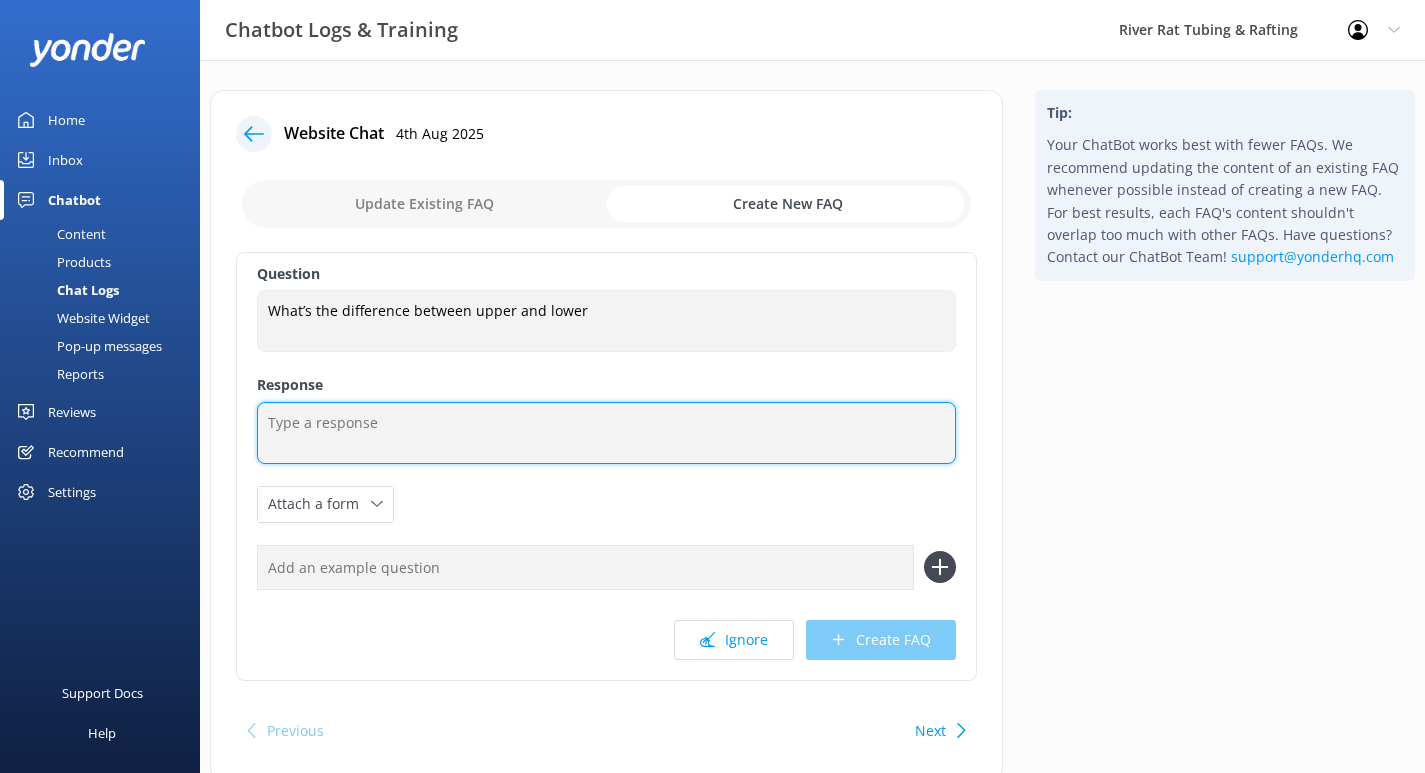 click at bounding box center [606, 433] 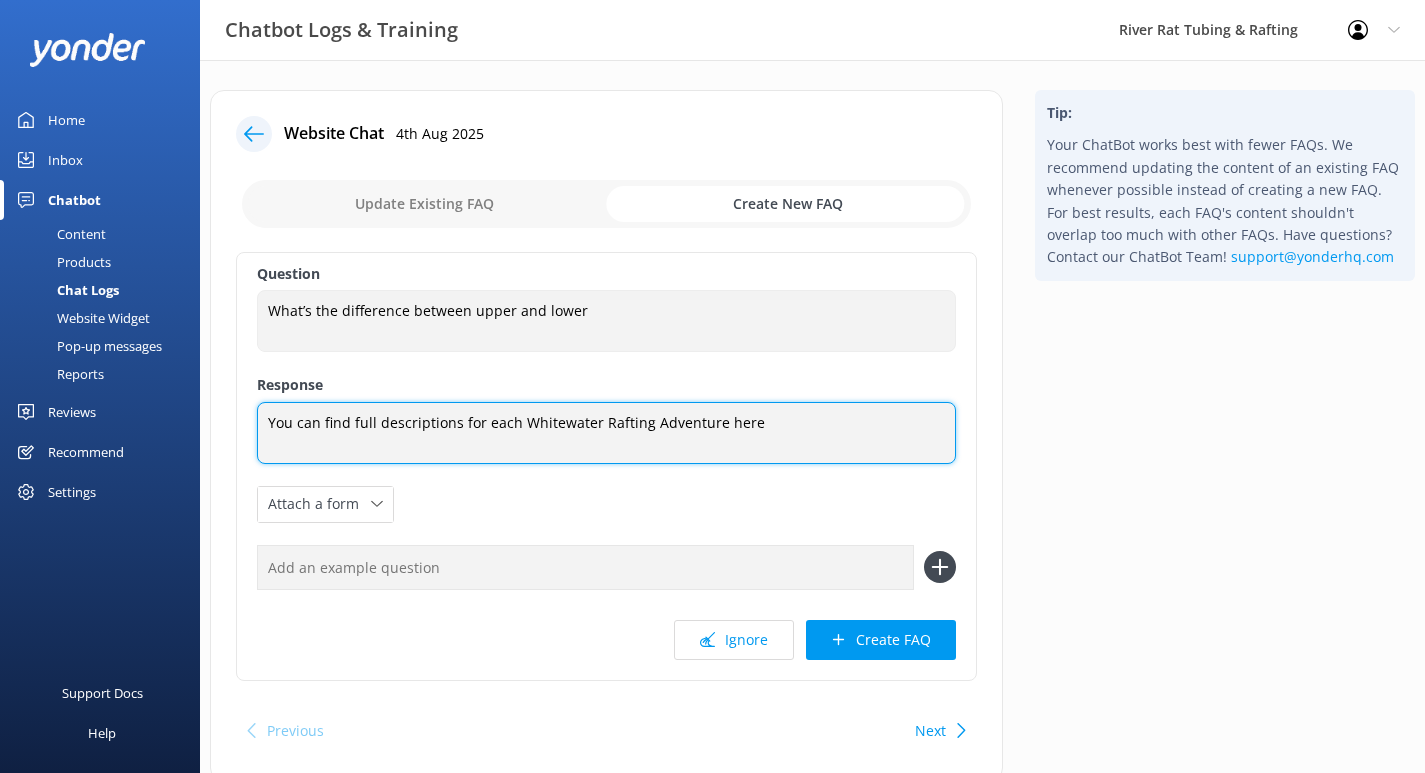 paste on "https://smokymtnriverrat.com/rafting-adventures/" 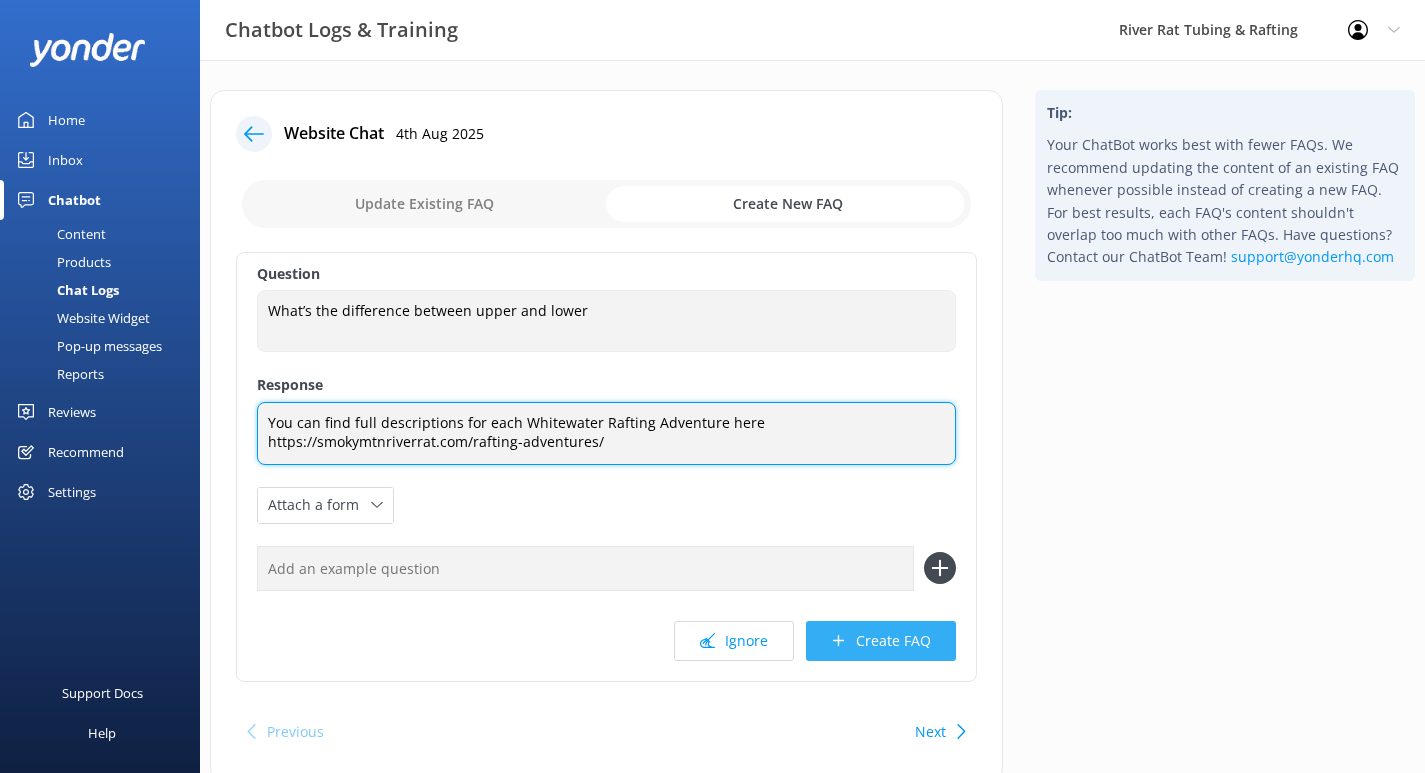 type on "You can find full descriptions for each Whitewater Rafting Adventure here https://smokymtnriverrat.com/rafting-adventures/" 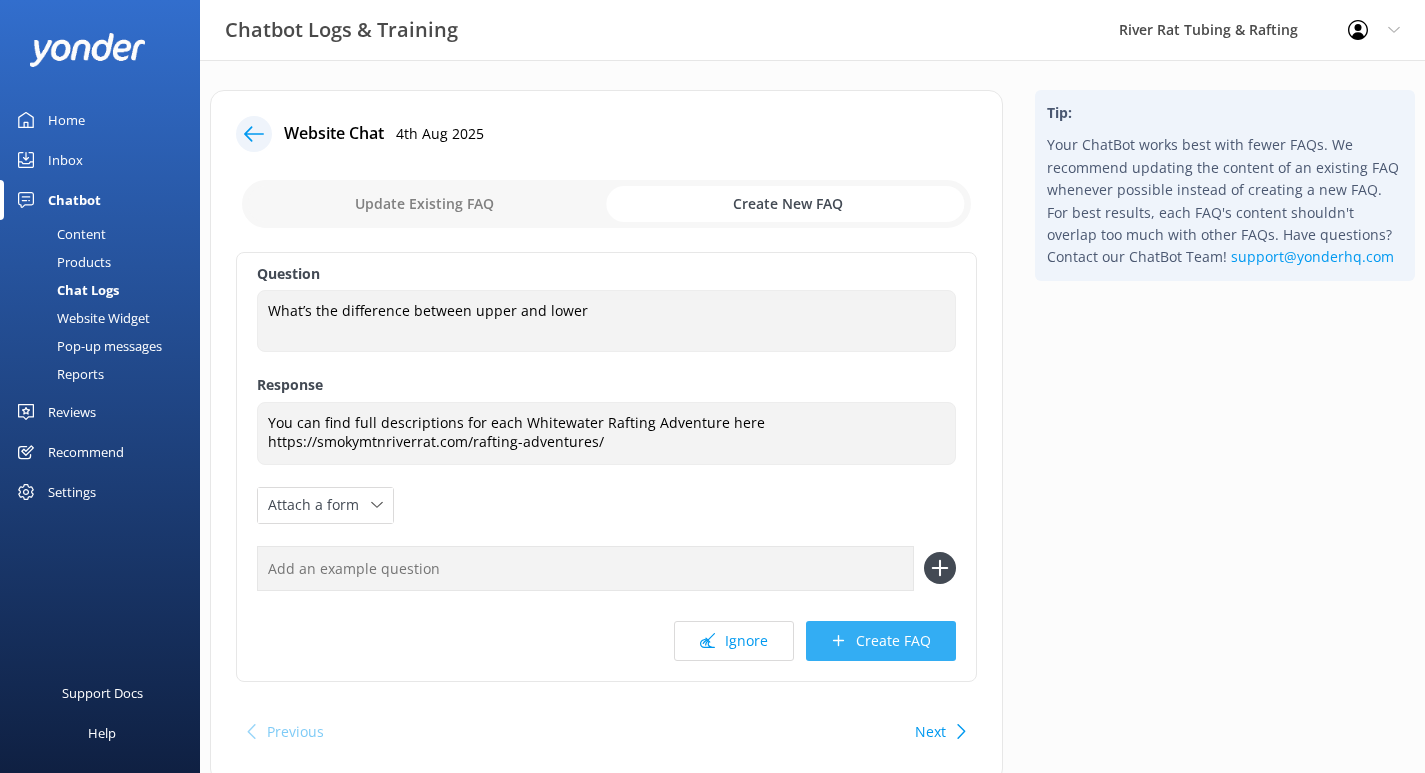 click on "Create FAQ" at bounding box center (881, 641) 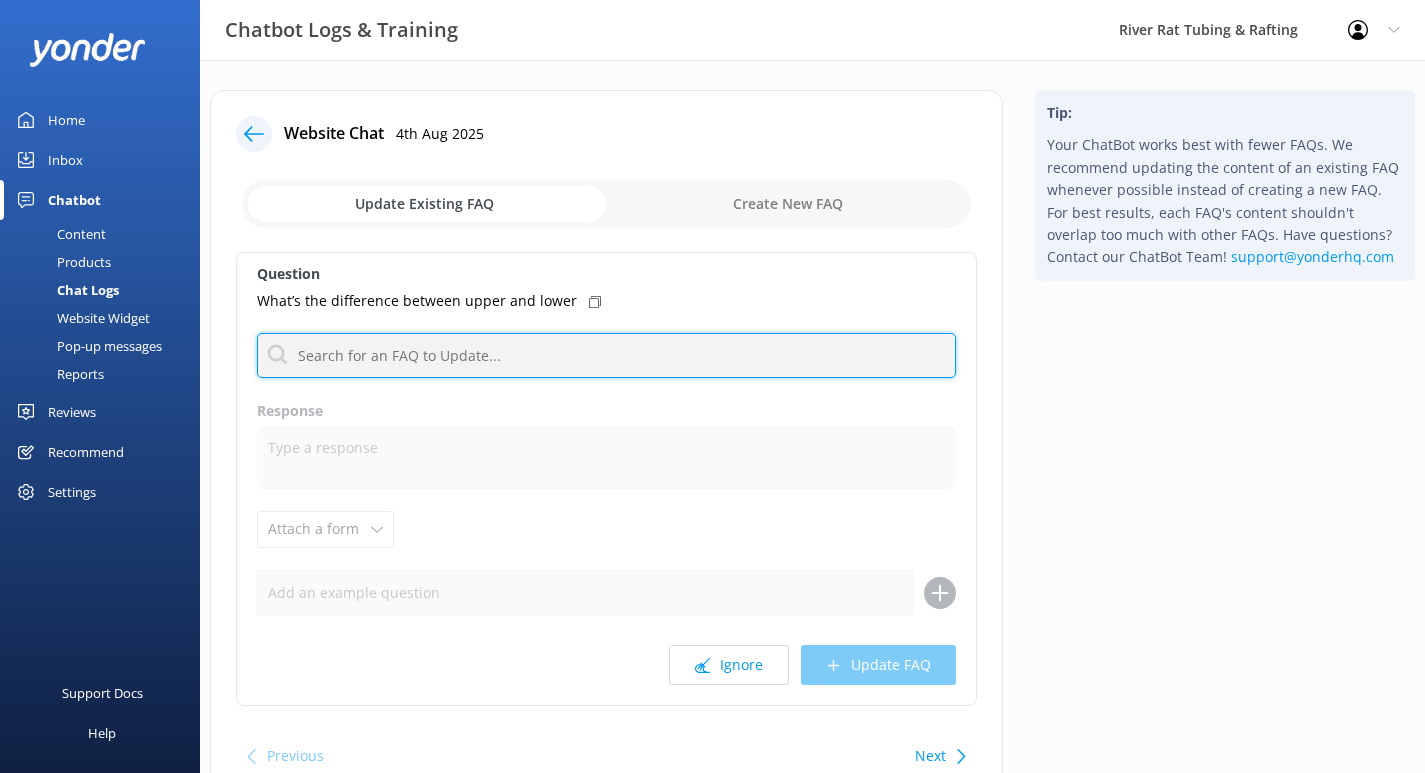 click at bounding box center (606, 355) 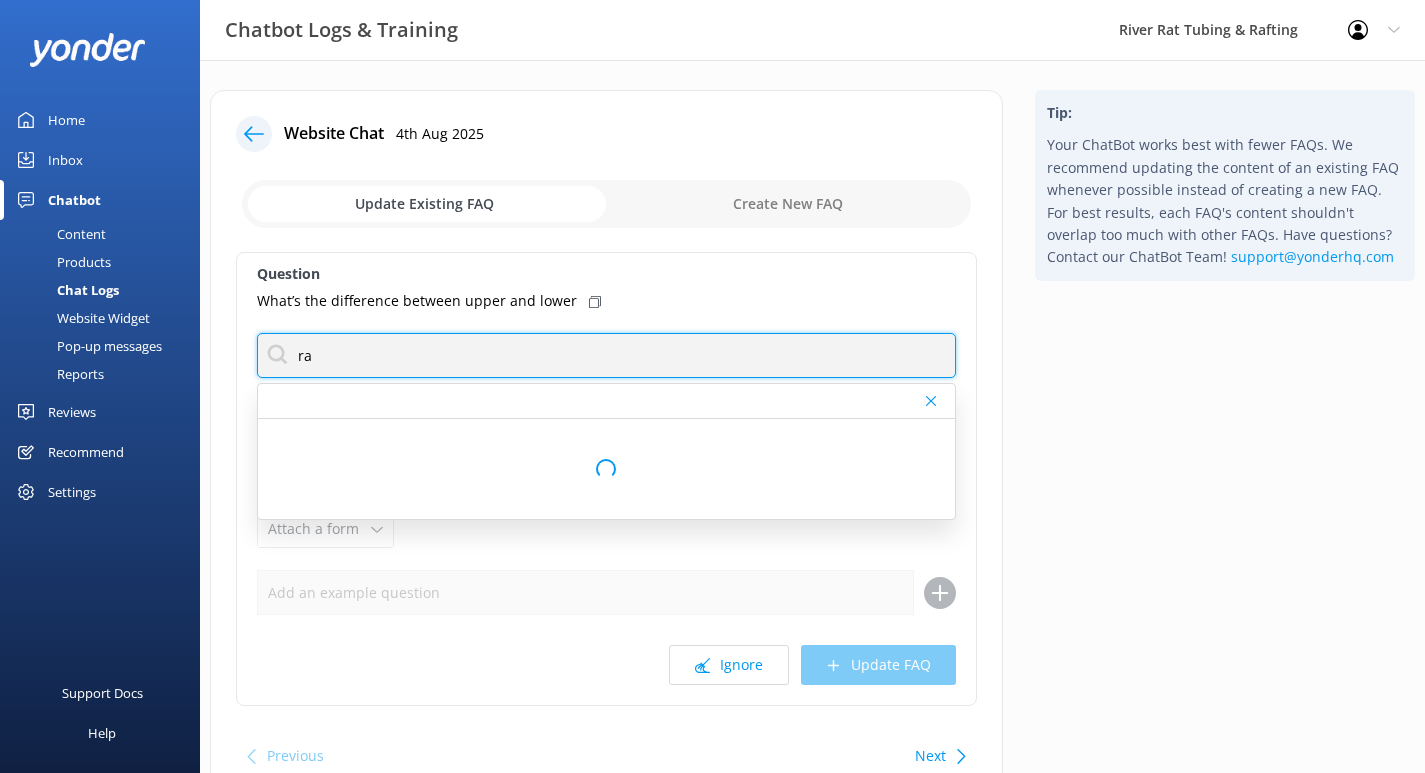 type on "r" 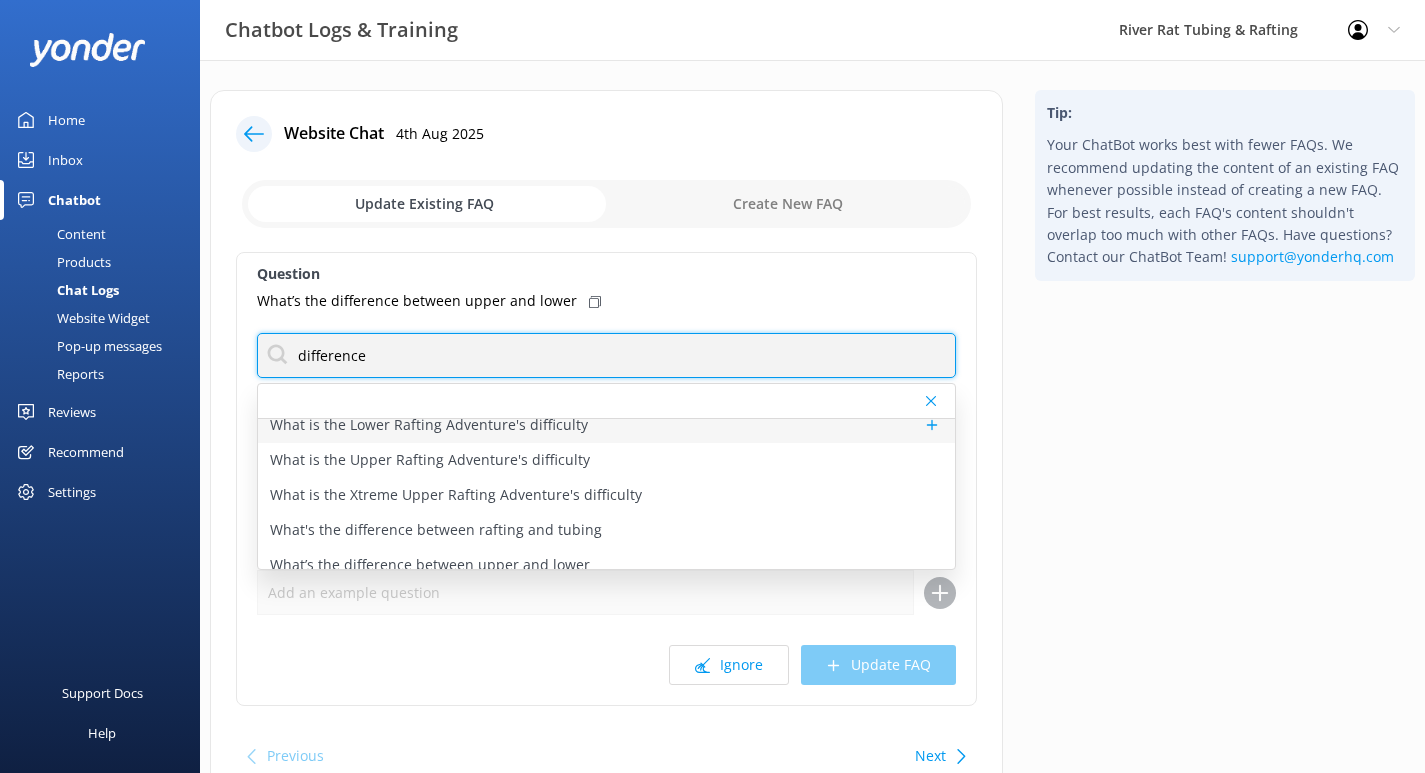 scroll, scrollTop: 60, scrollLeft: 0, axis: vertical 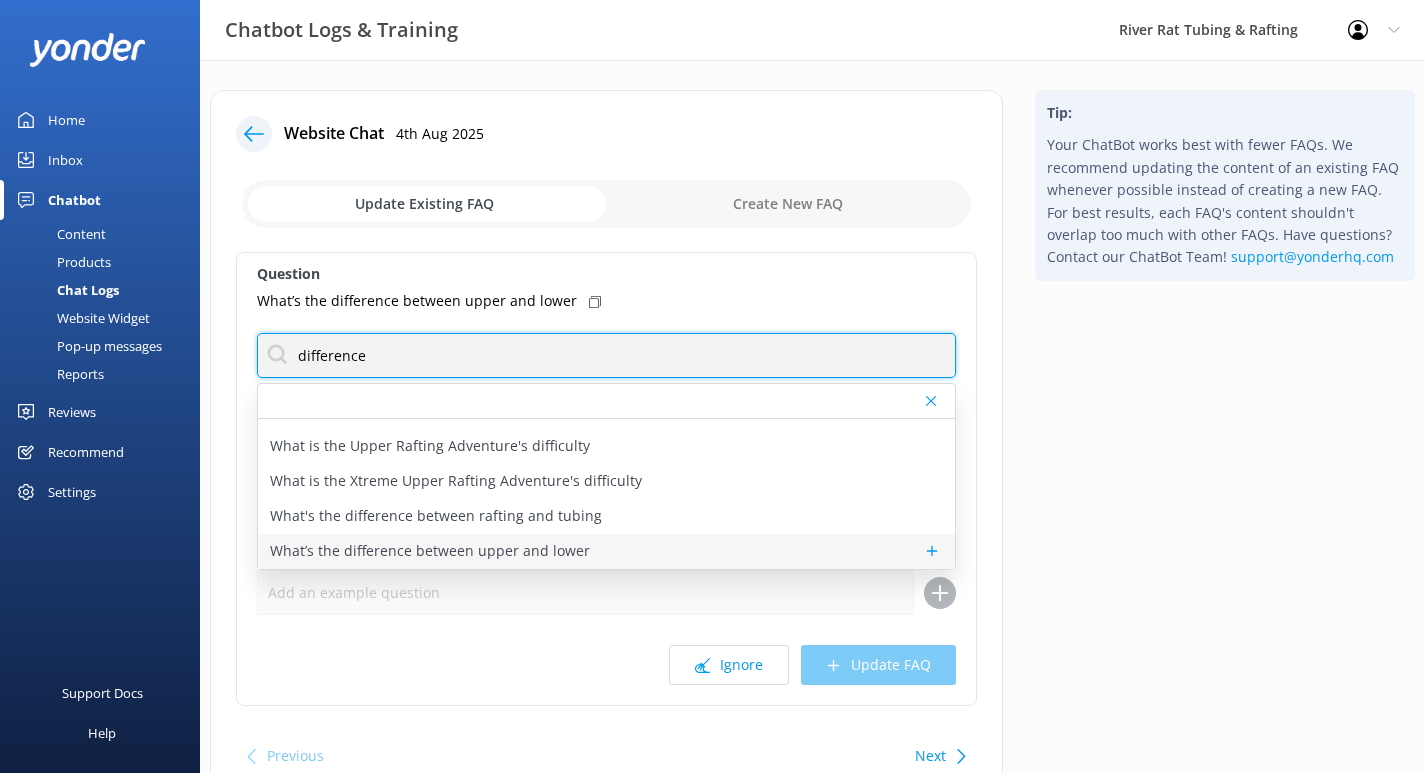 type on "difference" 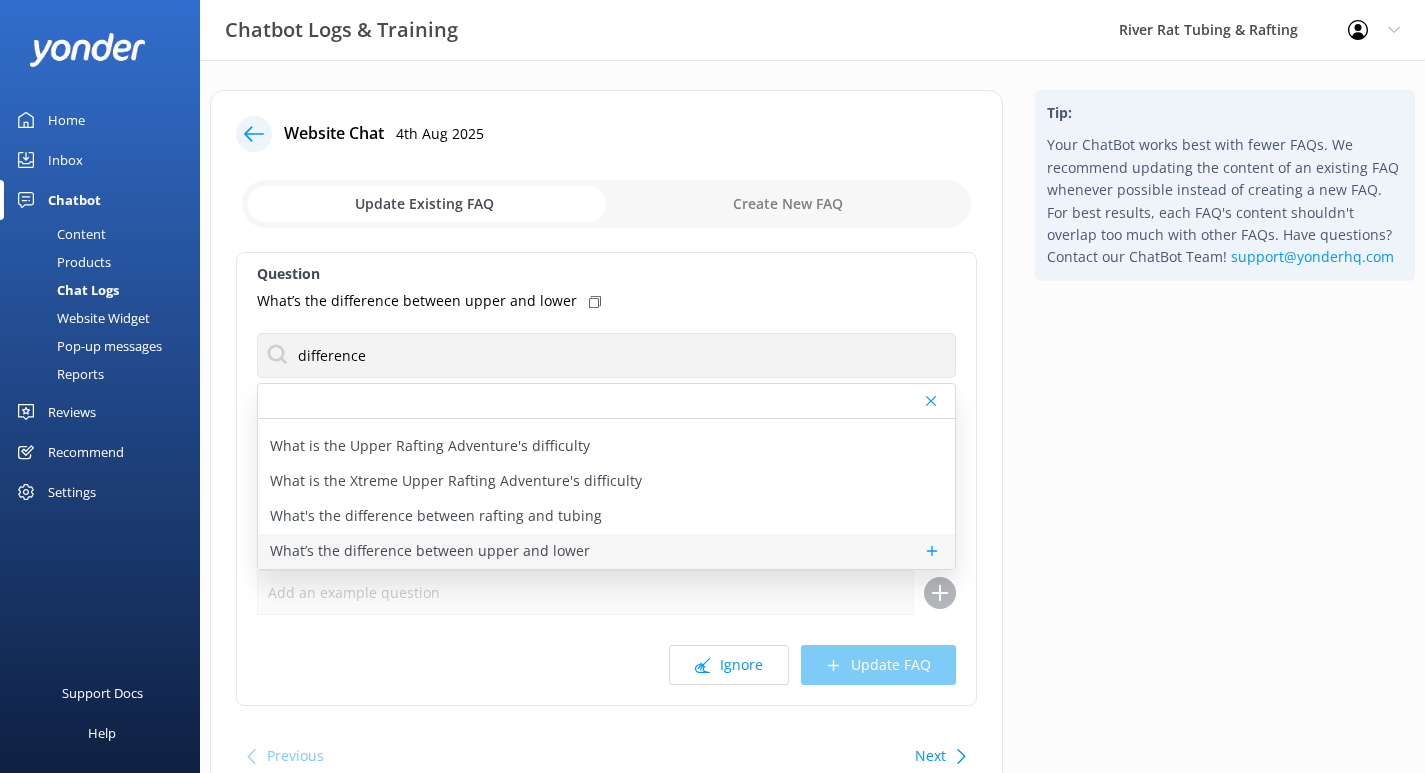 click on "What’s the difference between upper and lower" at bounding box center [430, 551] 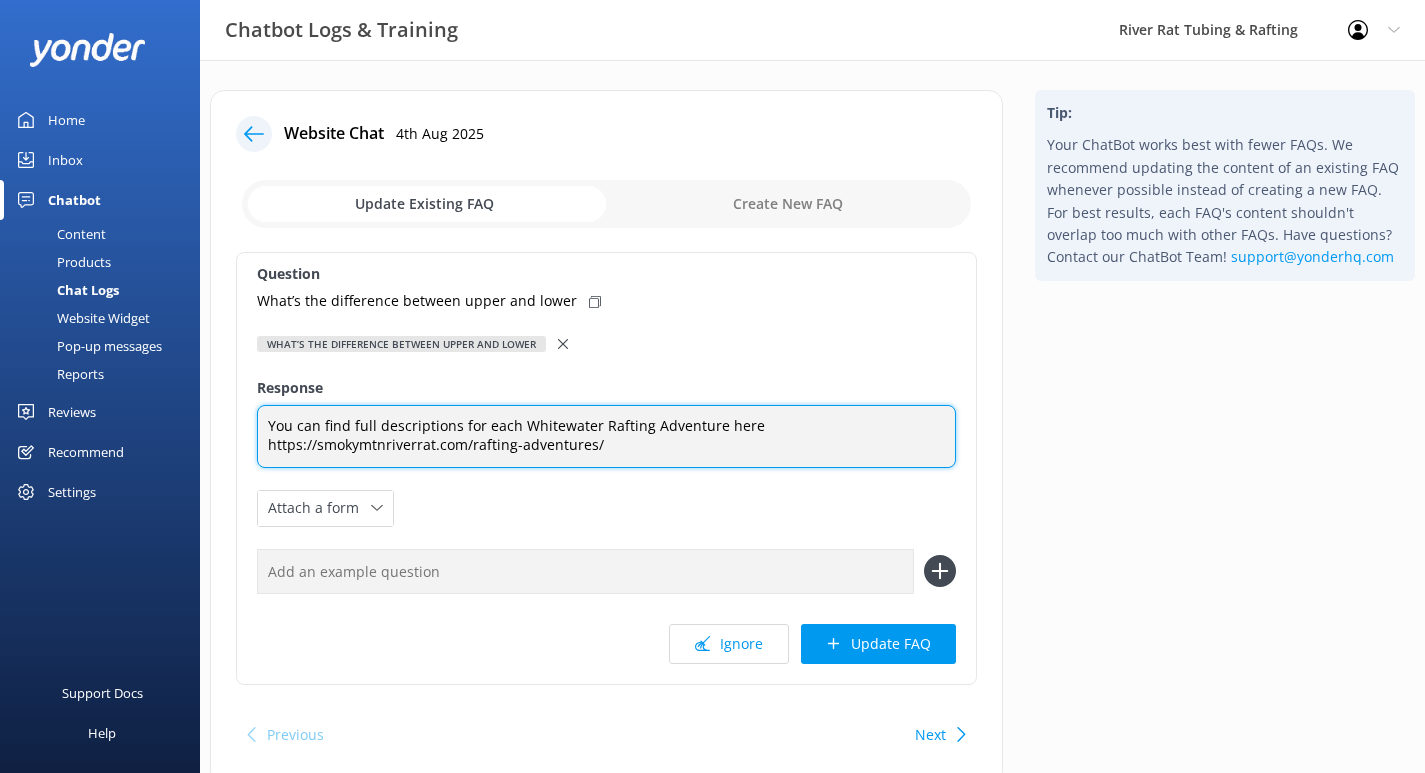 click on "You can find full descriptions for each Whitewater Rafting Adventure here https://smokymtnriverrat.com/rafting-adventures/" at bounding box center [606, 436] 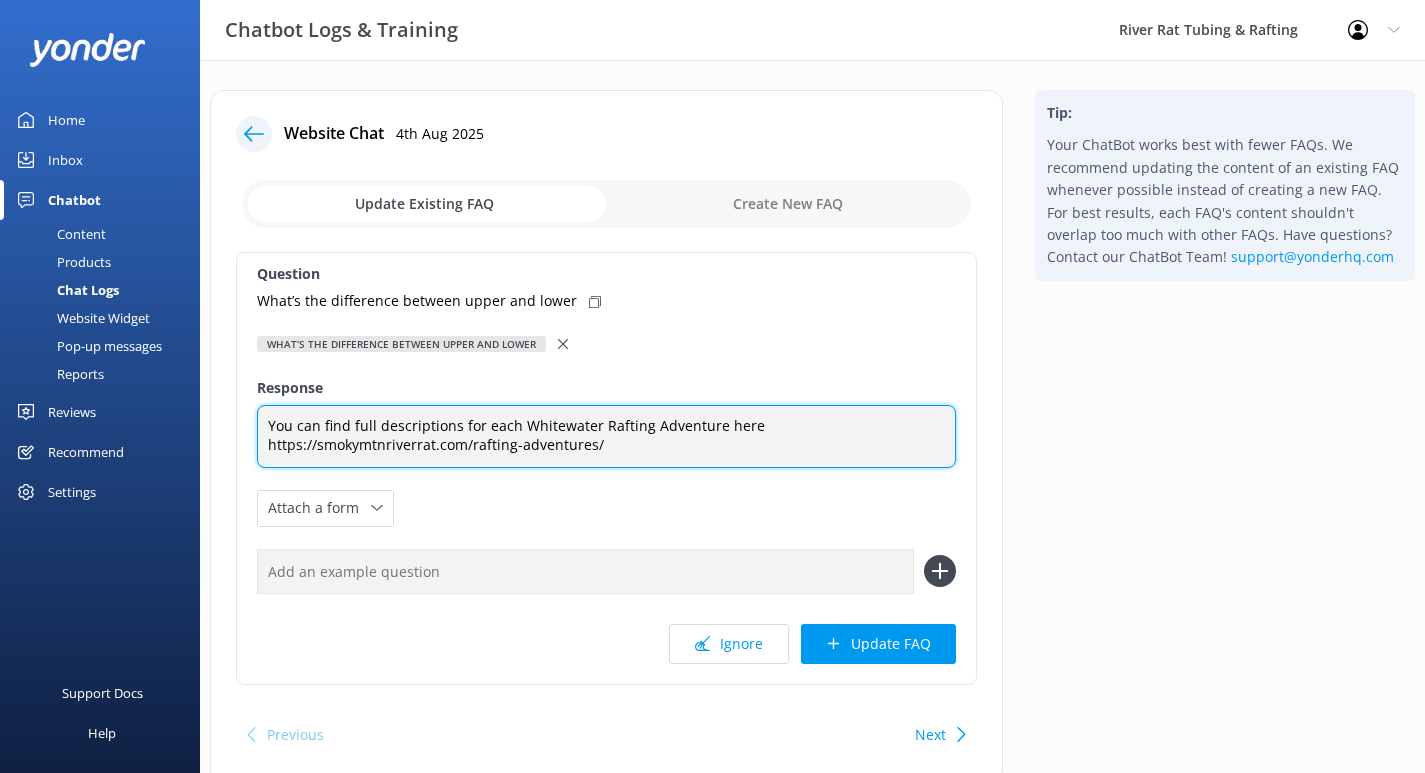 click on "You can find full descriptions for each Whitewater Rafting Adventure here https://smokymtnriverrat.com/rafting-adventures/" at bounding box center (606, 436) 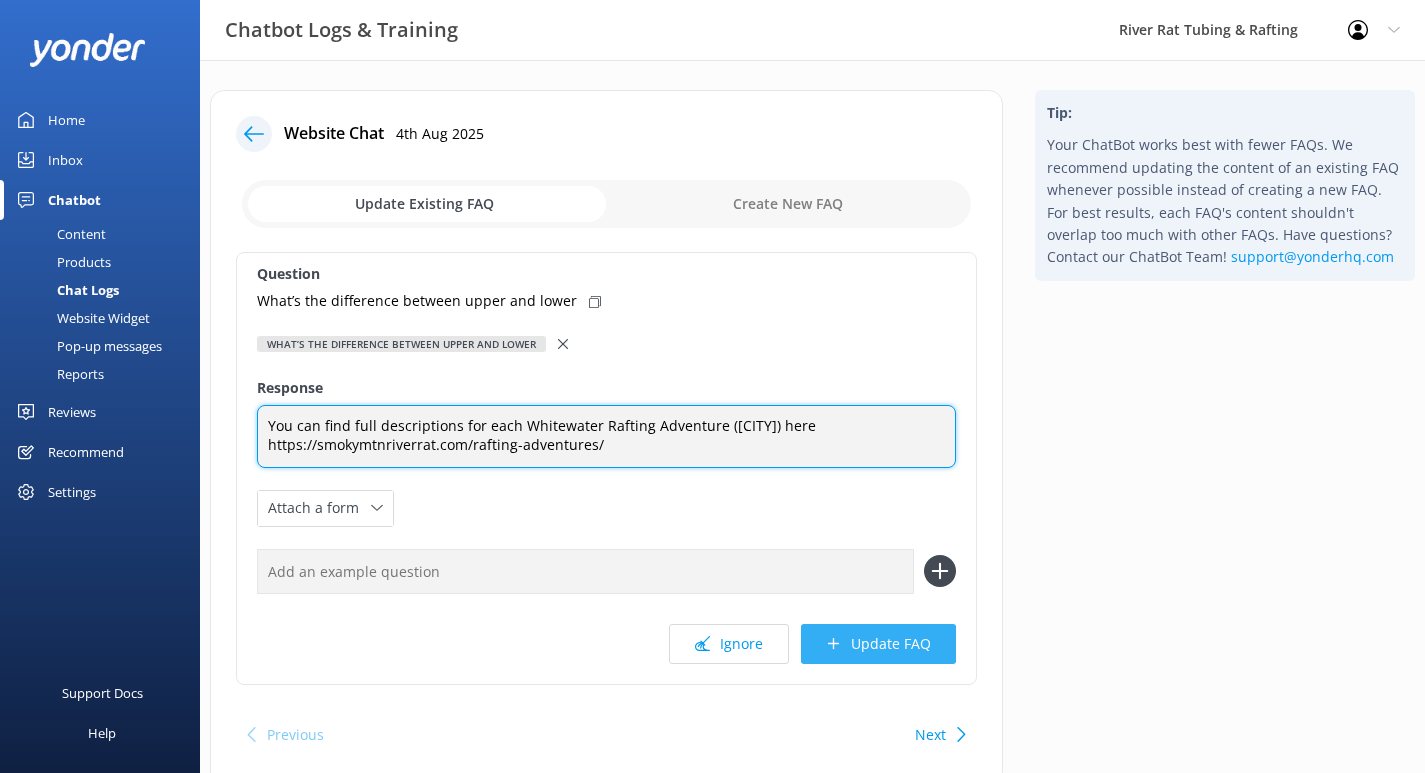 type on "You can find full descriptions for each Whitewater Rafting Adventure ([CITY]) here https://smokymtnriverrat.com/rafting-adventures/" 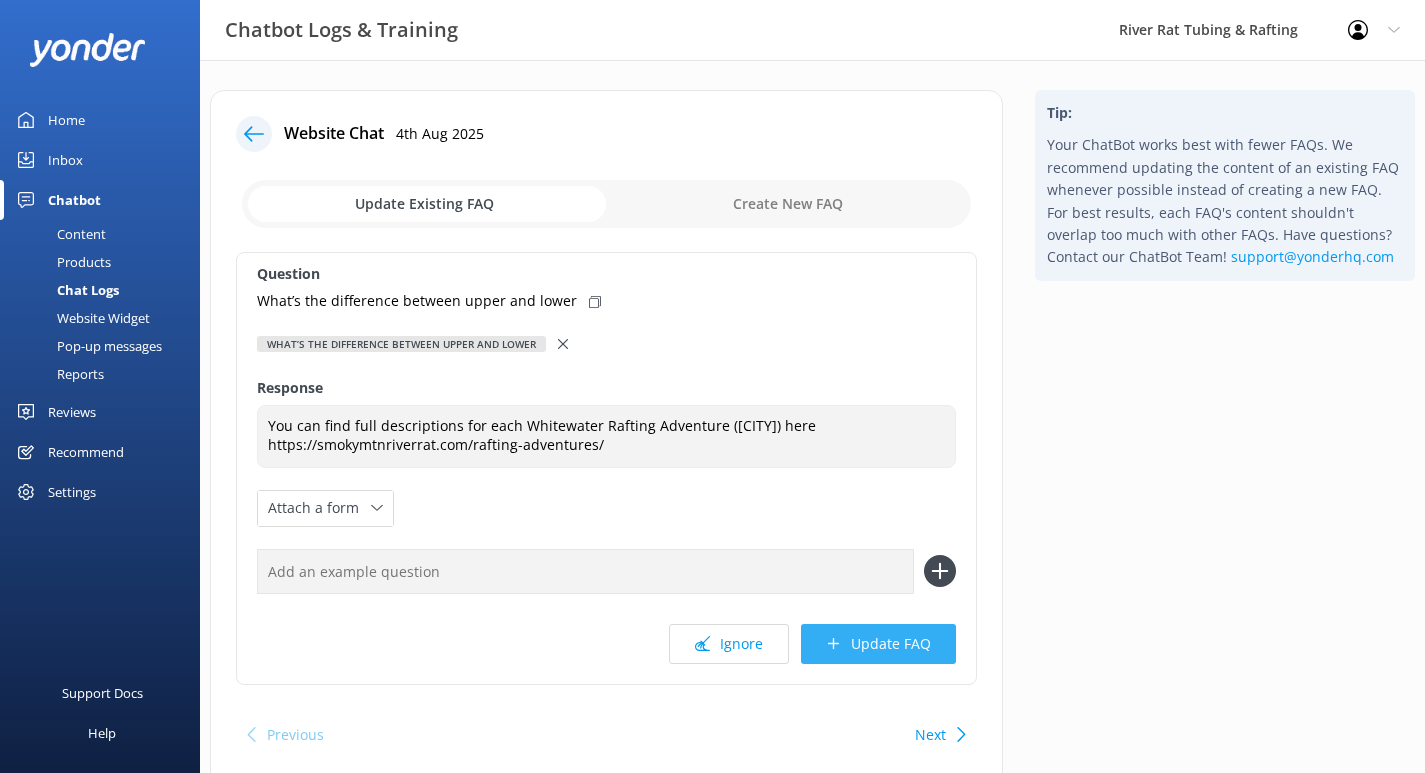 click on "Update FAQ" at bounding box center [878, 644] 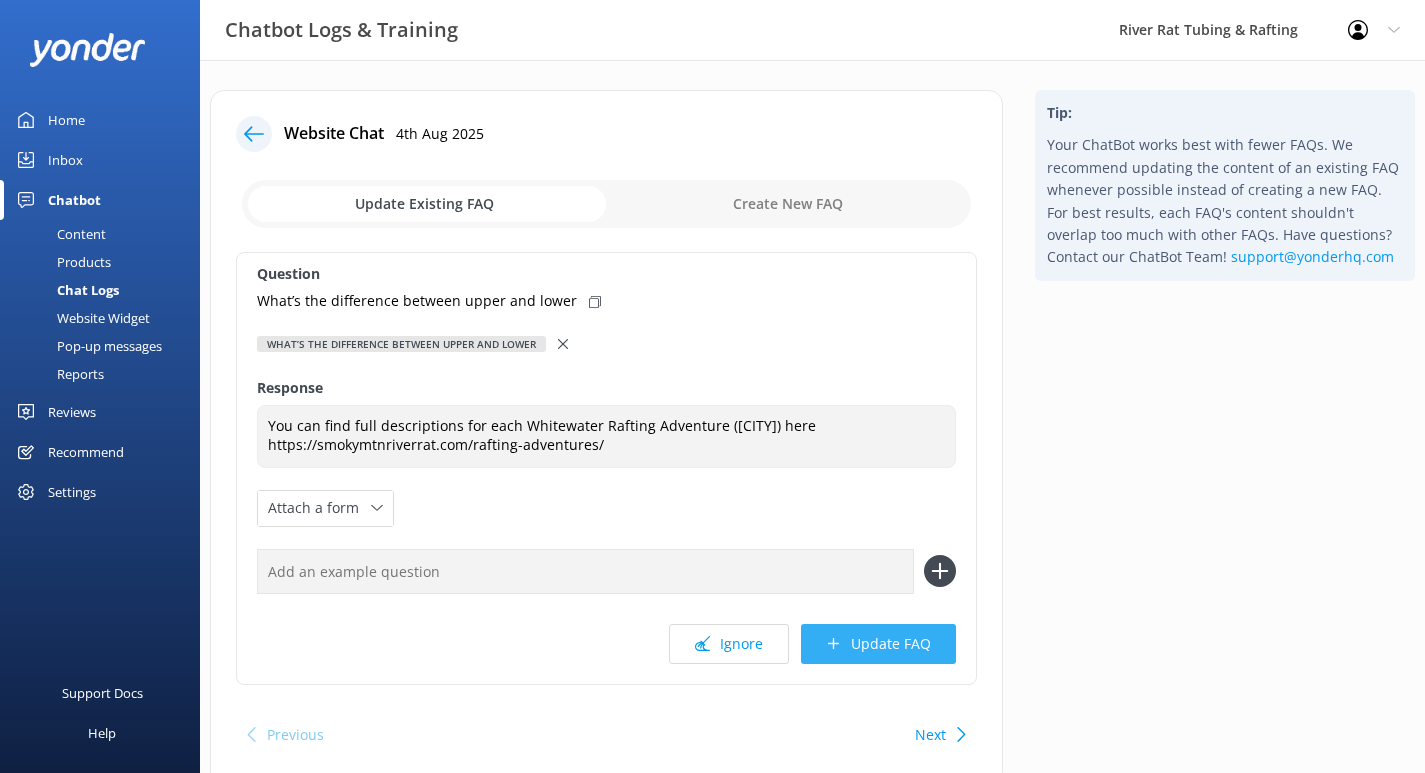 click on "Update FAQ" at bounding box center (878, 644) 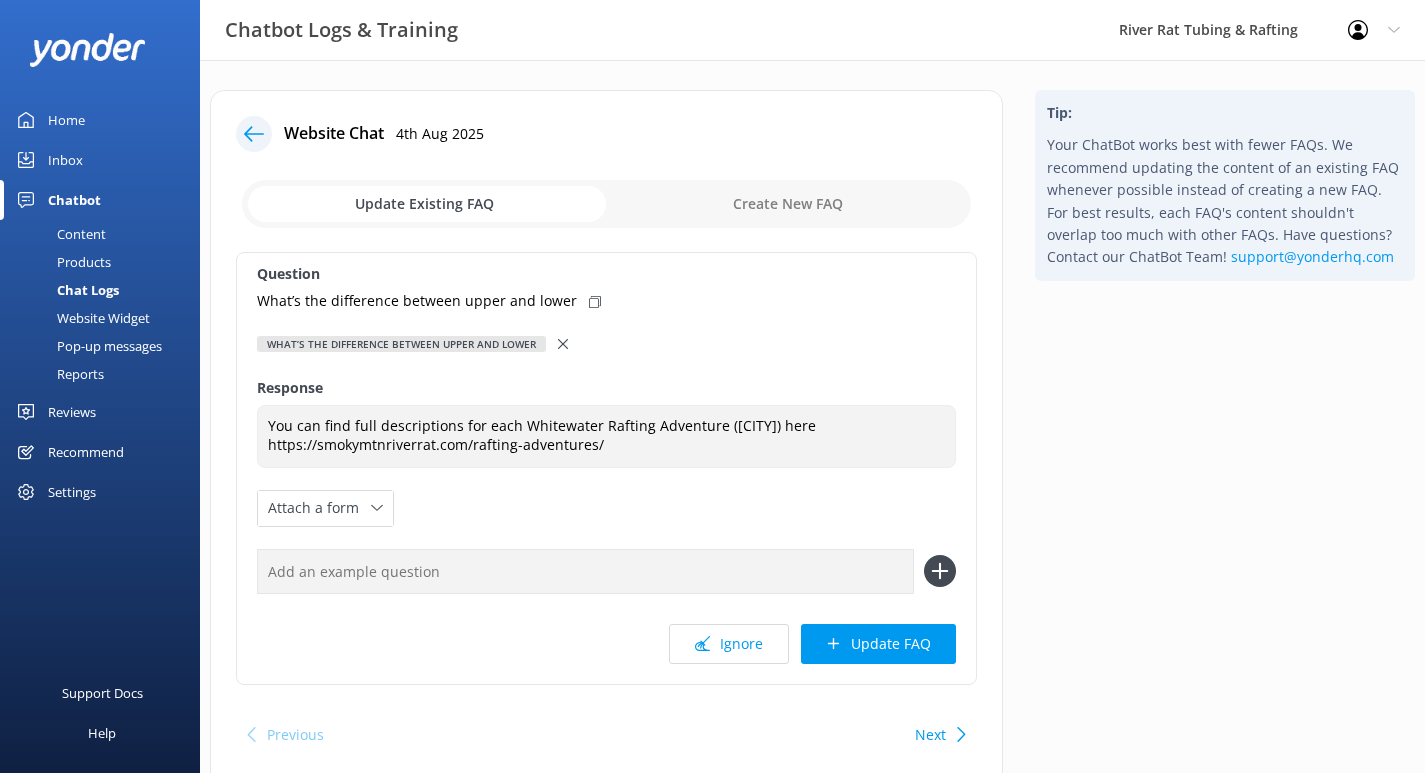 click 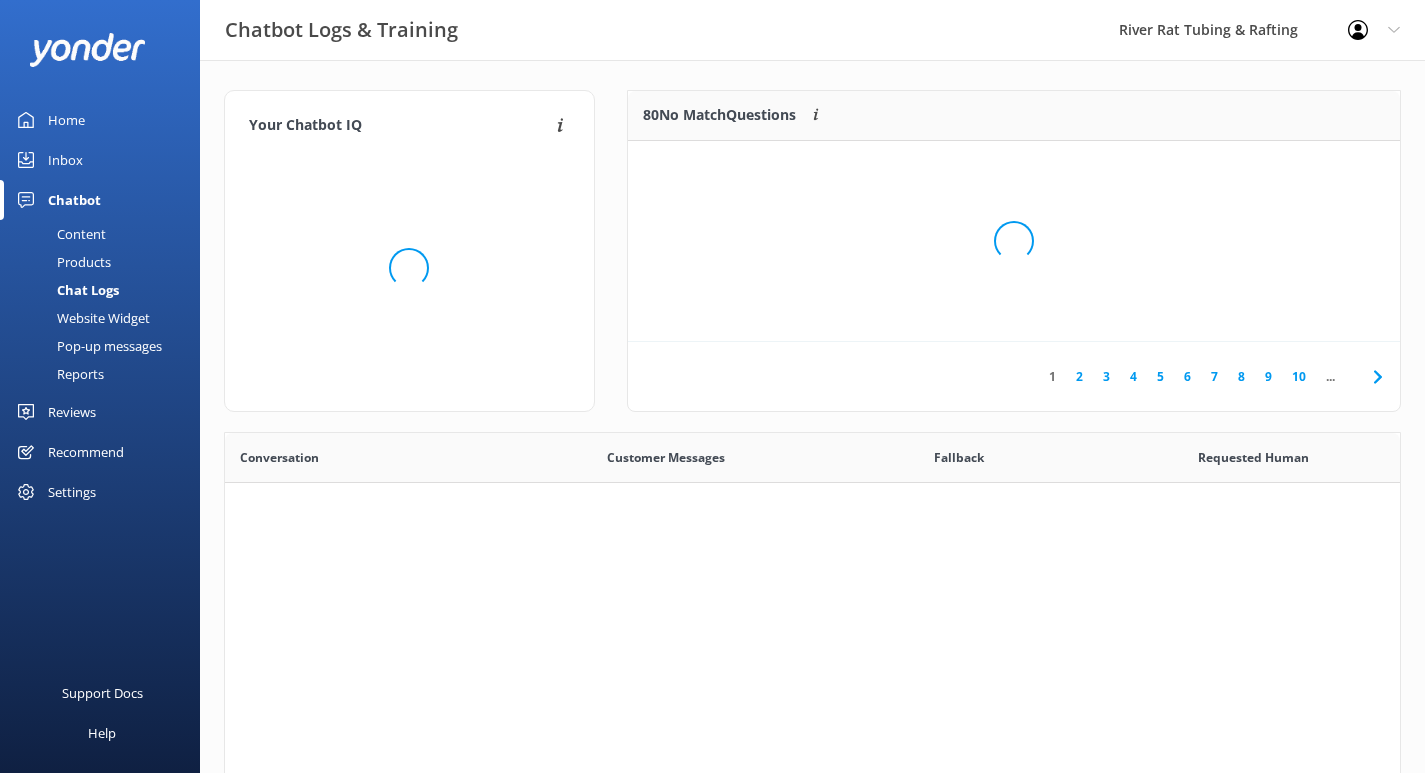 scroll, scrollTop: 1, scrollLeft: 1, axis: both 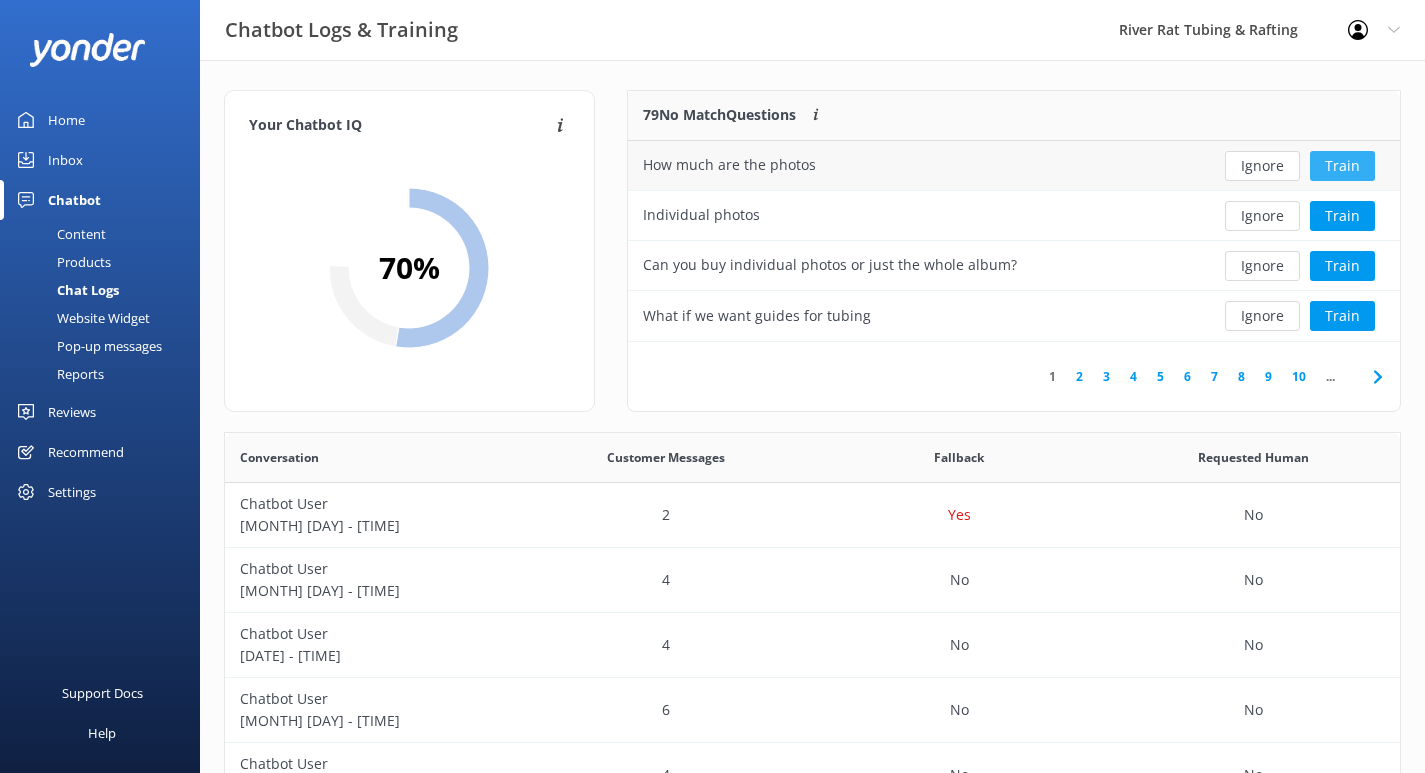 click on "Train" at bounding box center (1342, 166) 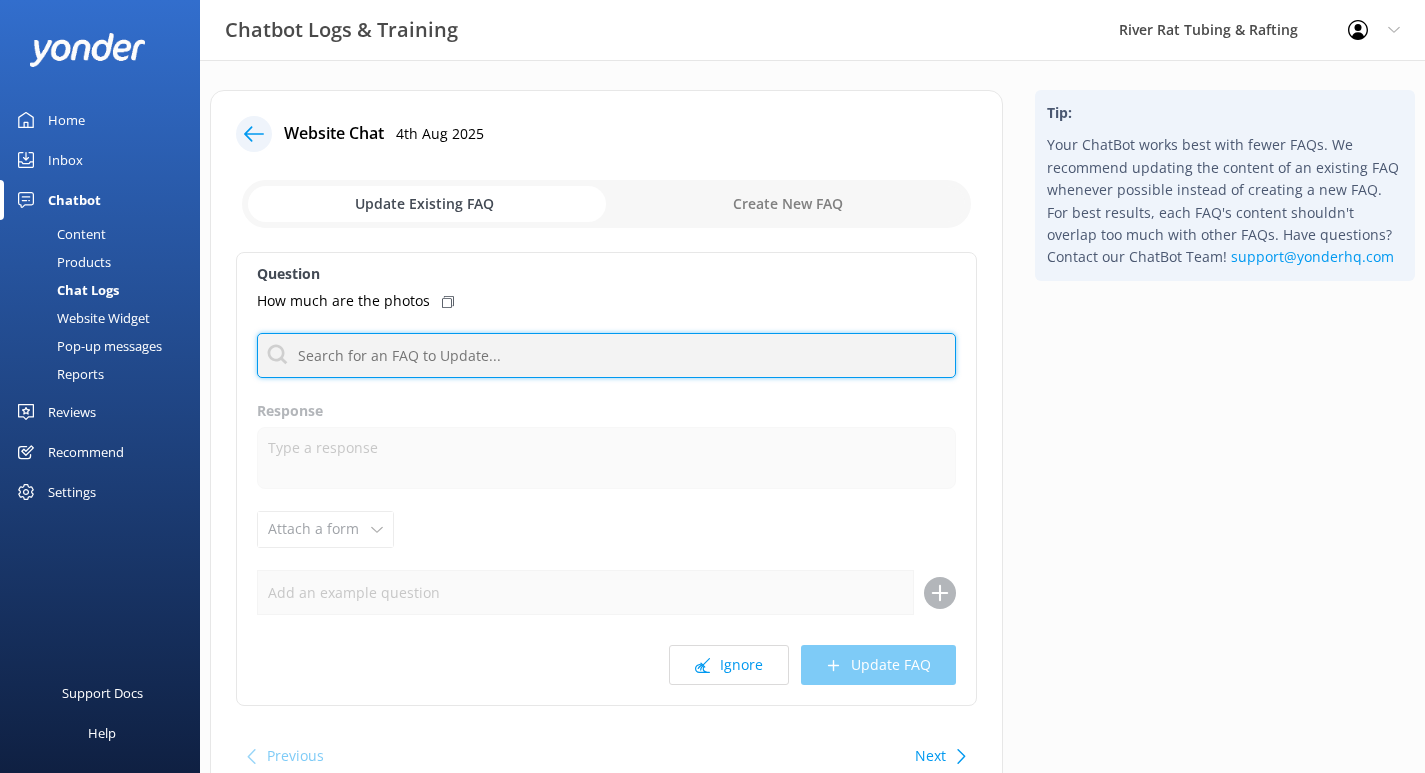 click at bounding box center (606, 355) 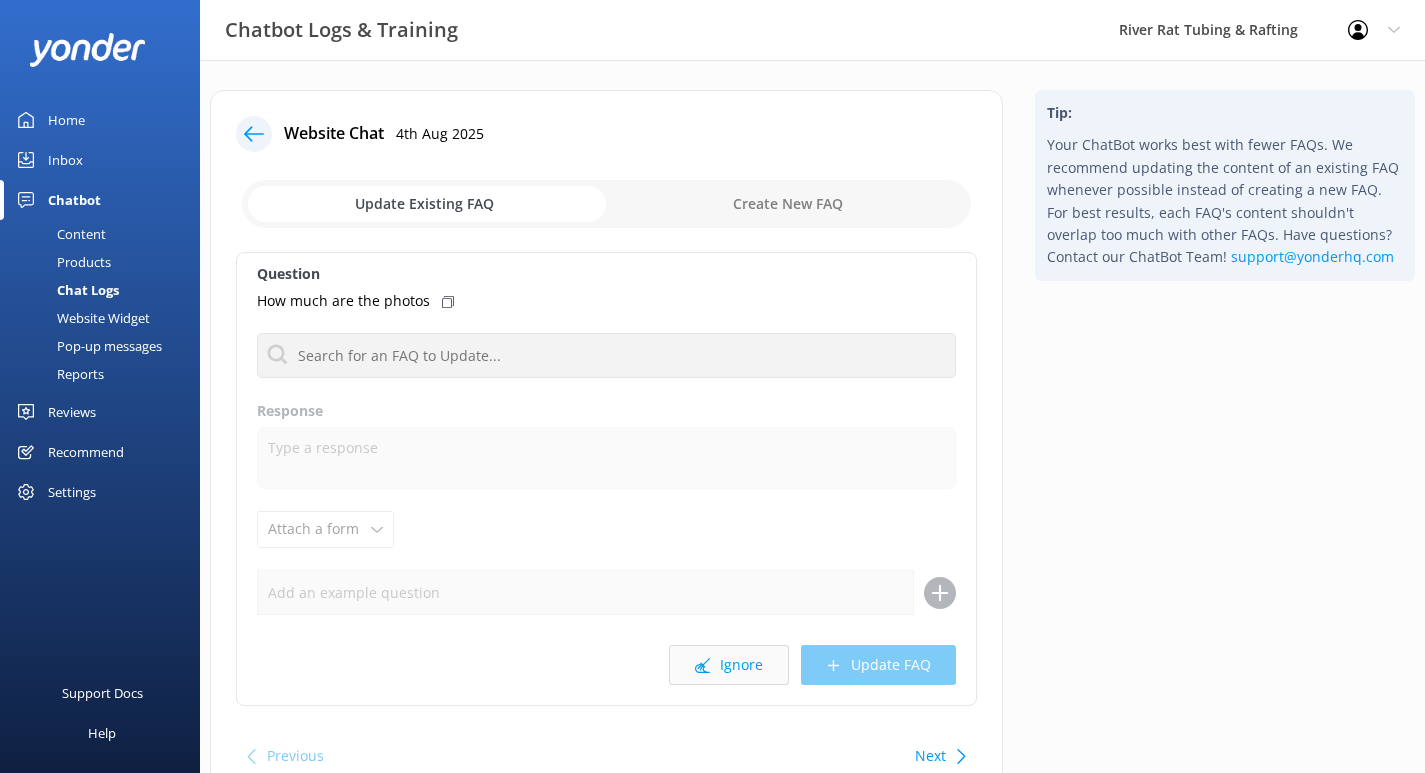 click on "Ignore" at bounding box center [729, 665] 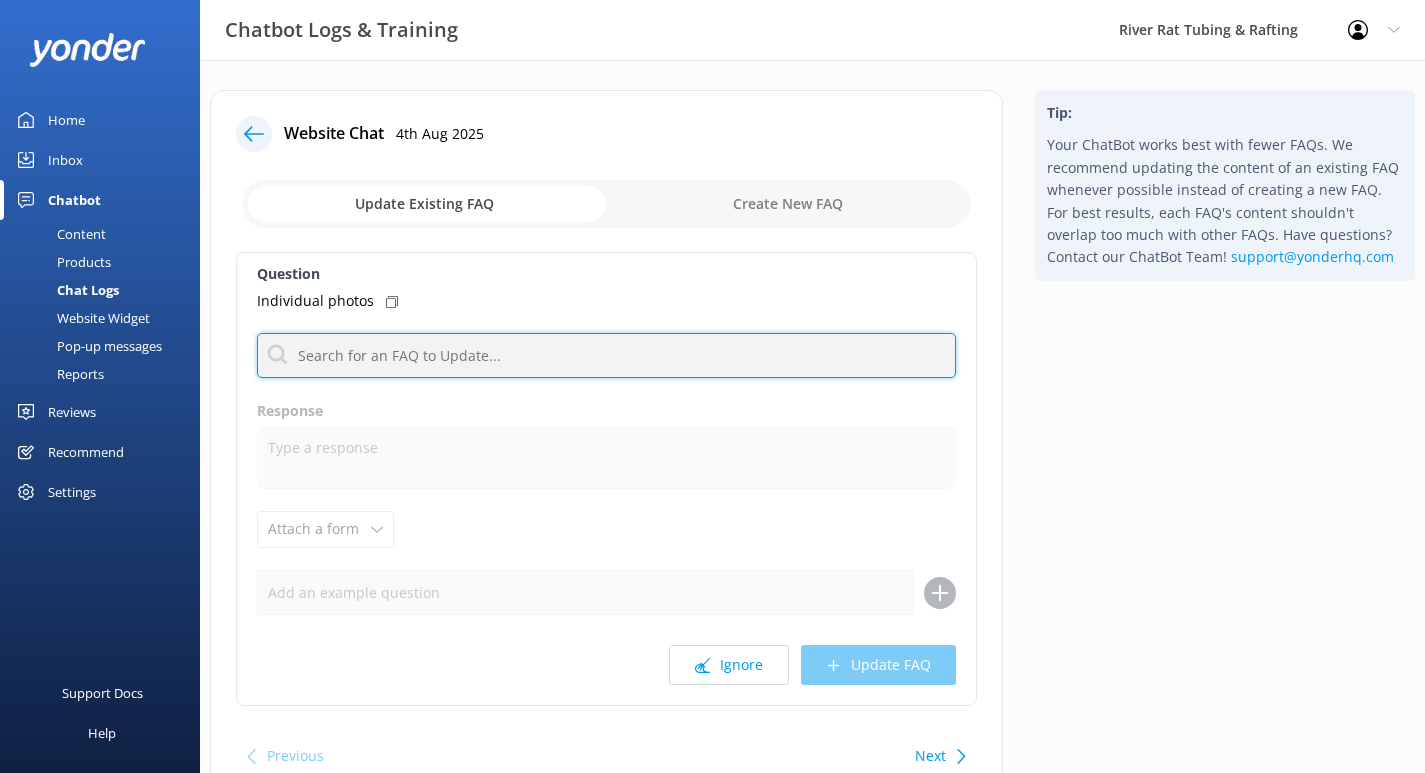 click at bounding box center (606, 355) 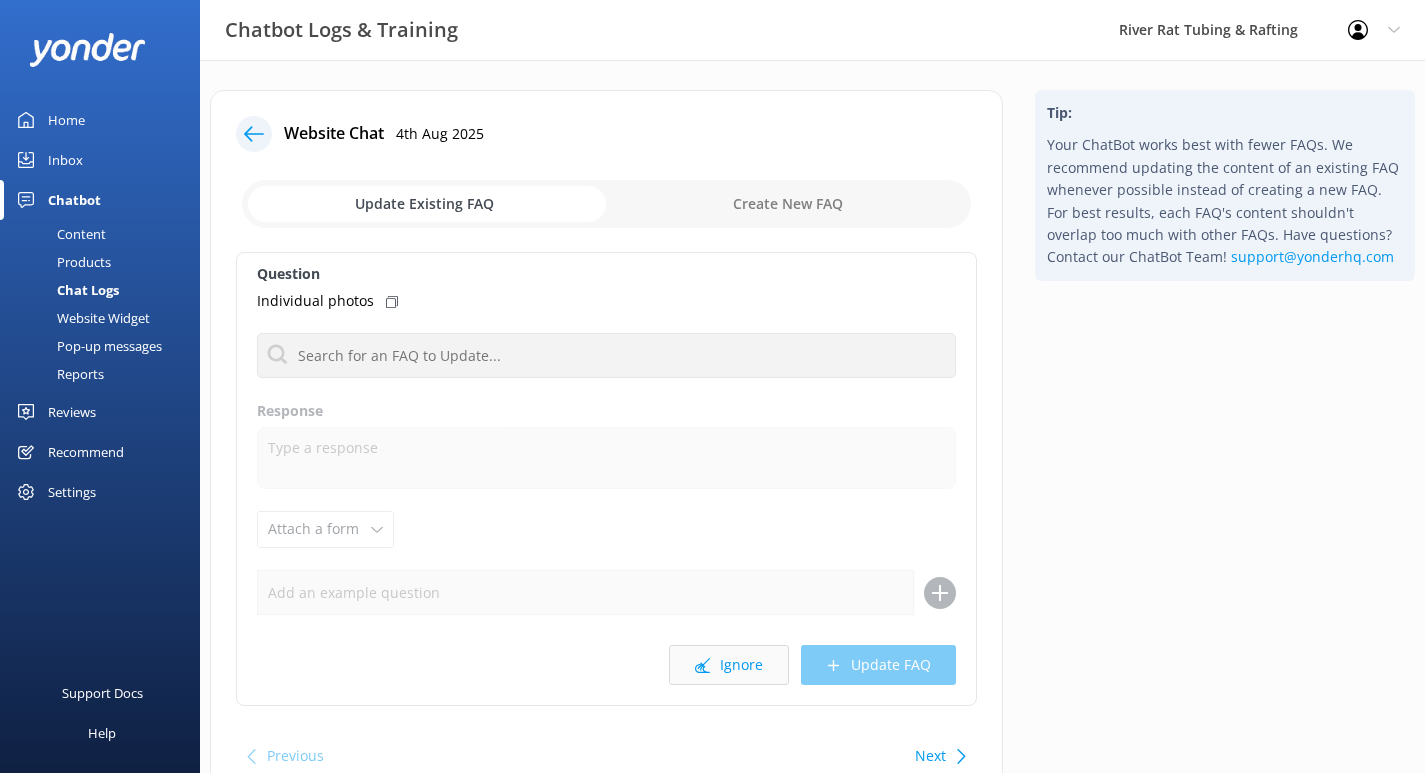 click on "Ignore" at bounding box center [729, 665] 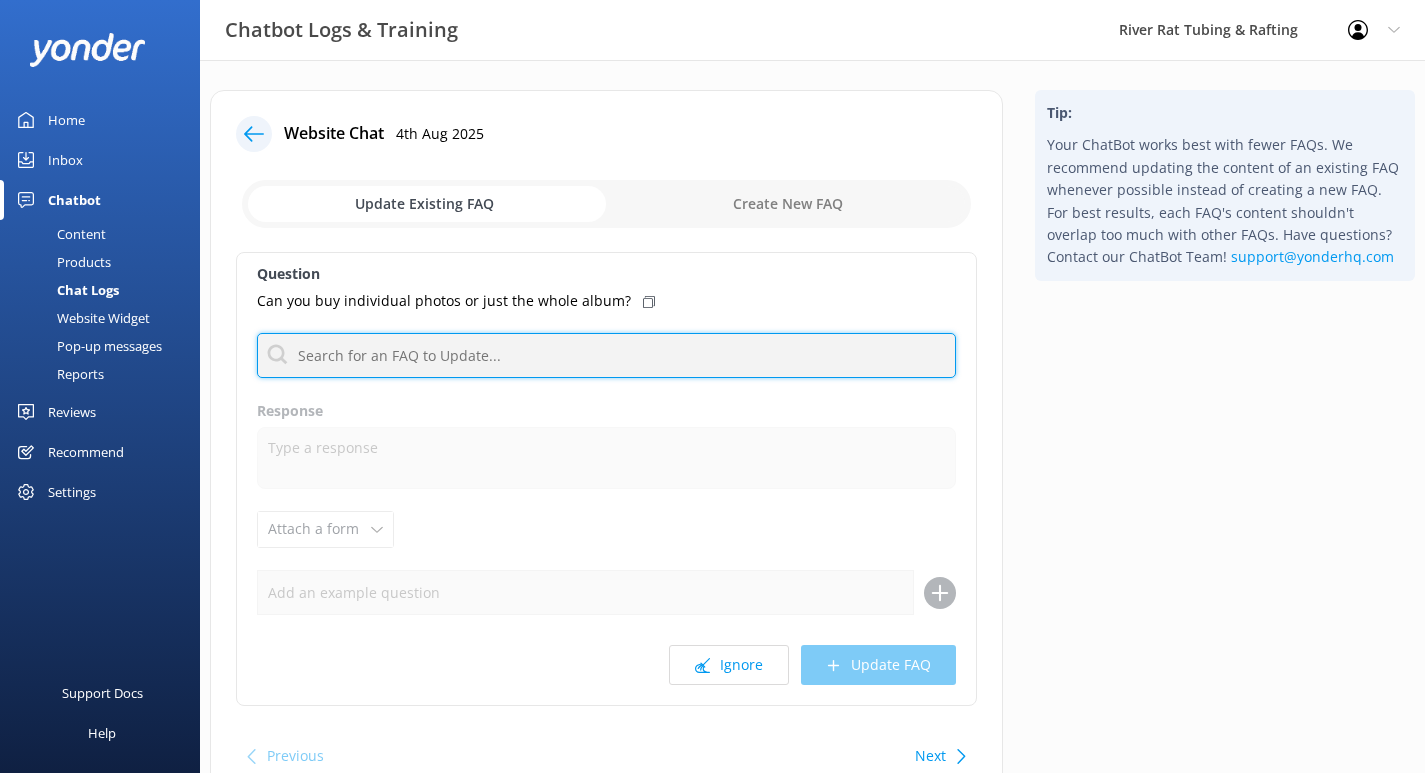 click at bounding box center (606, 355) 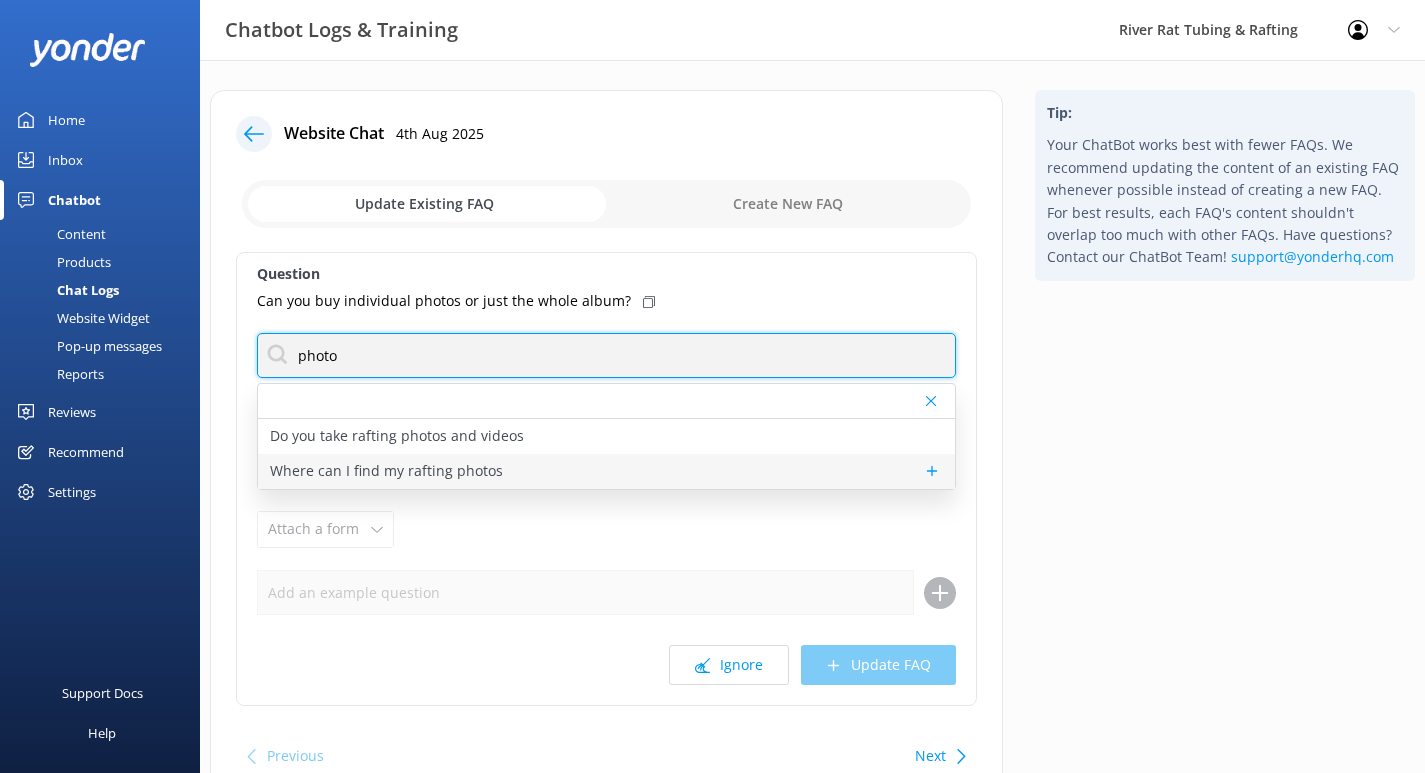 type on "photo" 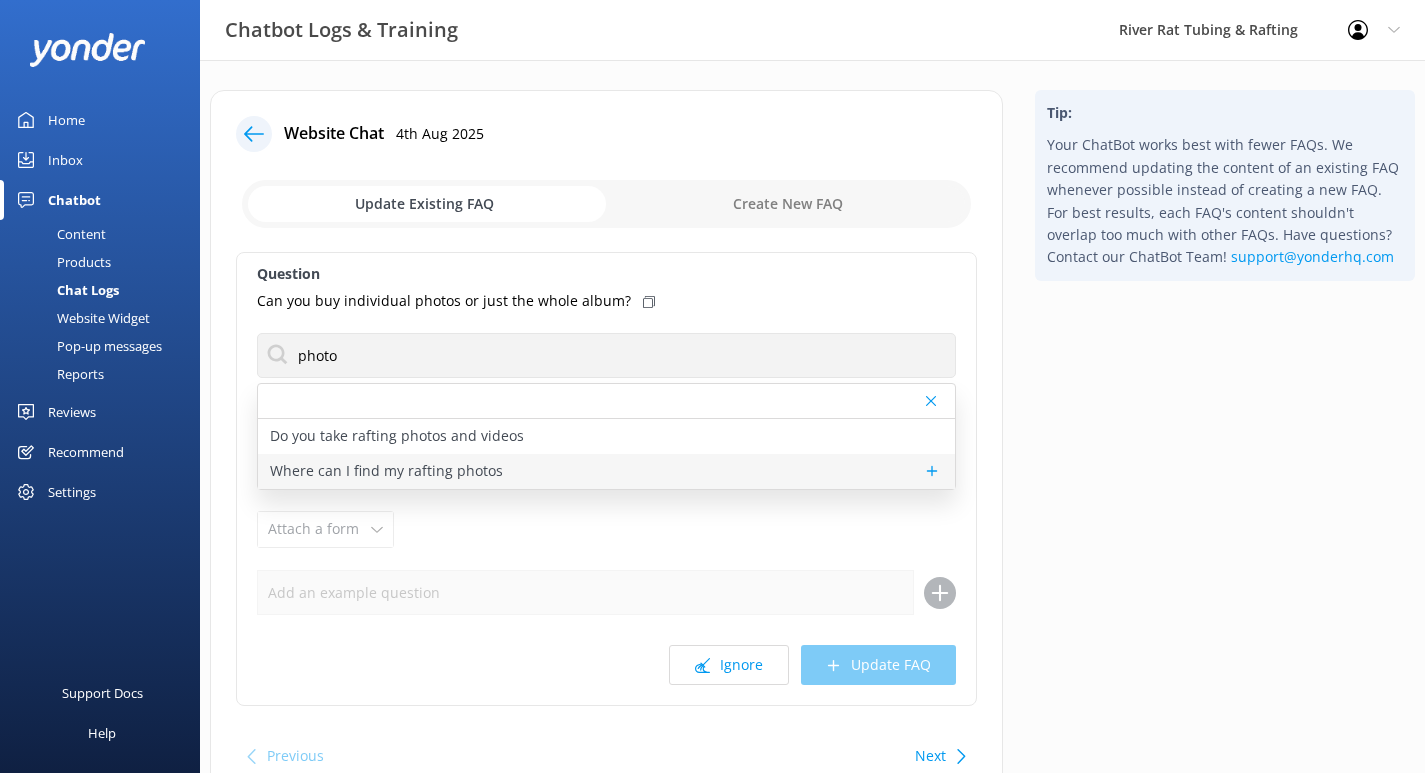 click on "Where can I find my rafting photos" at bounding box center [606, 471] 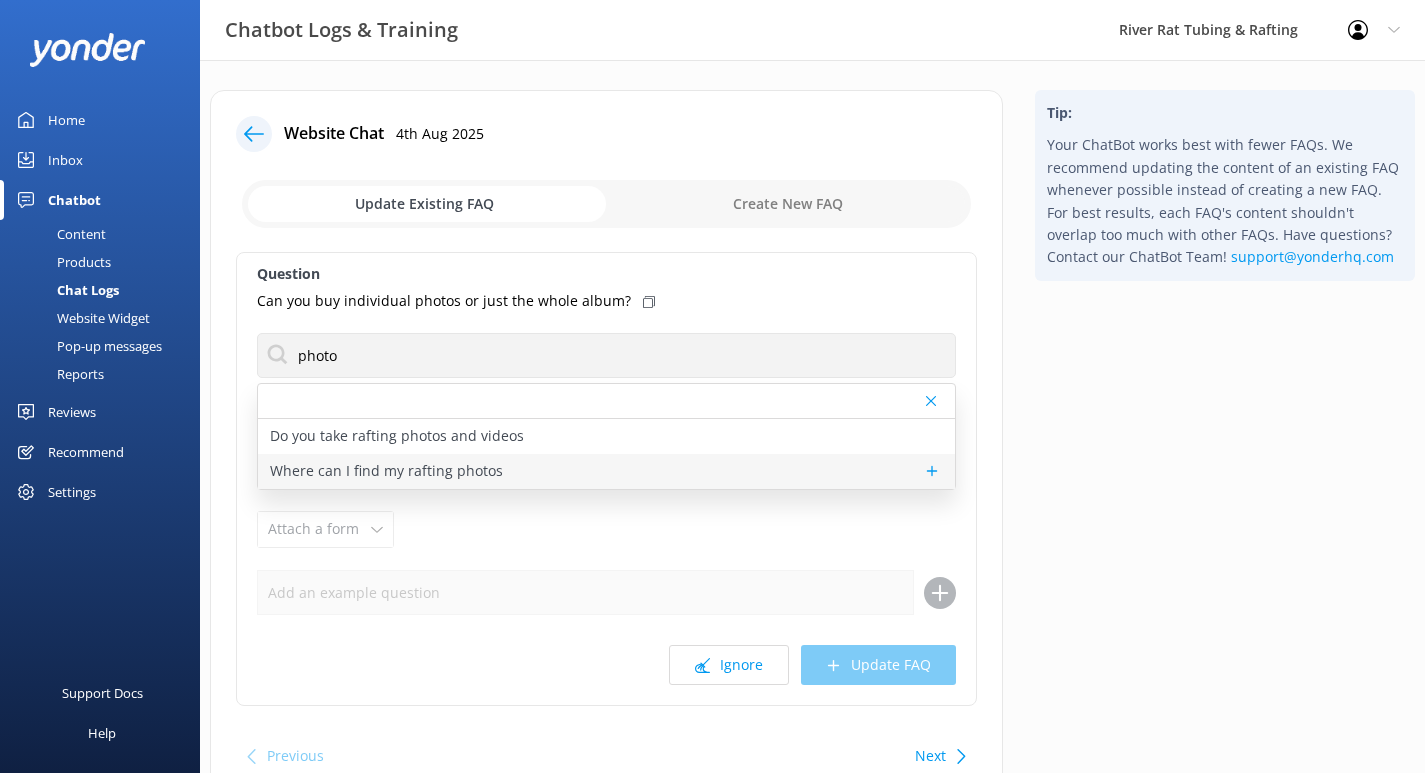 type on "You can find and purchase your Whitewater Rafting photos and videos https://store.picthrive.com/riverrattn/?utm_source=riverrattn&utm_medium=button&utm_term=custom_text&utm_content=http:%2F%2Fsmokymtnriverrat.com%2Frafting&utm_campaign=custom_link. Just search by your trip date and time to view your album." 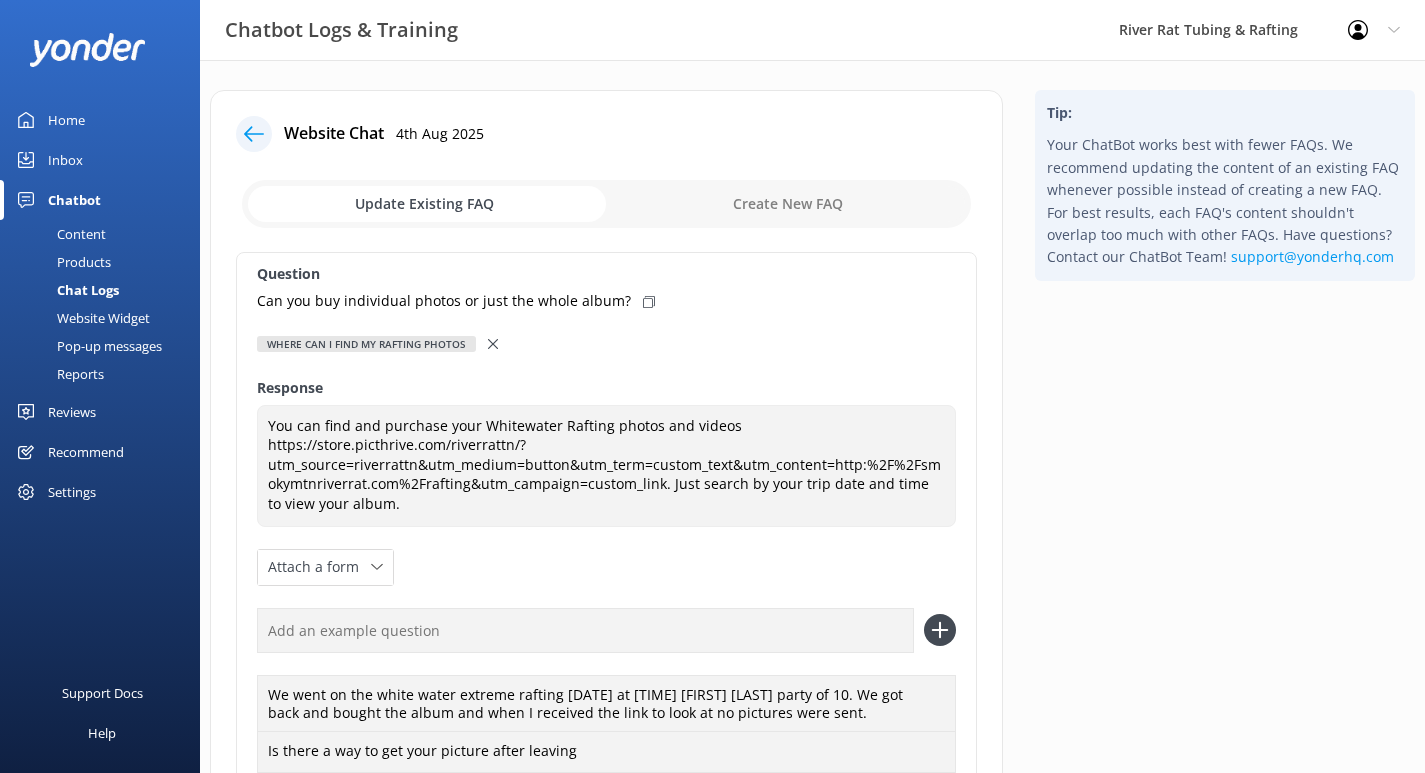 click 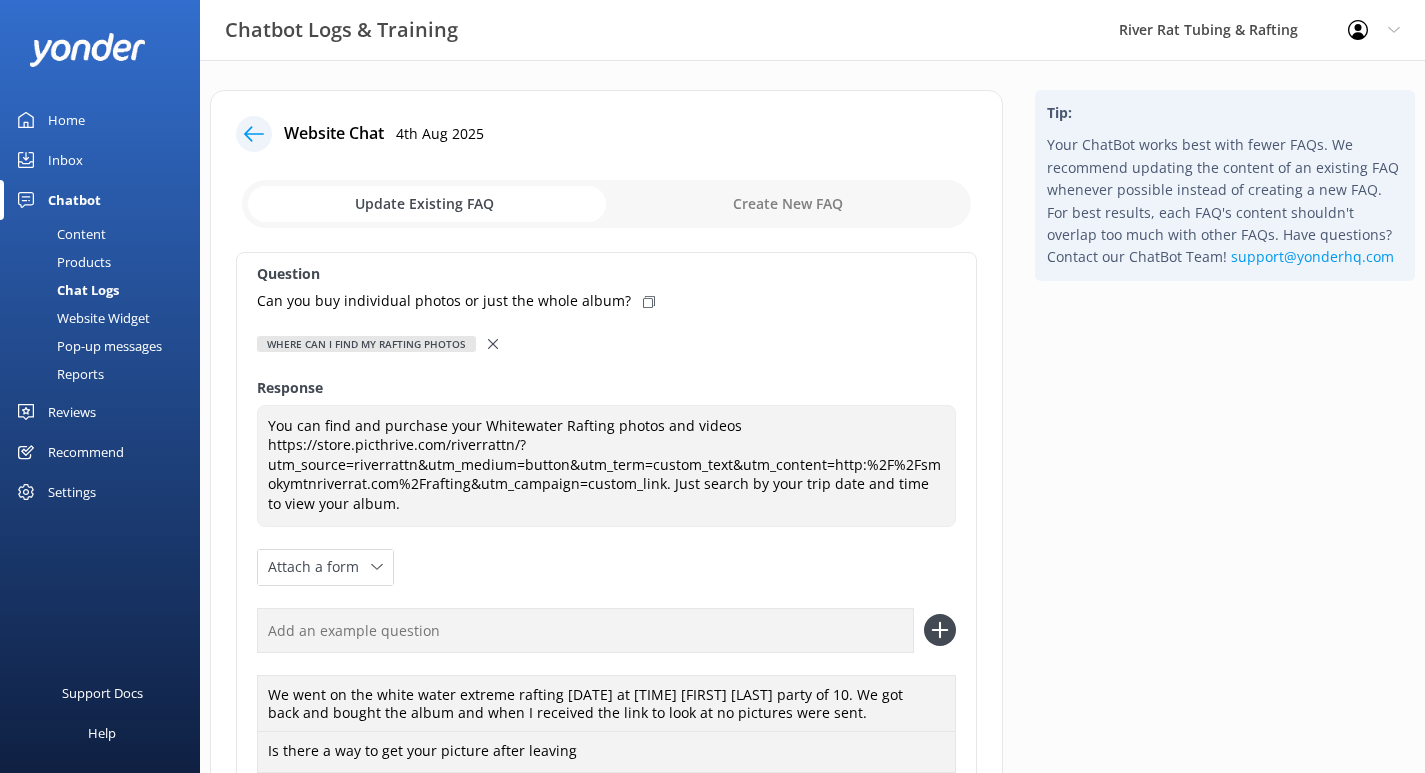type 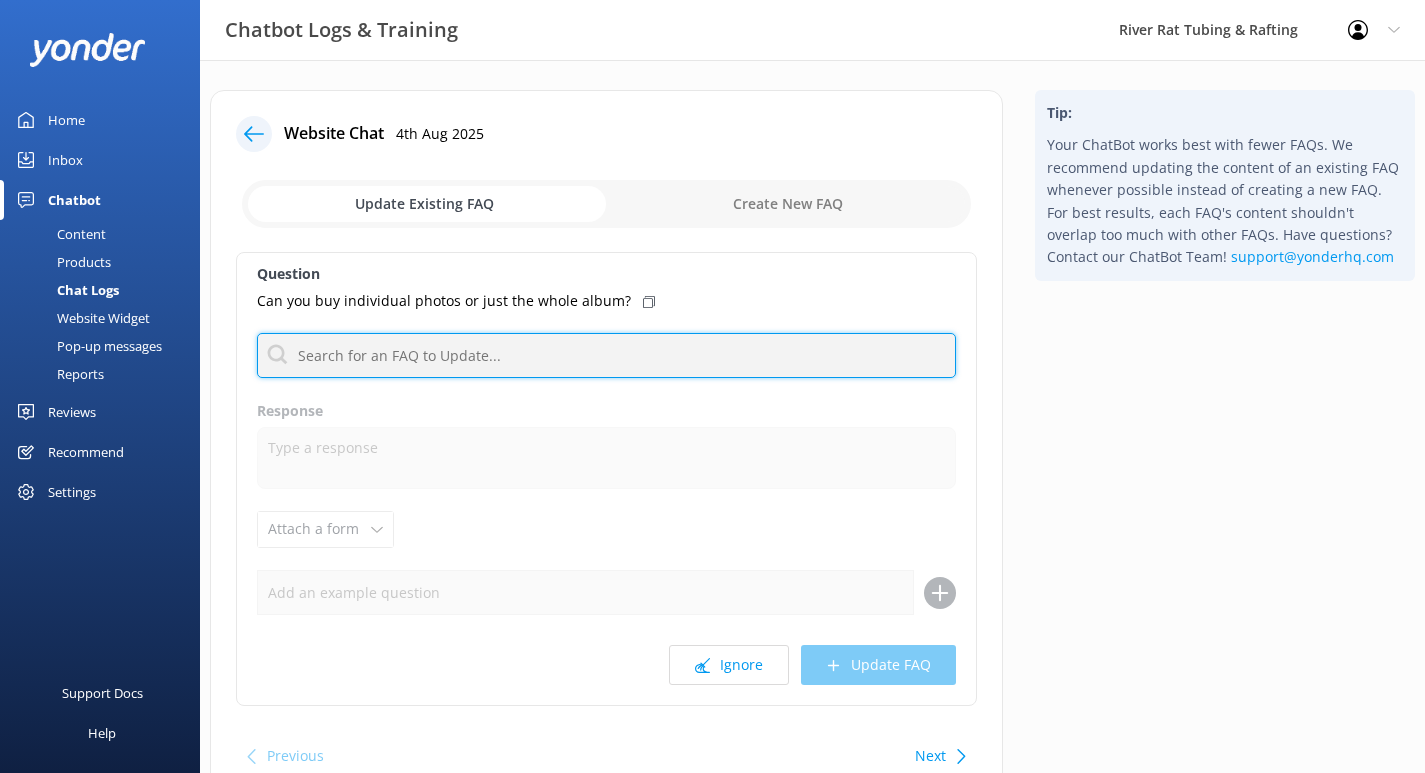 click at bounding box center [606, 355] 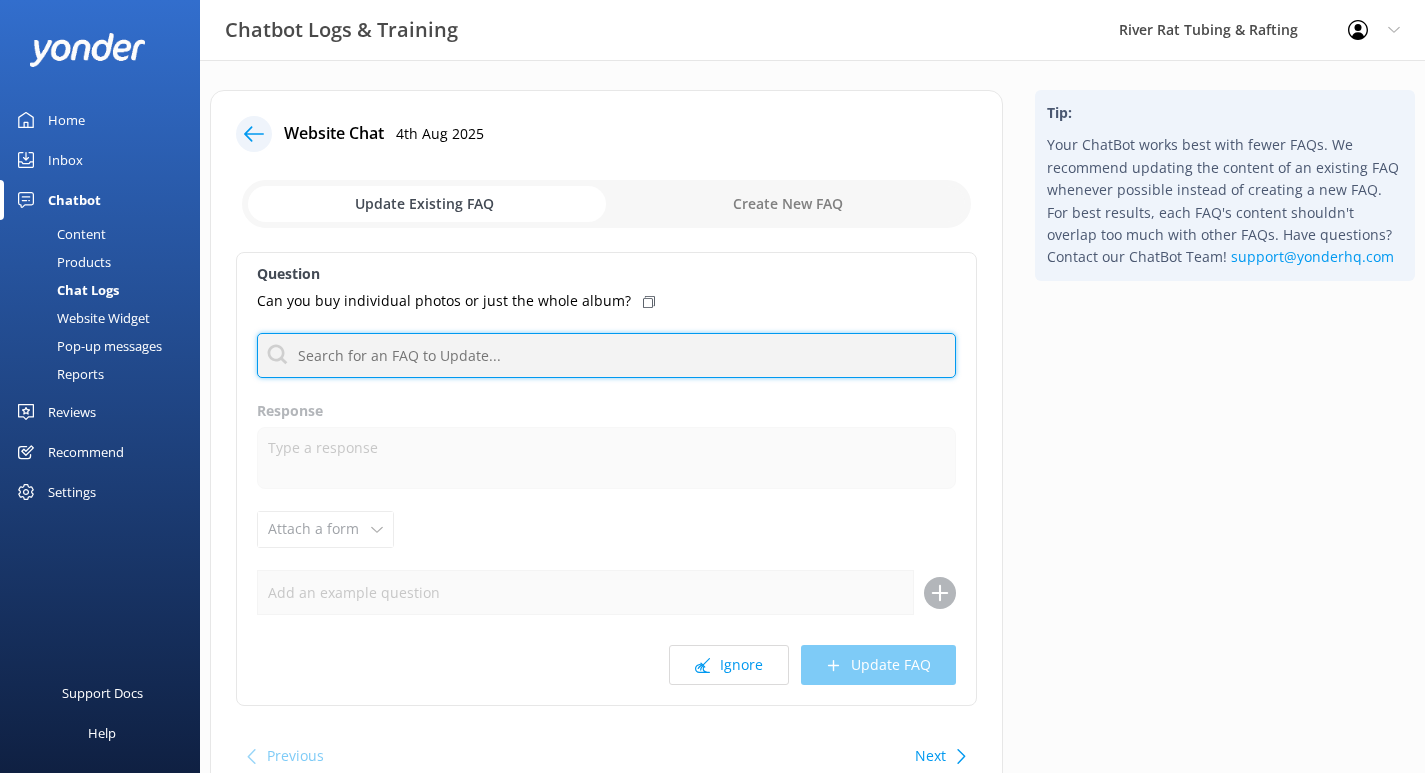 type on "r" 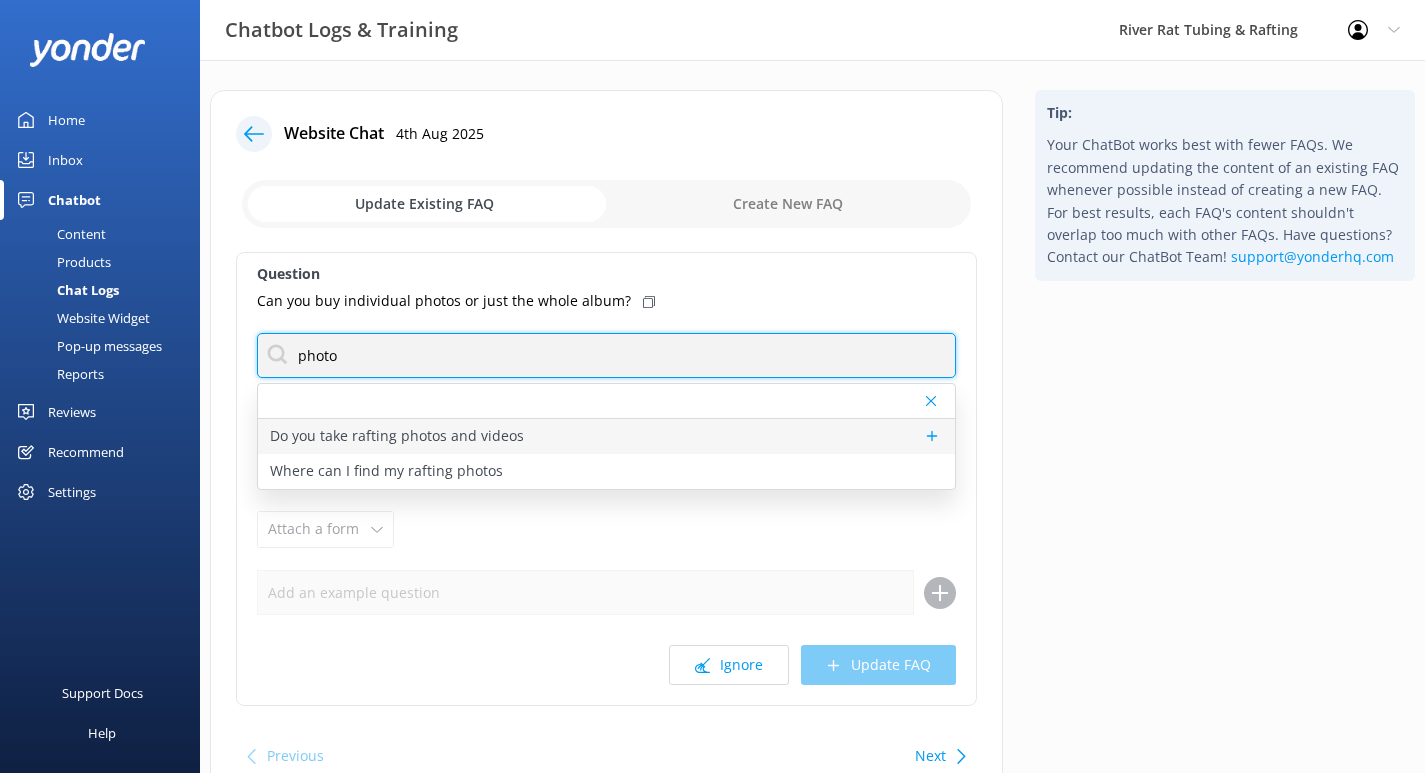 type on "photo" 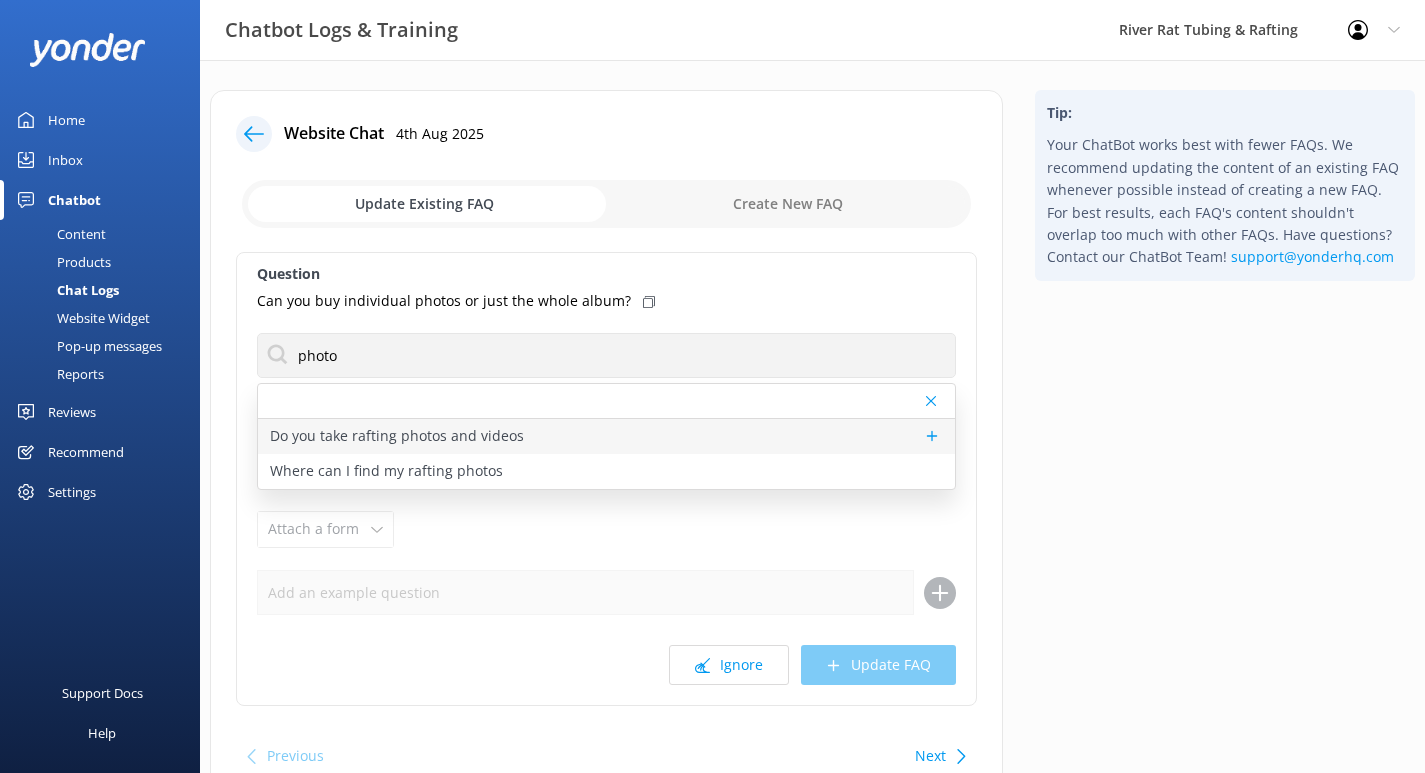 click on "Do you take rafting photos and videos" at bounding box center (397, 436) 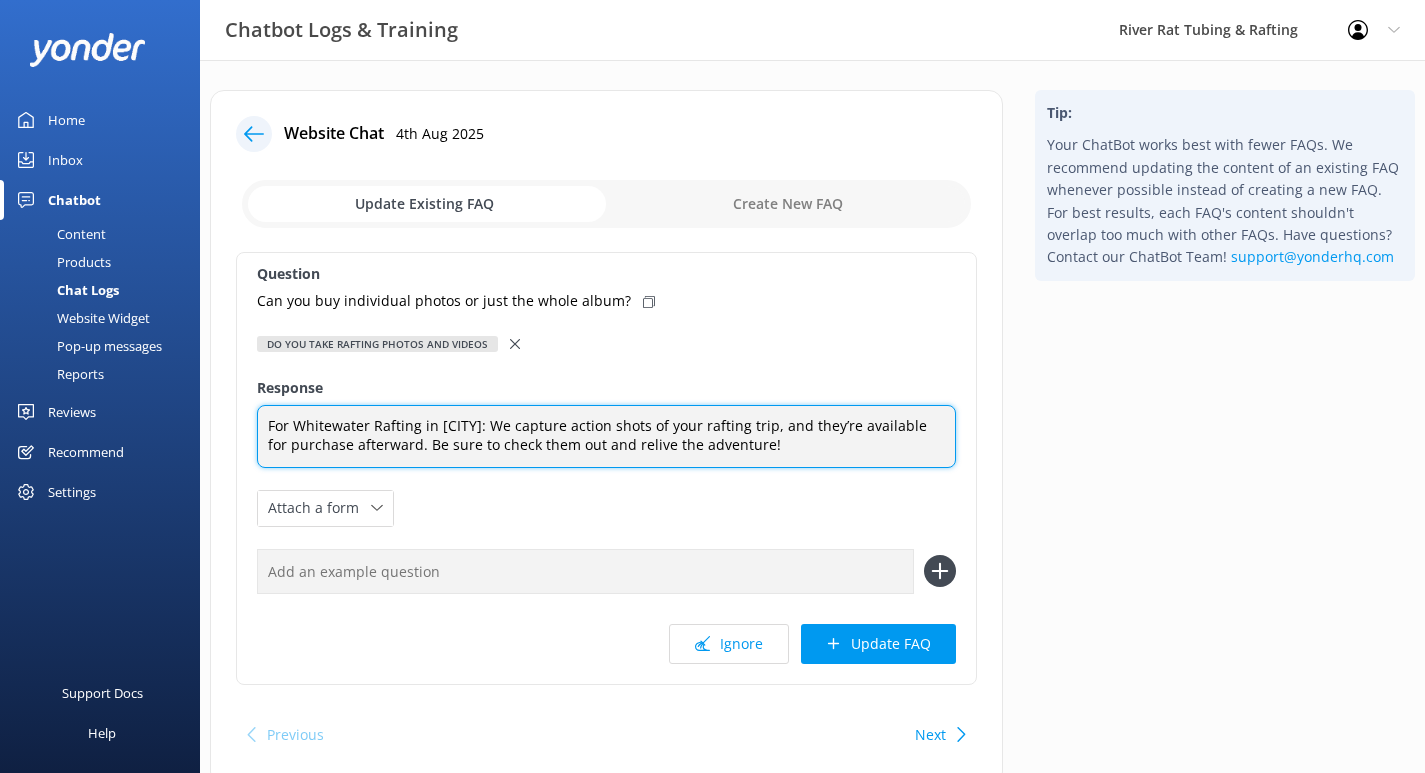 click on "For Whitewater Rafting in [CITY]: We capture action shots of your rafting trip, and they’re available for purchase afterward. Be sure to check them out and relive the adventure!" at bounding box center (606, 436) 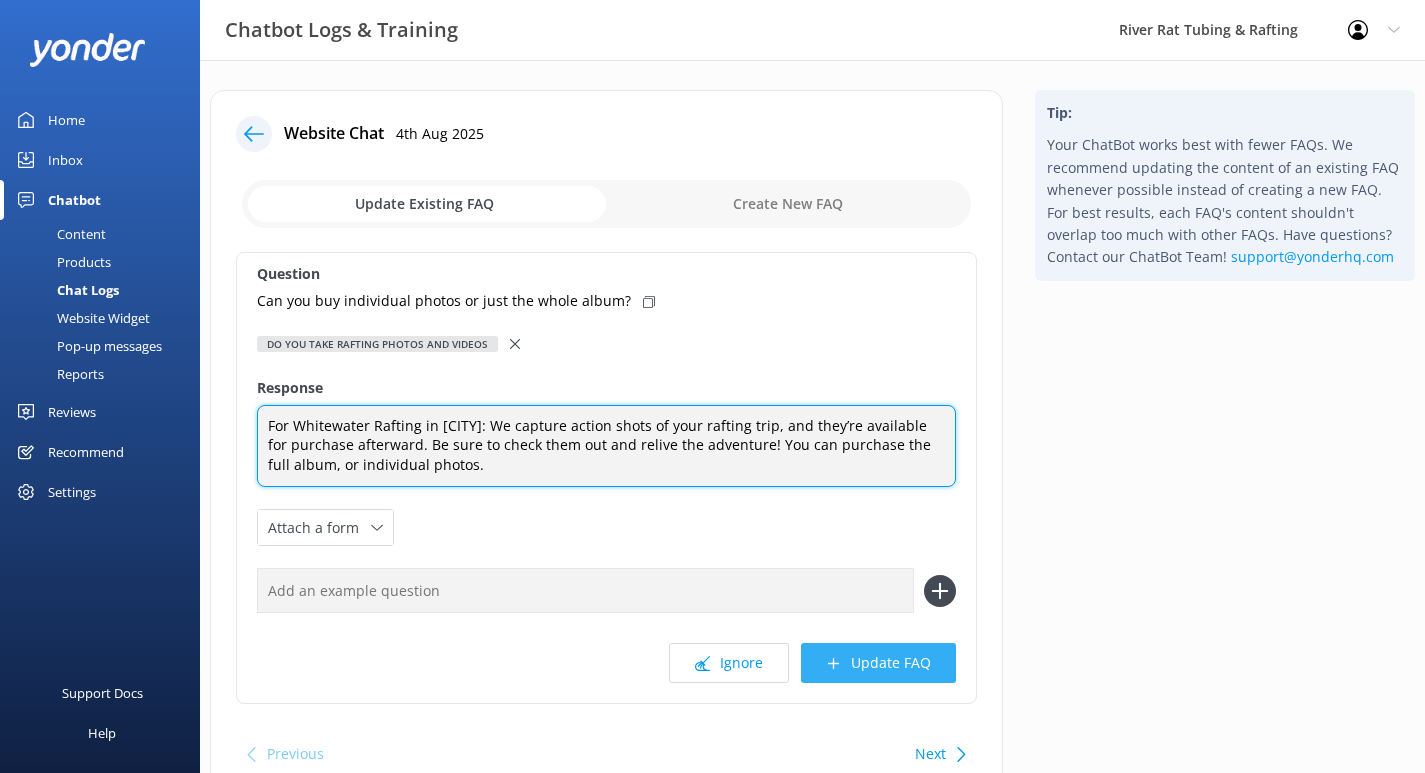 type on "For Whitewater Rafting in [CITY]: We capture action shots of your rafting trip, and they’re available for purchase afterward. Be sure to check them out and relive the adventure! You can purchase the full album, or individual photos." 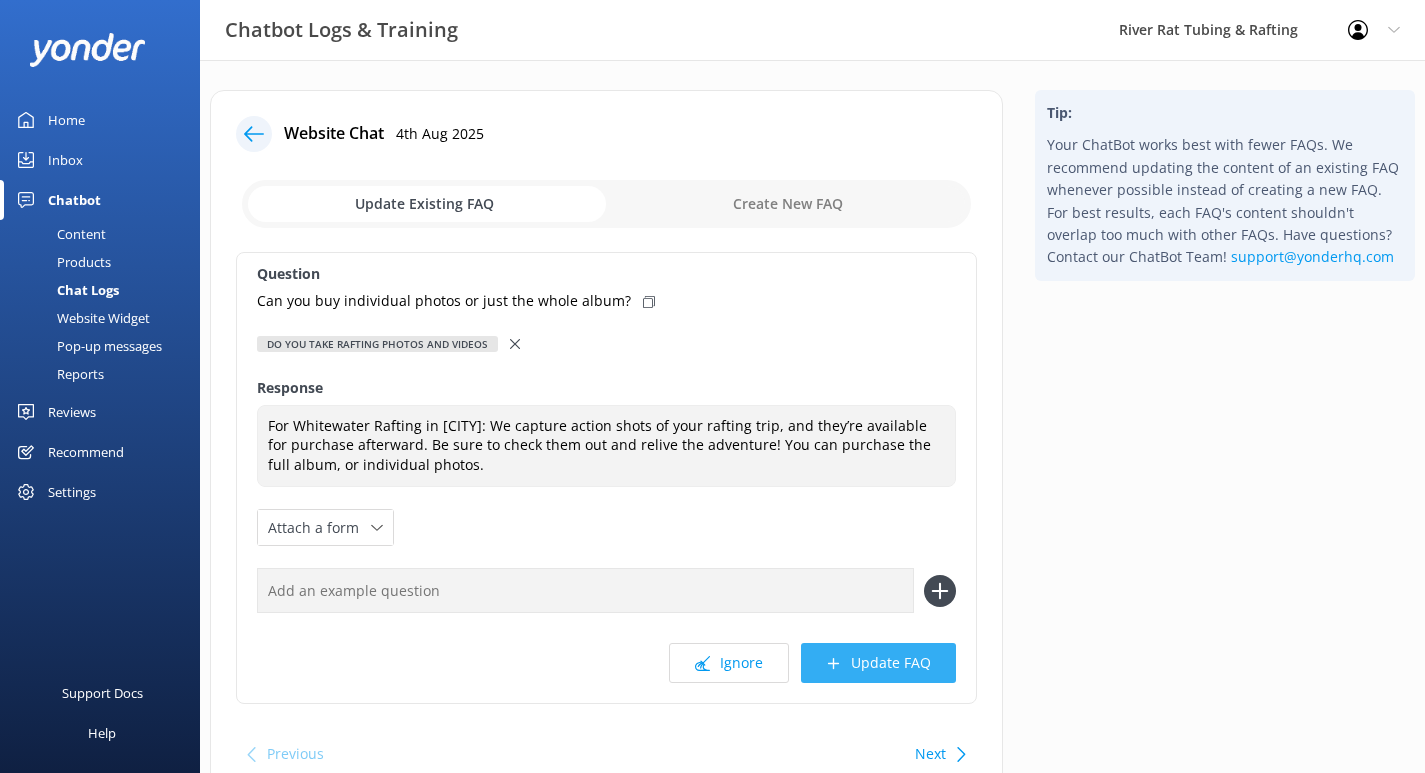 click on "Update FAQ" at bounding box center [878, 663] 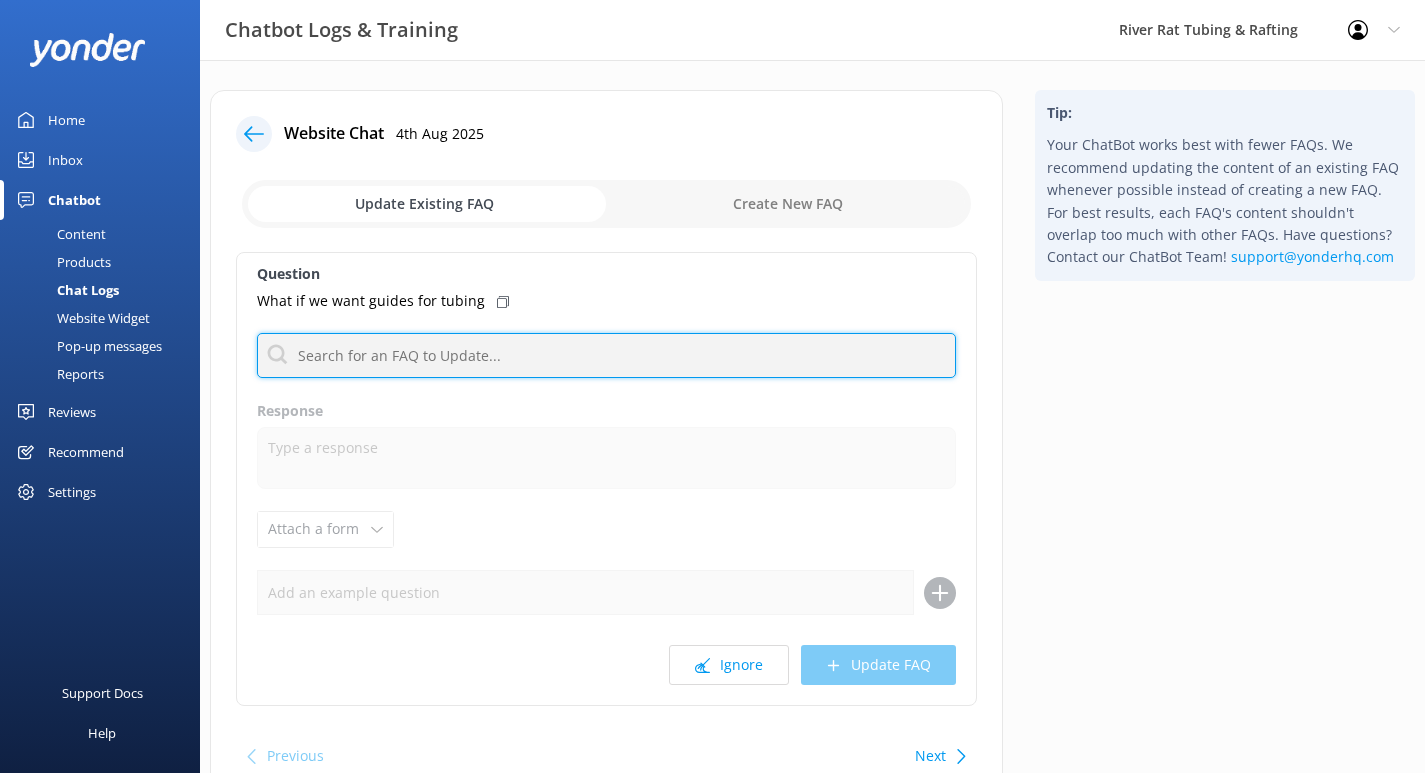 click at bounding box center [606, 355] 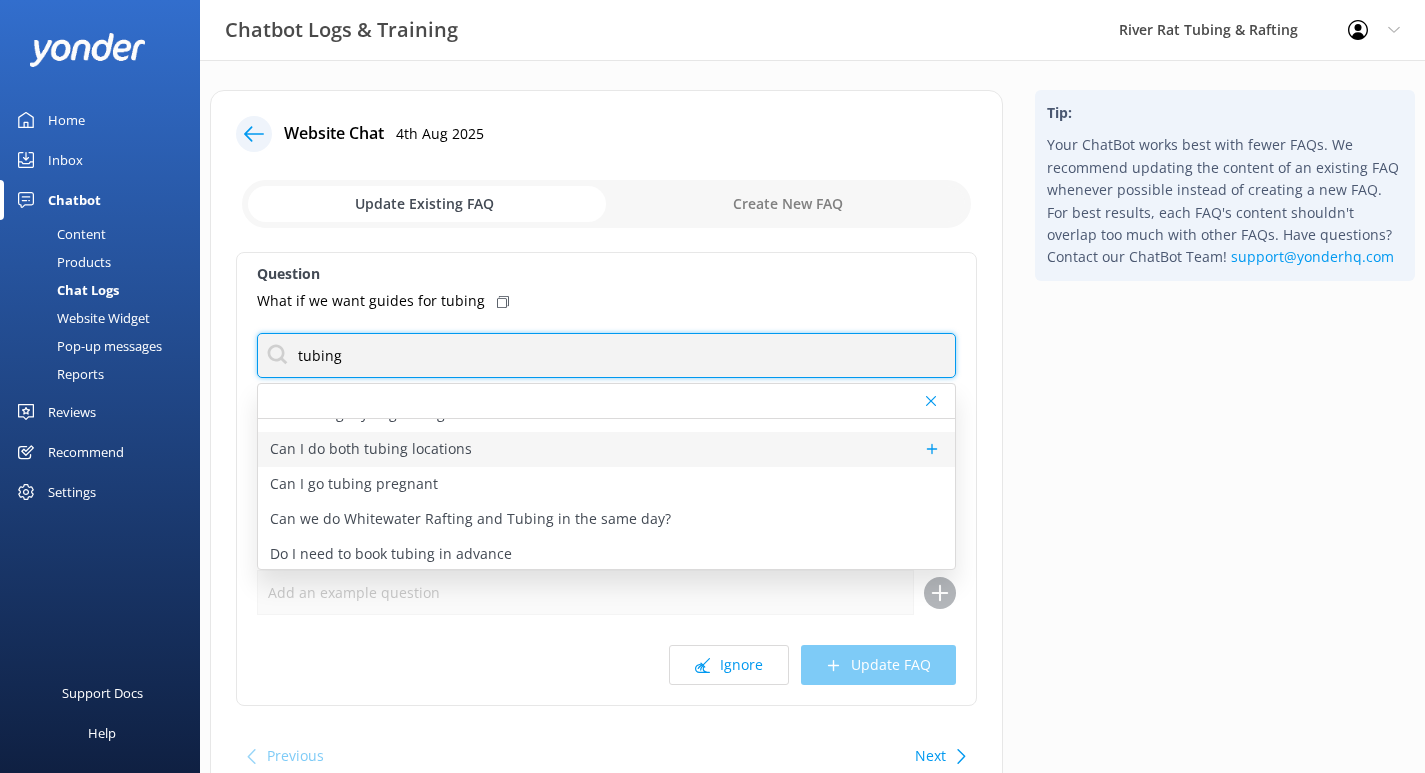 scroll, scrollTop: 0, scrollLeft: 0, axis: both 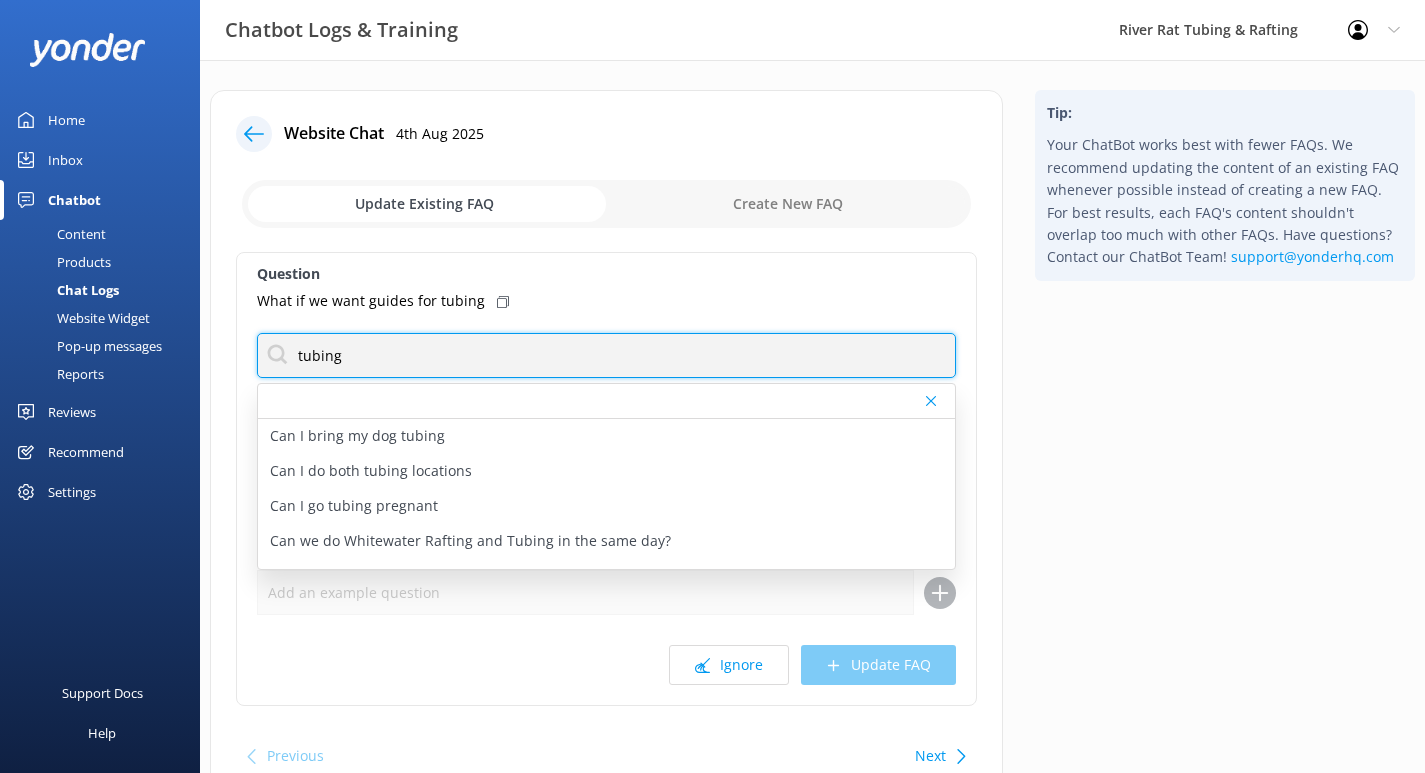 drag, startPoint x: 353, startPoint y: 357, endPoint x: 235, endPoint y: 334, distance: 120.22063 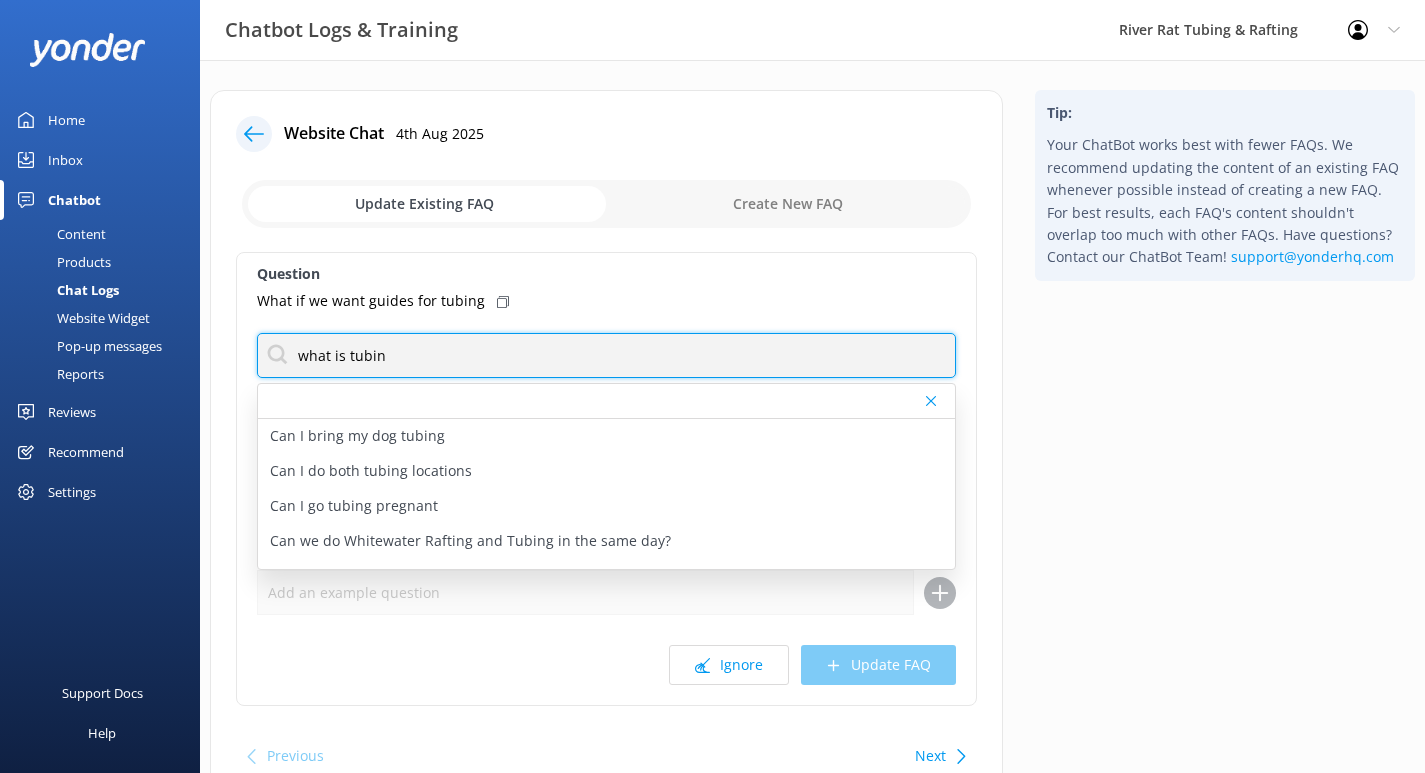 type on "what is tubing" 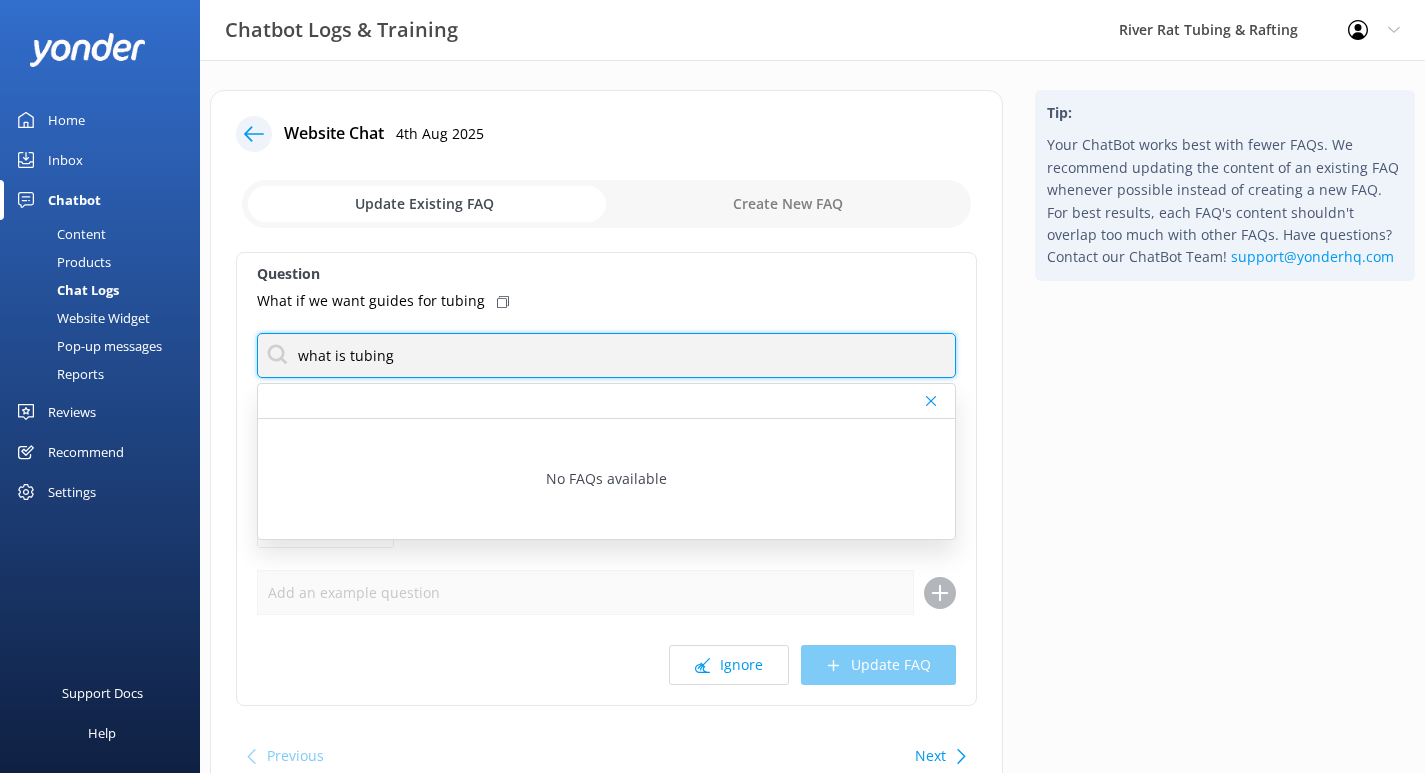 drag, startPoint x: 405, startPoint y: 356, endPoint x: 209, endPoint y: 353, distance: 196.02296 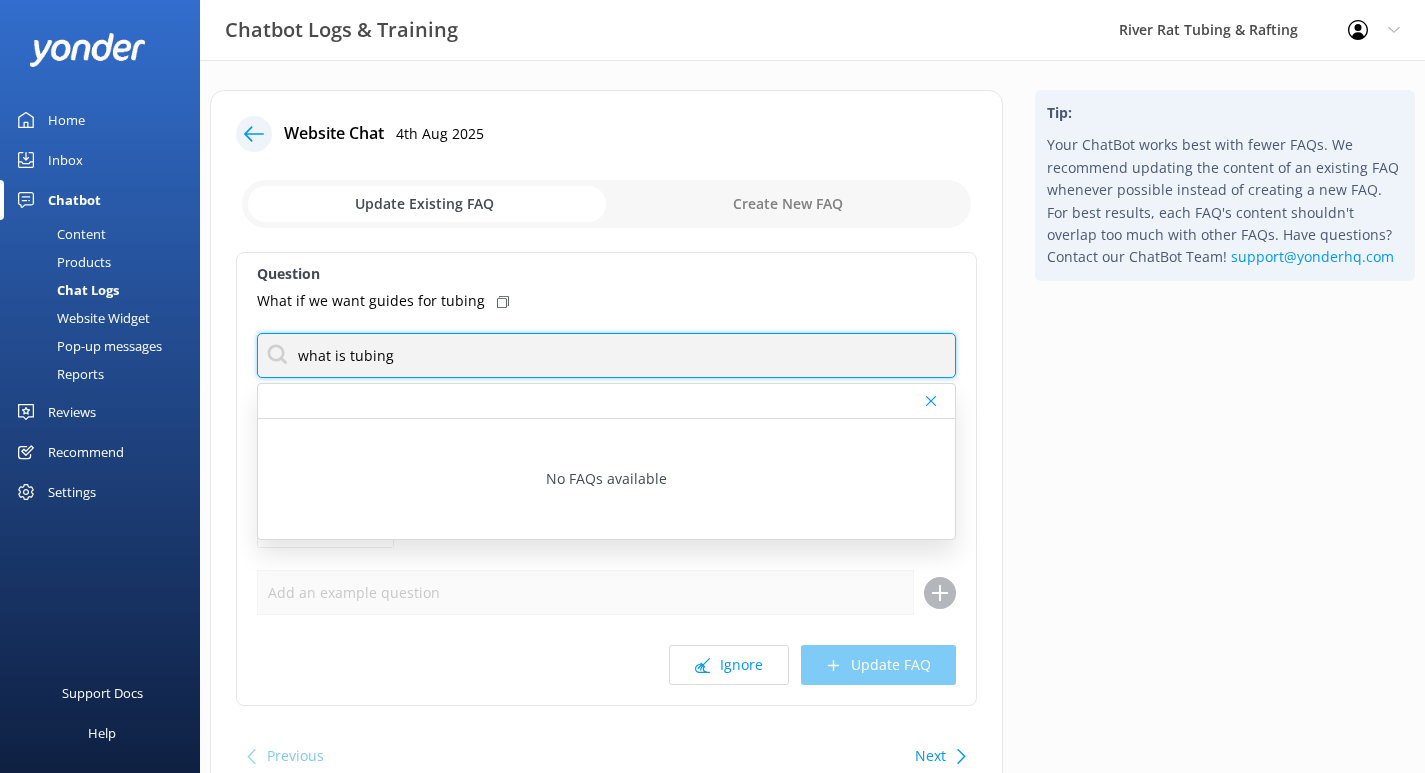 click on "Website Chat 4th Aug 2025 Update Existing FAQ Create New FAQ Question What if we want guides for tubing what is tubing No FAQs available Response Attach a form Leave contact details Check availability Ignore Update FAQ Previous Next" at bounding box center (606, 448) 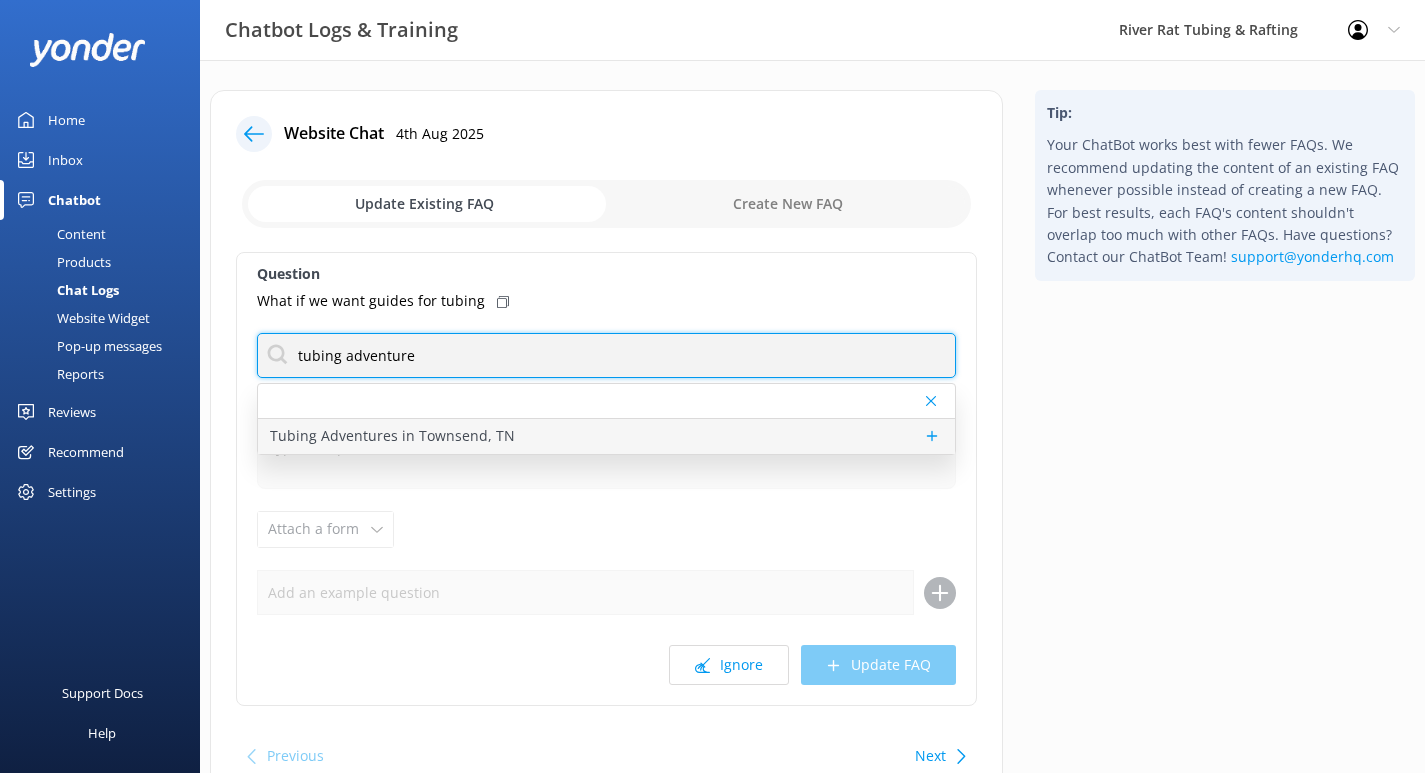 type on "tubing adventure" 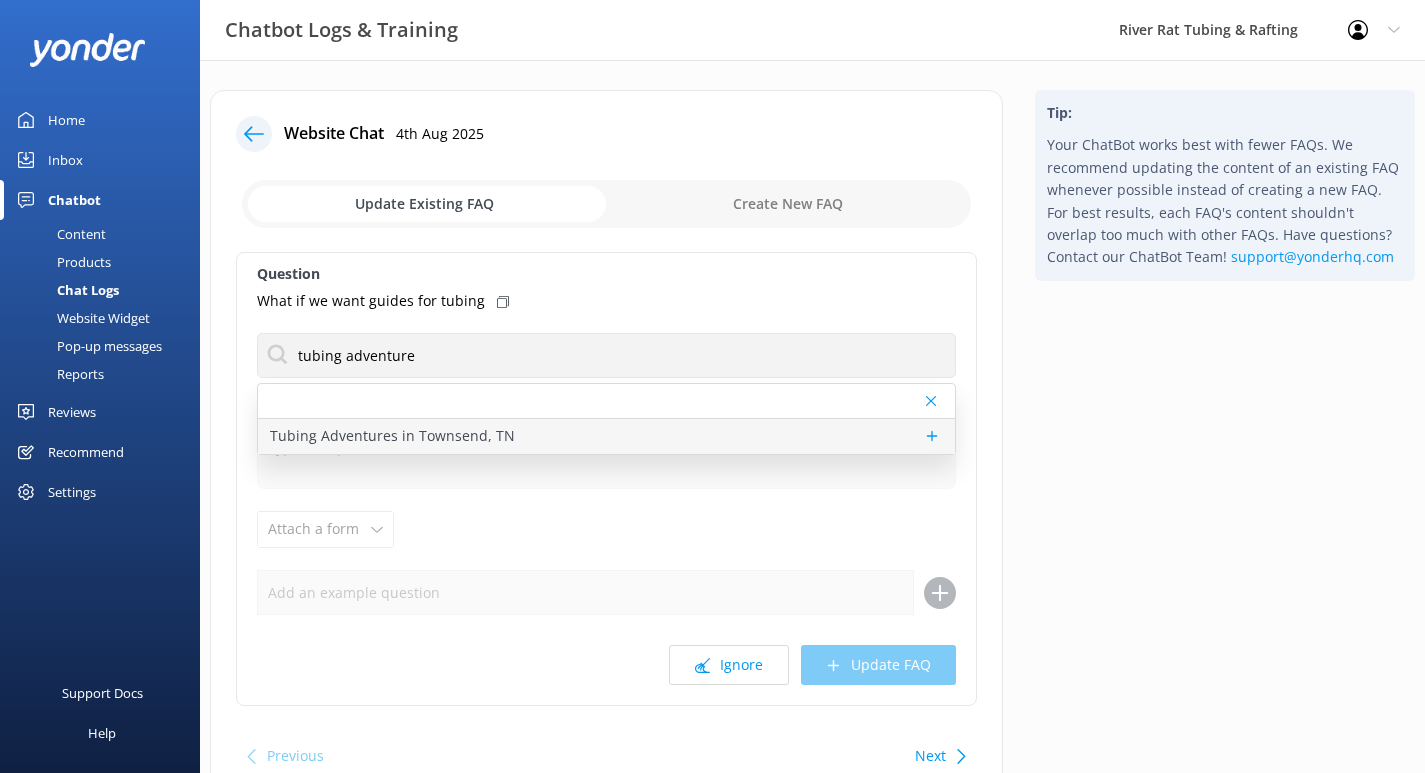 click on "Tubing Adventures in Townsend, TN" at bounding box center (392, 436) 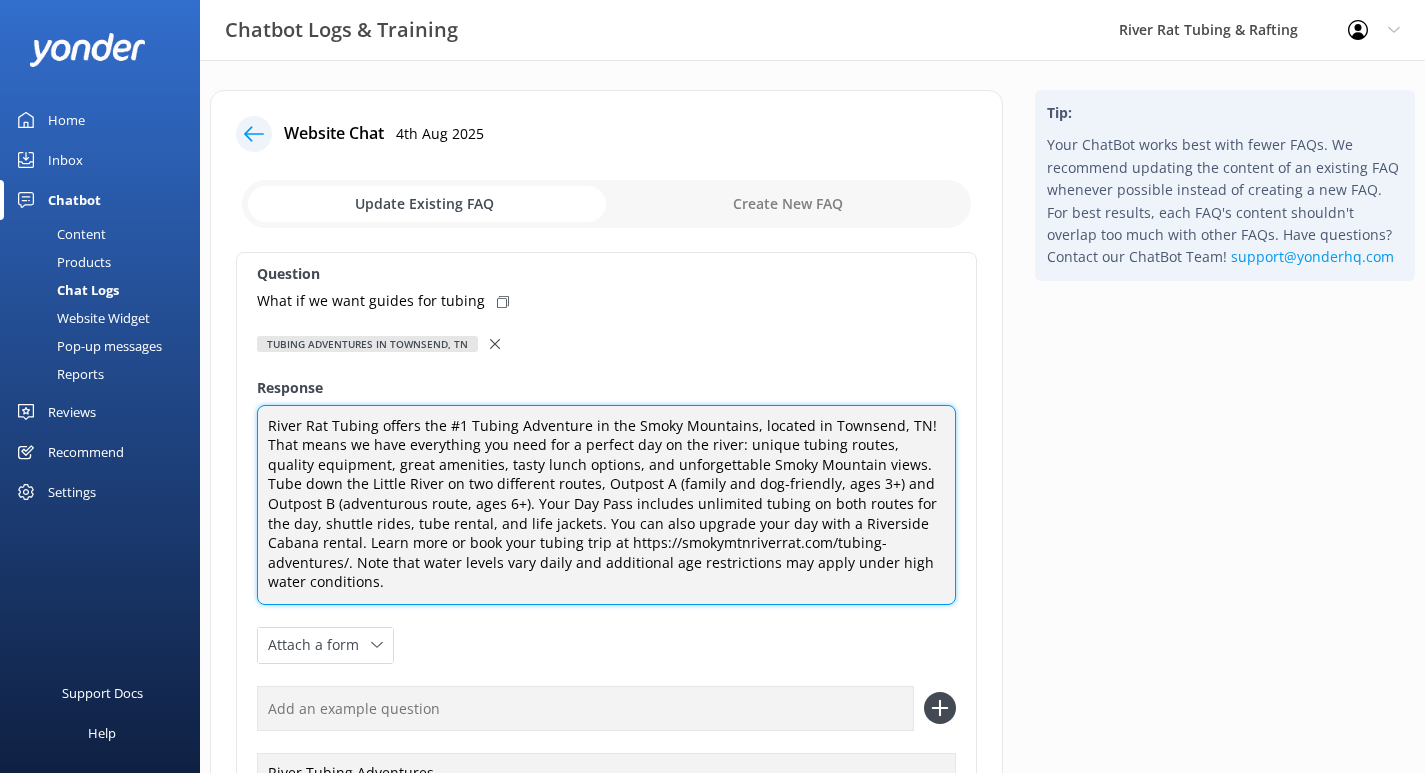 drag, startPoint x: 921, startPoint y: 568, endPoint x: 182, endPoint y: 394, distance: 759.2081 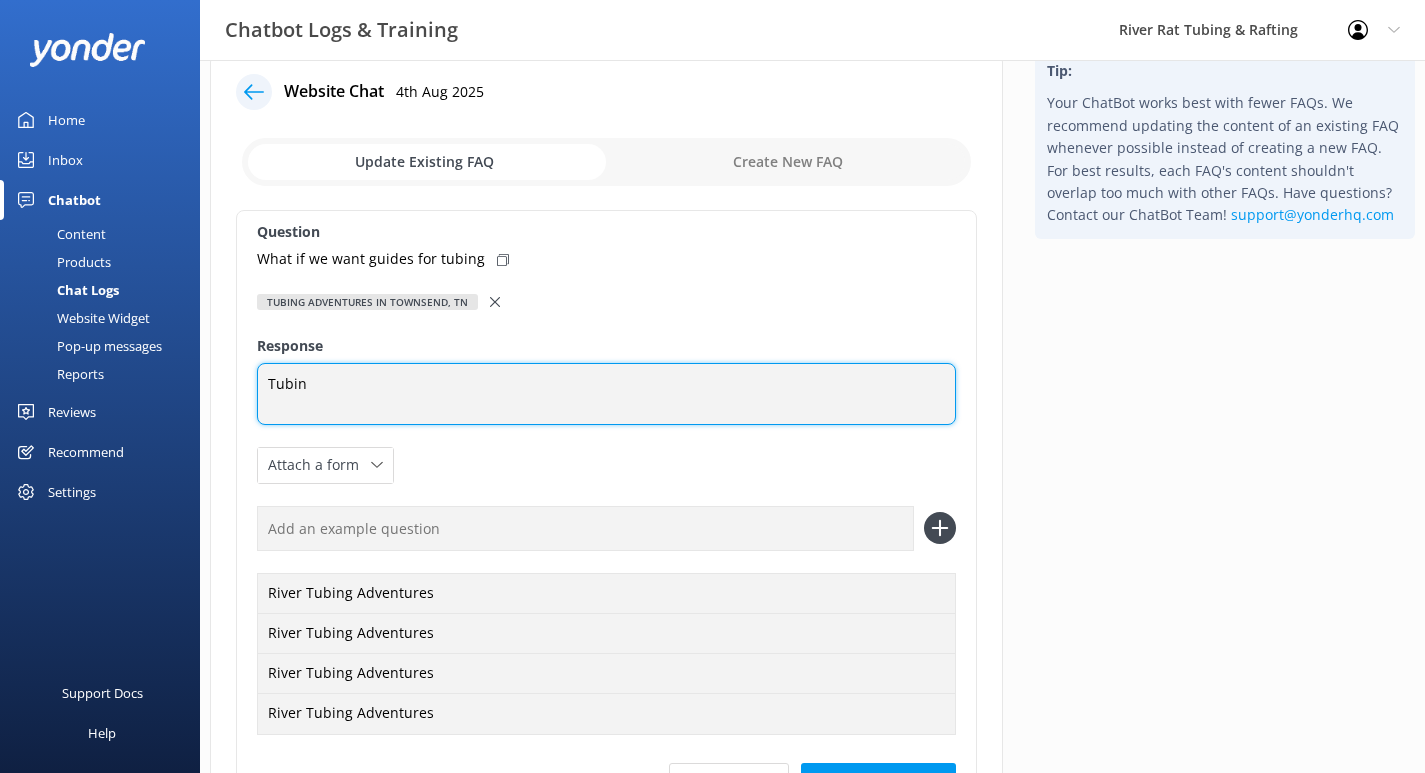 scroll, scrollTop: 22, scrollLeft: 0, axis: vertical 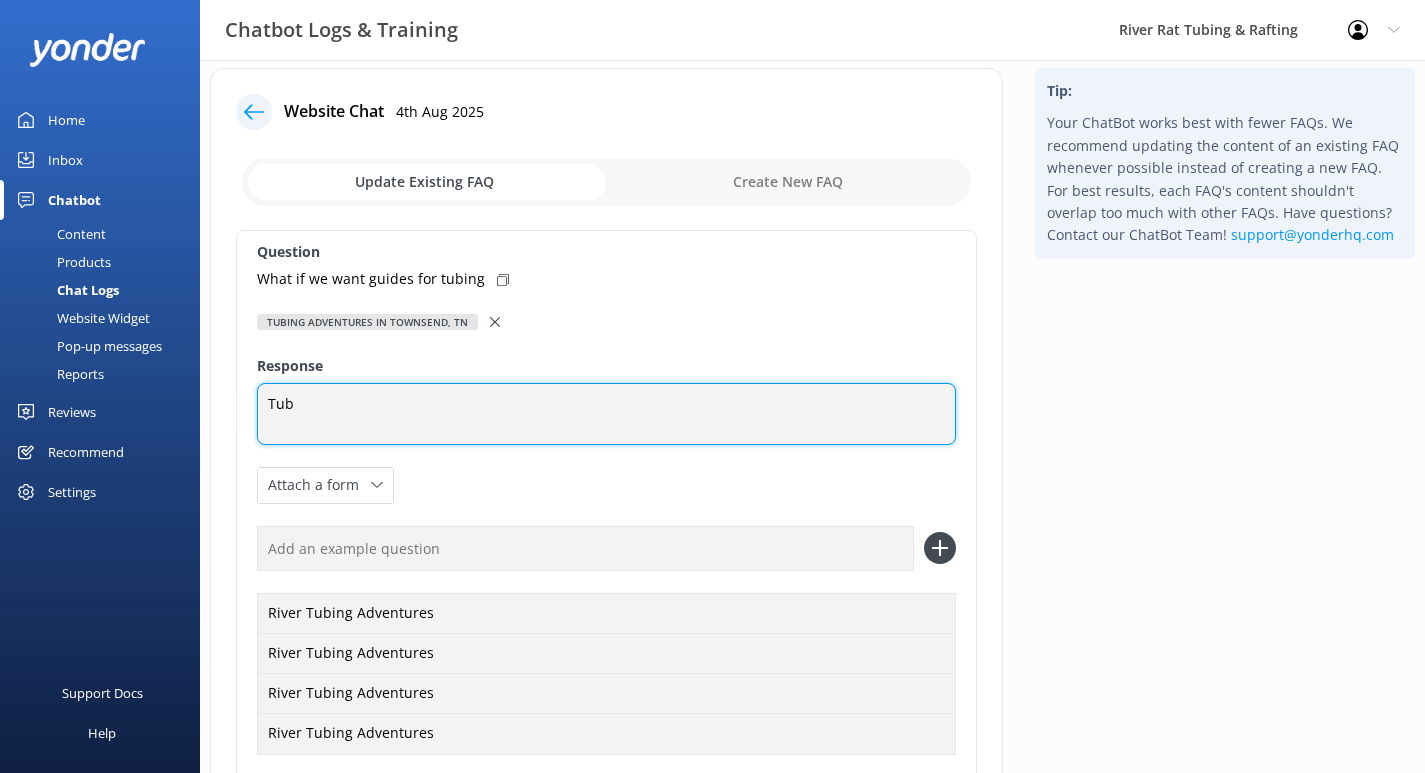 type on "Tu" 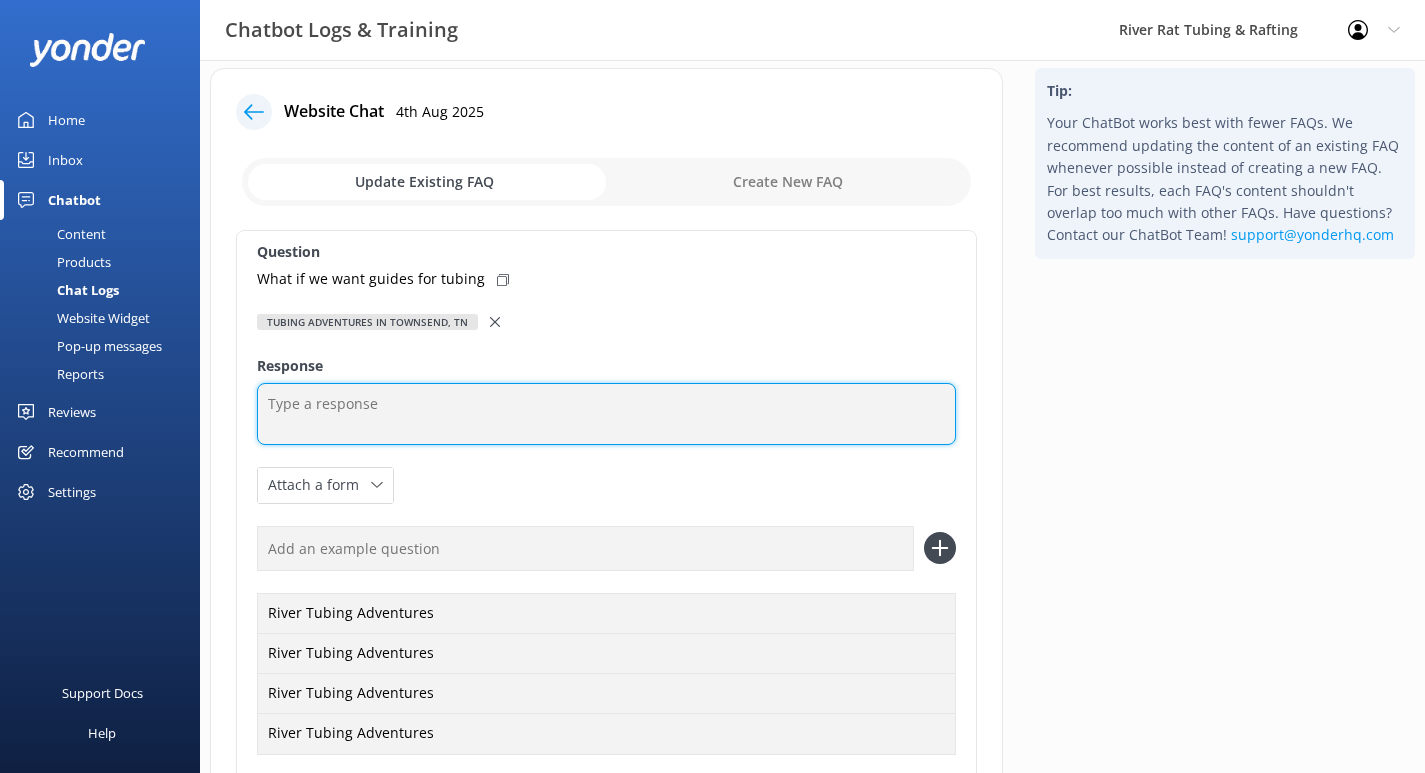 type on "River Rat Tubing offers the #1 Tubing Adventure in the Smoky Mountains, located in Townsend, TN! That means we have everything you need for a perfect day on the river: unique tubing routes, quality equipment, great amenities, tasty lunch options, and unforgettable Smoky Mountain views. Tube down the Little River on two different routes, Outpost A (family and dog-friendly, ages 3+) and Outpost B (adventurous route, ages 6+). Your Day Pass includes unlimited tubing on both routes for the day, shuttle rides, tube rental, and life jackets. You can also upgrade your day with a Riverside Cabana rental. Learn more or book your tubing trip at https://smokymtnriverrat.com/tubing-adventures/. Note that water levels vary daily and additional age restrictions may apply under high water conditions." 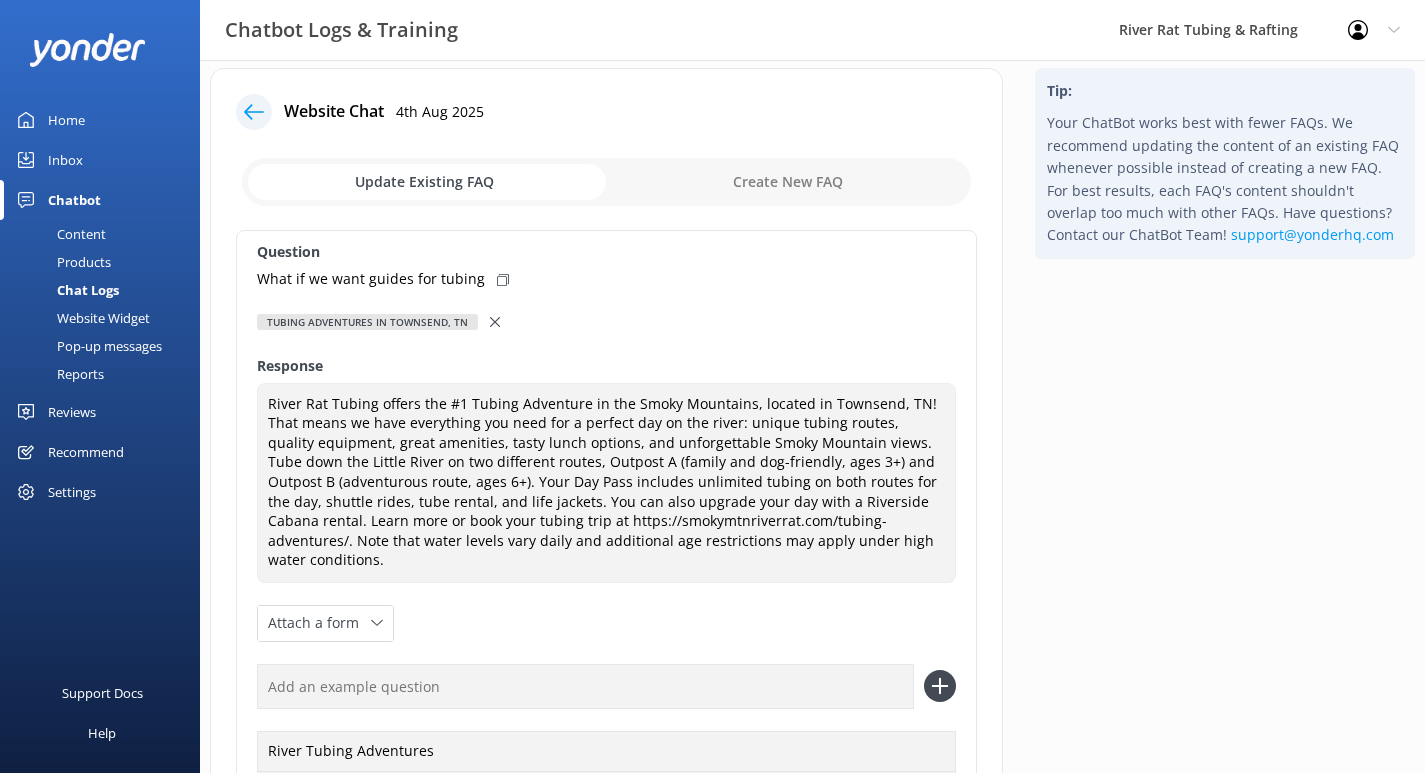click 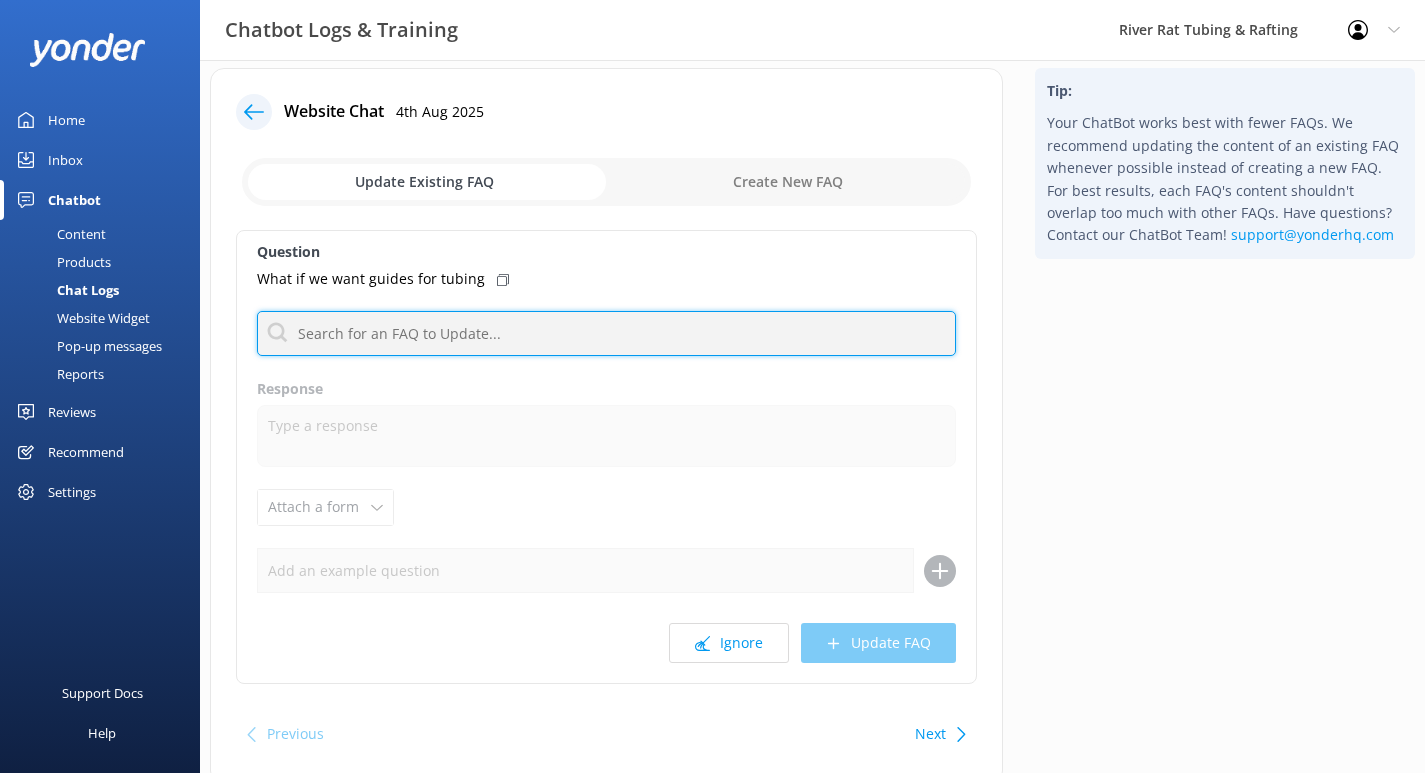 click at bounding box center [606, 333] 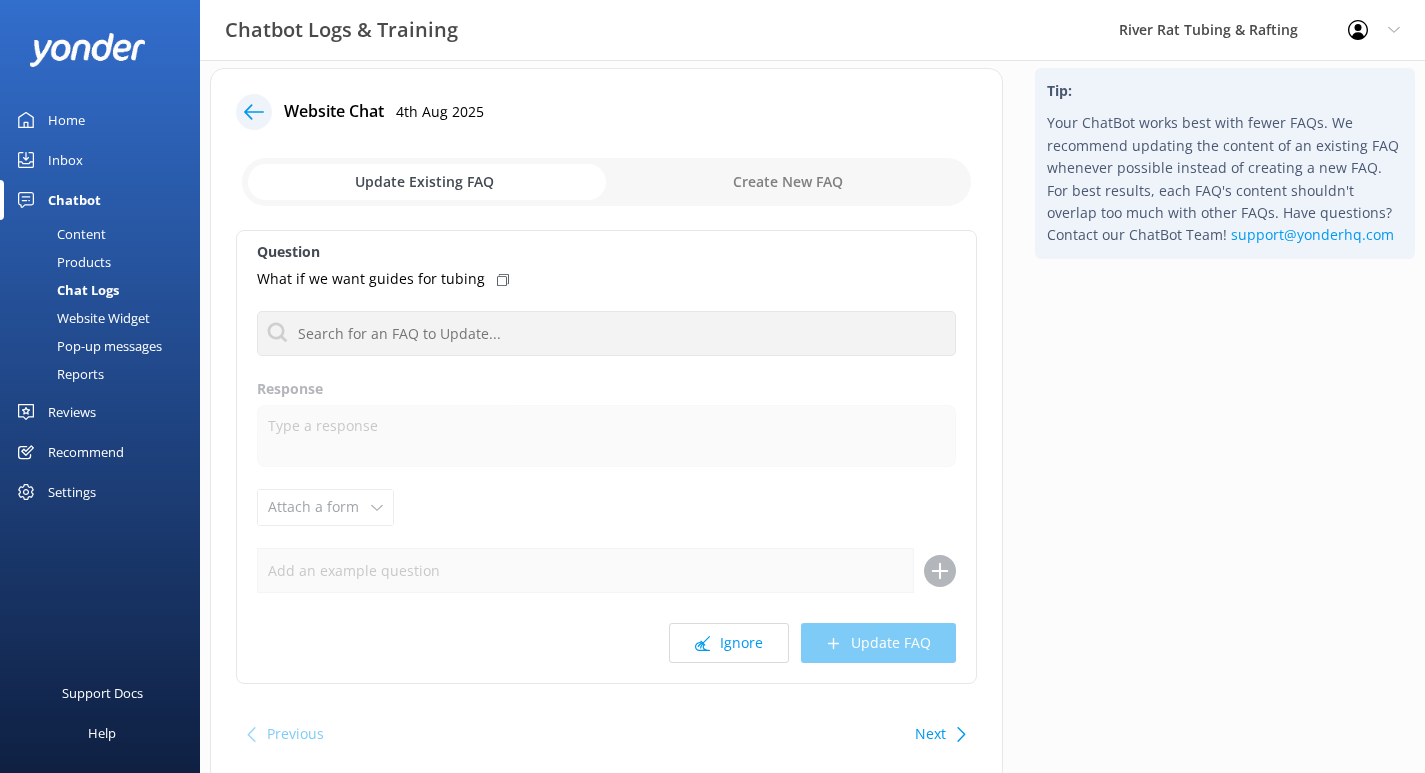 click on "Response" at bounding box center (606, 389) 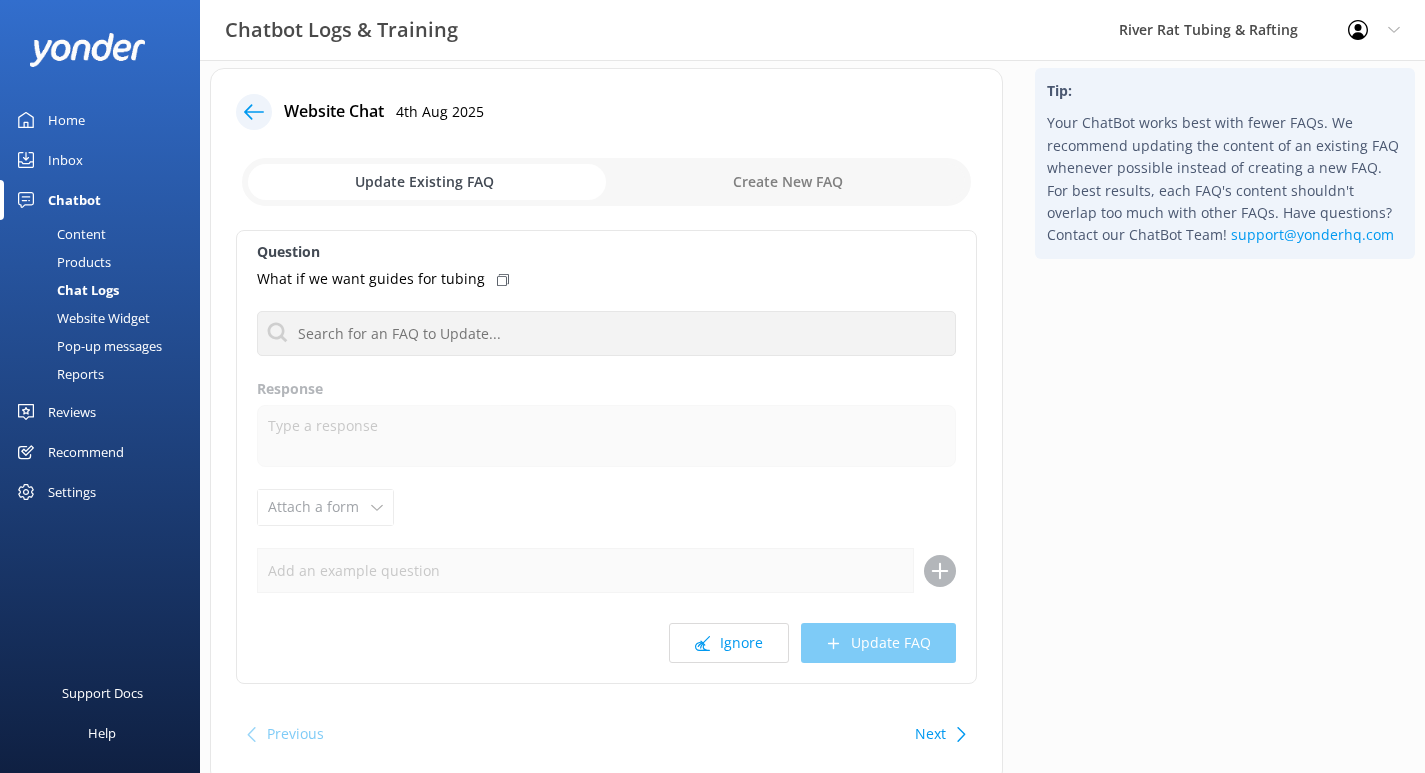 click at bounding box center (606, 182) 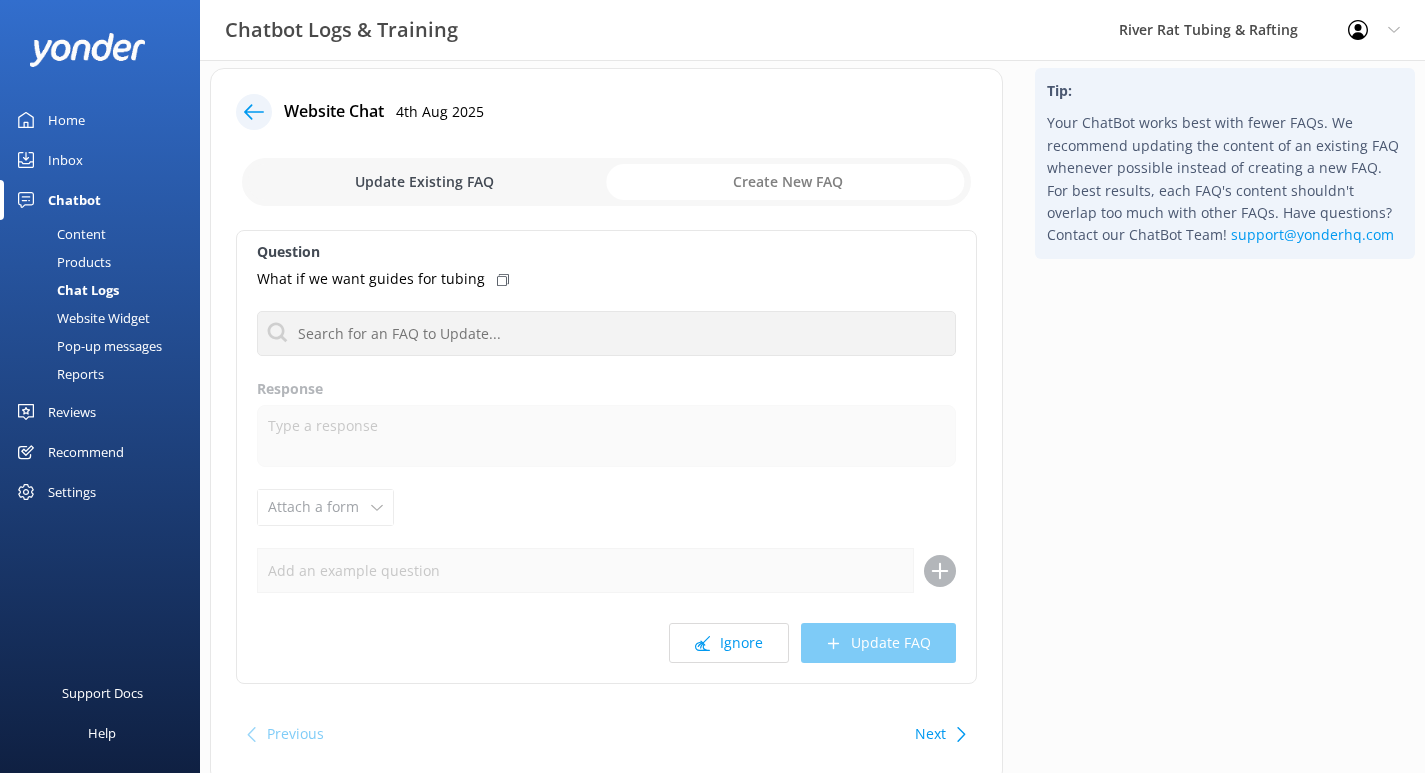 checkbox on "true" 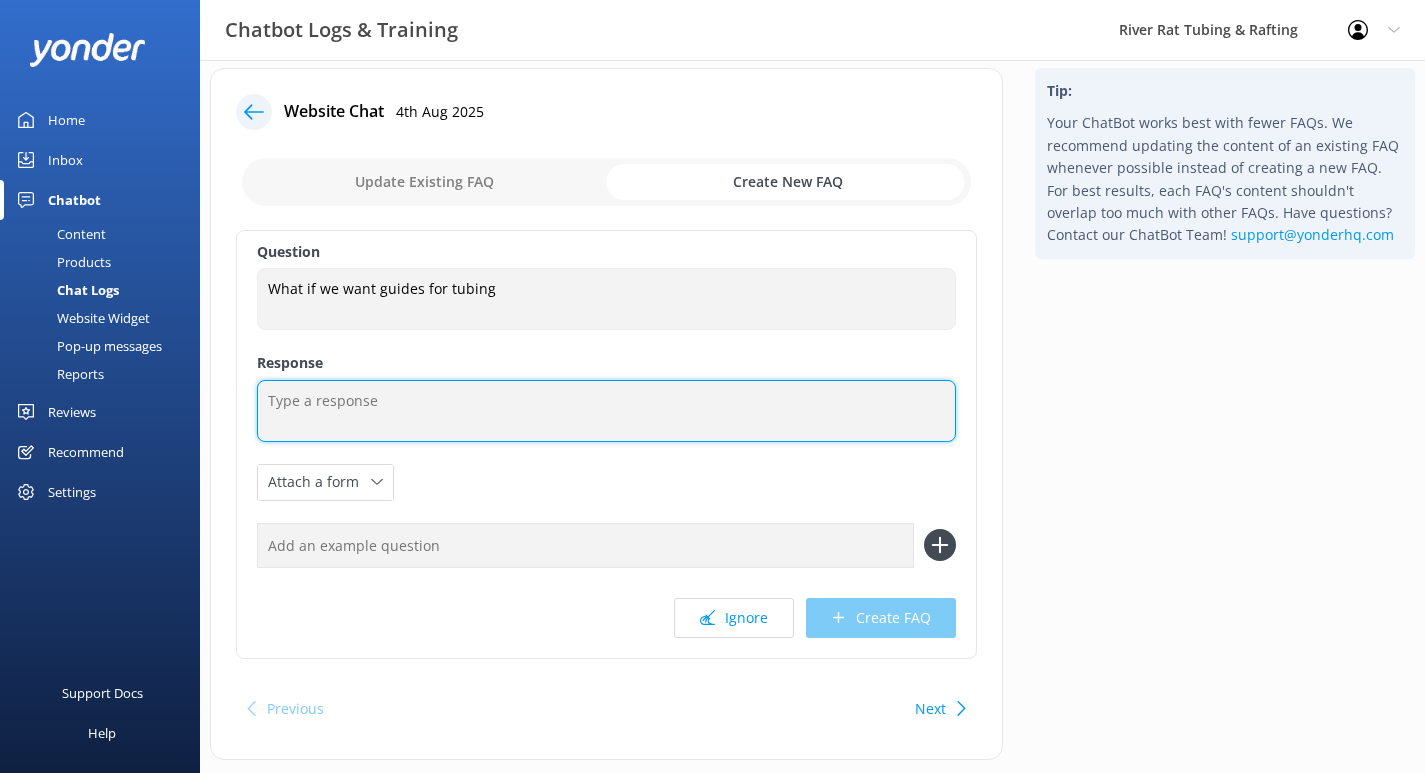 click at bounding box center [606, 411] 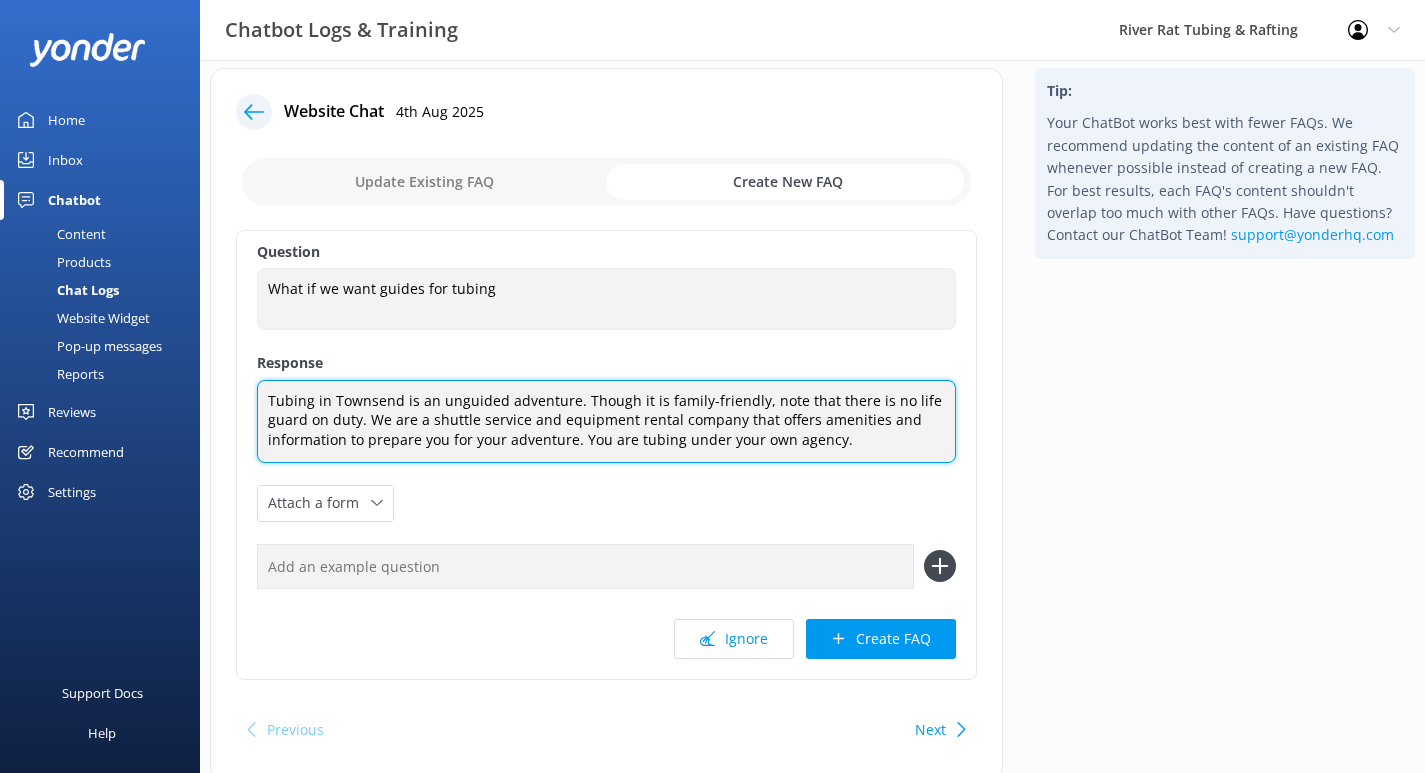 click on "Tubing in Townsend is an unguided adventure. Though it is family-friendly, note that there is no life guard on duty. We are a shuttle service and equipment rental company that offers amenities and information to prepare you for your adventure. You are tubing under your own agency." at bounding box center [606, 421] 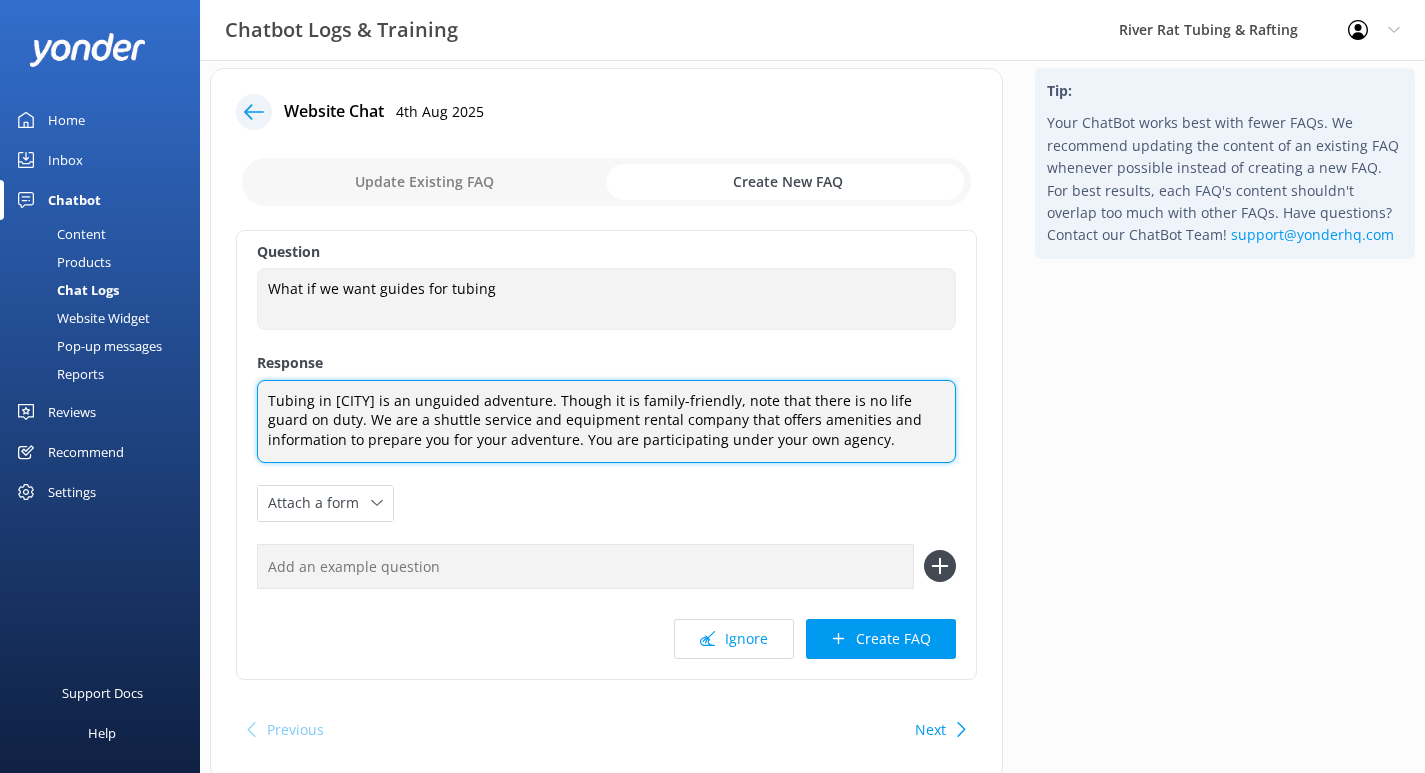 click on "Tubing in [CITY] is an unguided adventure. Though it is family-friendly, note that there is no life guard on duty. We are a shuttle service and equipment rental company that offers amenities and information to prepare you for your adventure. You are participating under your own agency." at bounding box center (606, 421) 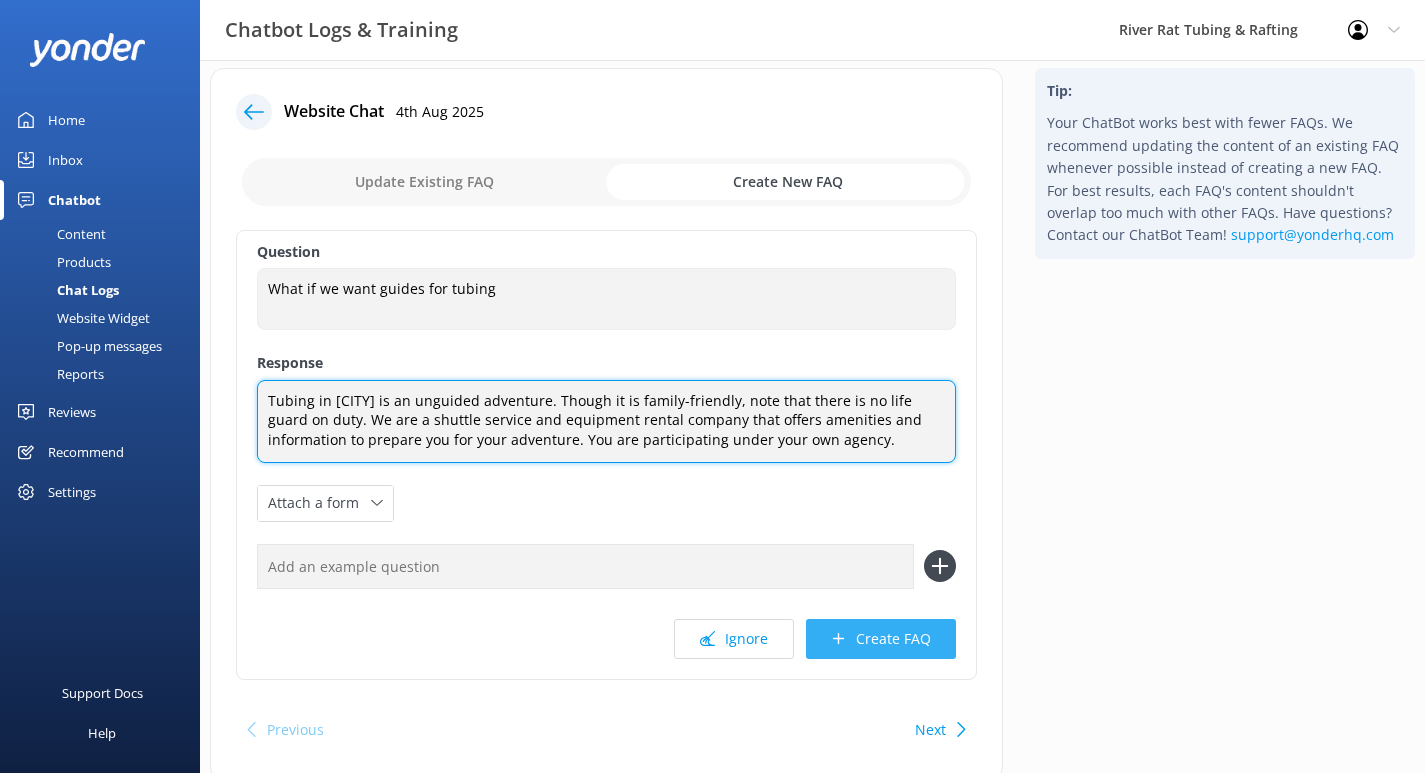 type on "Tubing in [CITY] is an unguided adventure. Though it is family-friendly, note that there is no life guard on duty. We are a shuttle service and equipment rental company that offers amenities and information to prepare you for your adventure. You are participating under your own agency." 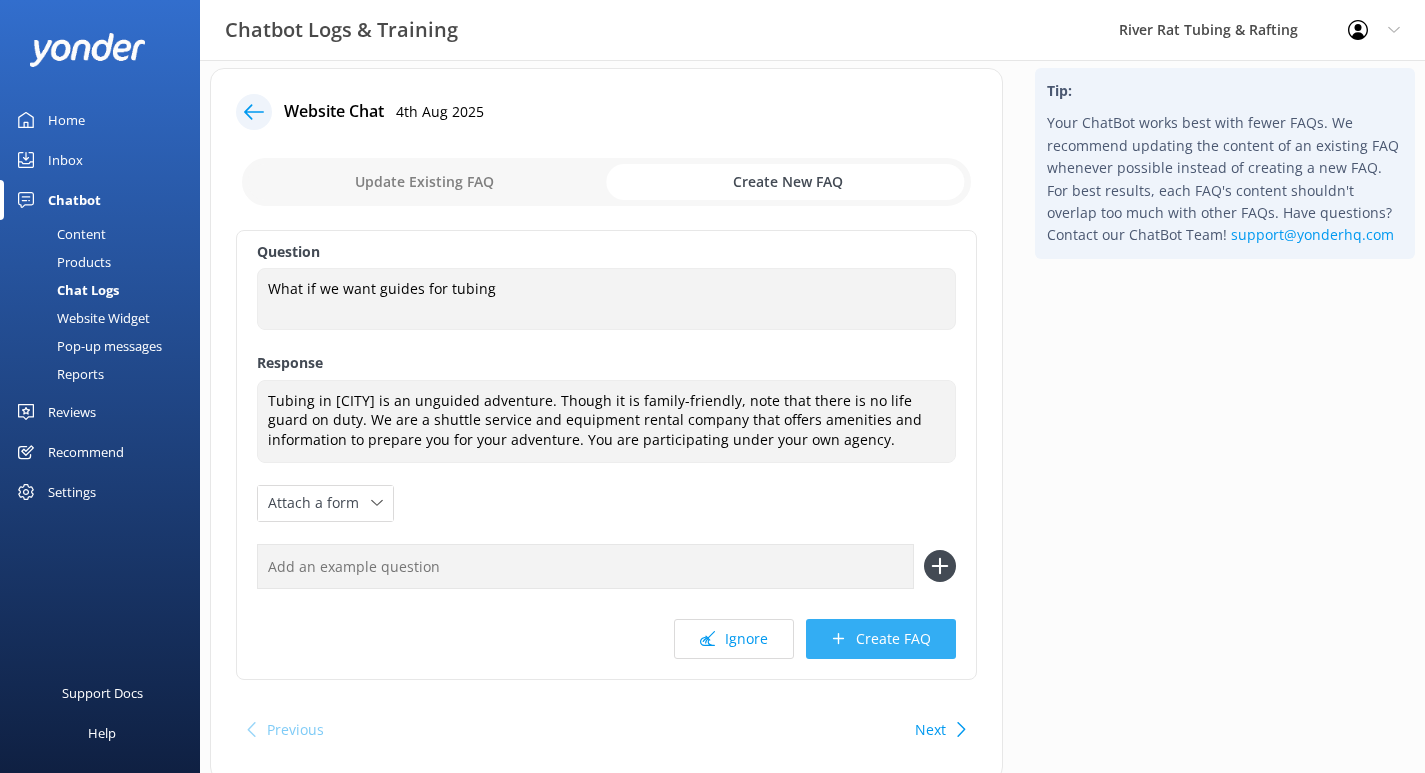 click on "Create FAQ" at bounding box center (881, 639) 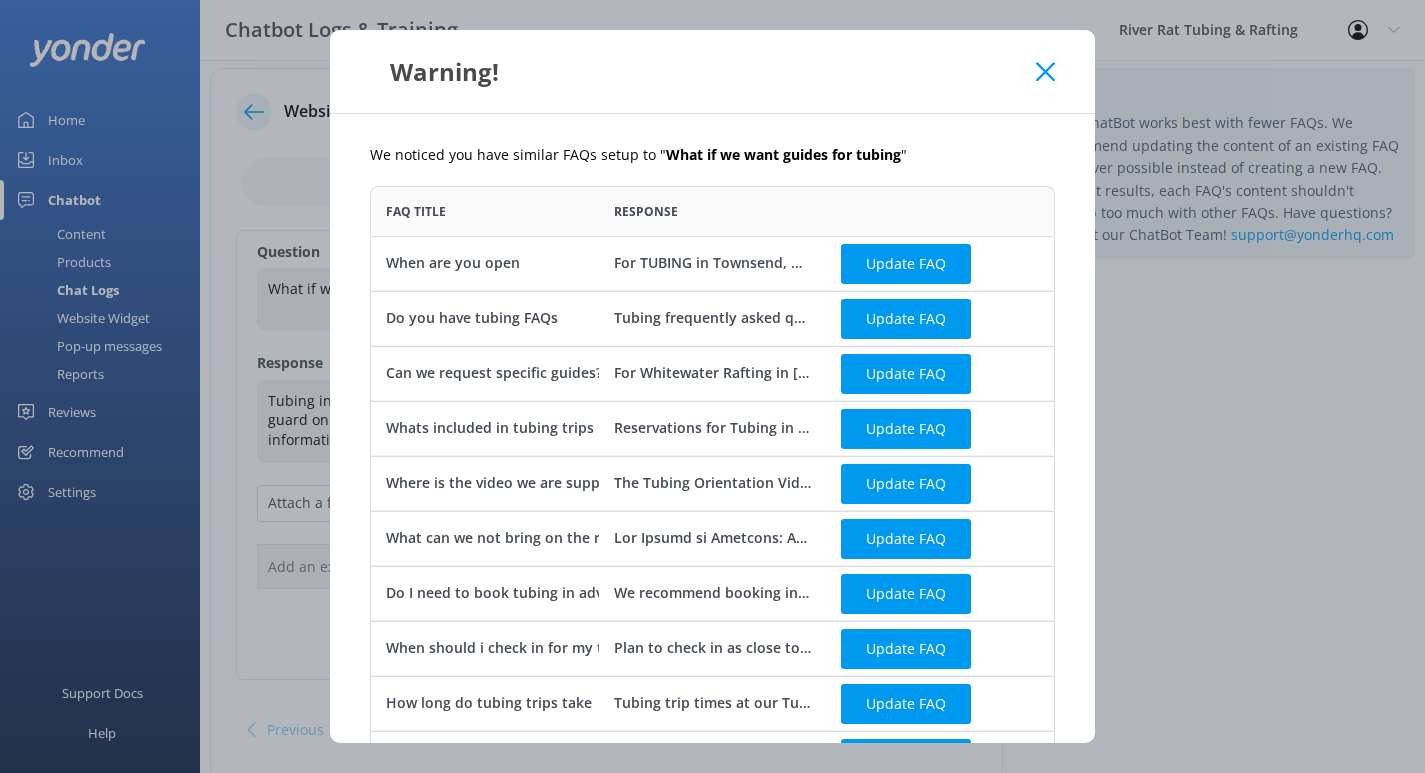 scroll, scrollTop: 1, scrollLeft: 1, axis: both 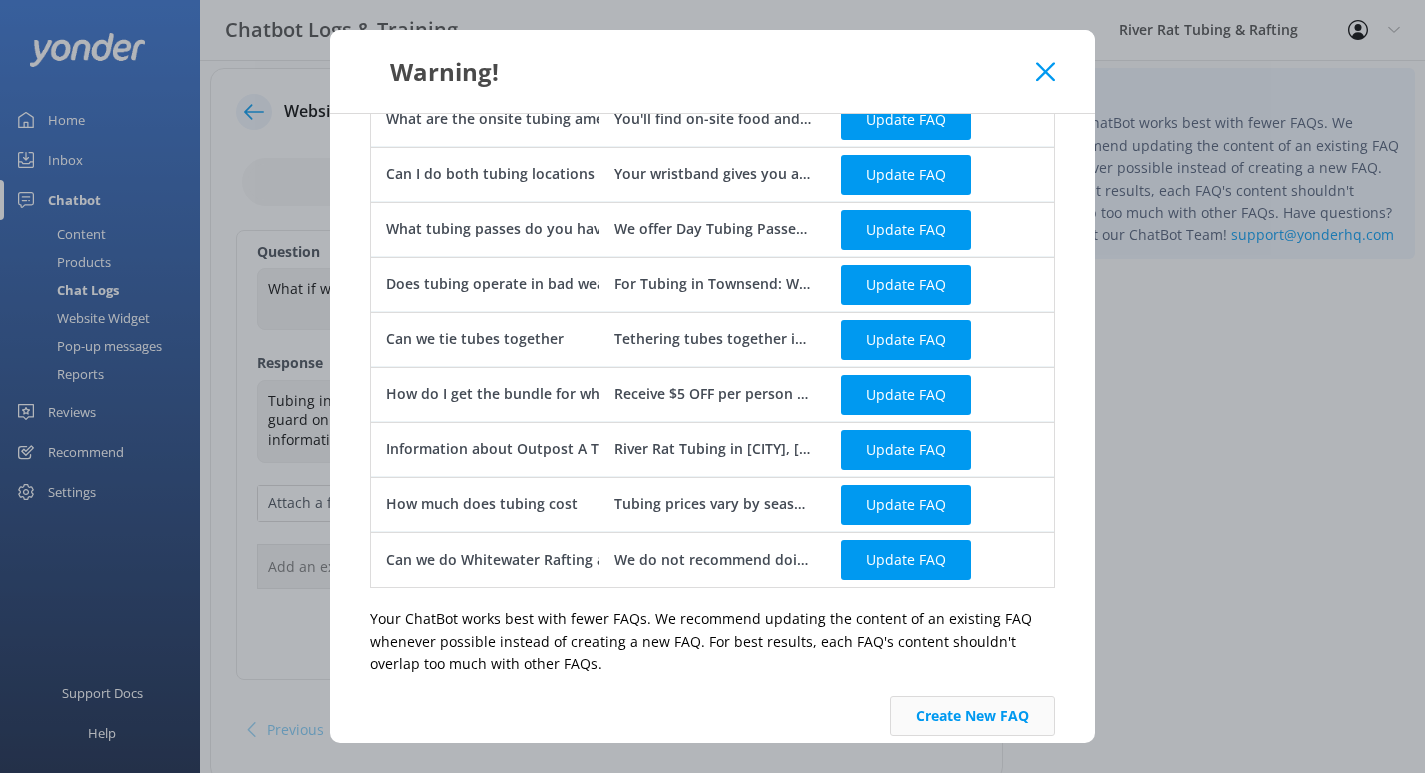 click on "Create New FAQ" at bounding box center (972, 716) 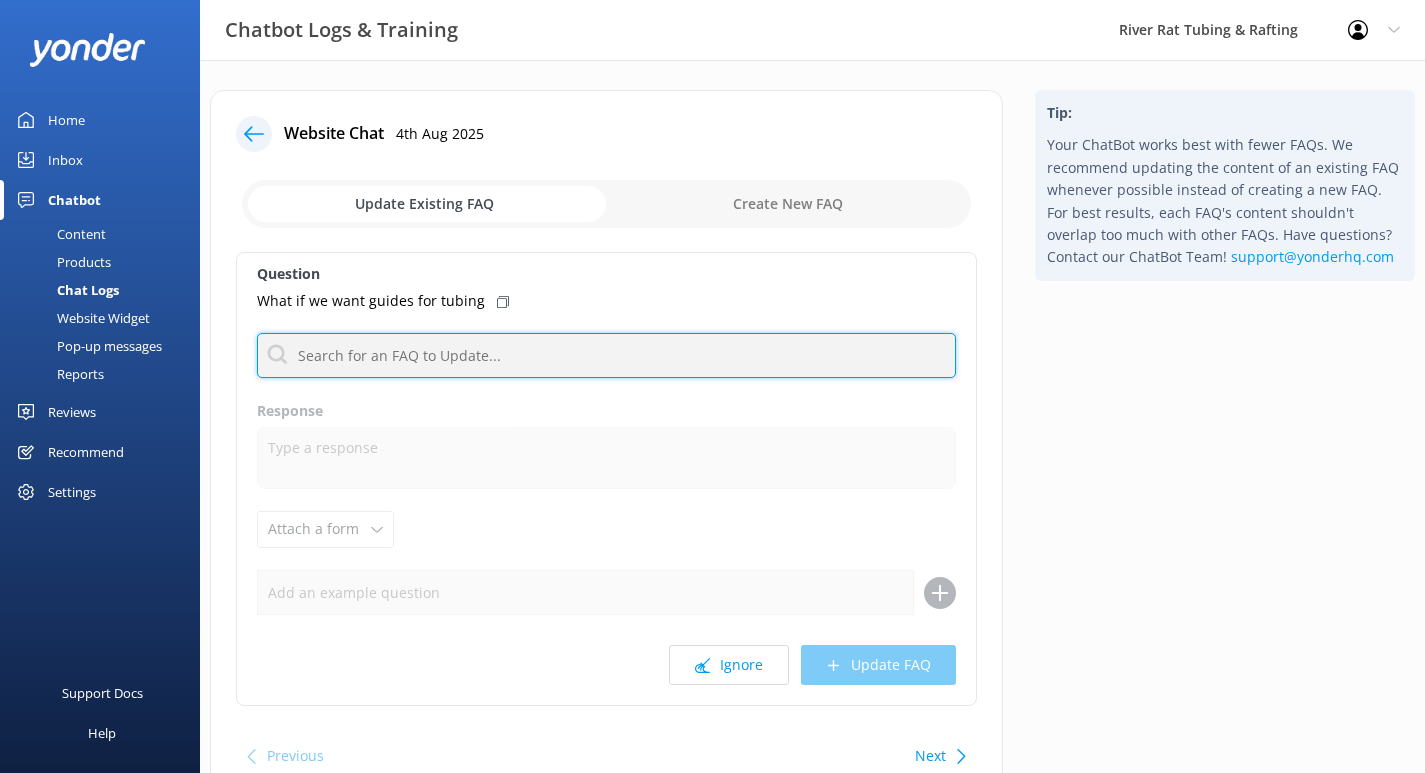 click at bounding box center [606, 355] 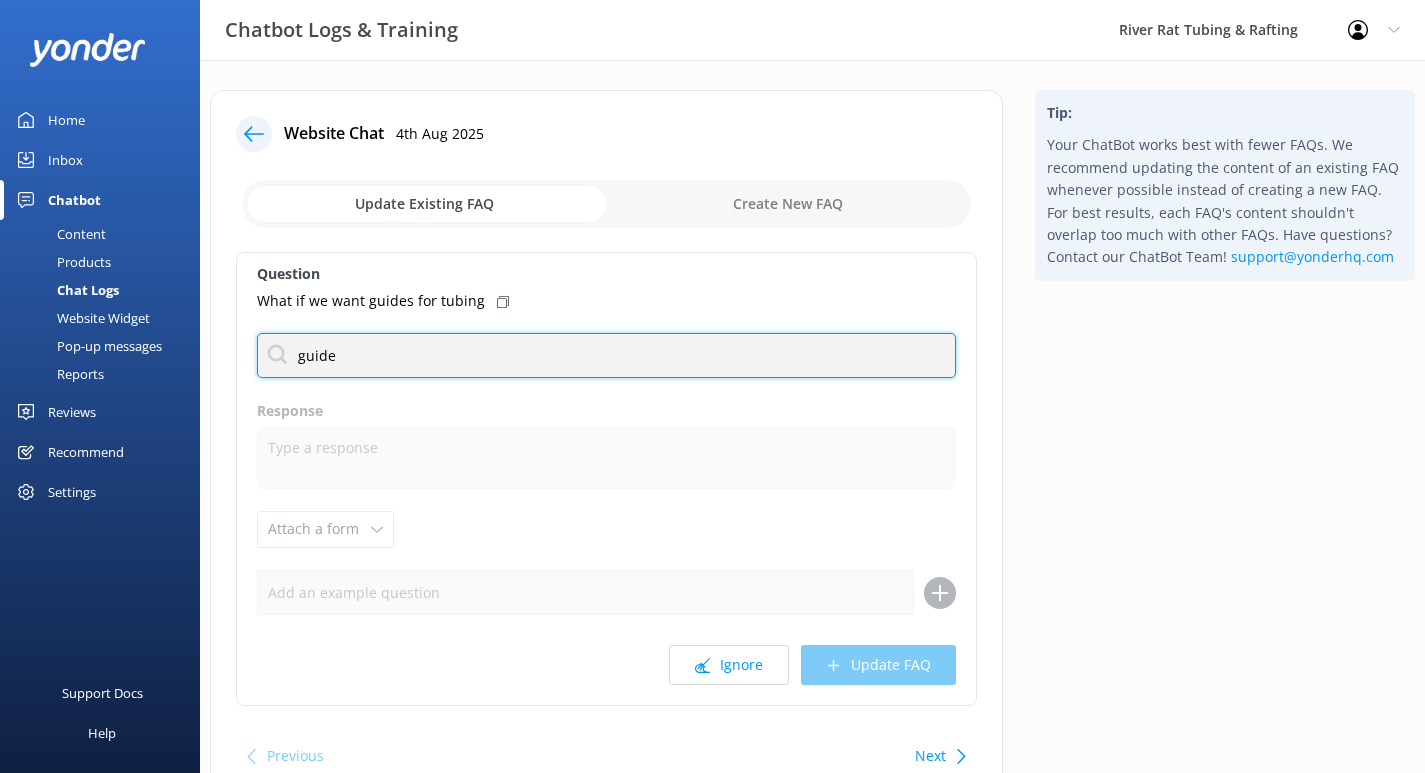type on "guides" 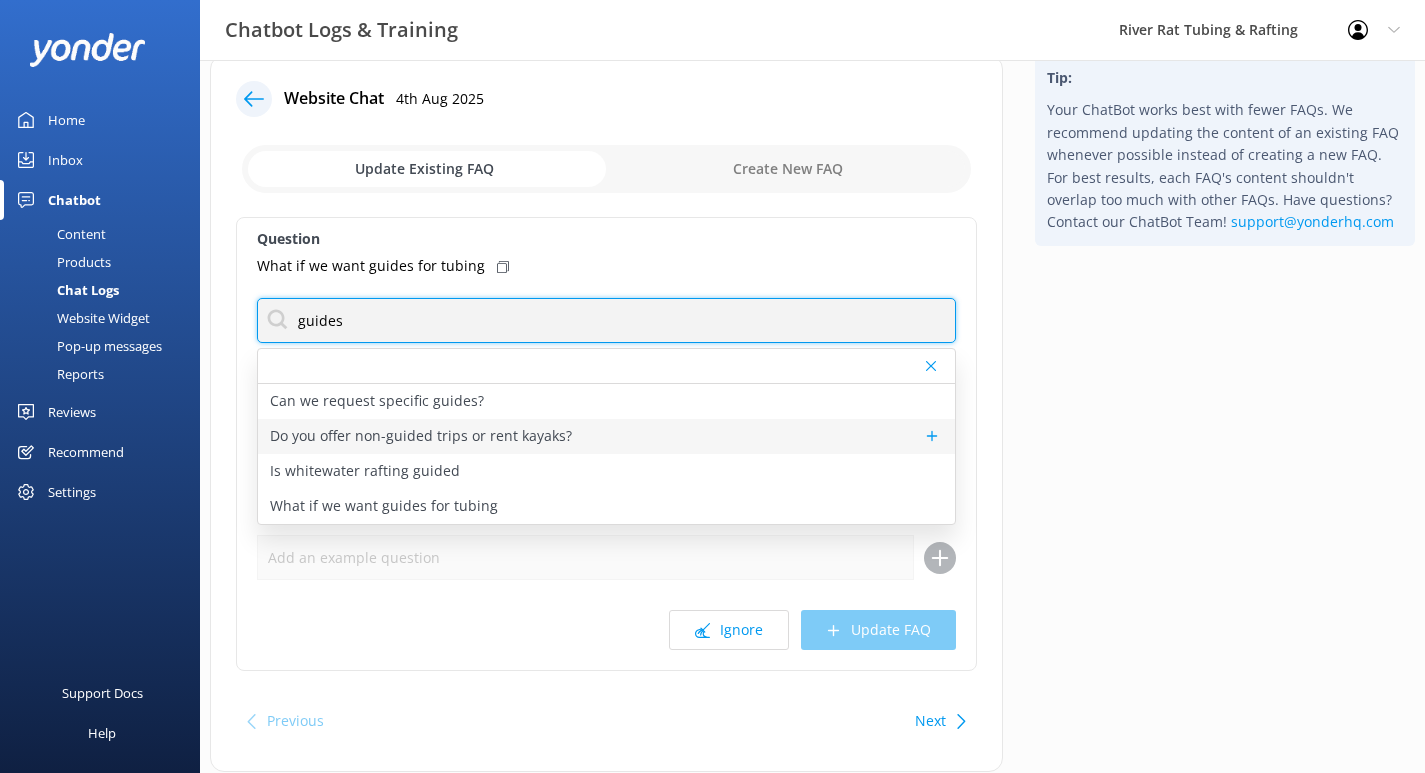 scroll, scrollTop: 25, scrollLeft: 0, axis: vertical 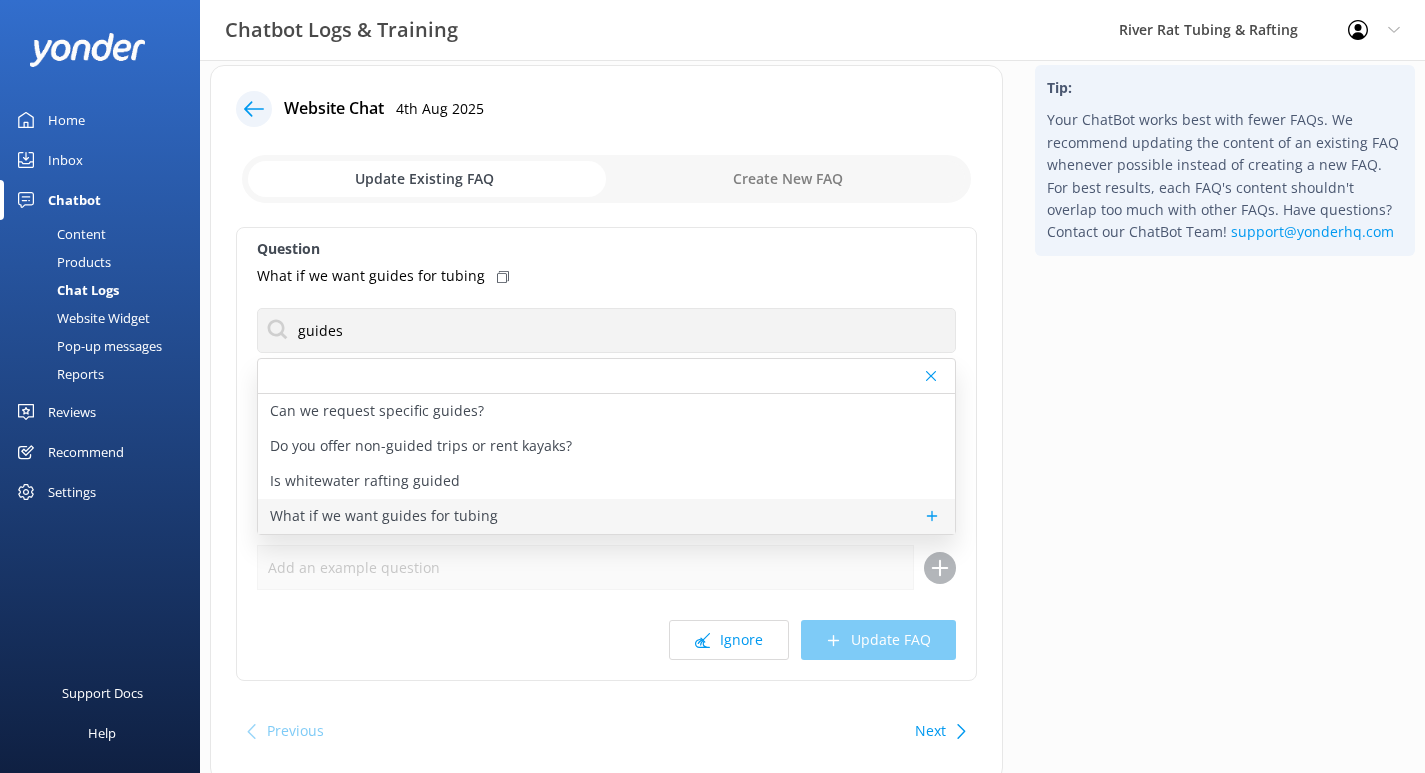 click on "What if we want guides for tubing" at bounding box center [606, 516] 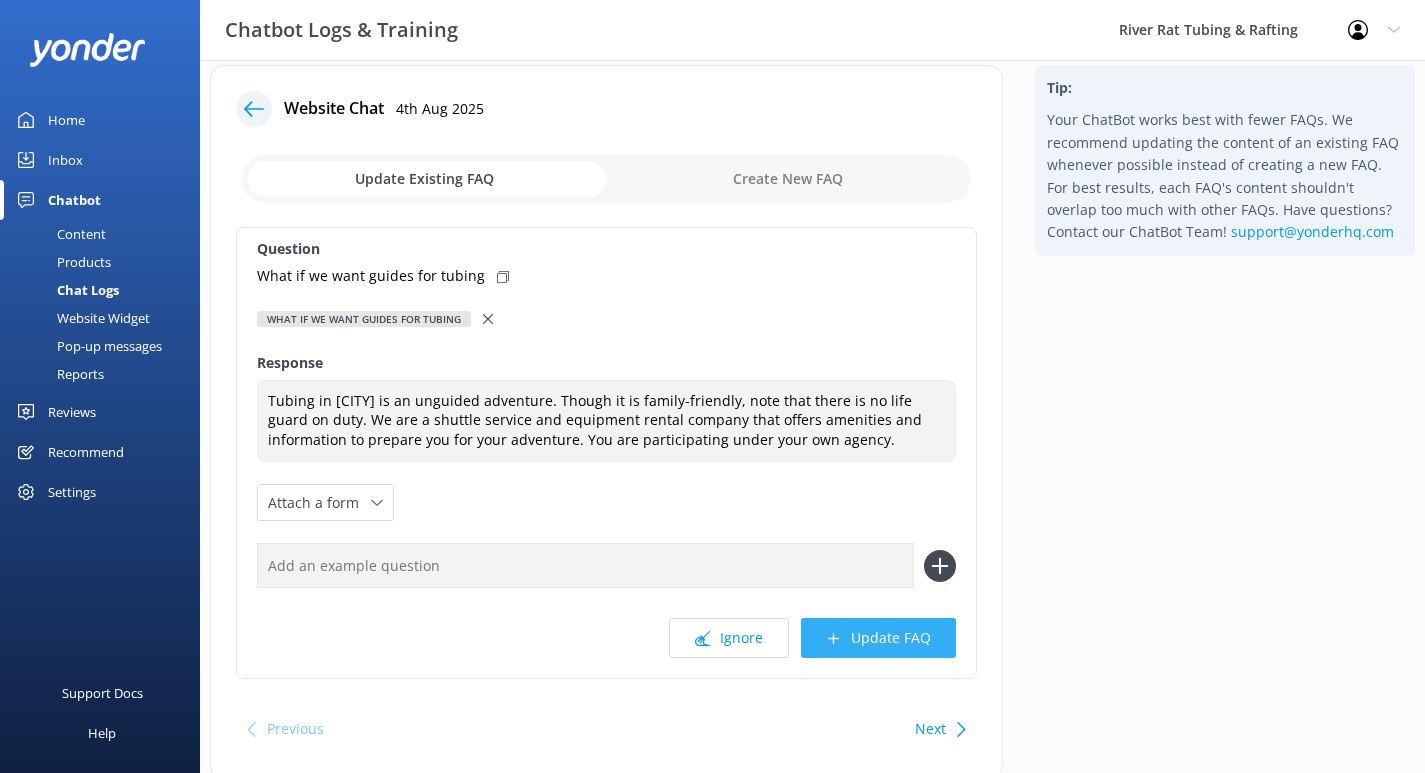 click on "Update FAQ" at bounding box center [878, 638] 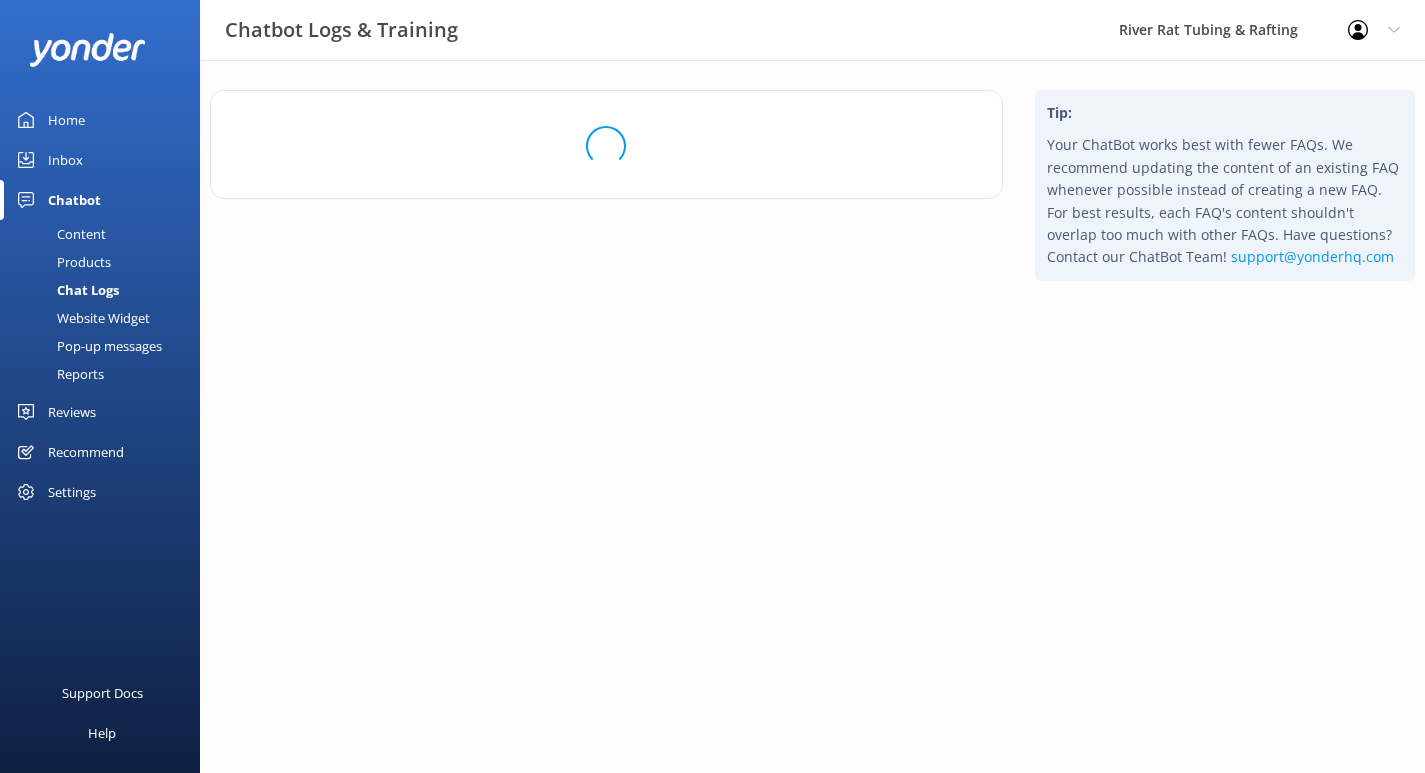 scroll, scrollTop: 0, scrollLeft: 0, axis: both 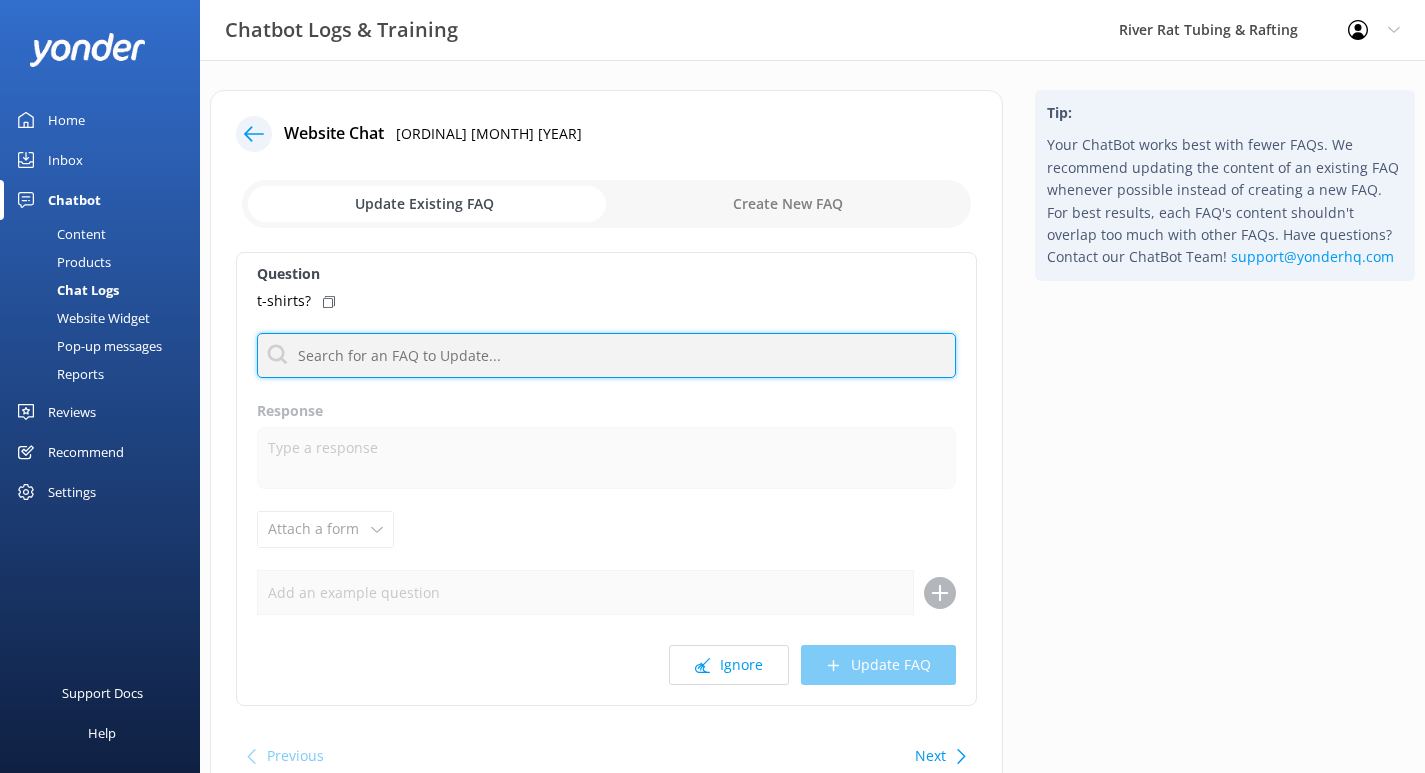 click at bounding box center [606, 355] 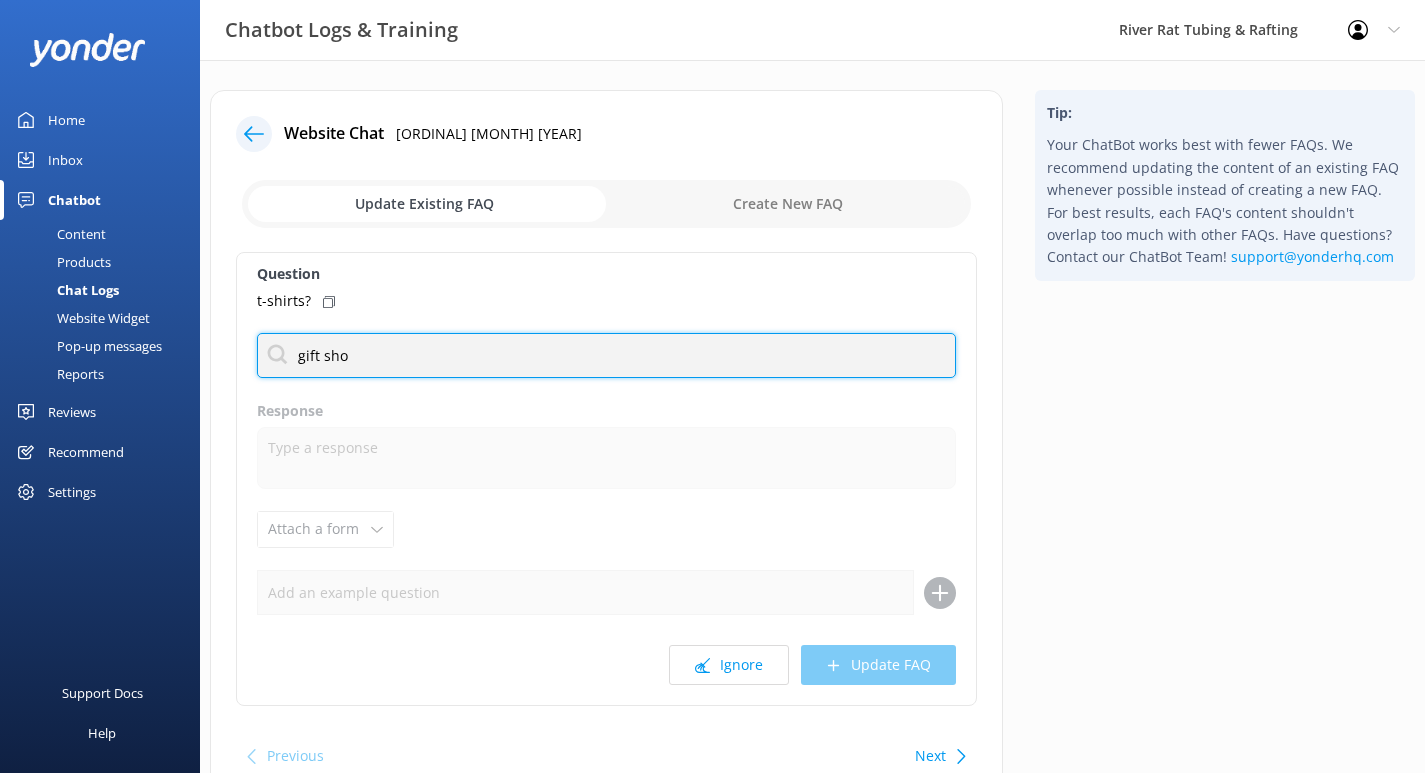 type on "gift shop" 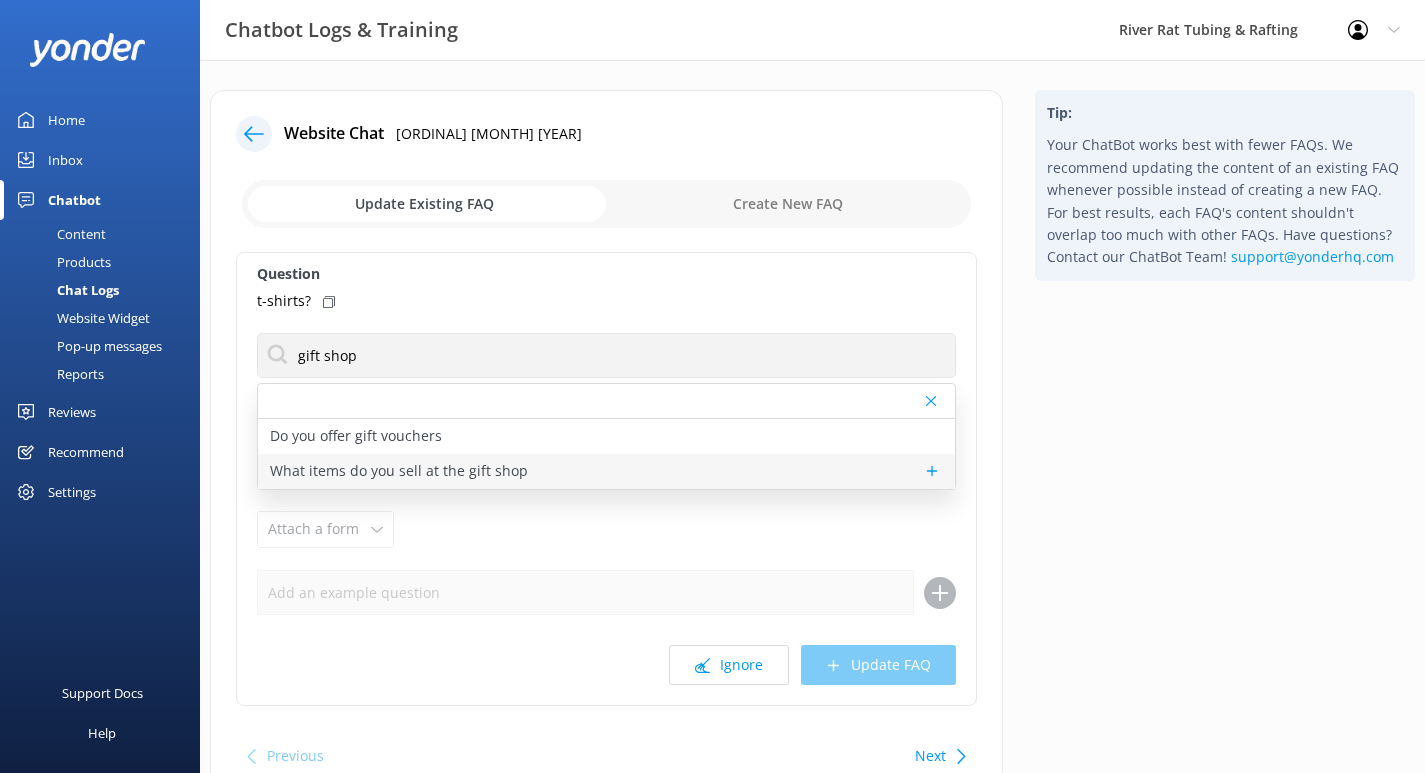 click on "What items do you sell at the gift shop" at bounding box center [399, 471] 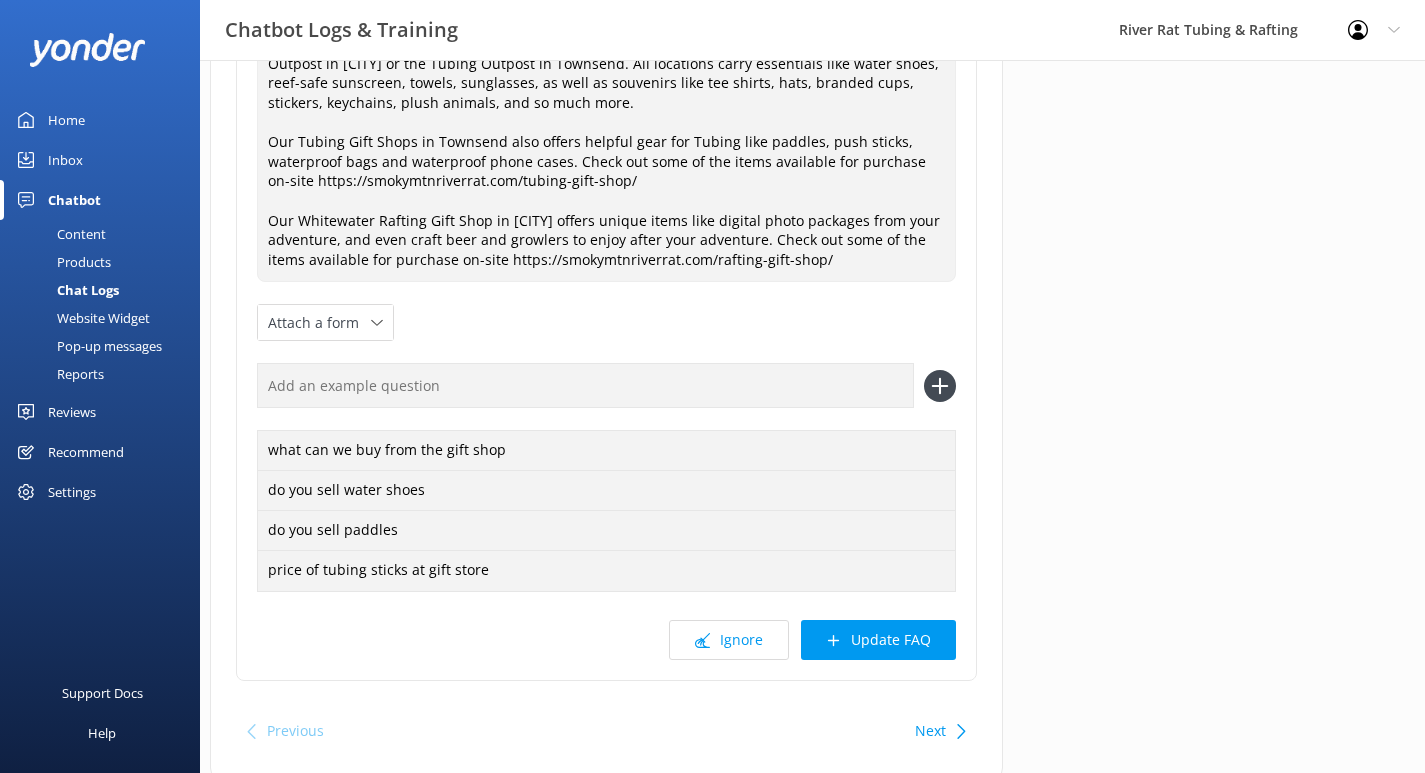 scroll, scrollTop: 402, scrollLeft: 0, axis: vertical 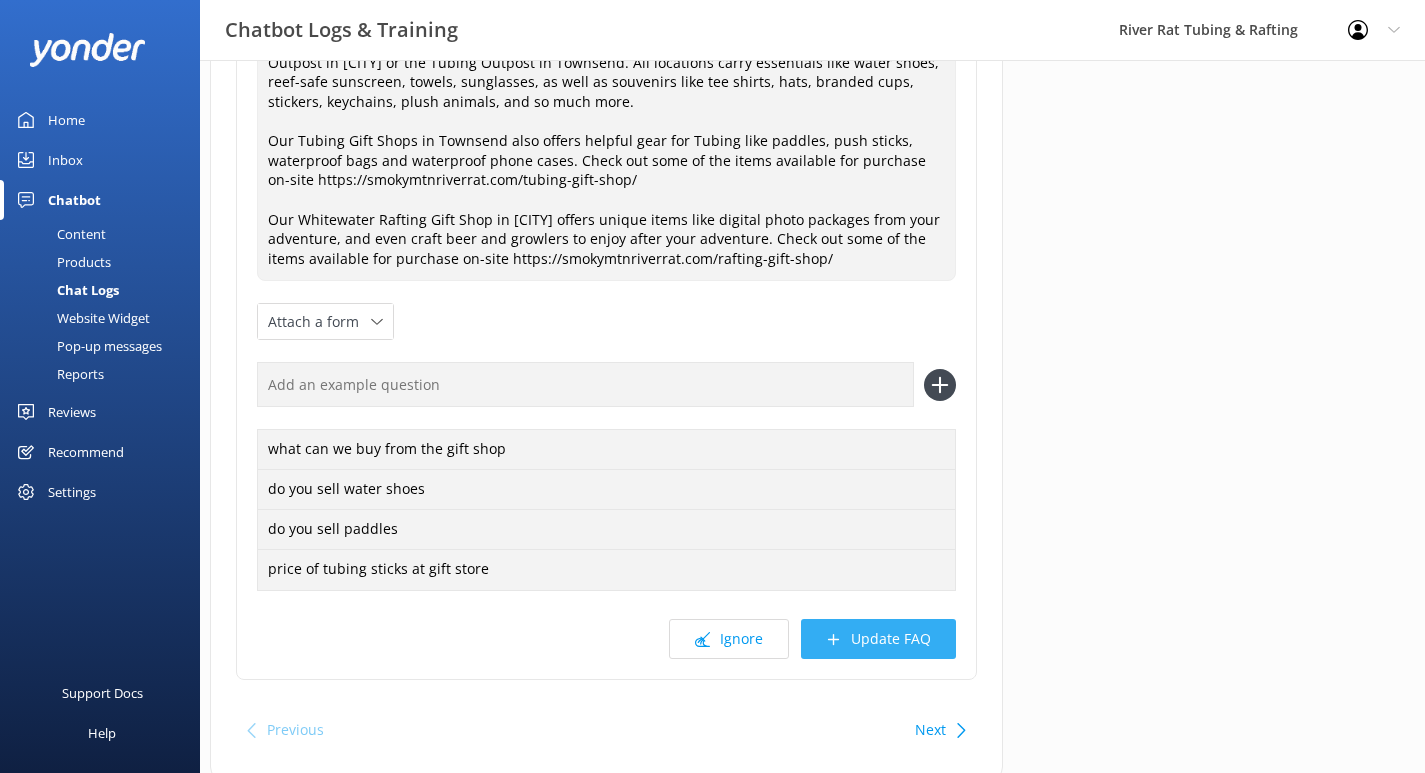 click on "Update FAQ" at bounding box center (878, 639) 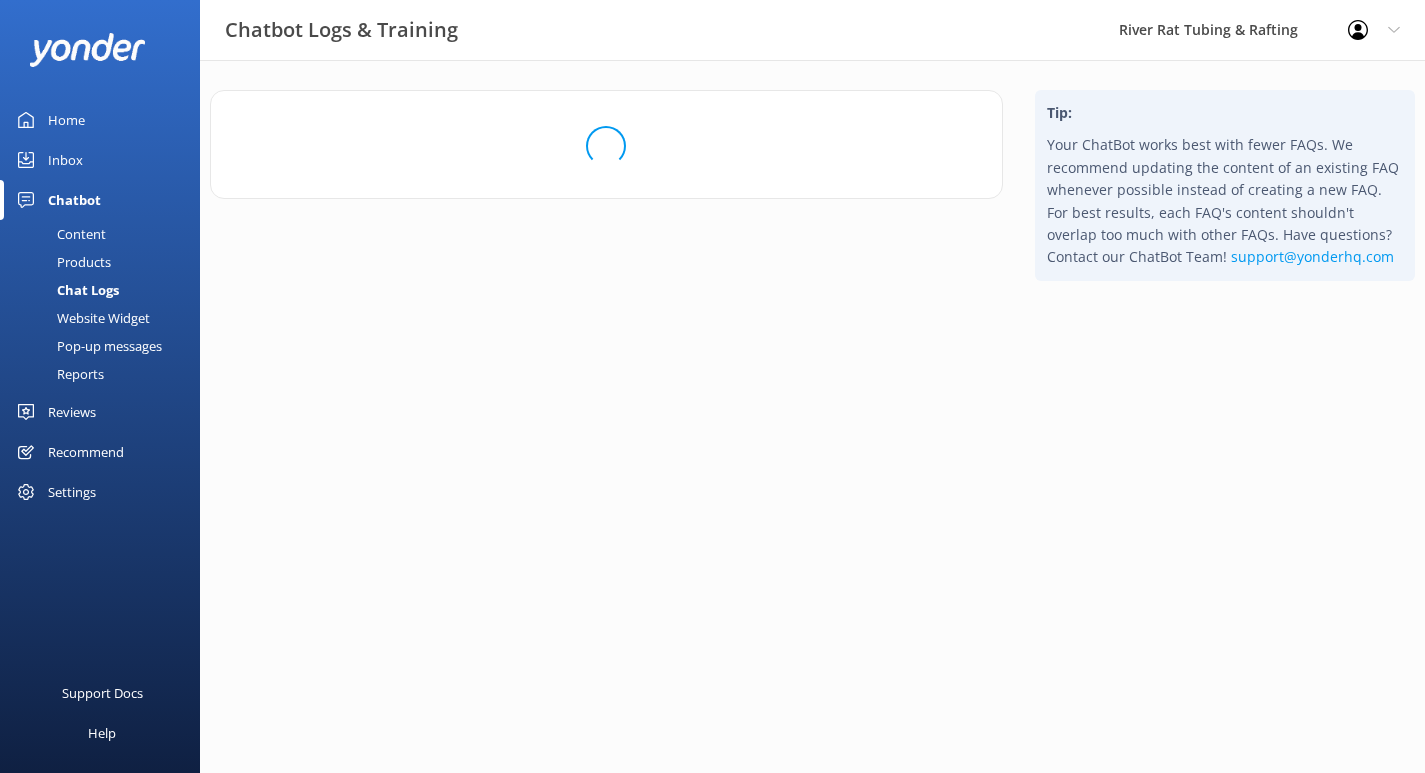 scroll, scrollTop: 0, scrollLeft: 0, axis: both 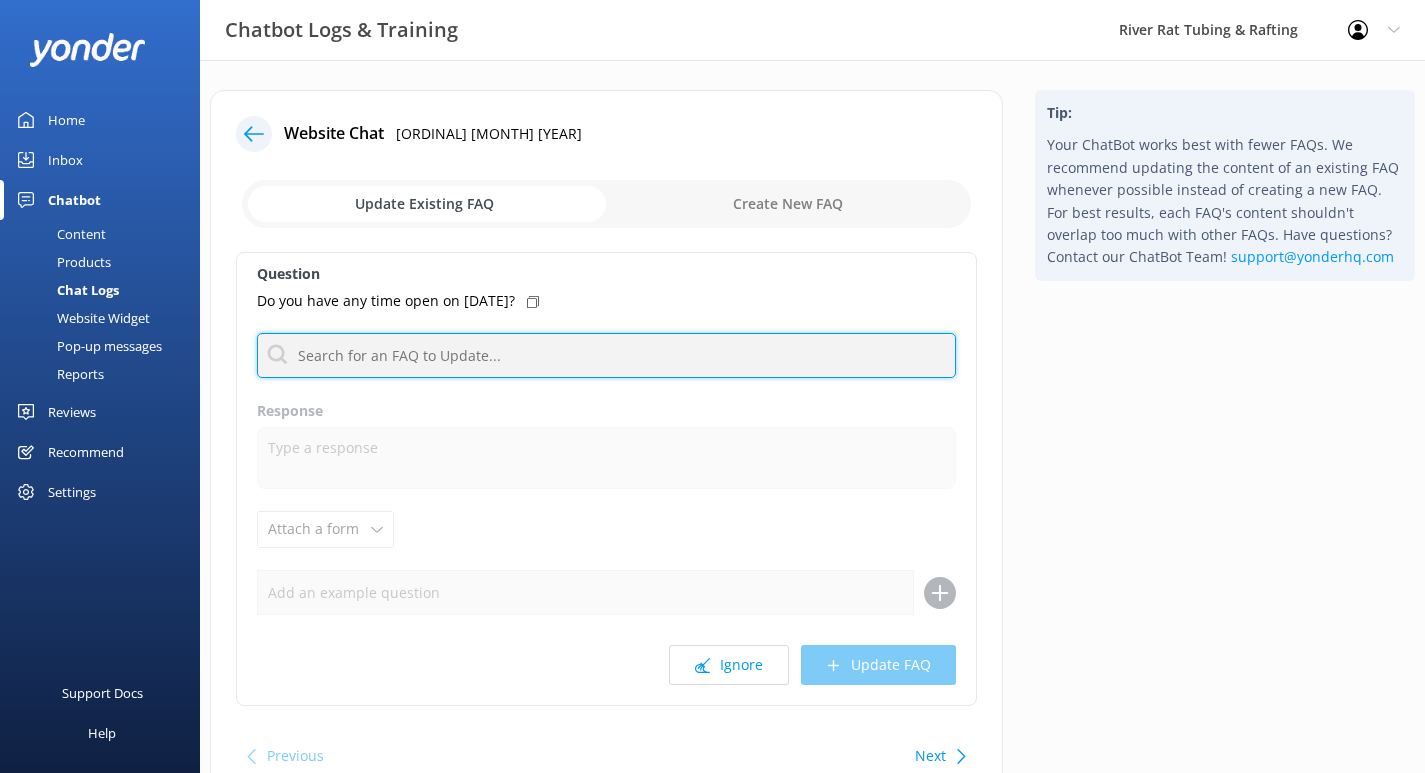 click at bounding box center [606, 355] 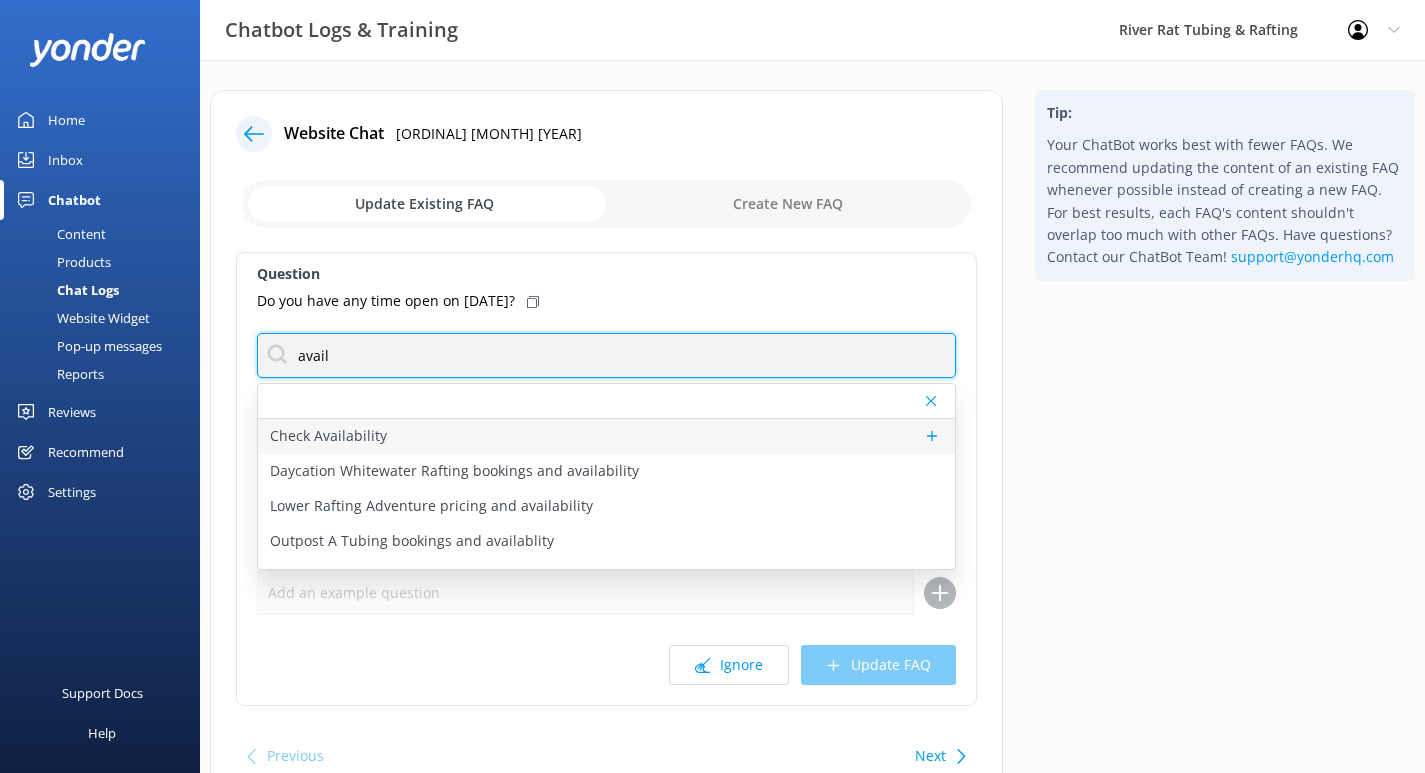 type on "avail" 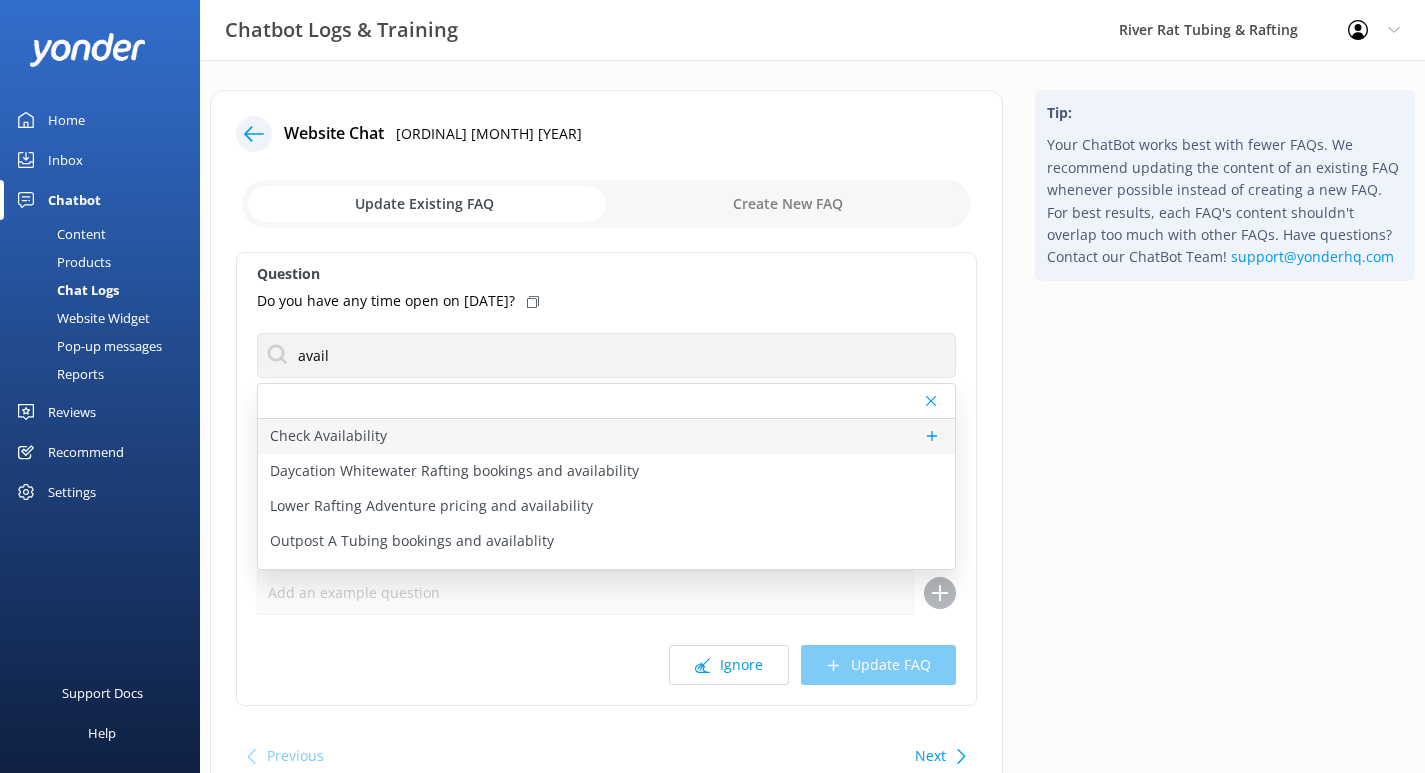 click on "Check Availability" at bounding box center [328, 436] 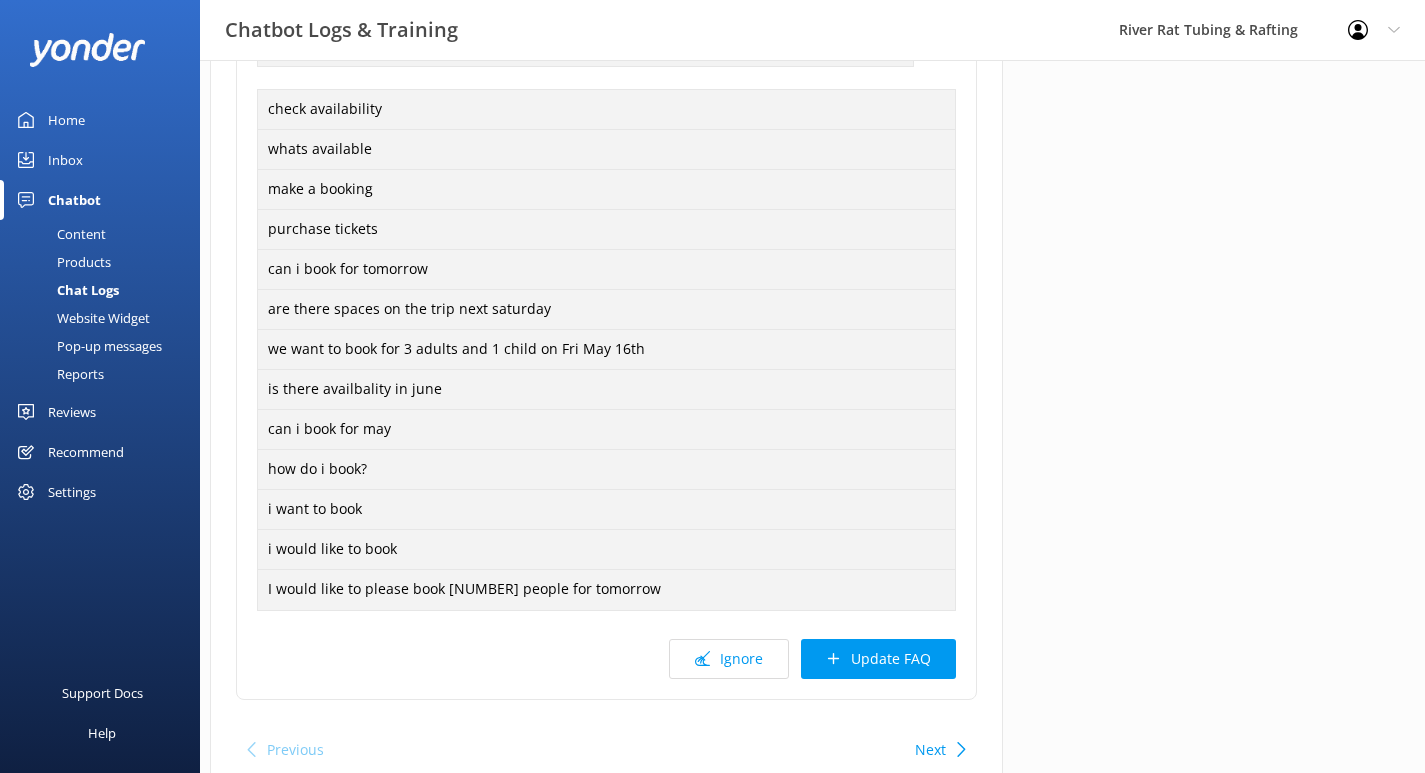 scroll, scrollTop: 535, scrollLeft: 0, axis: vertical 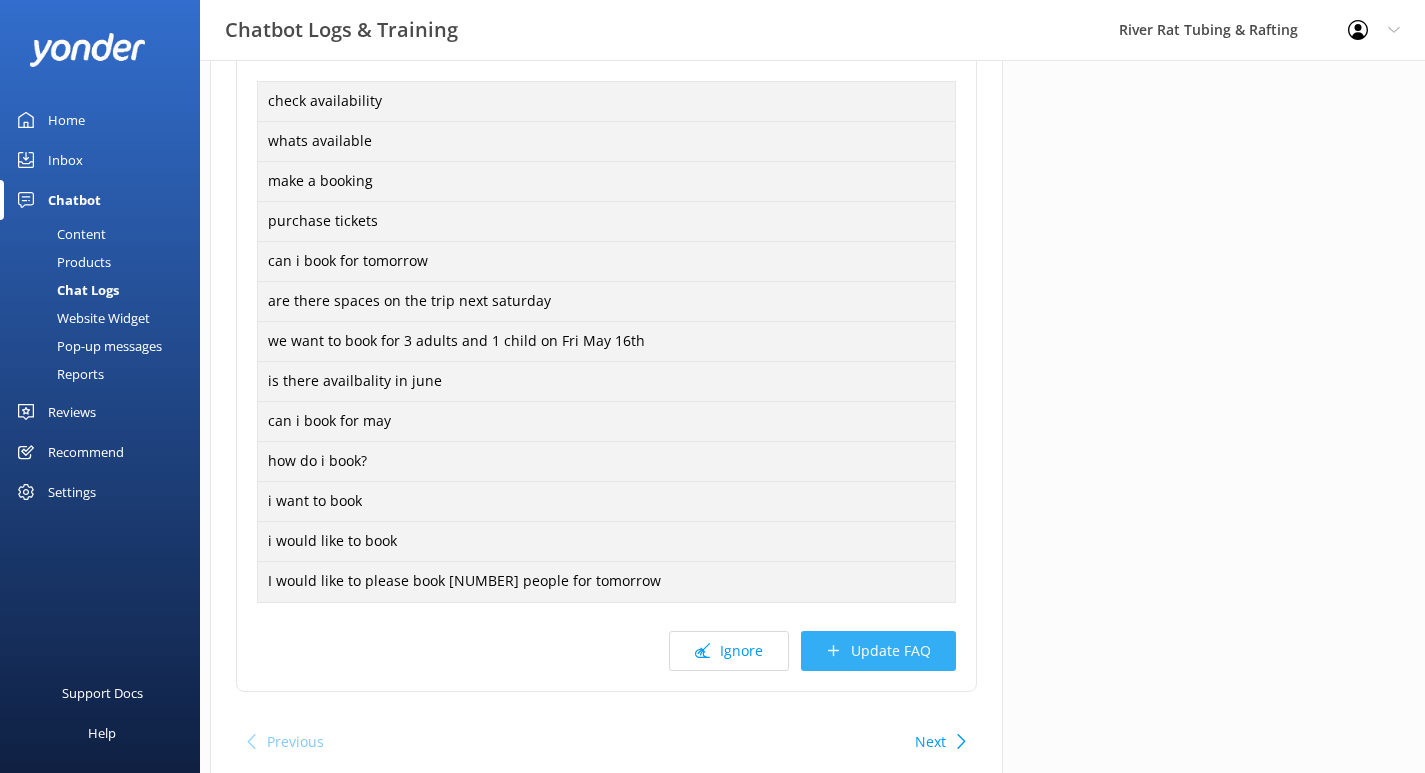 click on "Update FAQ" at bounding box center (878, 651) 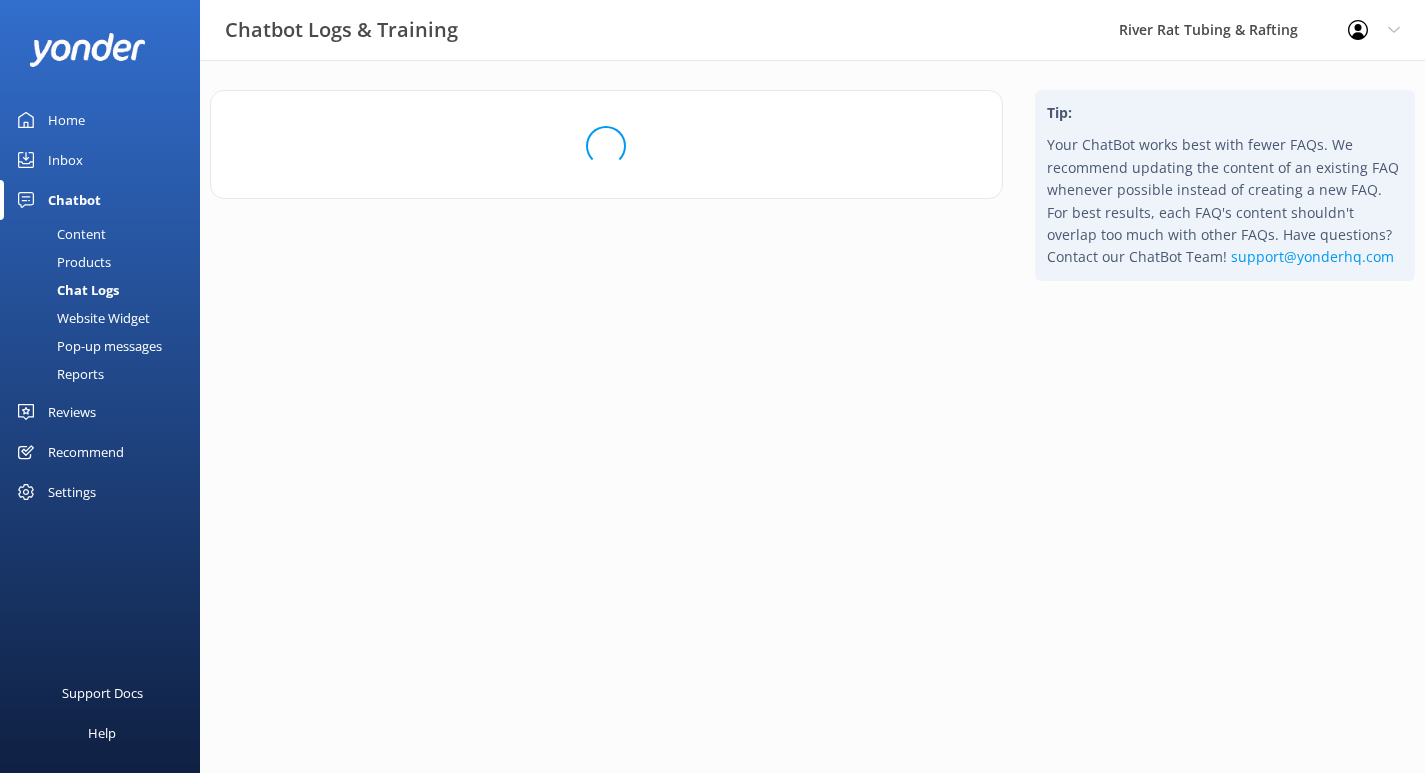 scroll, scrollTop: 0, scrollLeft: 0, axis: both 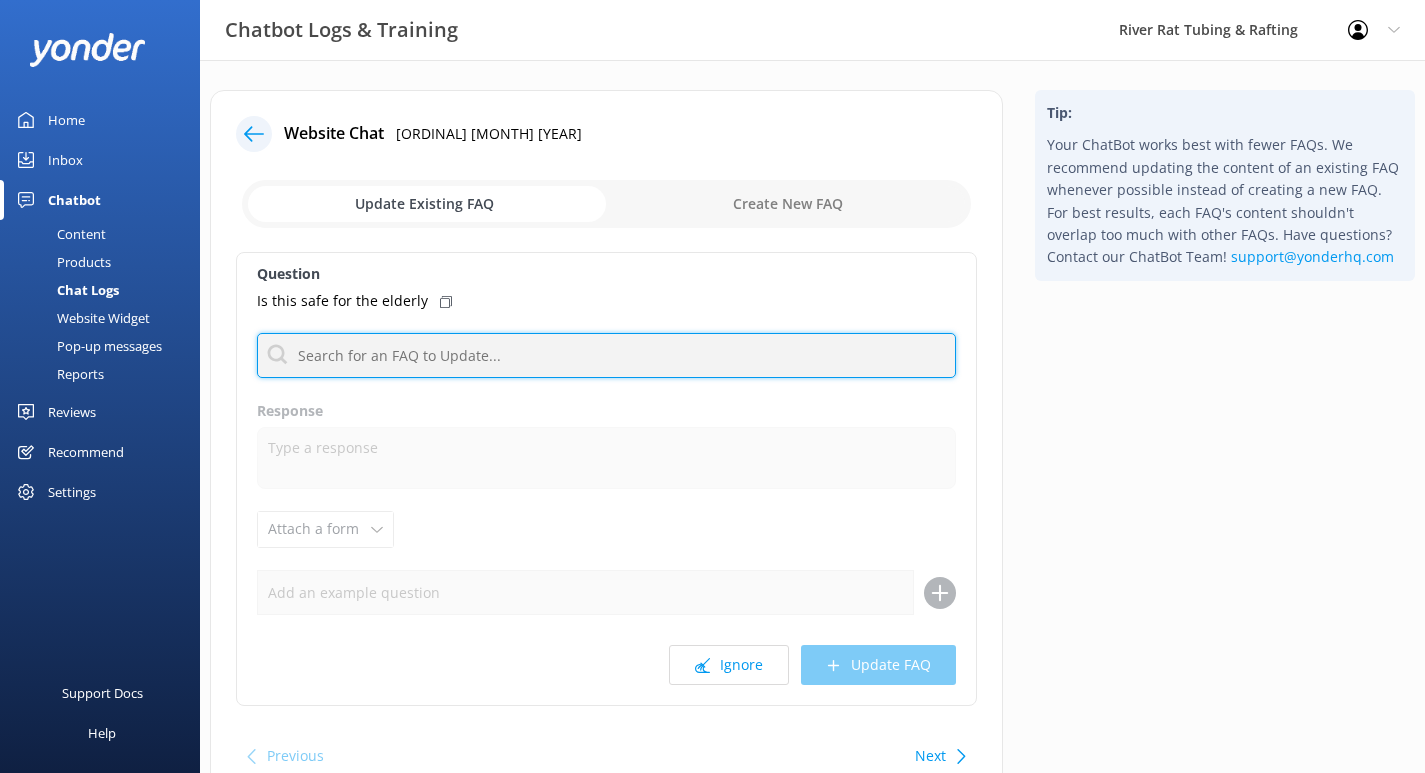click at bounding box center [606, 355] 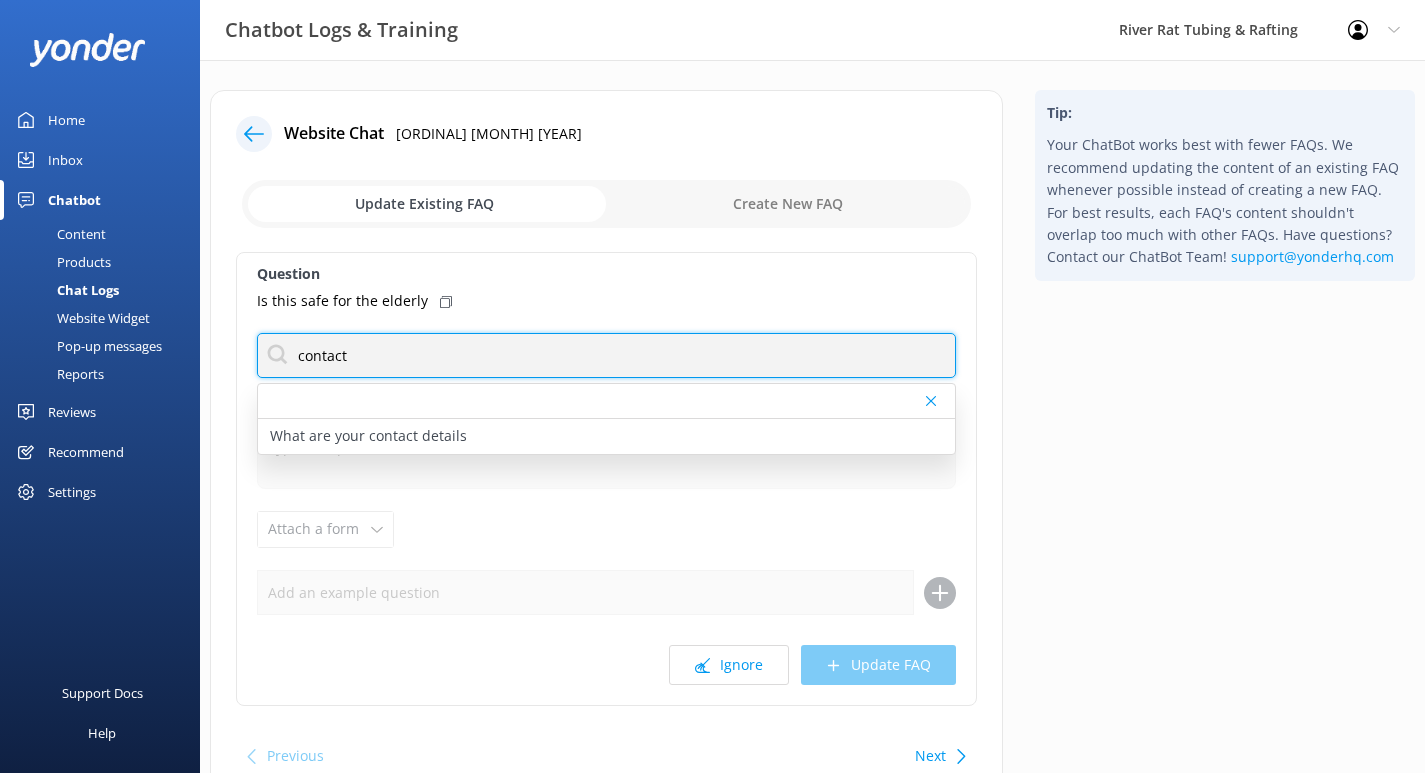 type on "contact" 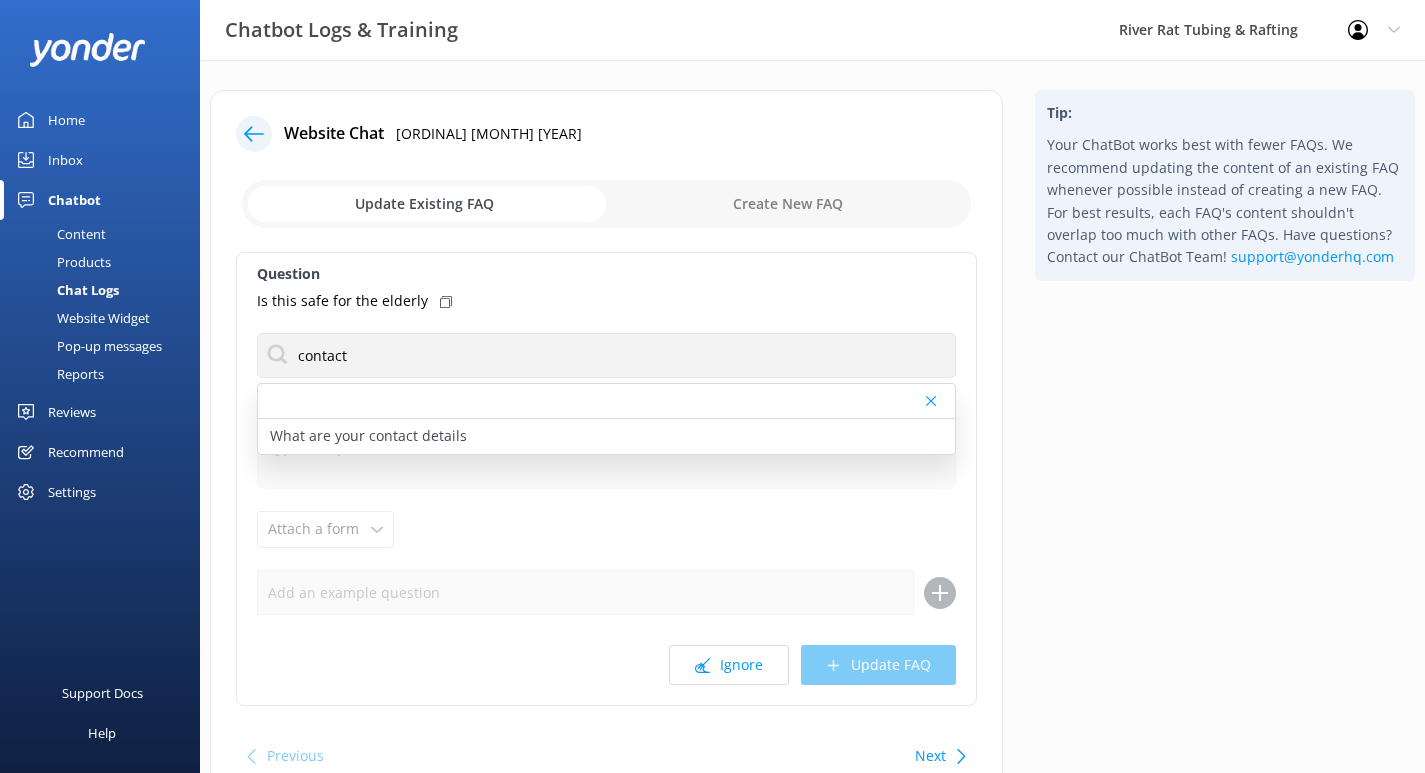 click on "Question" at bounding box center [606, 274] 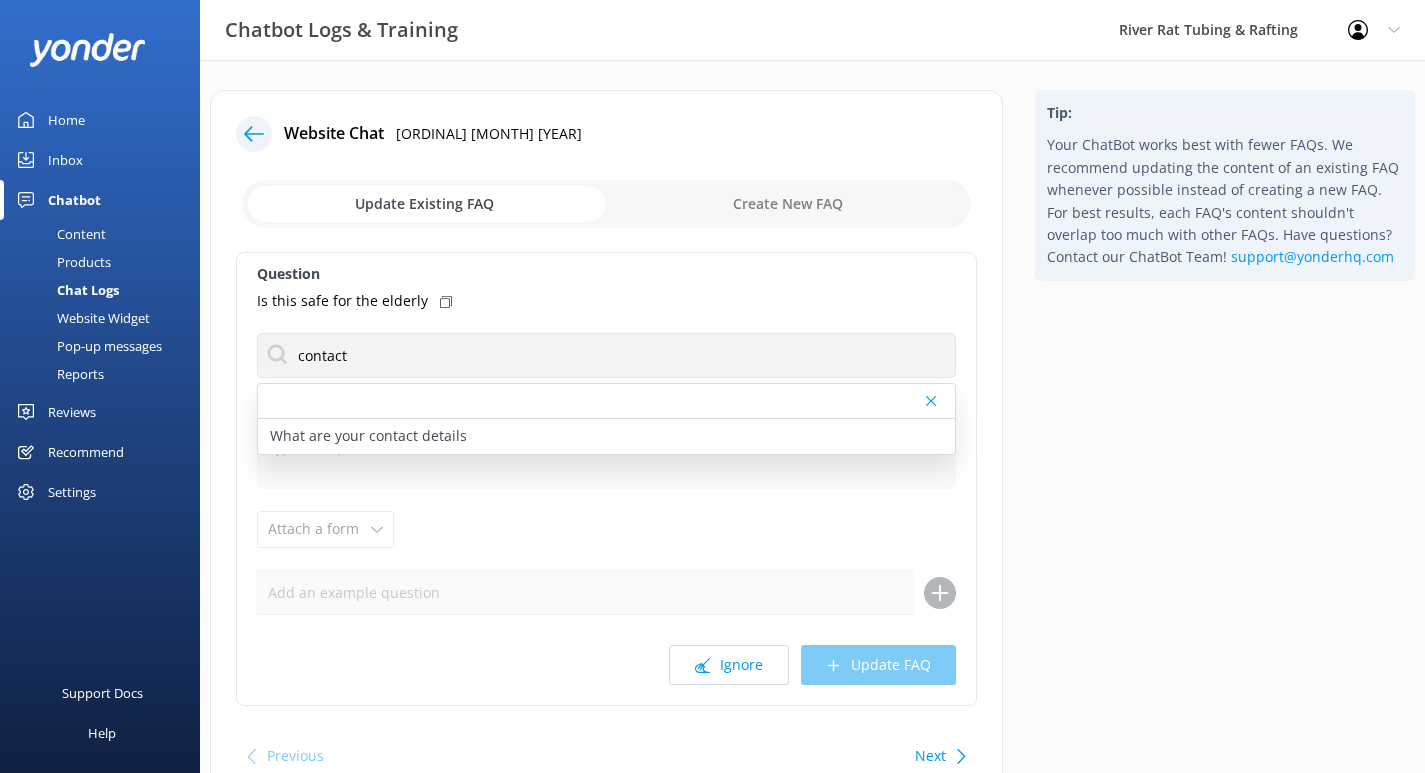 click on "Question Is this safe for the elderly  contact What are your contact details Response Attach a form Leave contact details Check availability Ignore Update FAQ" at bounding box center (606, 479) 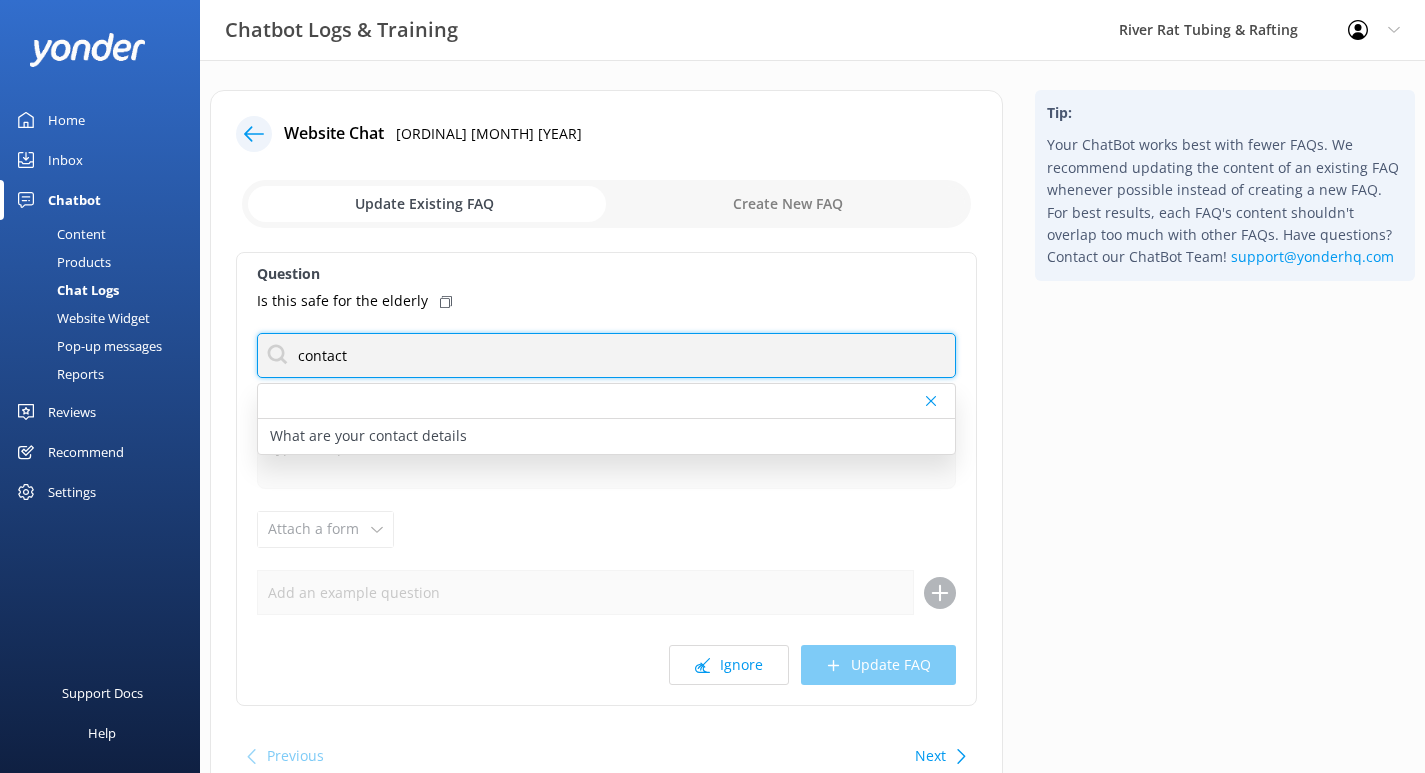 drag, startPoint x: 406, startPoint y: 362, endPoint x: 266, endPoint y: 354, distance: 140.22838 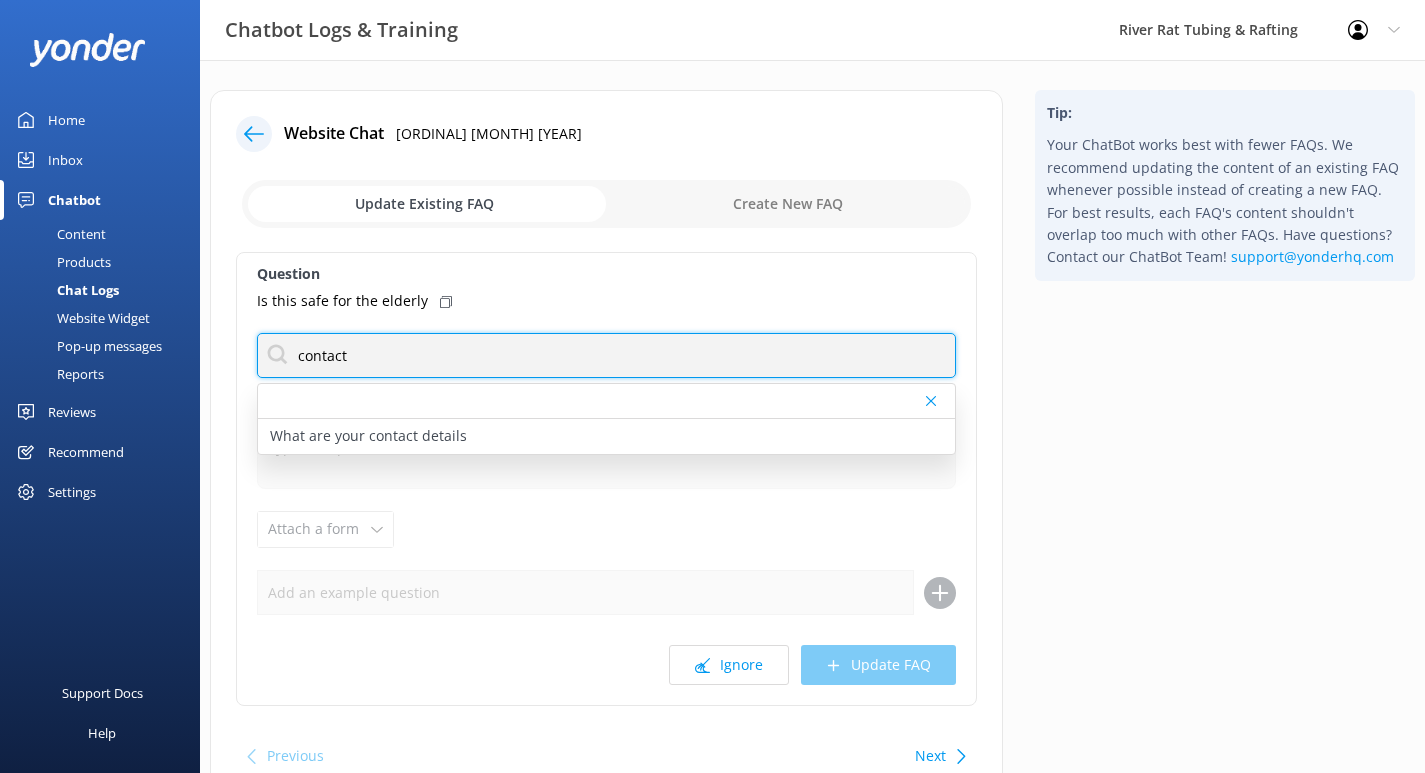 click on "contact" at bounding box center [606, 355] 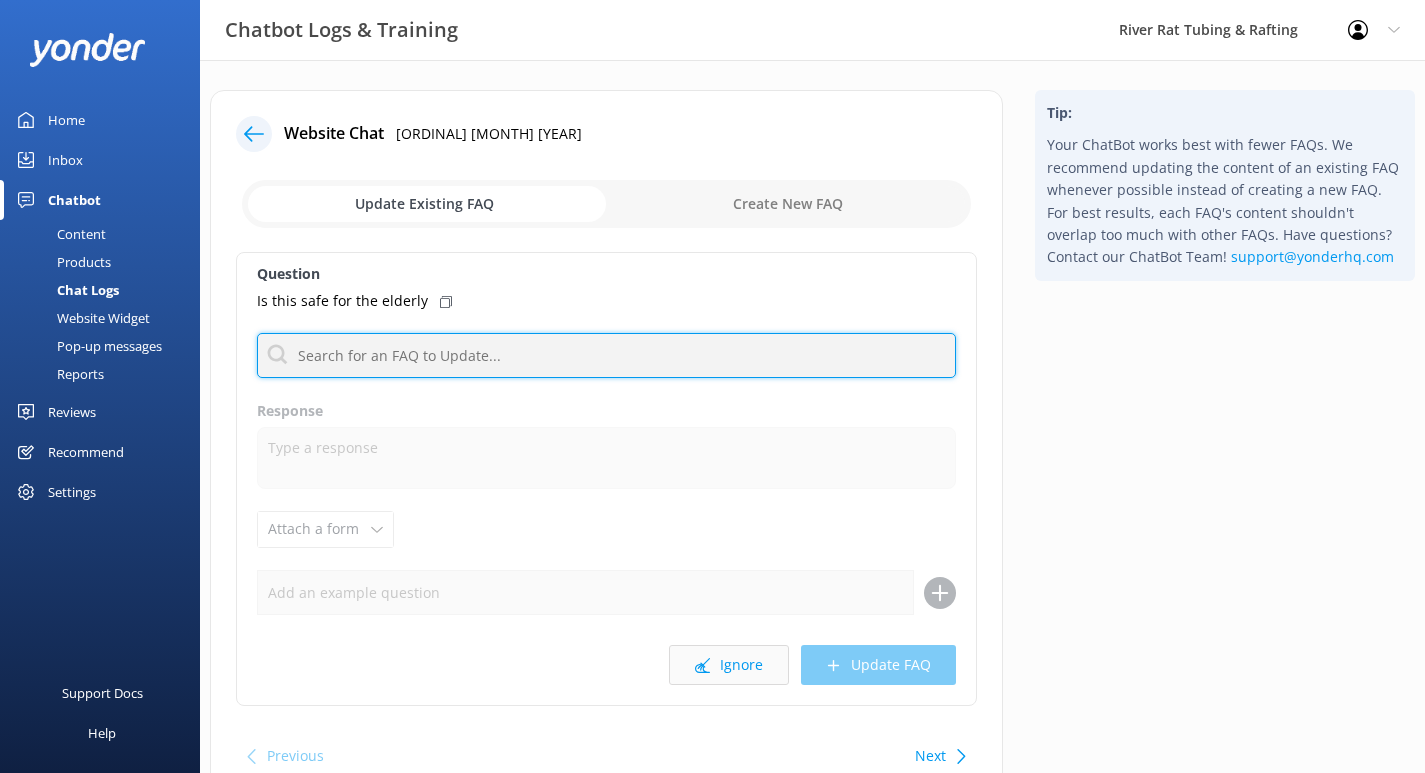 type 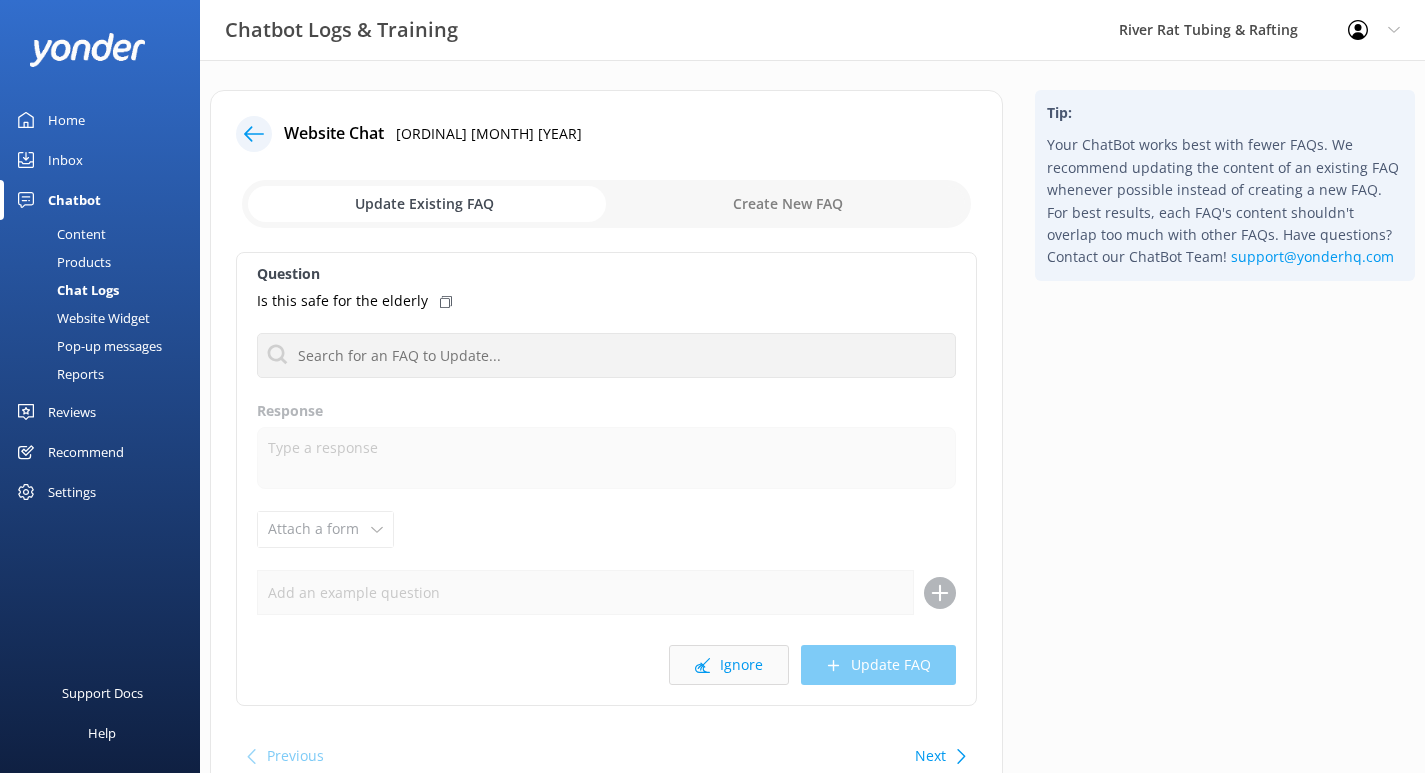 click on "Ignore" at bounding box center [729, 665] 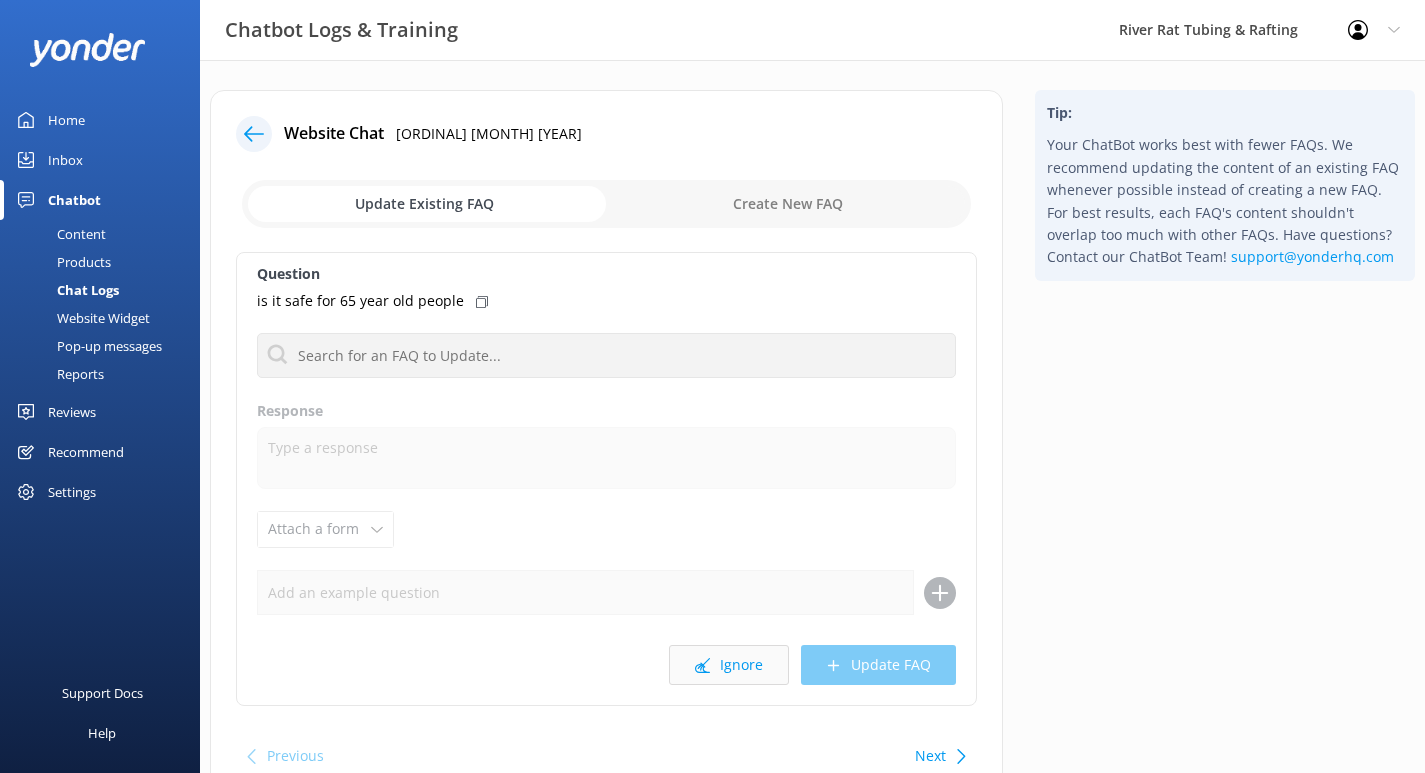 click on "Ignore" at bounding box center (729, 665) 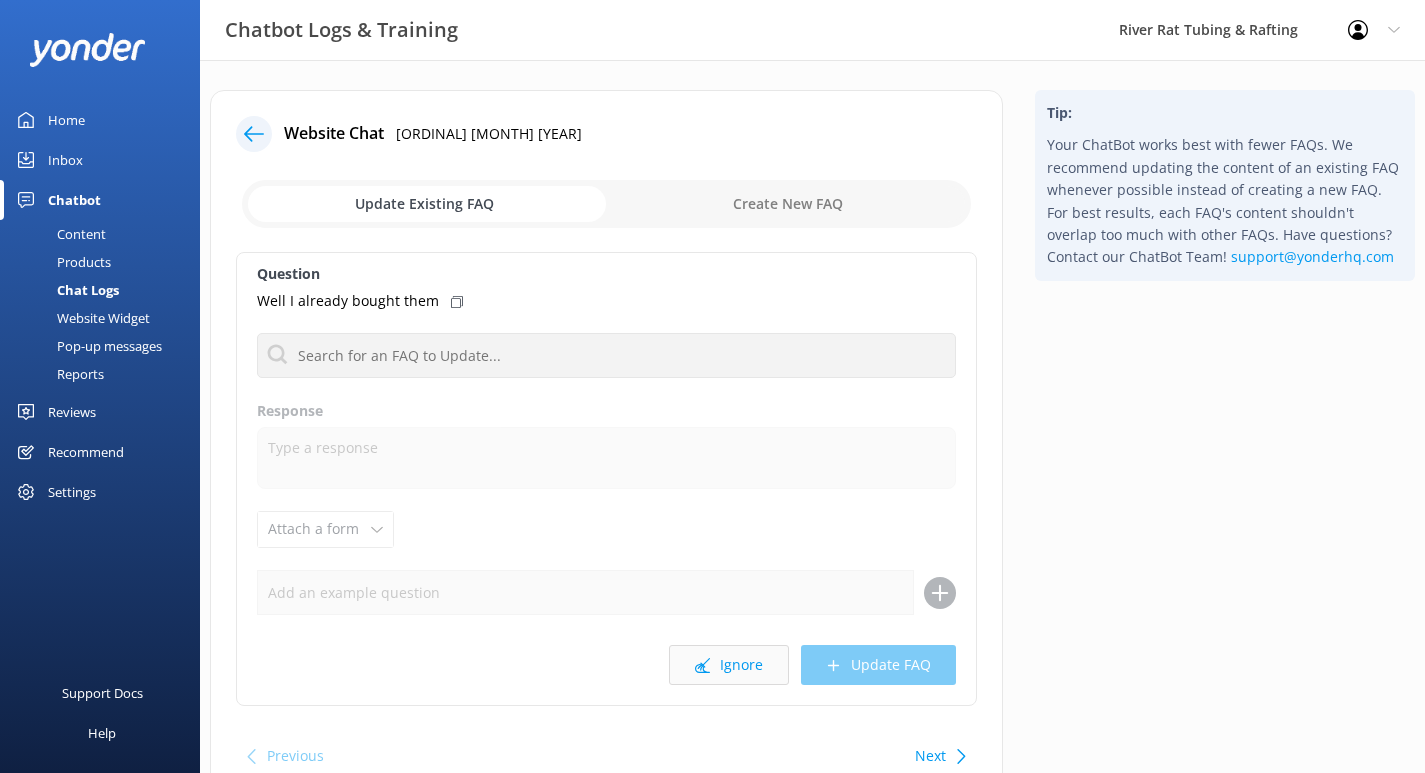 click on "Ignore" at bounding box center [729, 665] 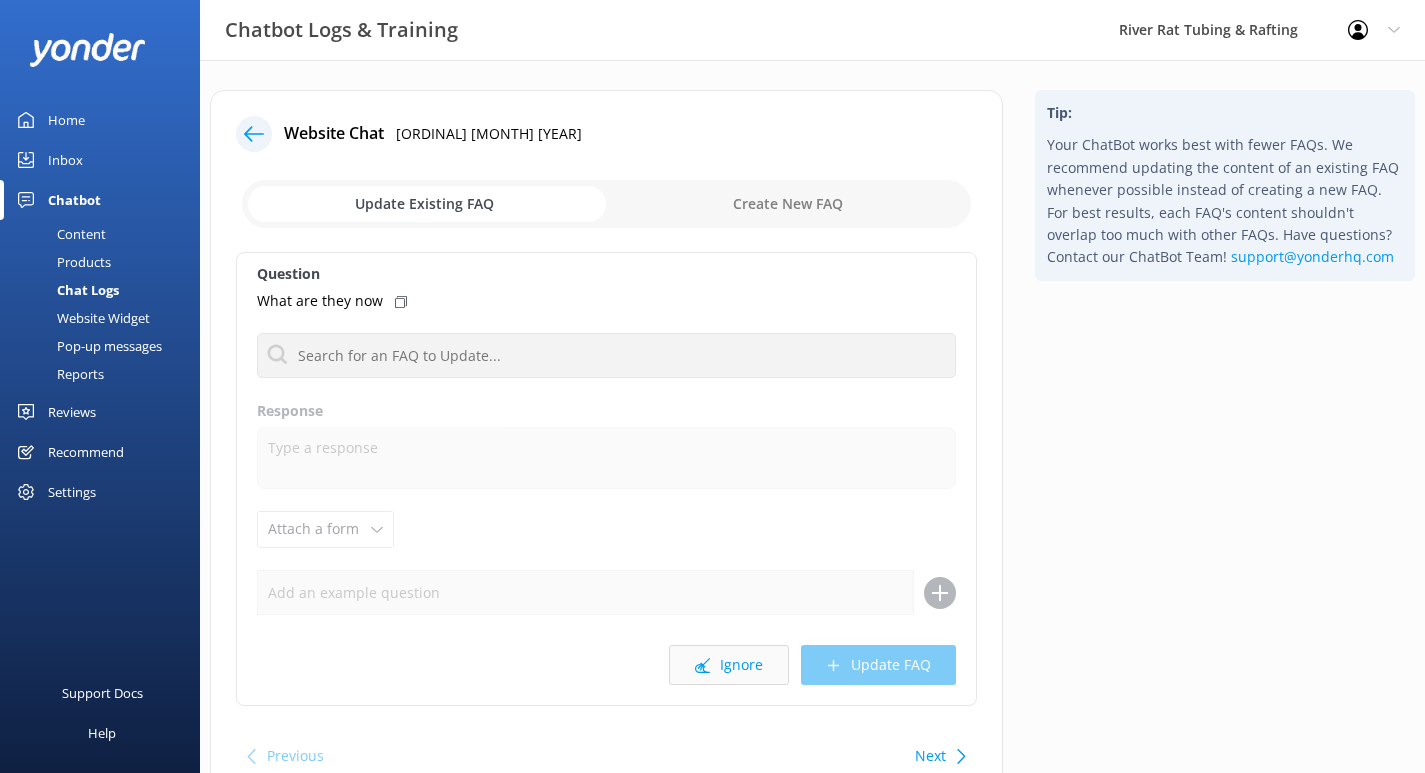 click on "Ignore" at bounding box center (729, 665) 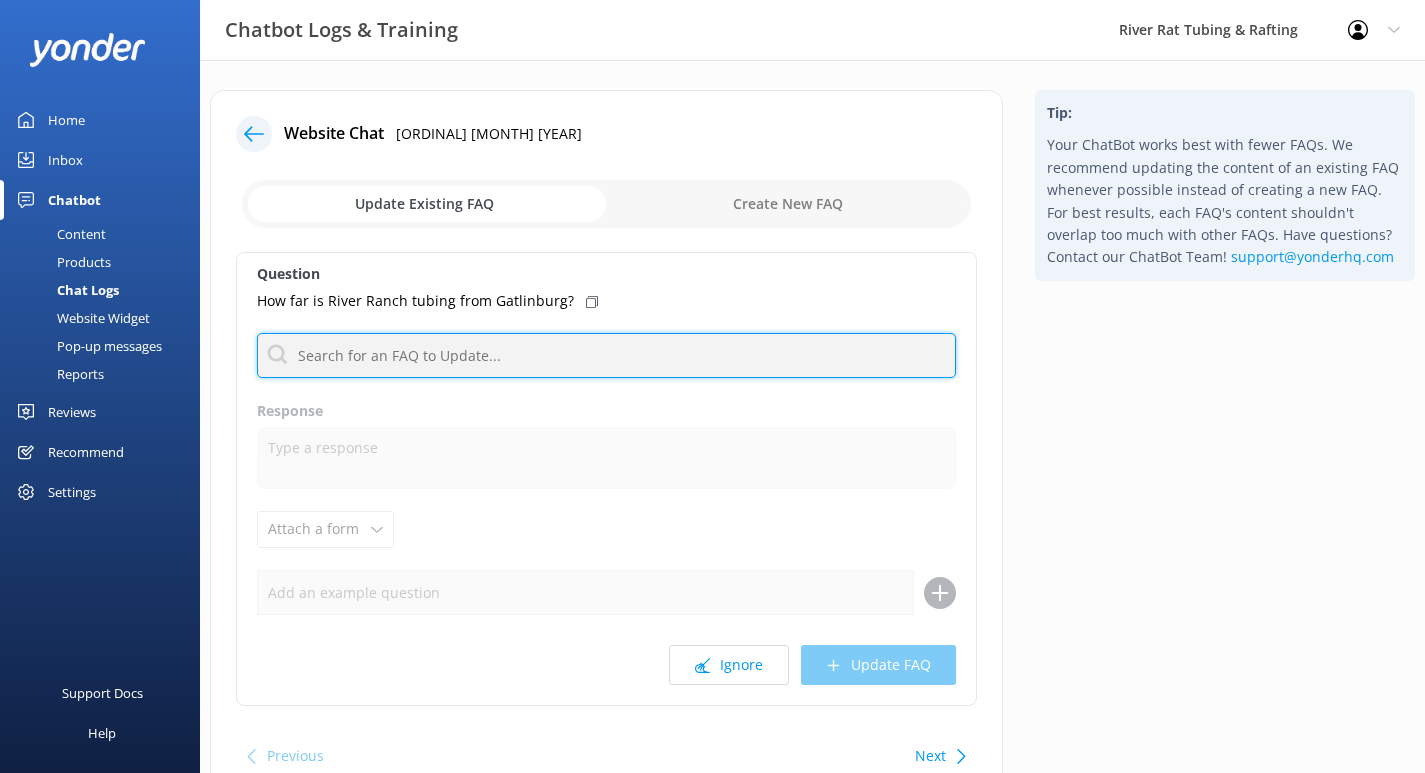 click at bounding box center (606, 355) 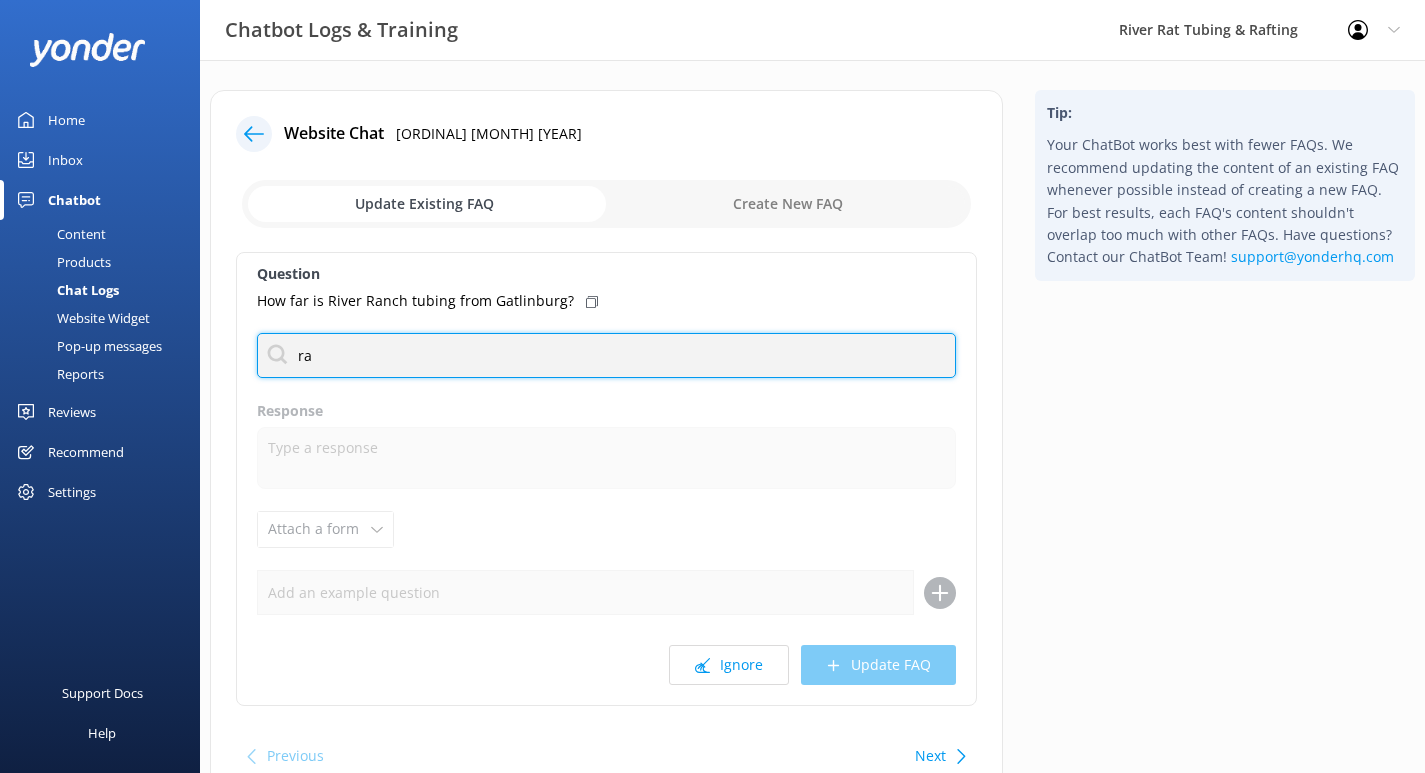 type on "r" 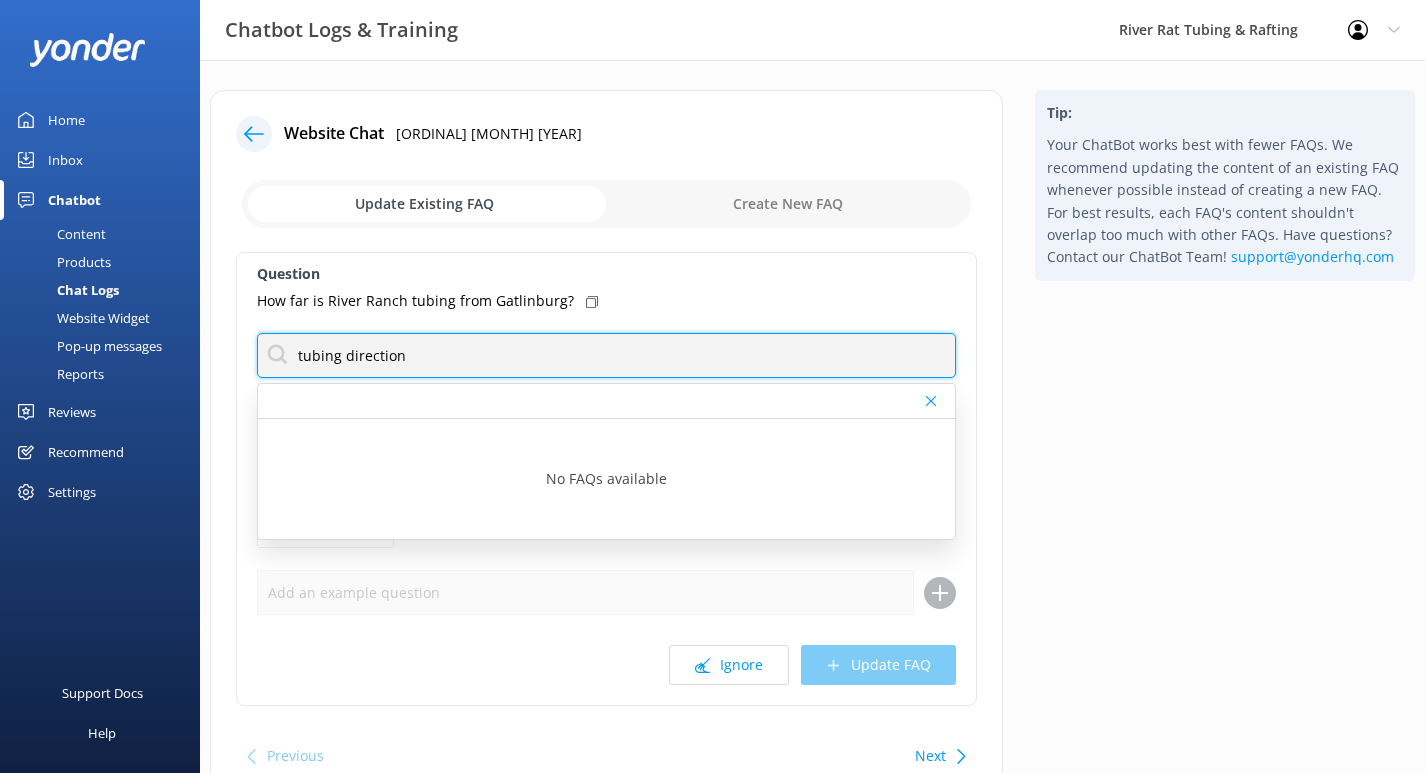 drag, startPoint x: 413, startPoint y: 349, endPoint x: 220, endPoint y: 349, distance: 193 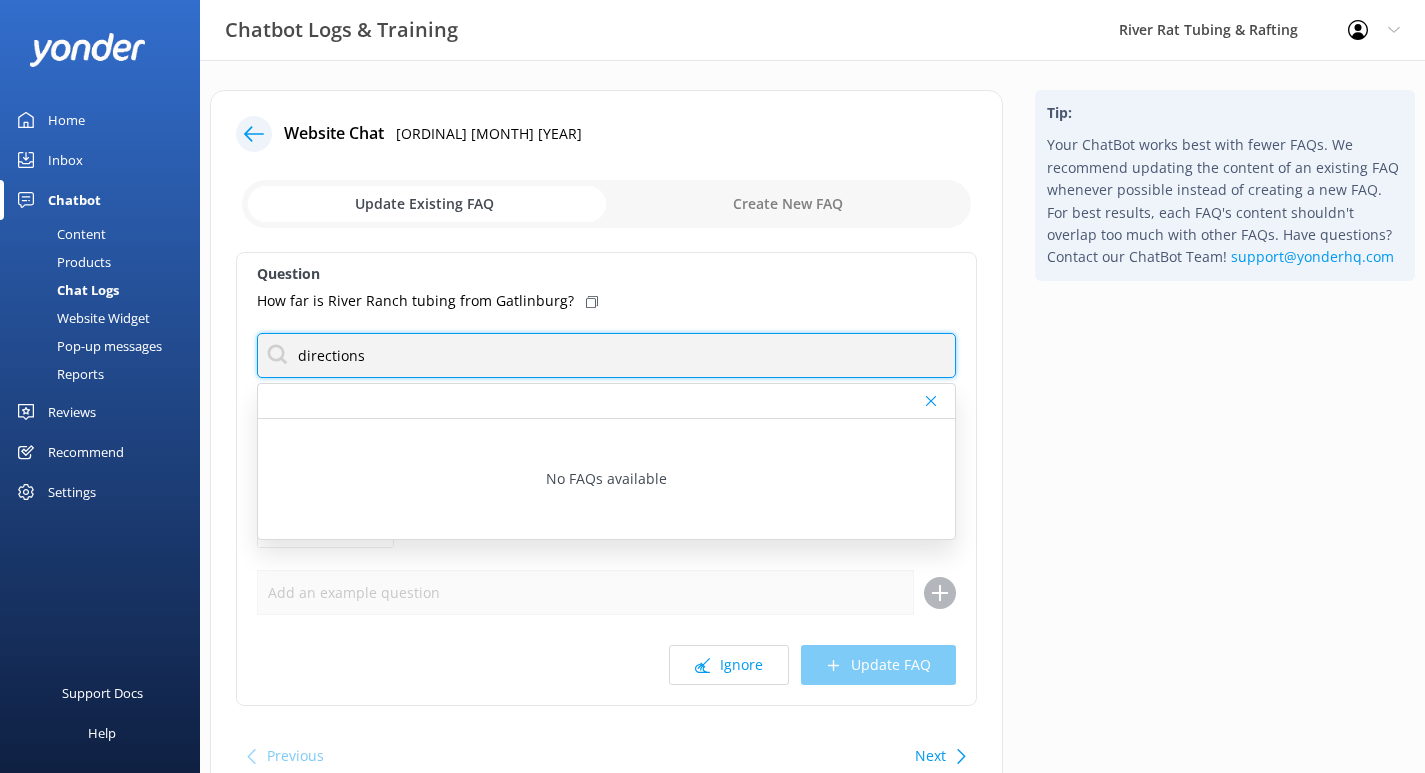 drag, startPoint x: 357, startPoint y: 356, endPoint x: 266, endPoint y: 356, distance: 91 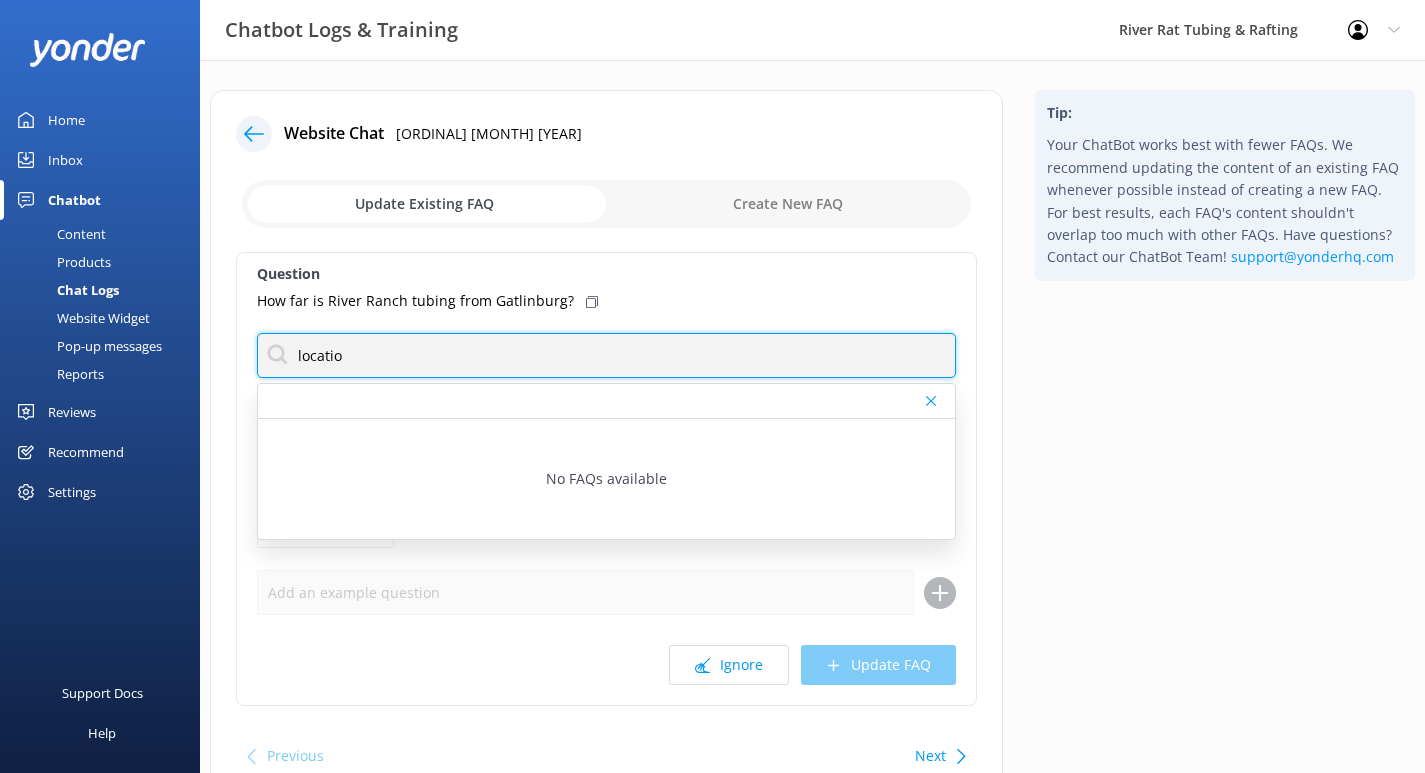 type on "location" 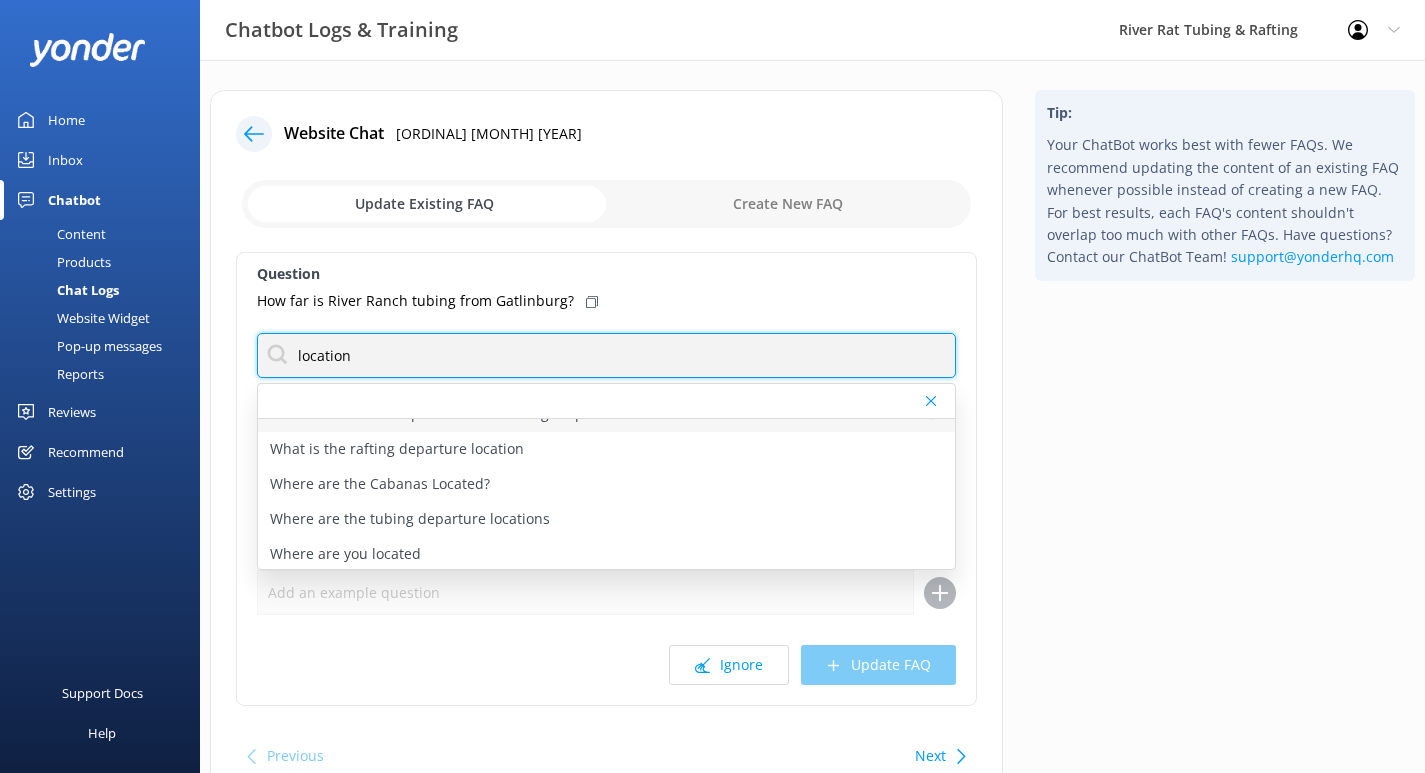 scroll, scrollTop: 95, scrollLeft: 0, axis: vertical 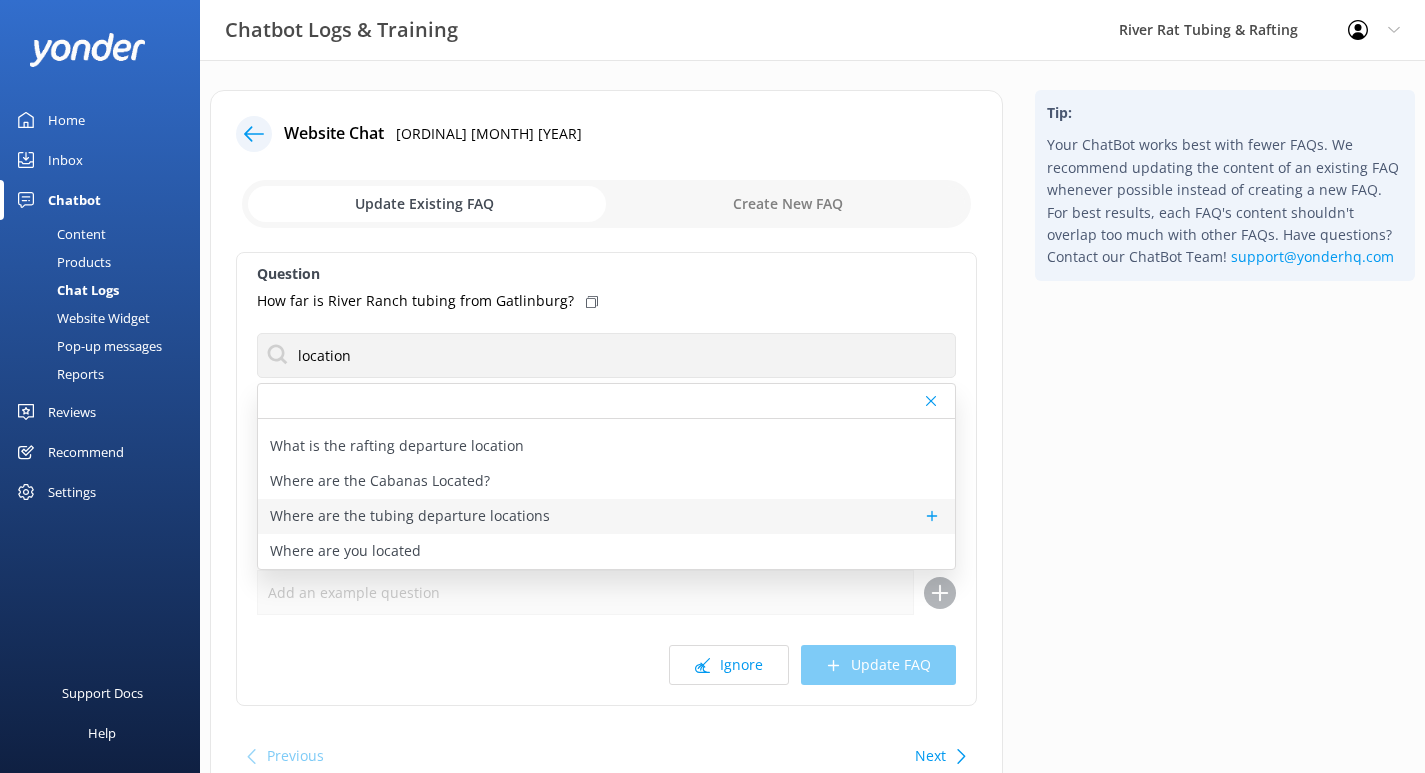 click on "Where are the tubing departure locations" at bounding box center [410, 516] 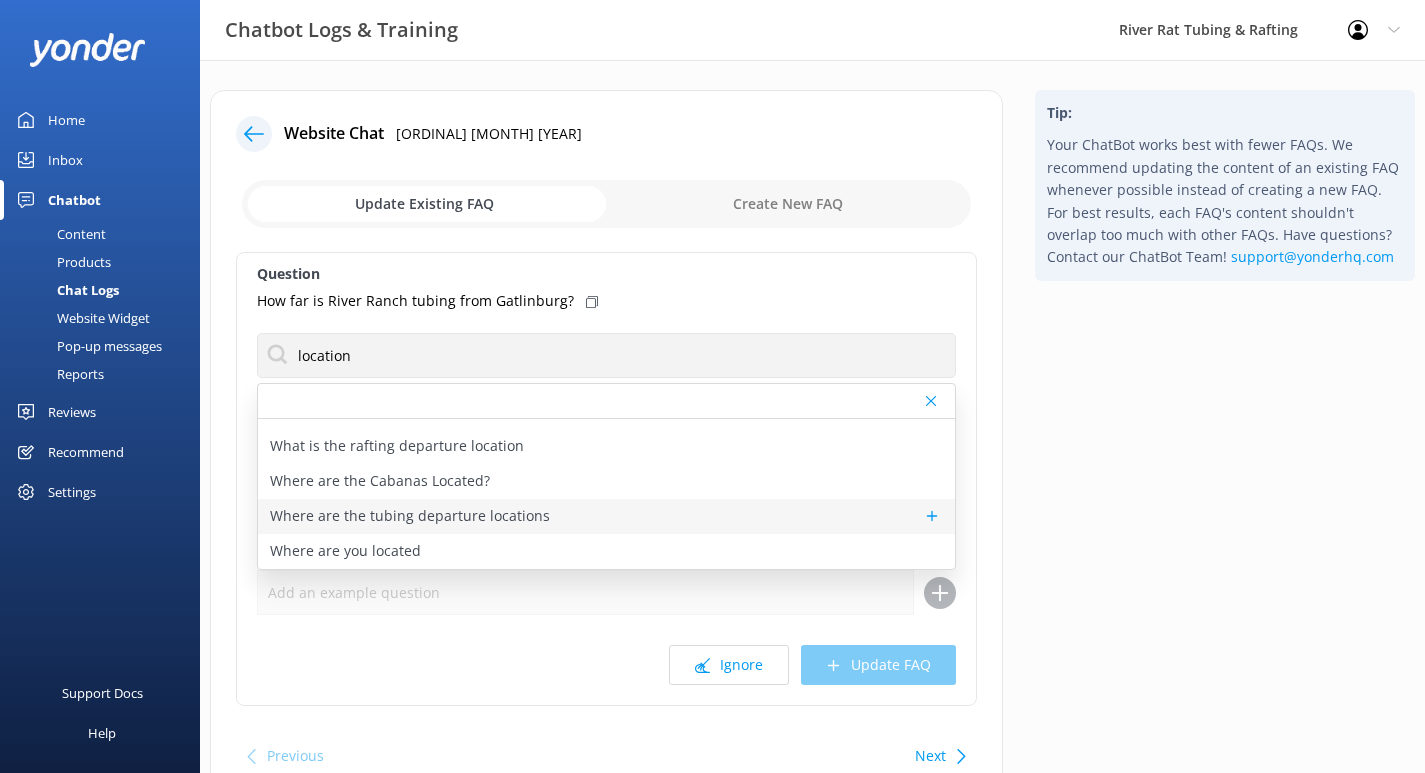 type on "All of River Rat's Tubing adventures take place in [CITY], [STATE]. Both tubing routes are included in your Tubing Pass purchase. We offer two different tubing routes/locations: Outpost A at [NUMBER] [STREET] and Outpost B at [NUMBER] [HIGHWAY]. If this is your first time tubing with River Rat, we recommend arriving at Tubing Outpost A and tubing that route first. For directions, visit https://smokymtnriverrat.com/tubing-in-townsend-hours-directions/." 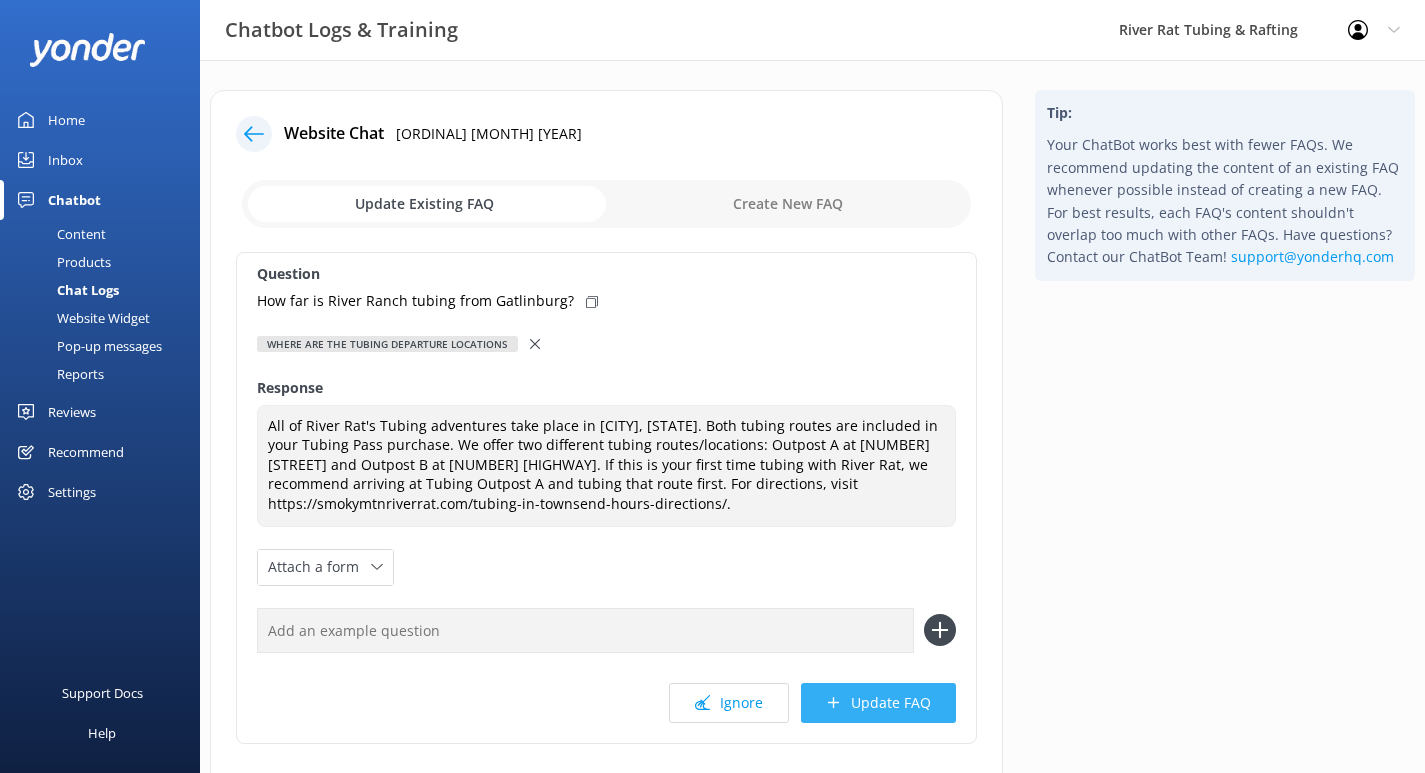 click on "Update FAQ" at bounding box center [878, 703] 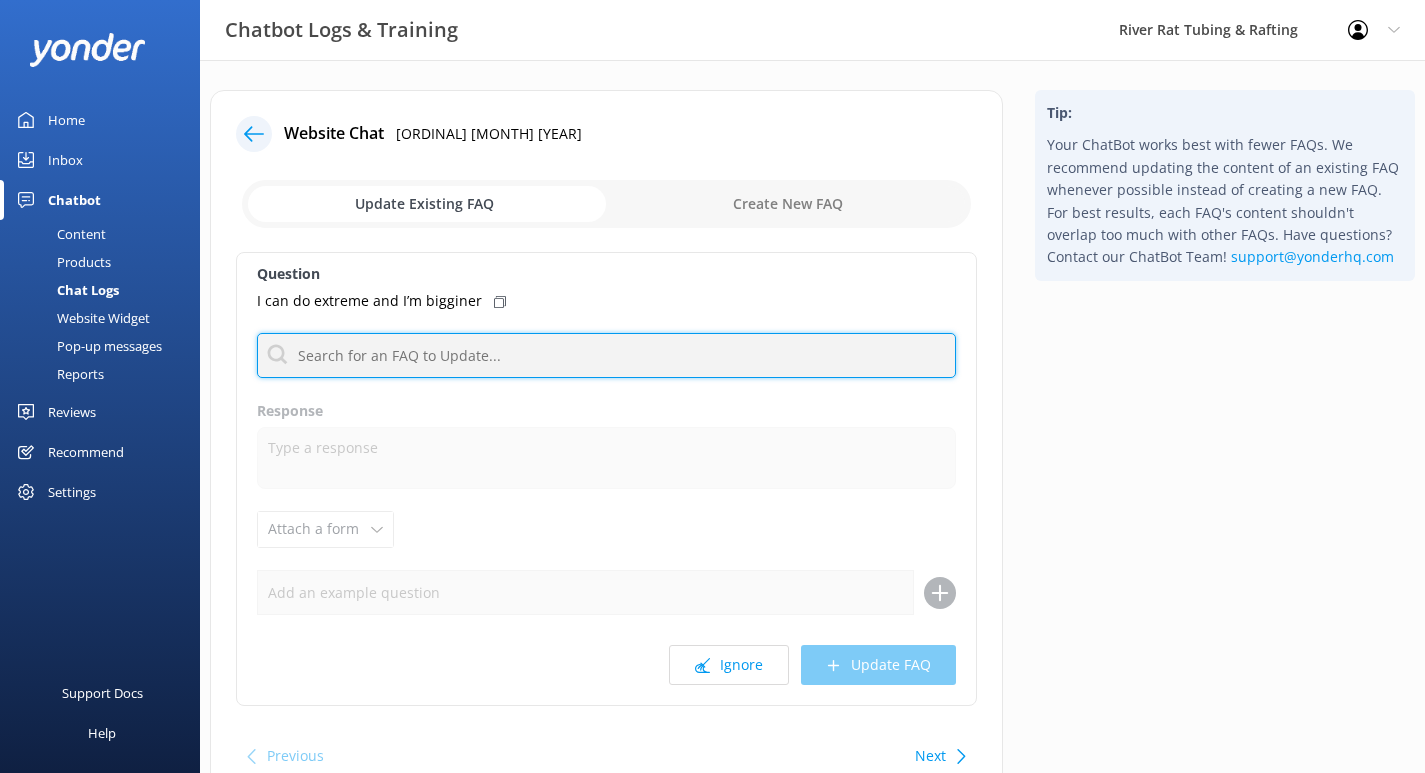 click at bounding box center [606, 355] 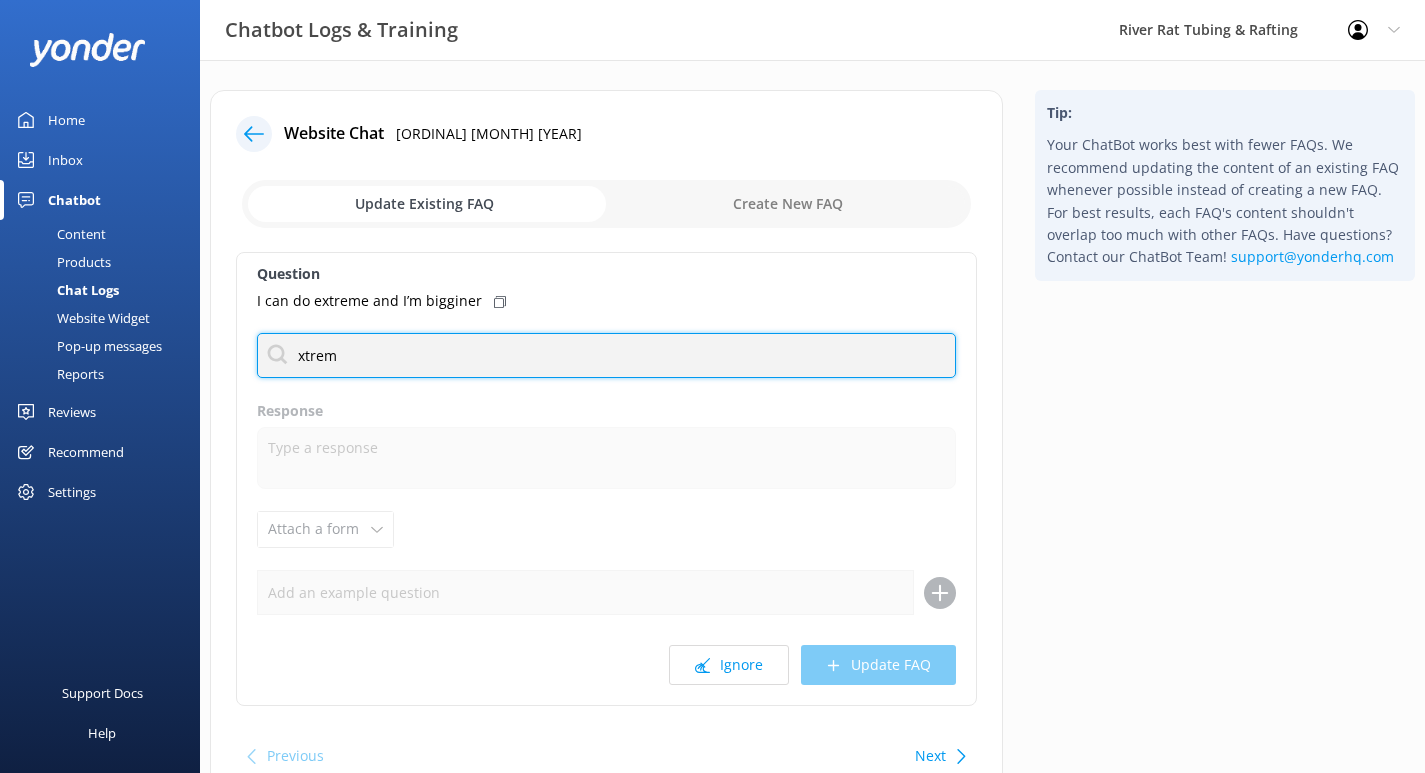 type on "xtreme" 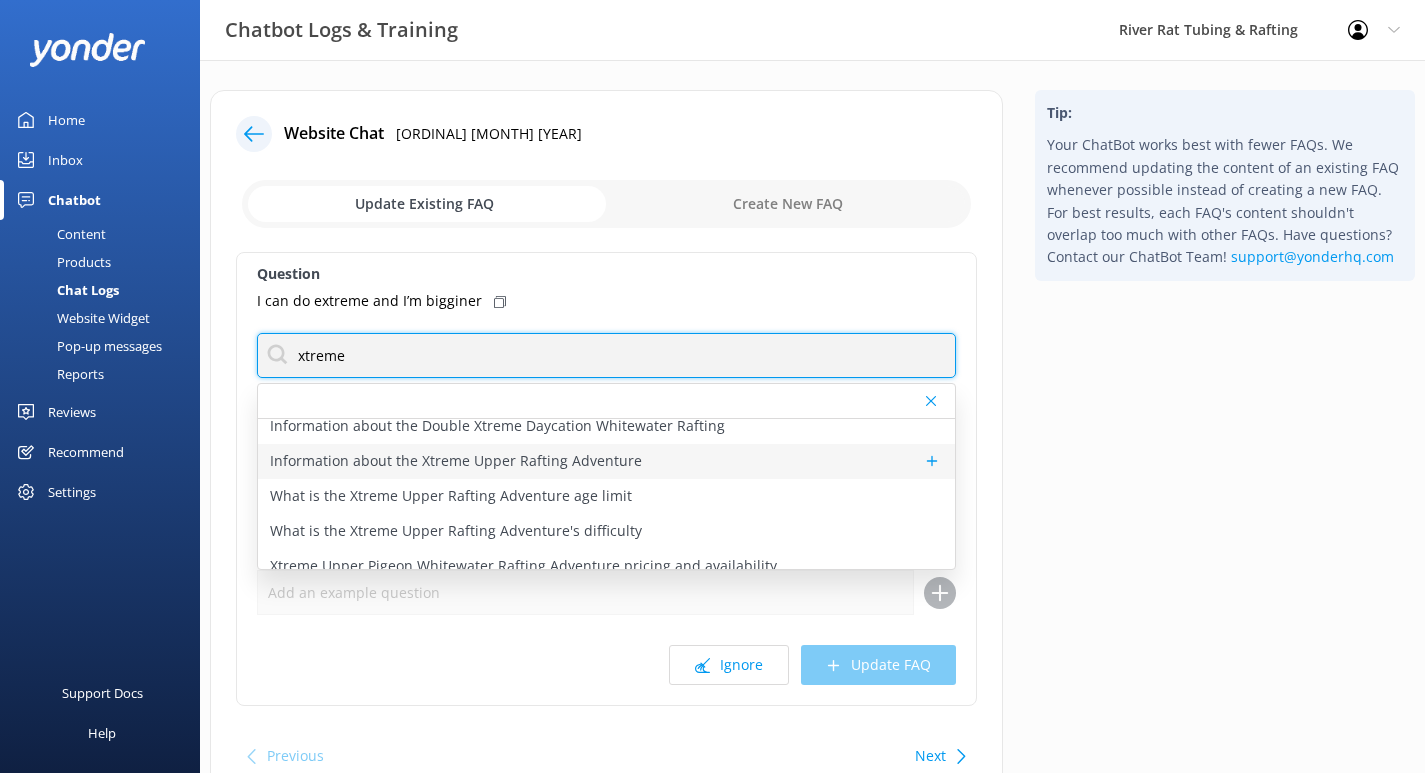 scroll, scrollTop: 44, scrollLeft: 0, axis: vertical 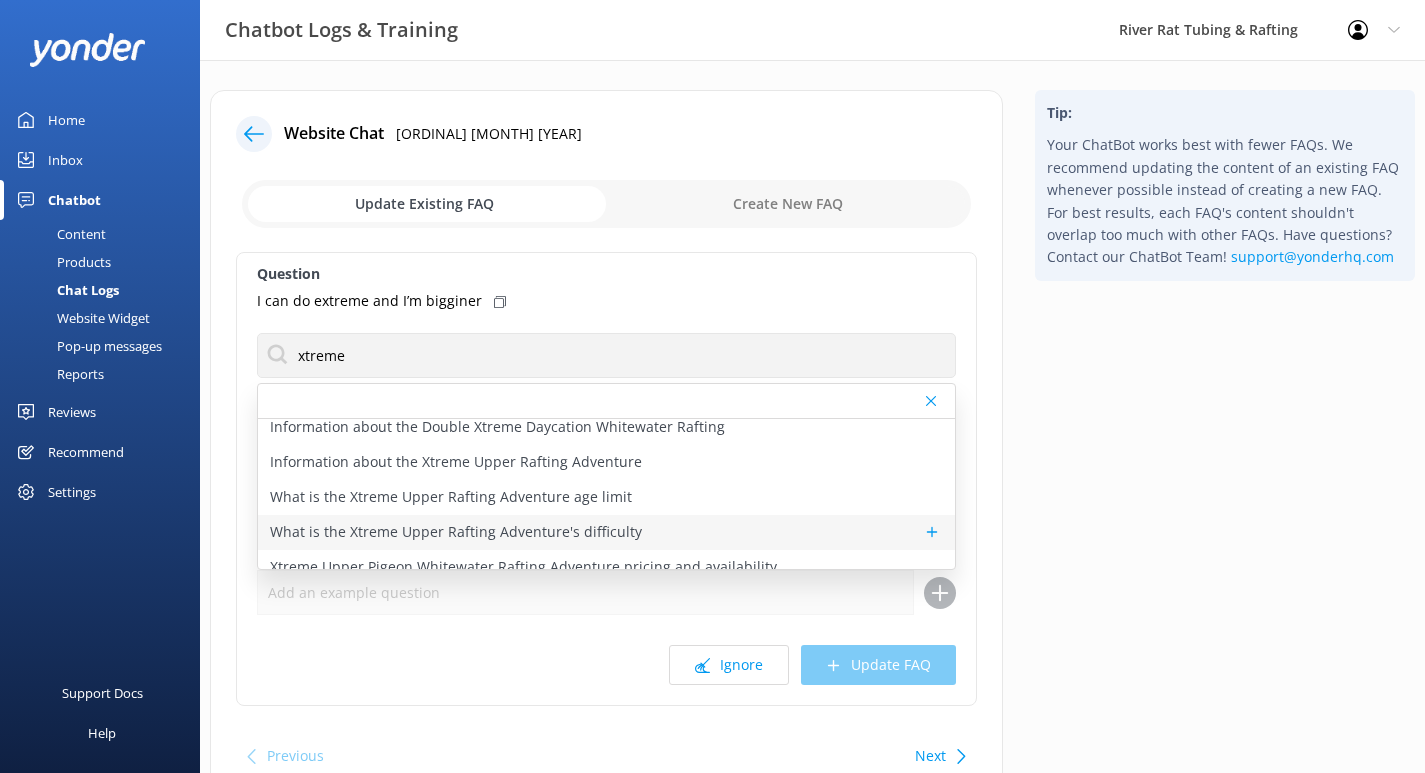 click on "What is the Xtreme Upper Rafting Adventure's difficulty" at bounding box center (456, 532) 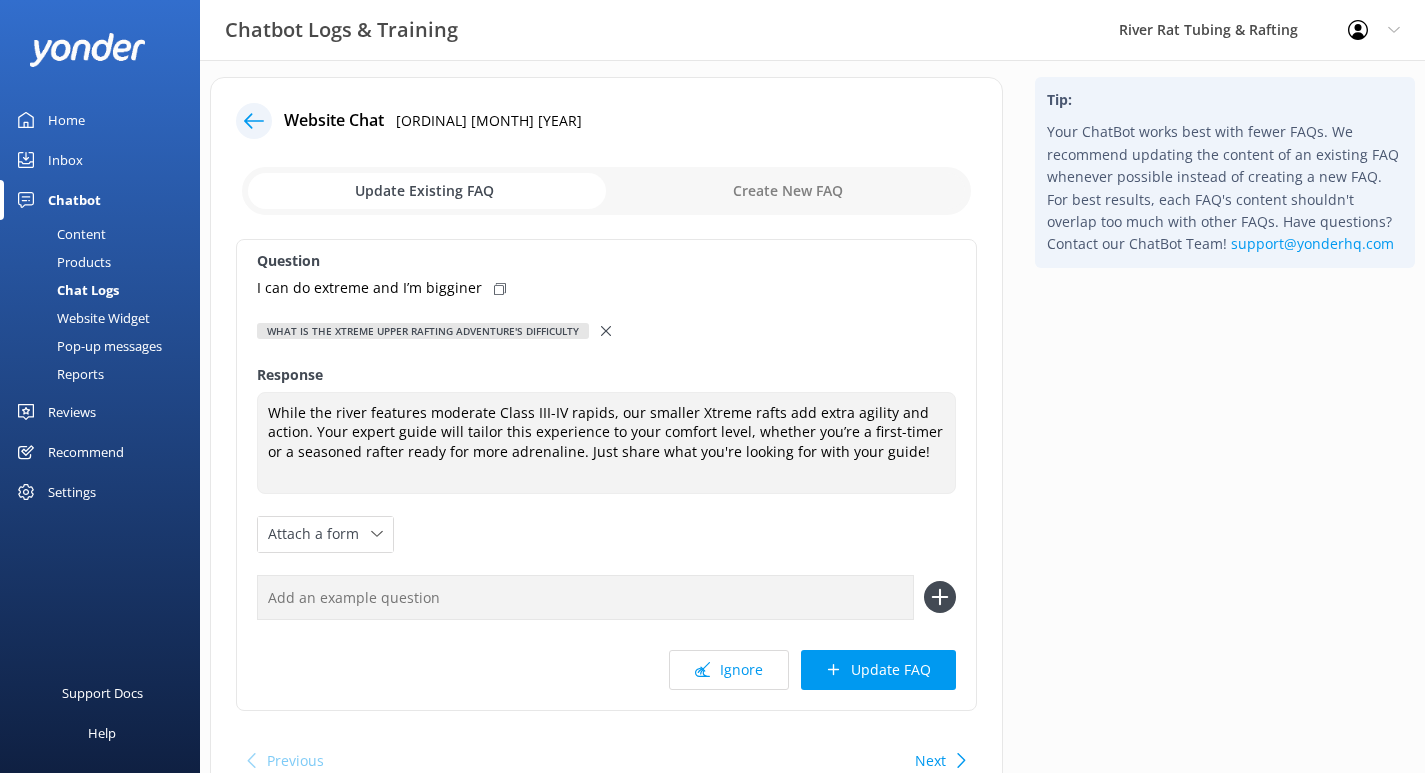 scroll, scrollTop: 15, scrollLeft: 0, axis: vertical 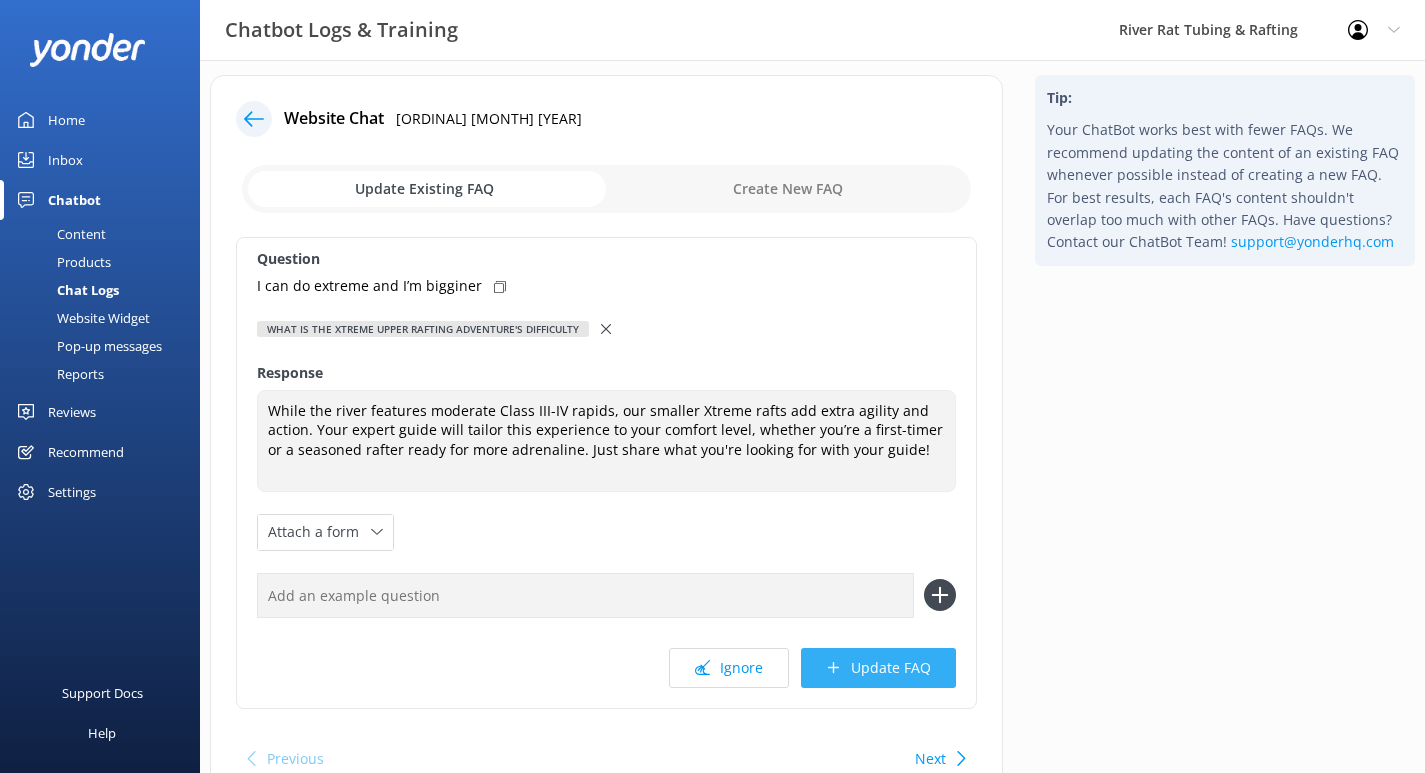 click on "Update FAQ" at bounding box center [878, 668] 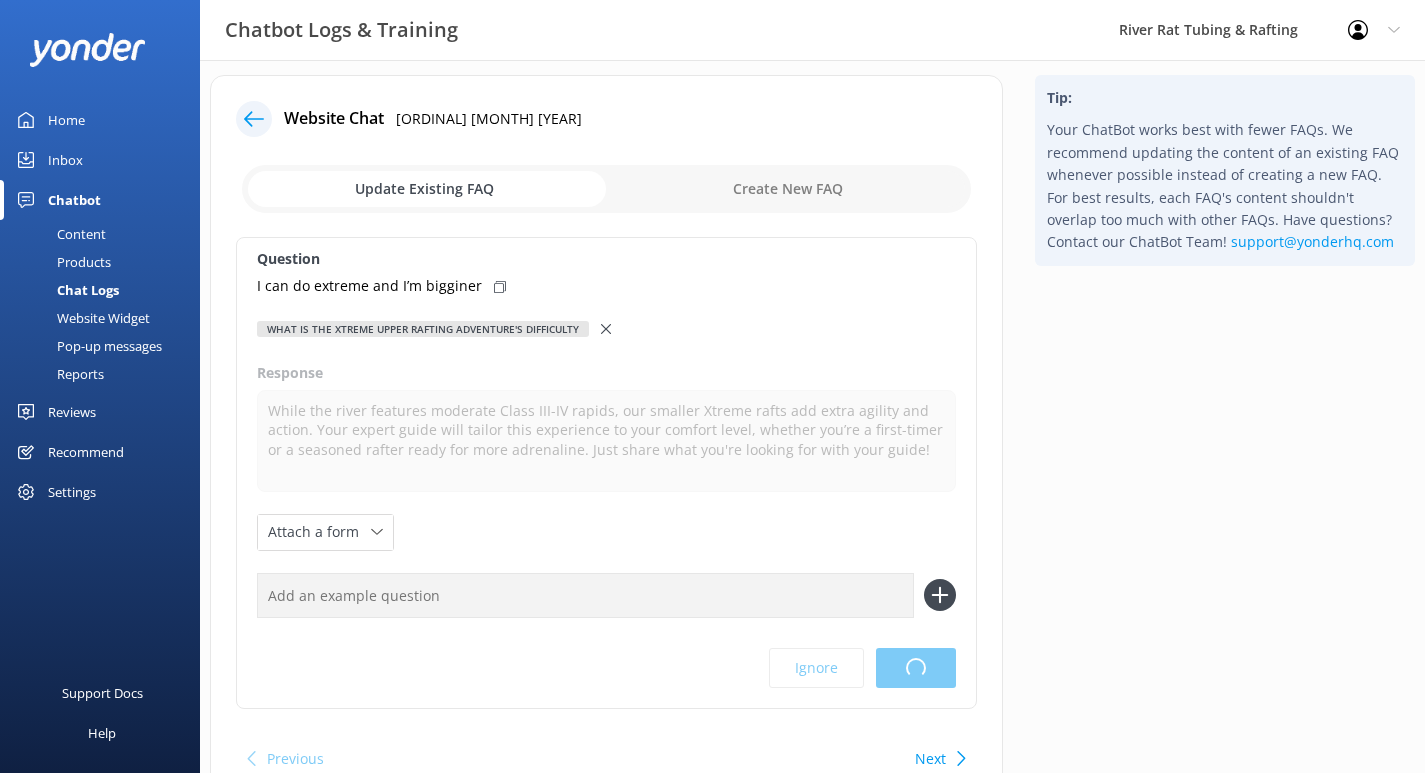 scroll, scrollTop: 0, scrollLeft: 0, axis: both 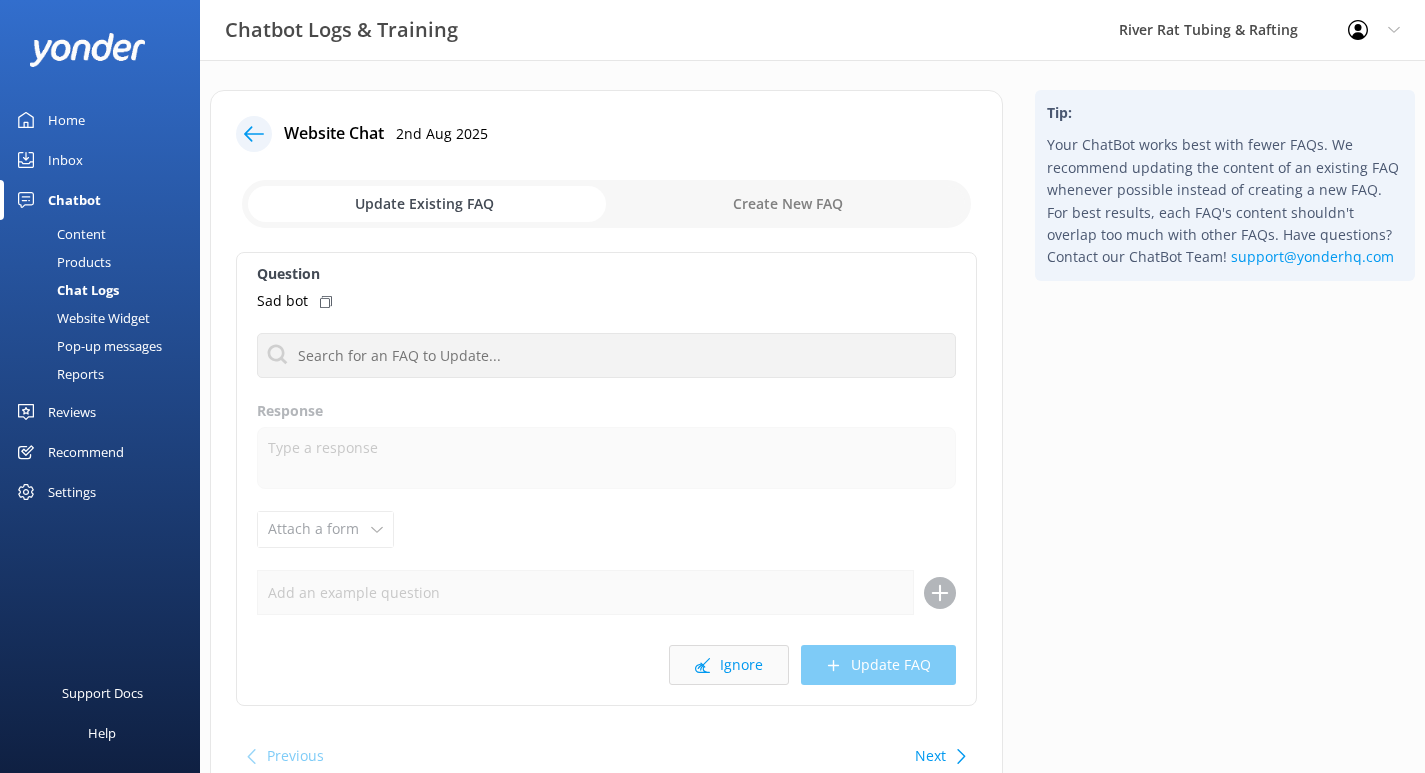 click on "Ignore" at bounding box center [729, 665] 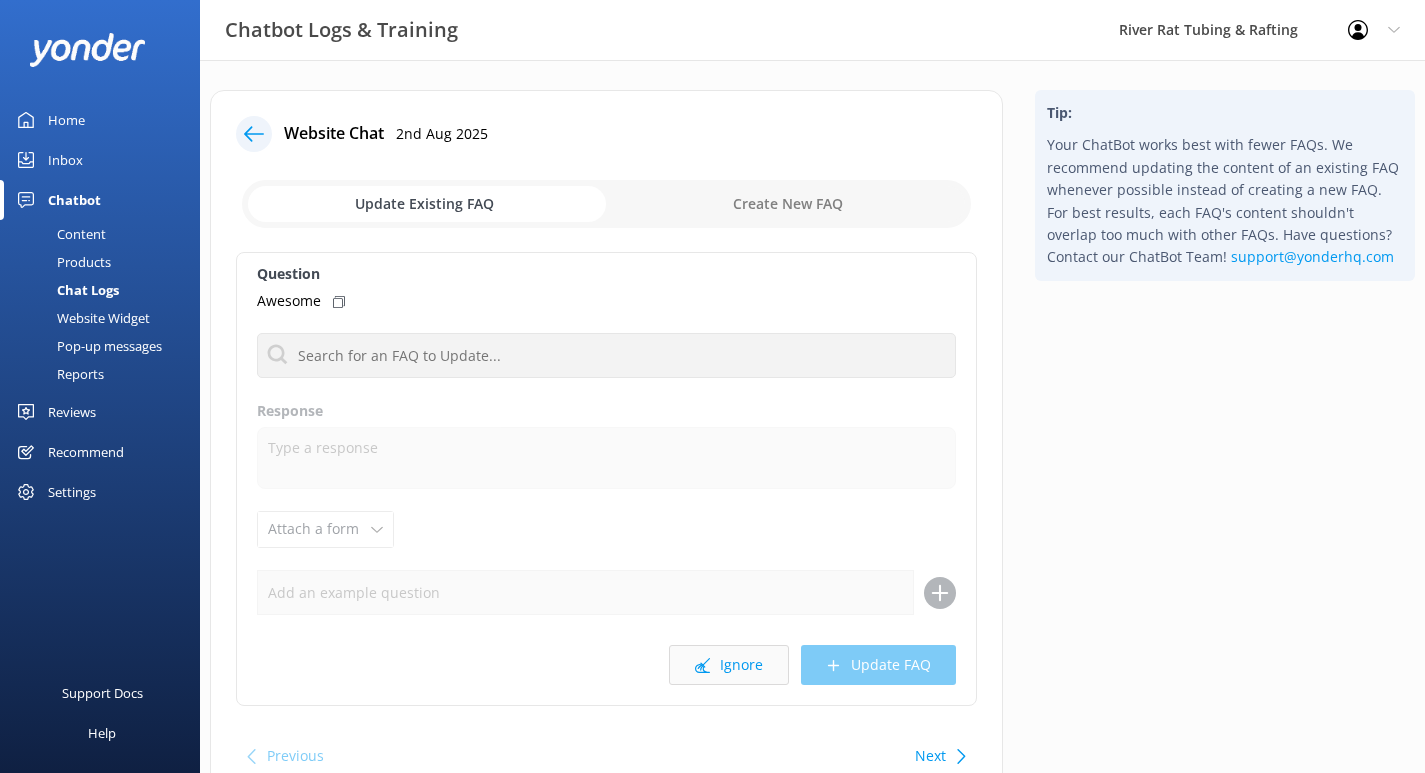 click on "Ignore" at bounding box center [729, 665] 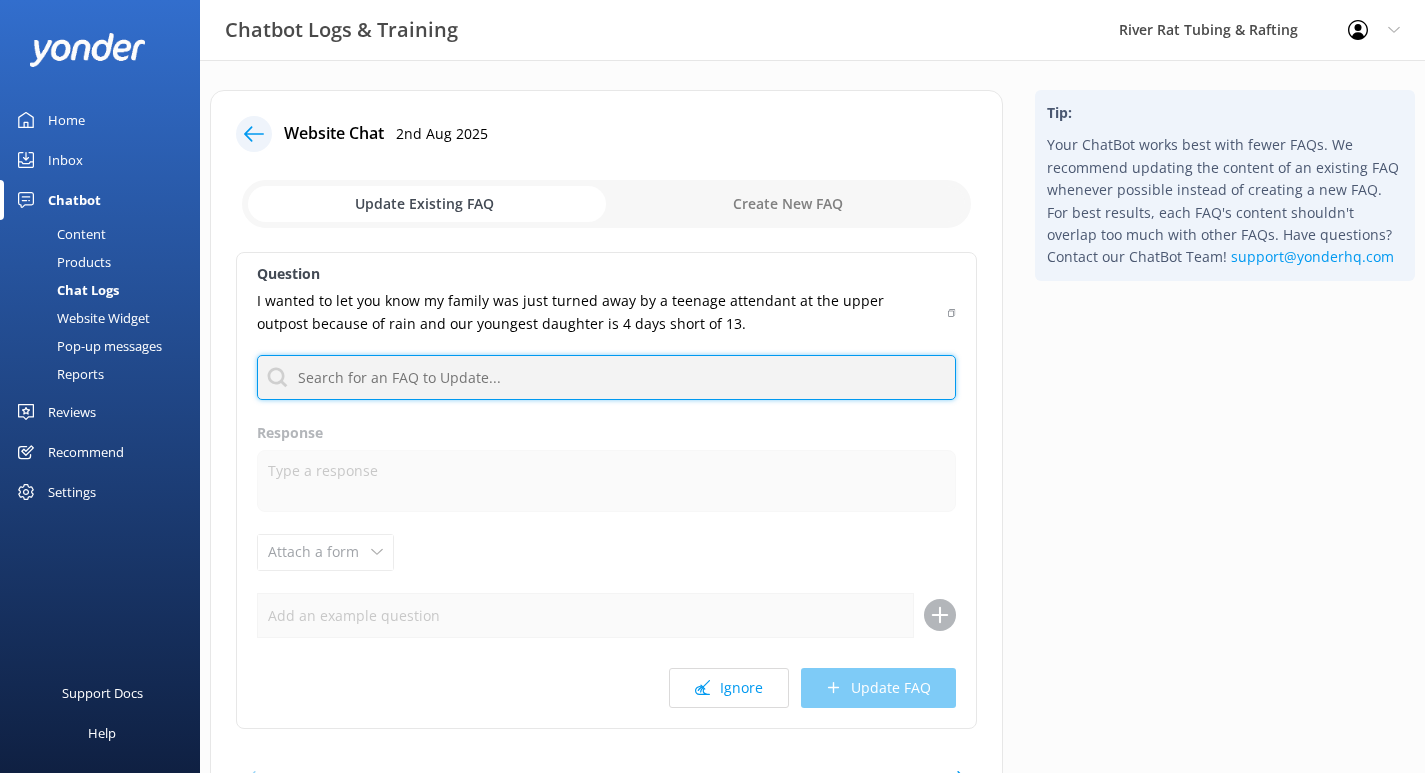 click at bounding box center [606, 377] 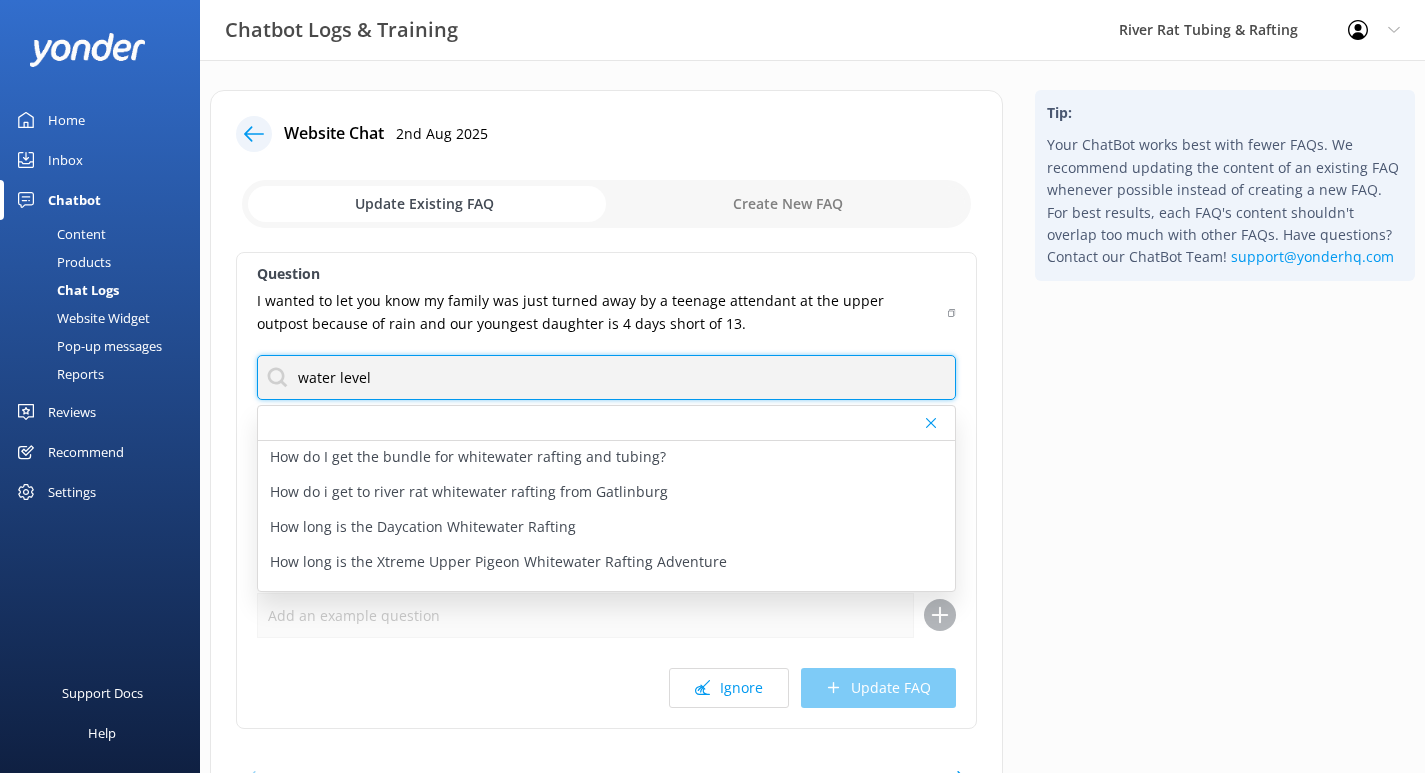 scroll, scrollTop: 200, scrollLeft: 0, axis: vertical 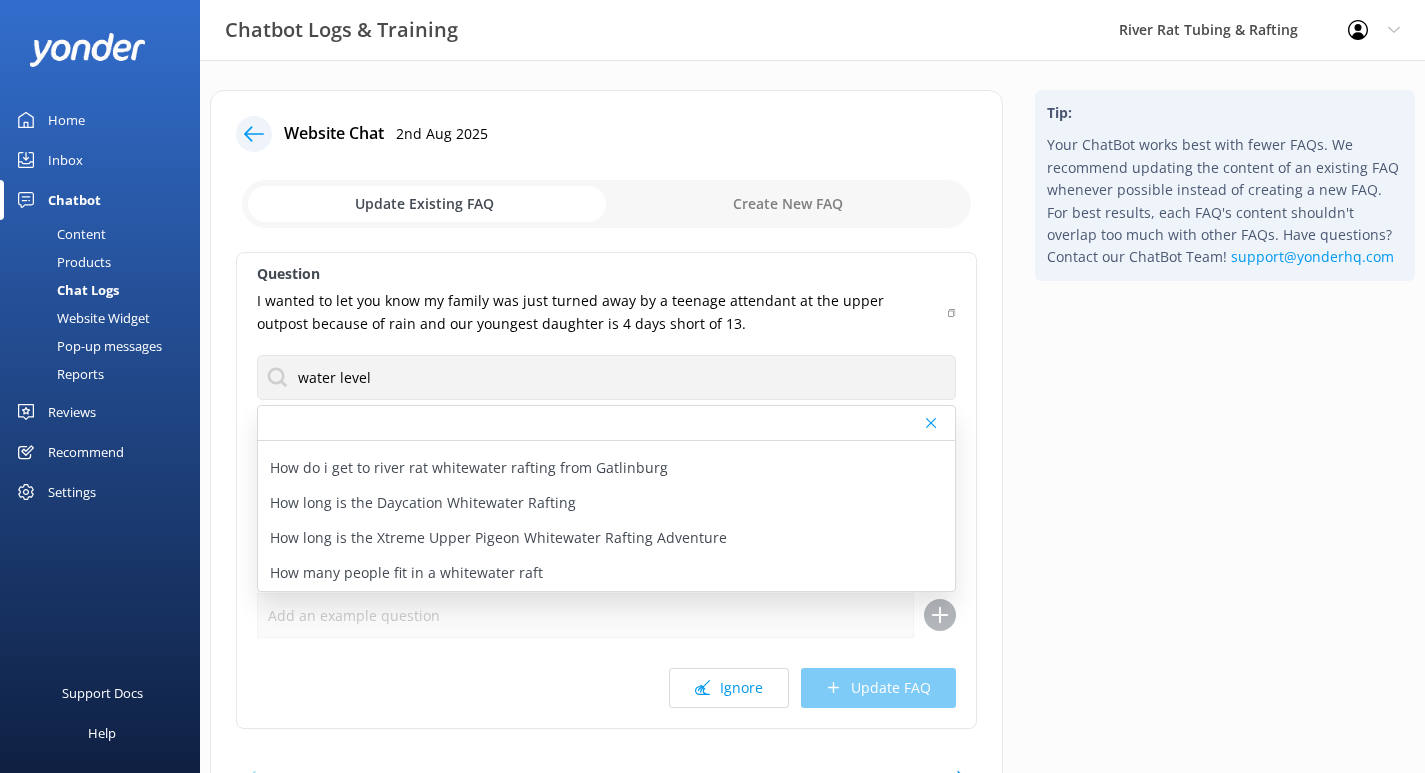 click on "Question I wanted to let you know my family was just turned away by a teenage attendant at the upper outpost because of rain and our youngest daughter is 4 days short of 13.  water level Can we do Whitewater Rafting and Tubing in the same day? Daycation Whitewater Rafting bookings and availability Do you have whitewater rafting FAQs Does the whitewater rafting outpost in [CITY] have lockers? How deep is the water for tubing How do I get the bundle for whitewater rafting and tubing? How do i get to river rat whitewater rafting from Gatlinburg How long is the Daycation Whitewater Rafting How long is the Xtreme Upper Pigeon Whitewater Rafting Adventure How many people fit in a whitewater raft Response Attach a form Leave contact details Check availability Ignore Update FAQ" at bounding box center [606, 490] 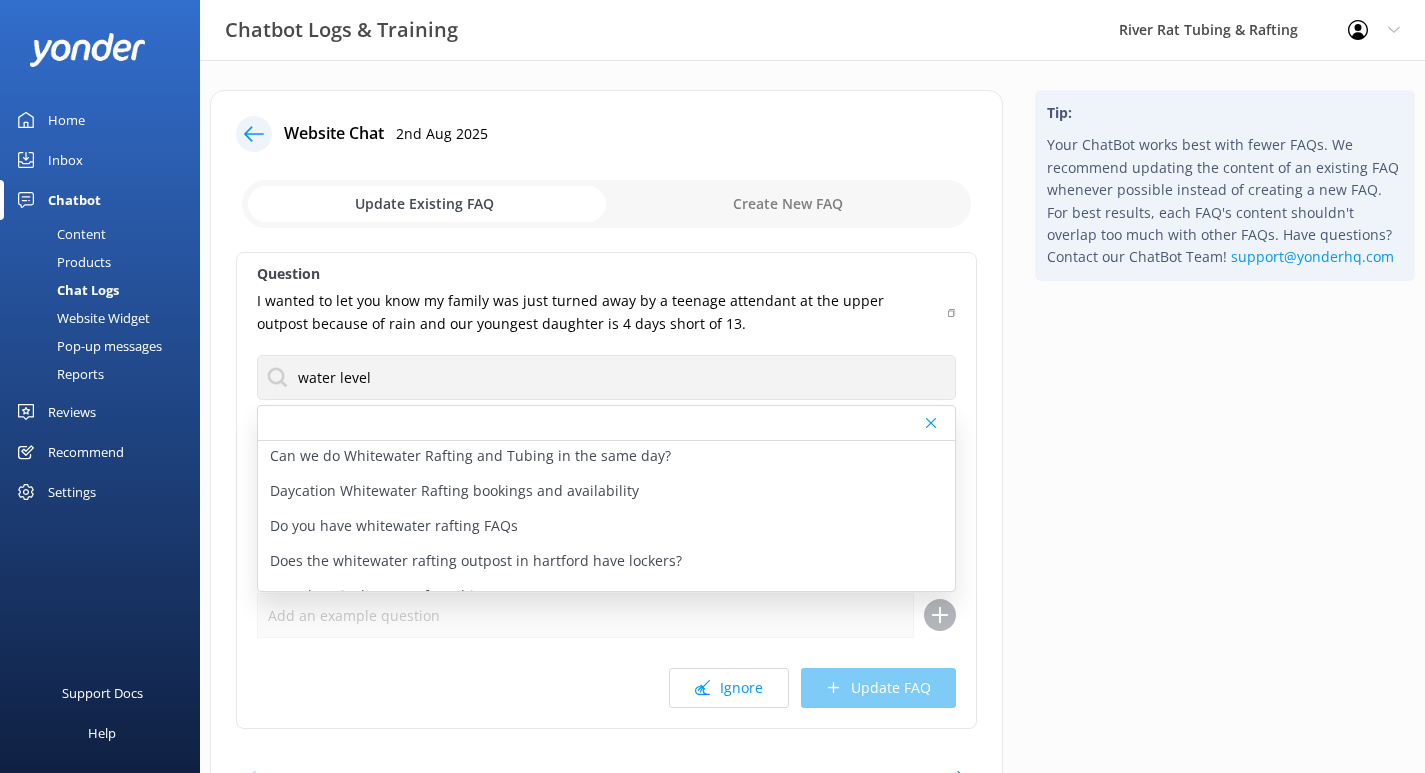 scroll, scrollTop: 0, scrollLeft: 0, axis: both 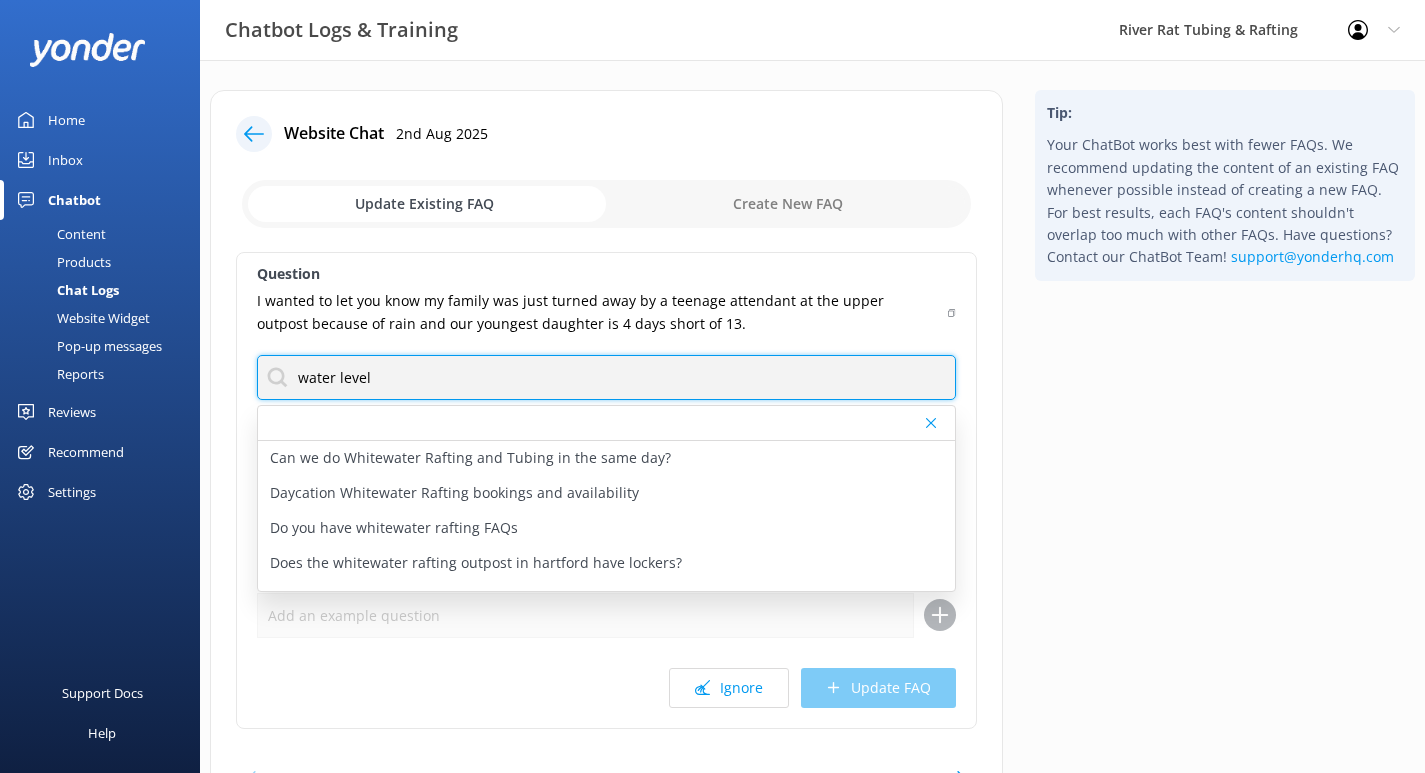 click on "water level" at bounding box center [606, 377] 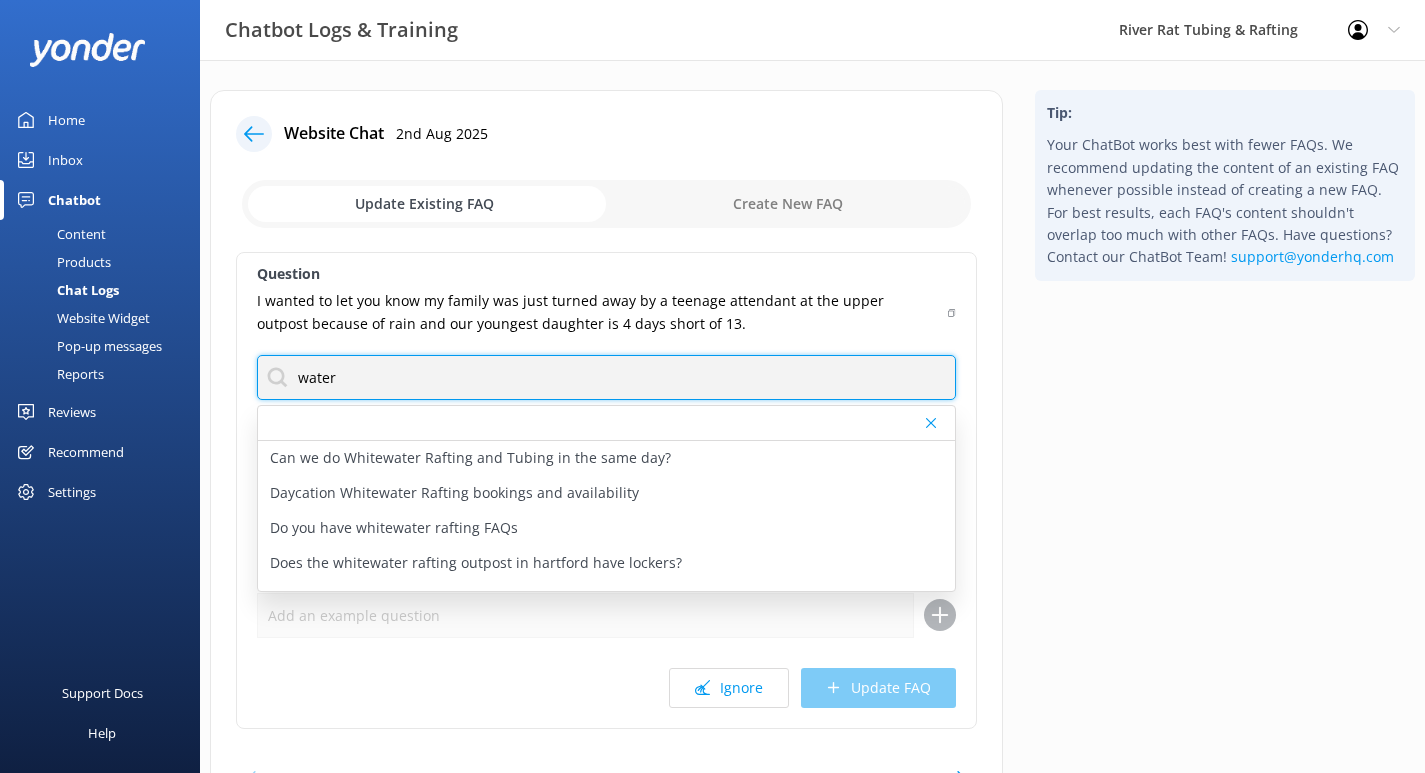 click on "water" at bounding box center [606, 377] 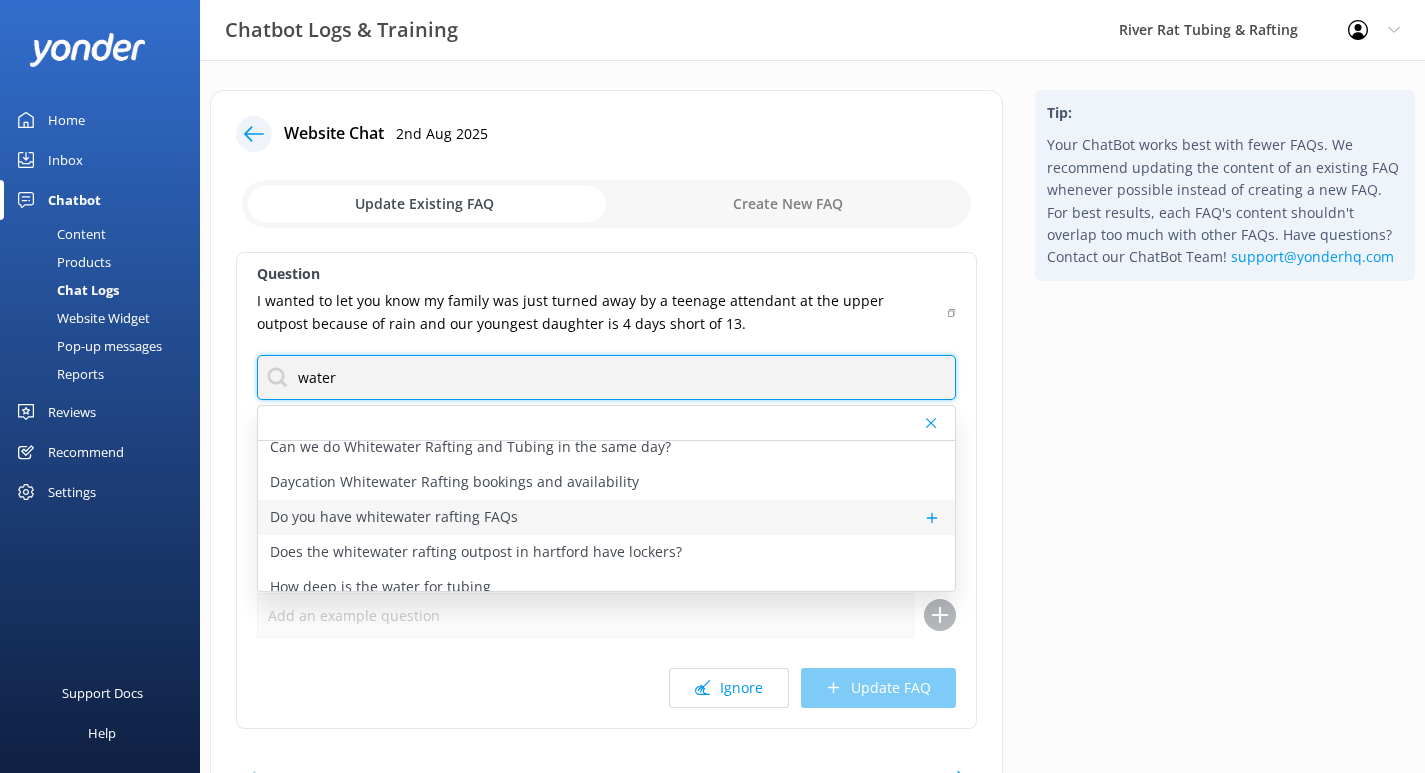 scroll, scrollTop: 0, scrollLeft: 0, axis: both 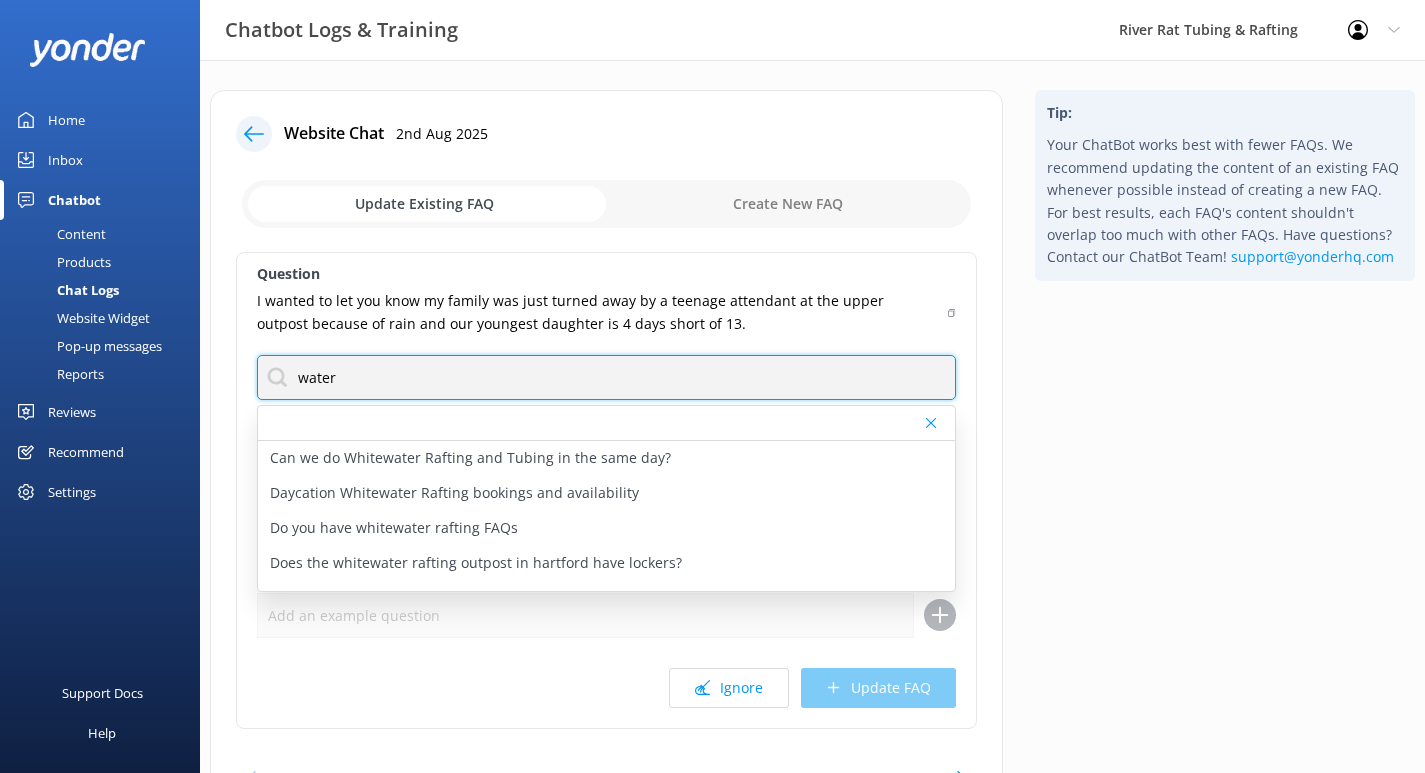 drag, startPoint x: 348, startPoint y: 378, endPoint x: 256, endPoint y: 375, distance: 92.0489 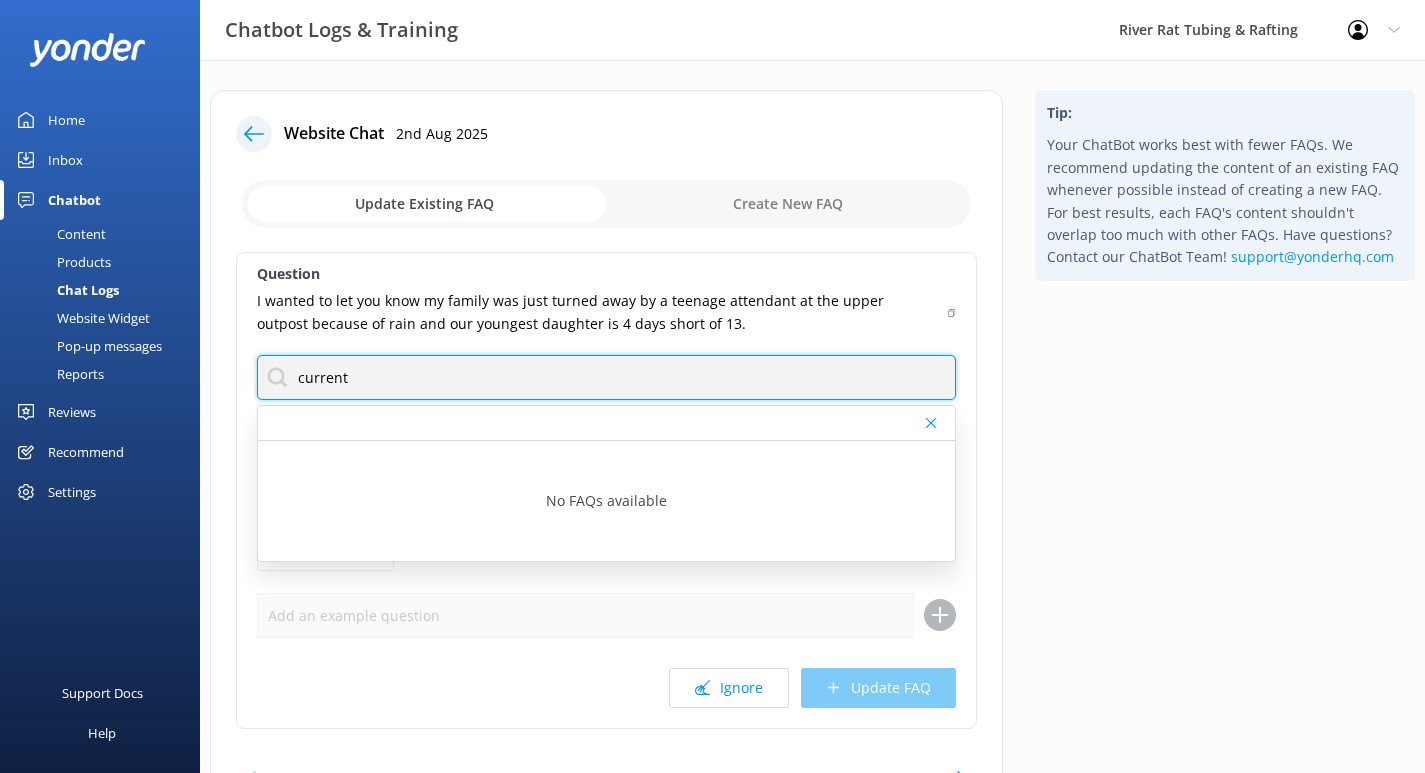 drag, startPoint x: 327, startPoint y: 384, endPoint x: 301, endPoint y: 378, distance: 26.683329 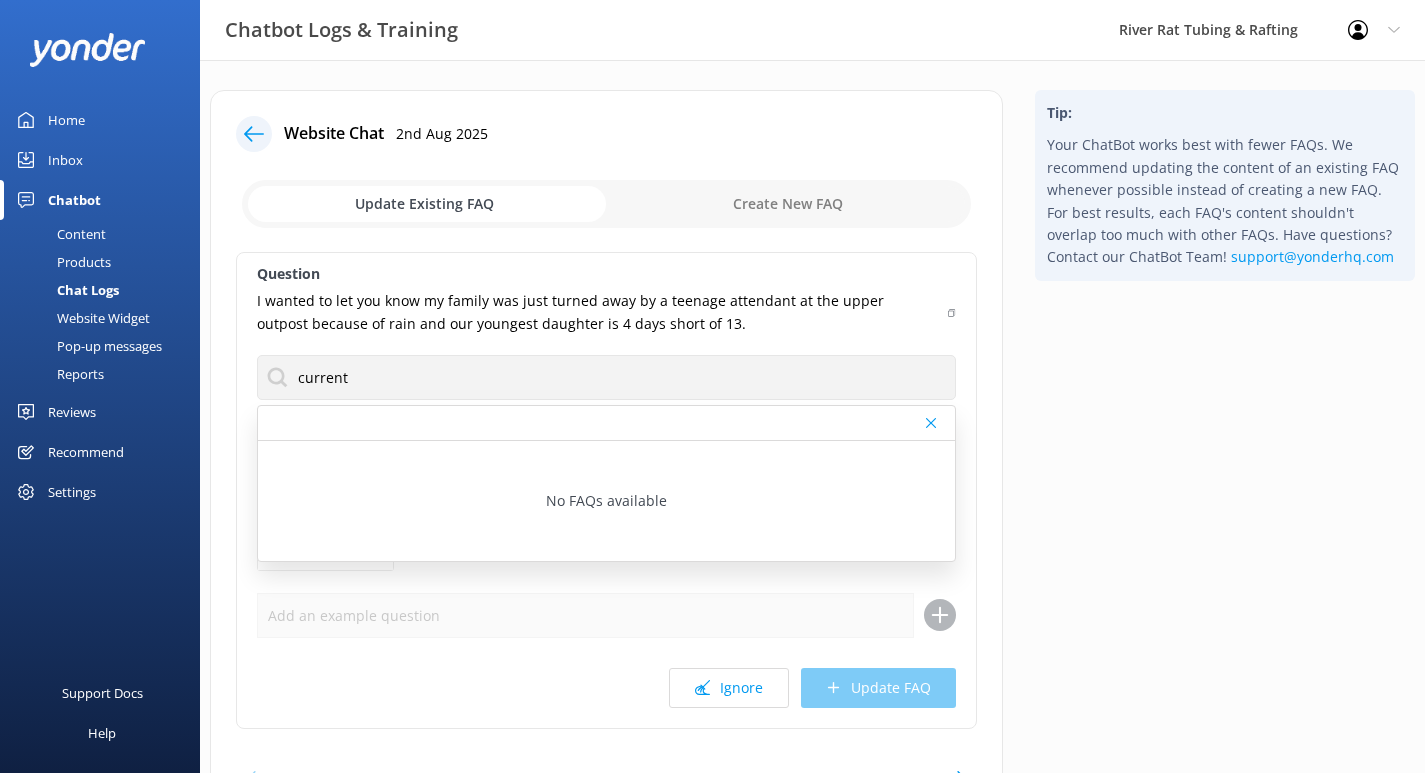 click on "Ignore Update FAQ" at bounding box center (606, 688) 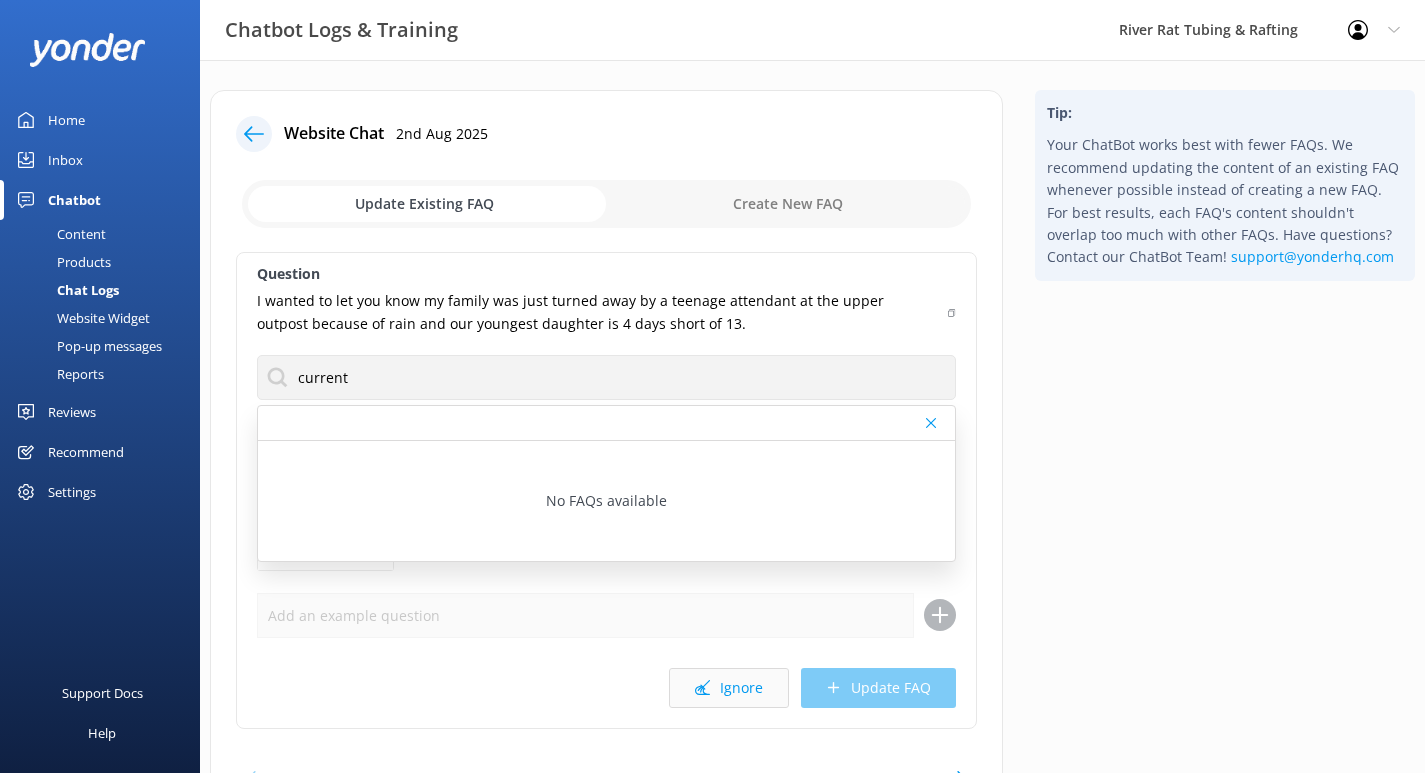 click on "Ignore" at bounding box center [729, 688] 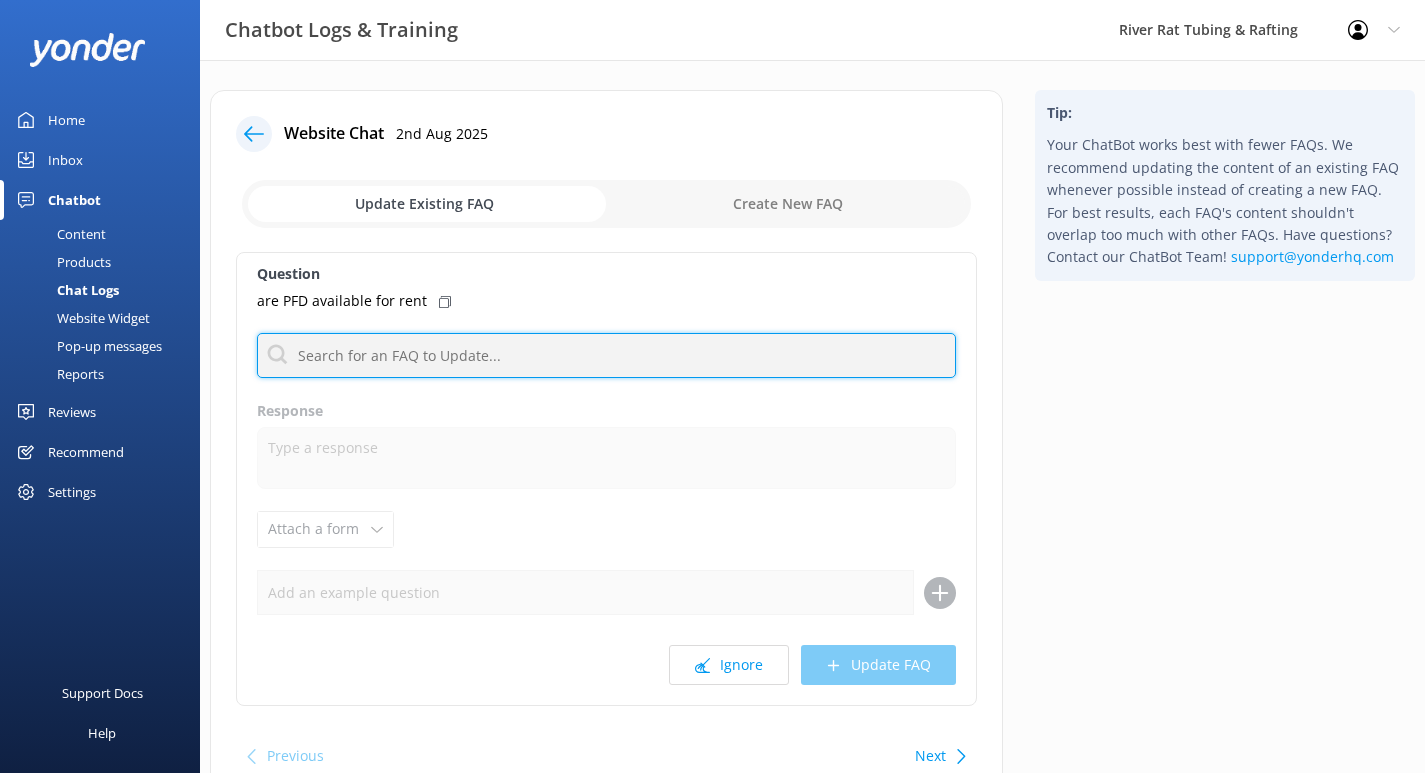click at bounding box center (606, 355) 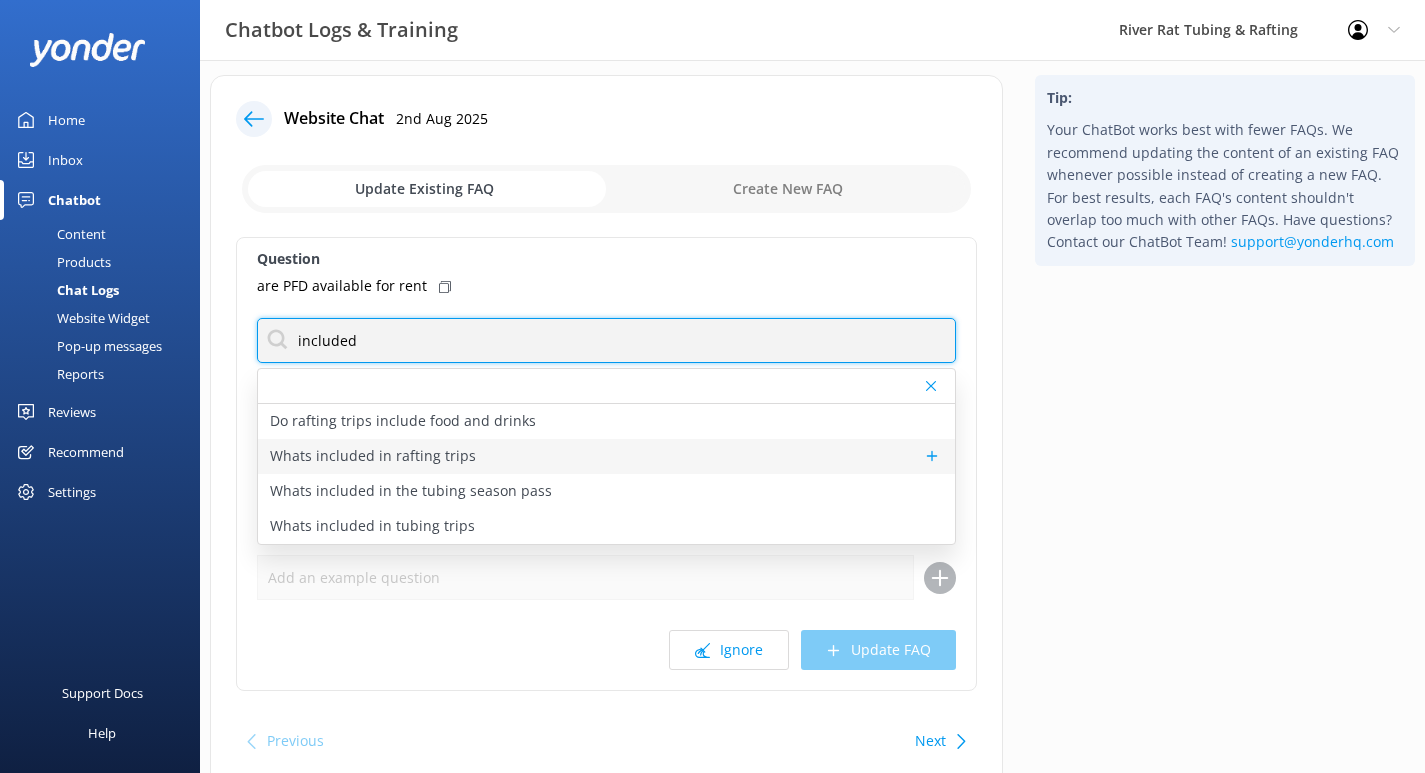 scroll, scrollTop: 6, scrollLeft: 0, axis: vertical 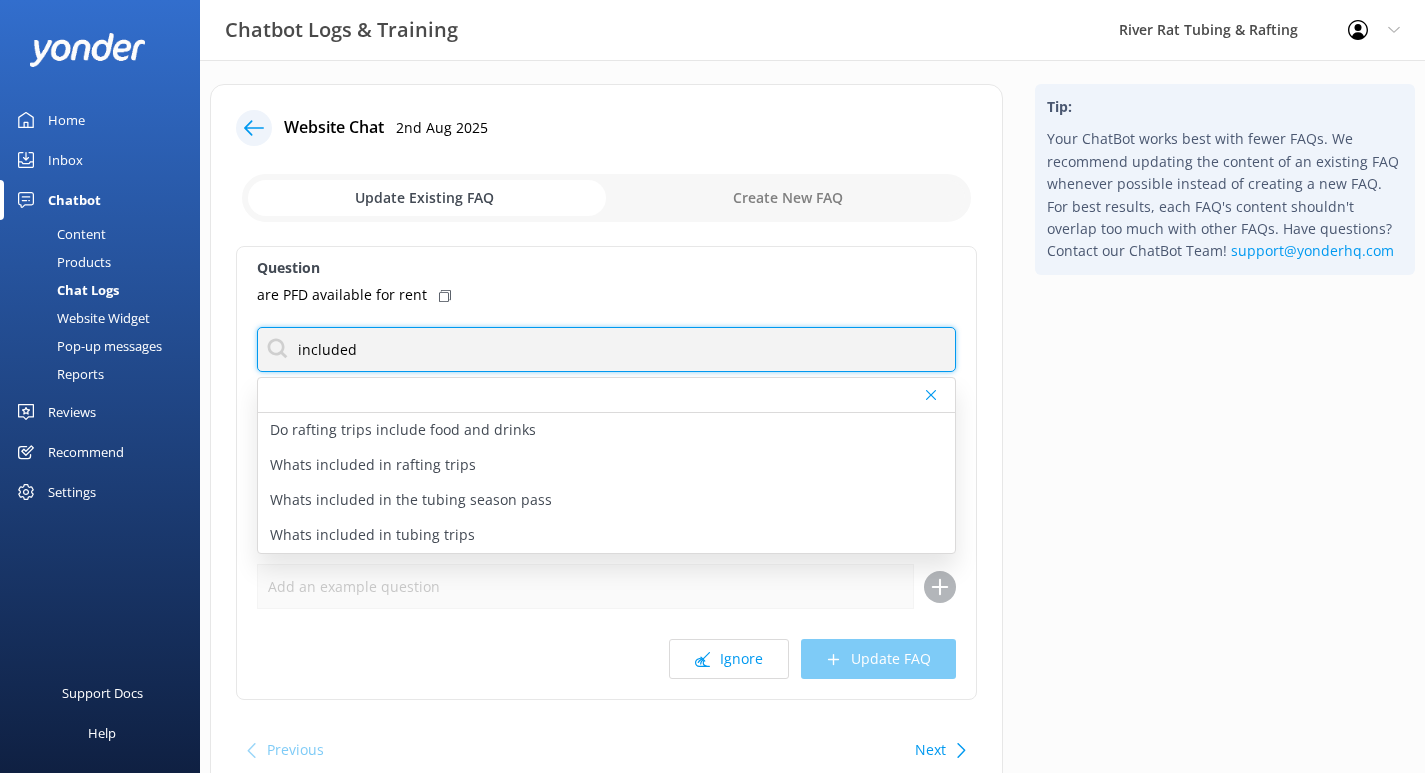 type on "included" 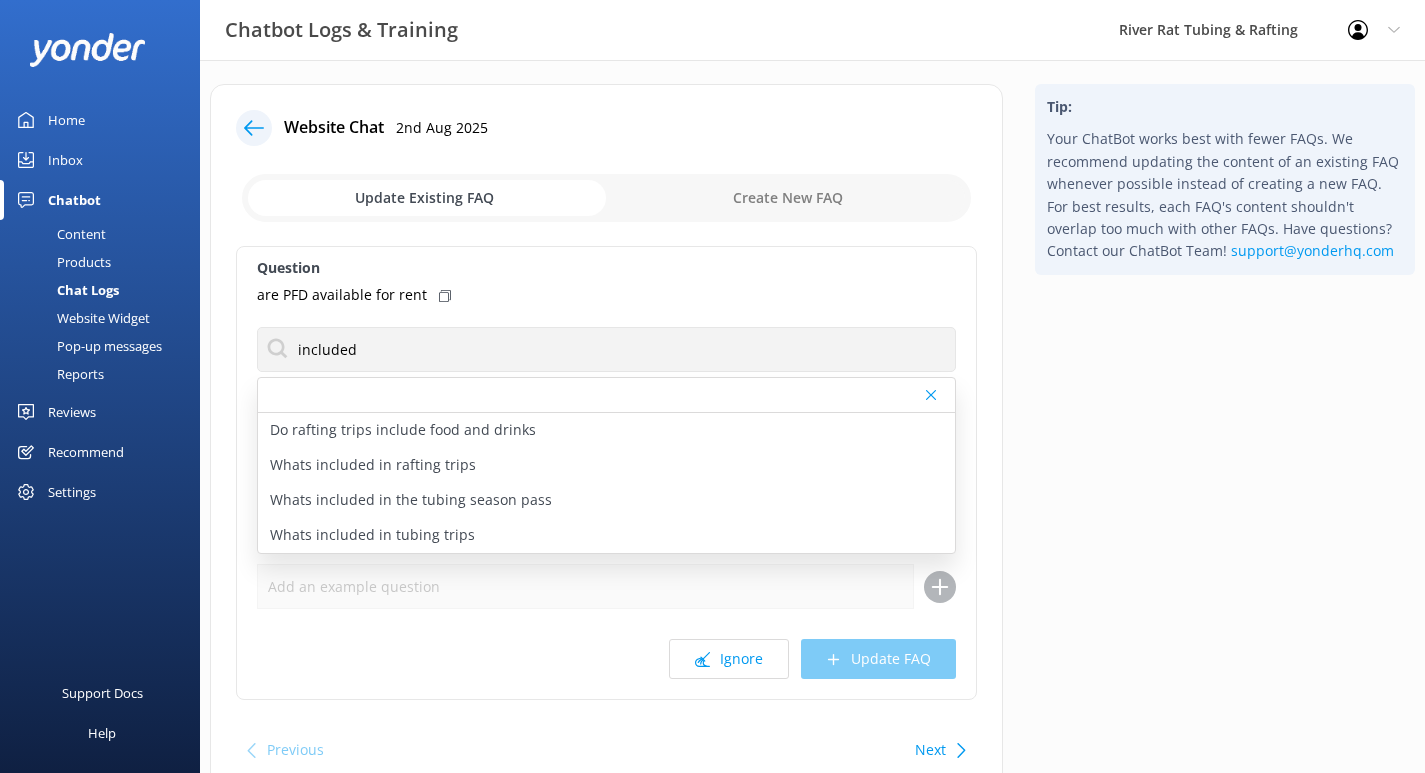 click on "Ignore Update FAQ" at bounding box center (606, 659) 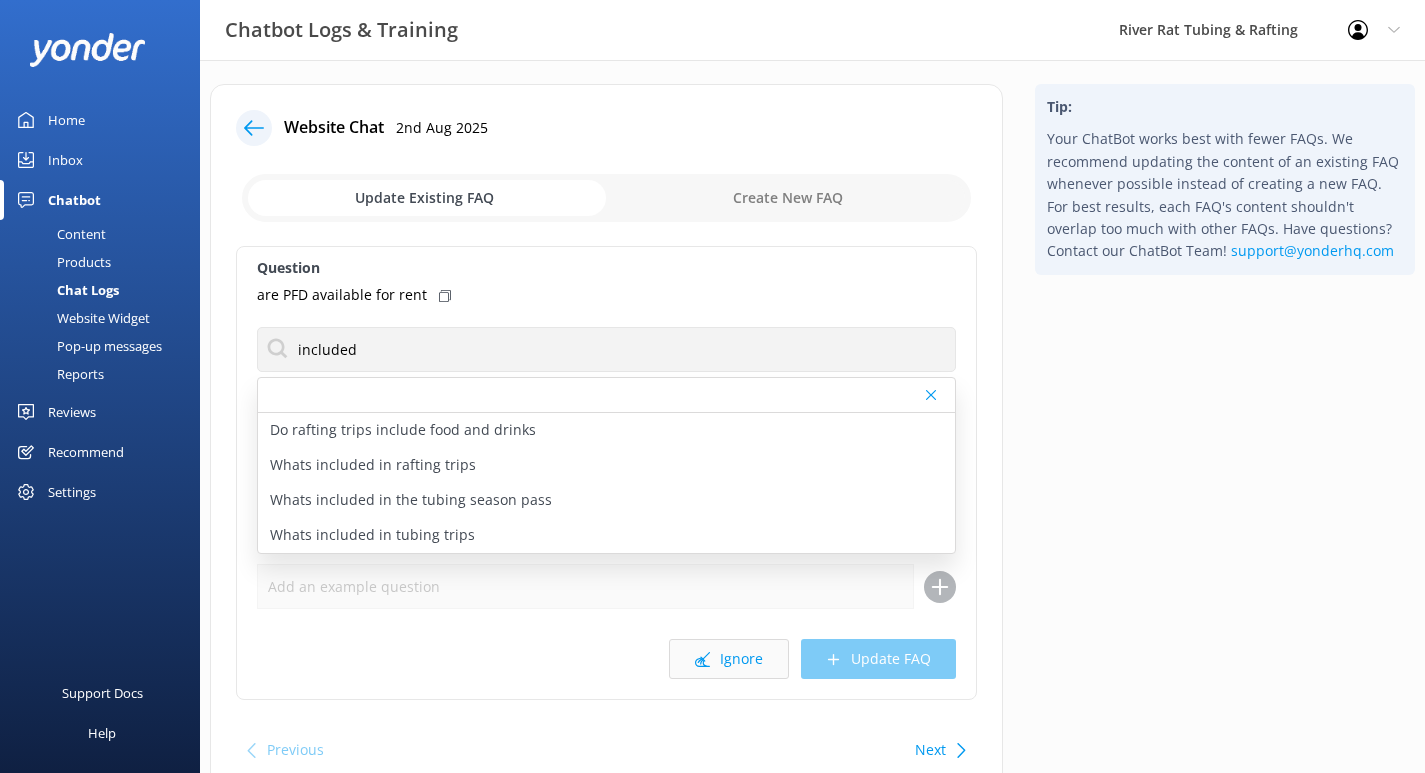 click on "Ignore" at bounding box center [729, 659] 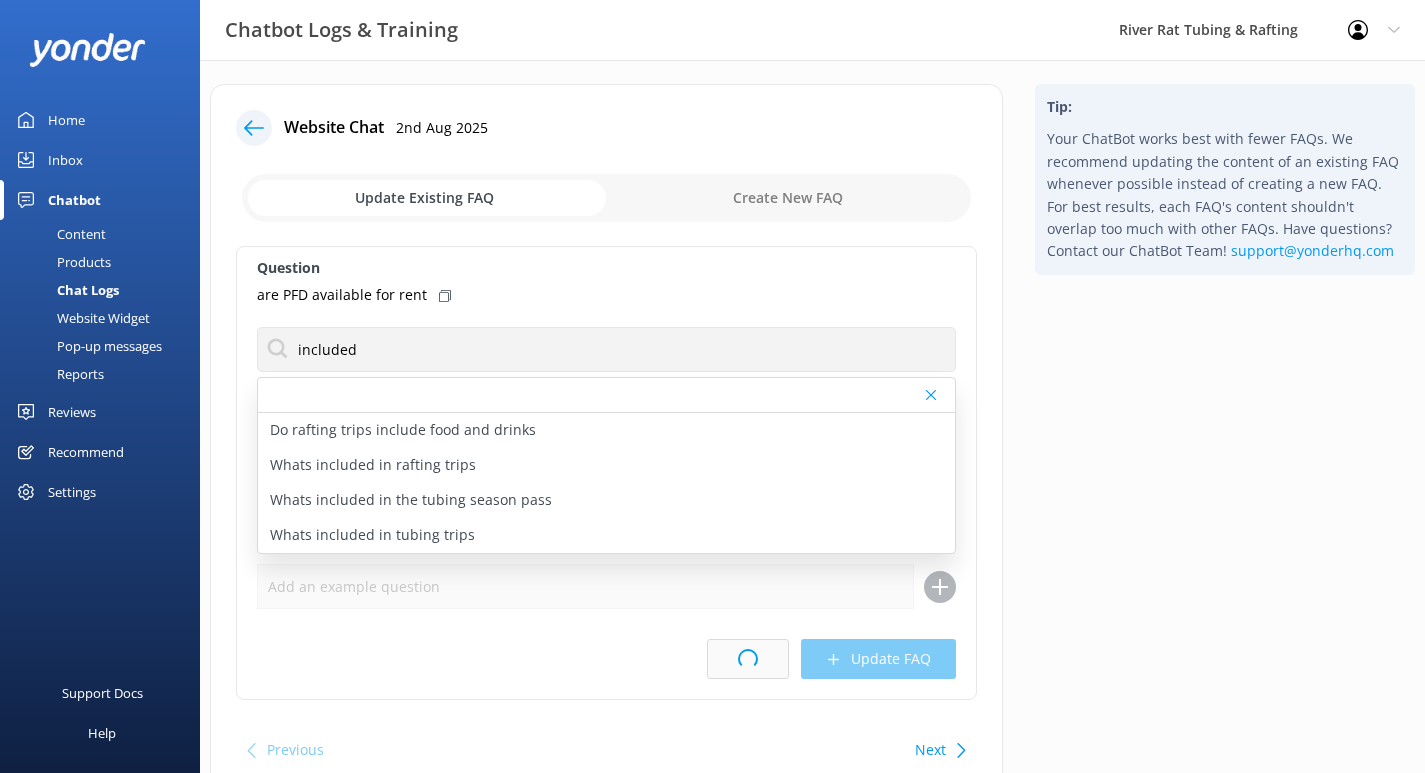 scroll, scrollTop: 0, scrollLeft: 0, axis: both 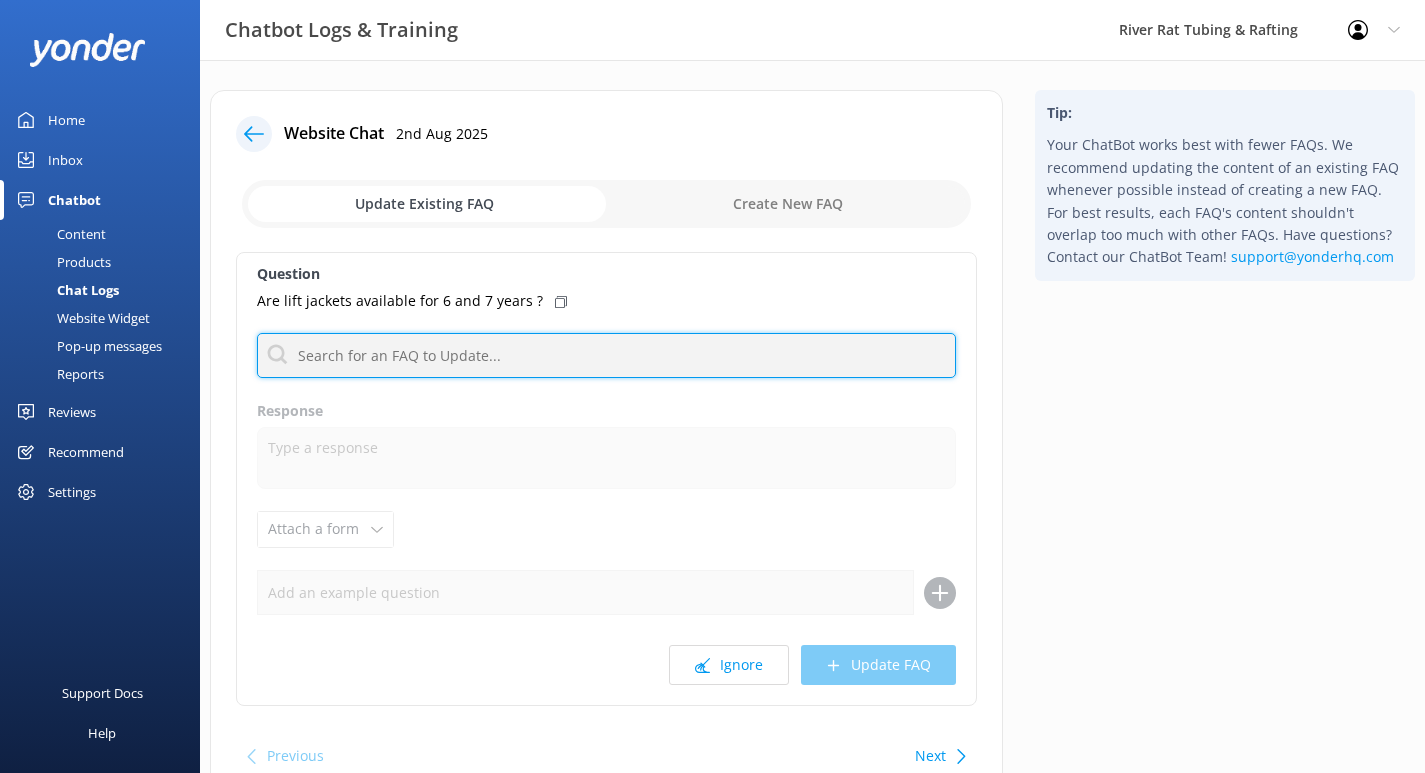 click at bounding box center [606, 355] 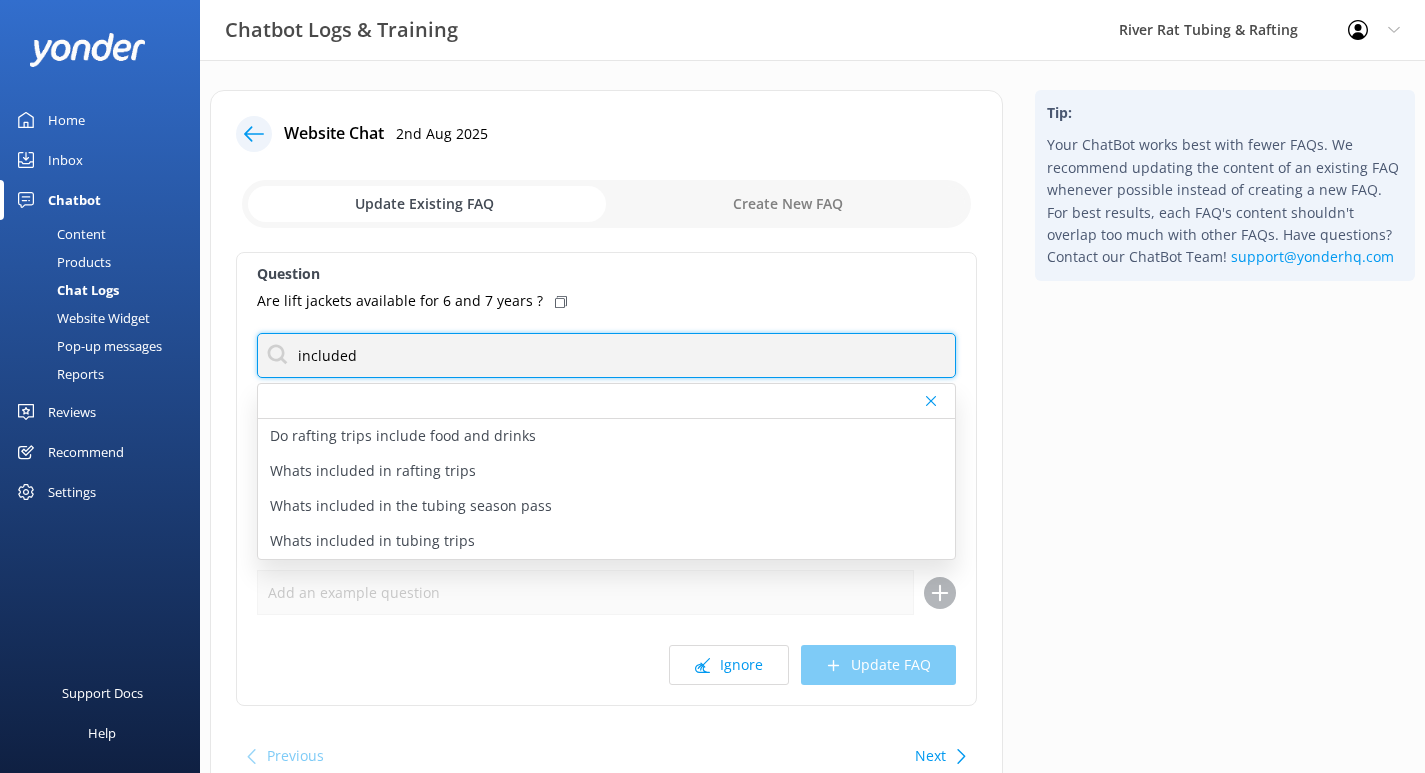 type on "included" 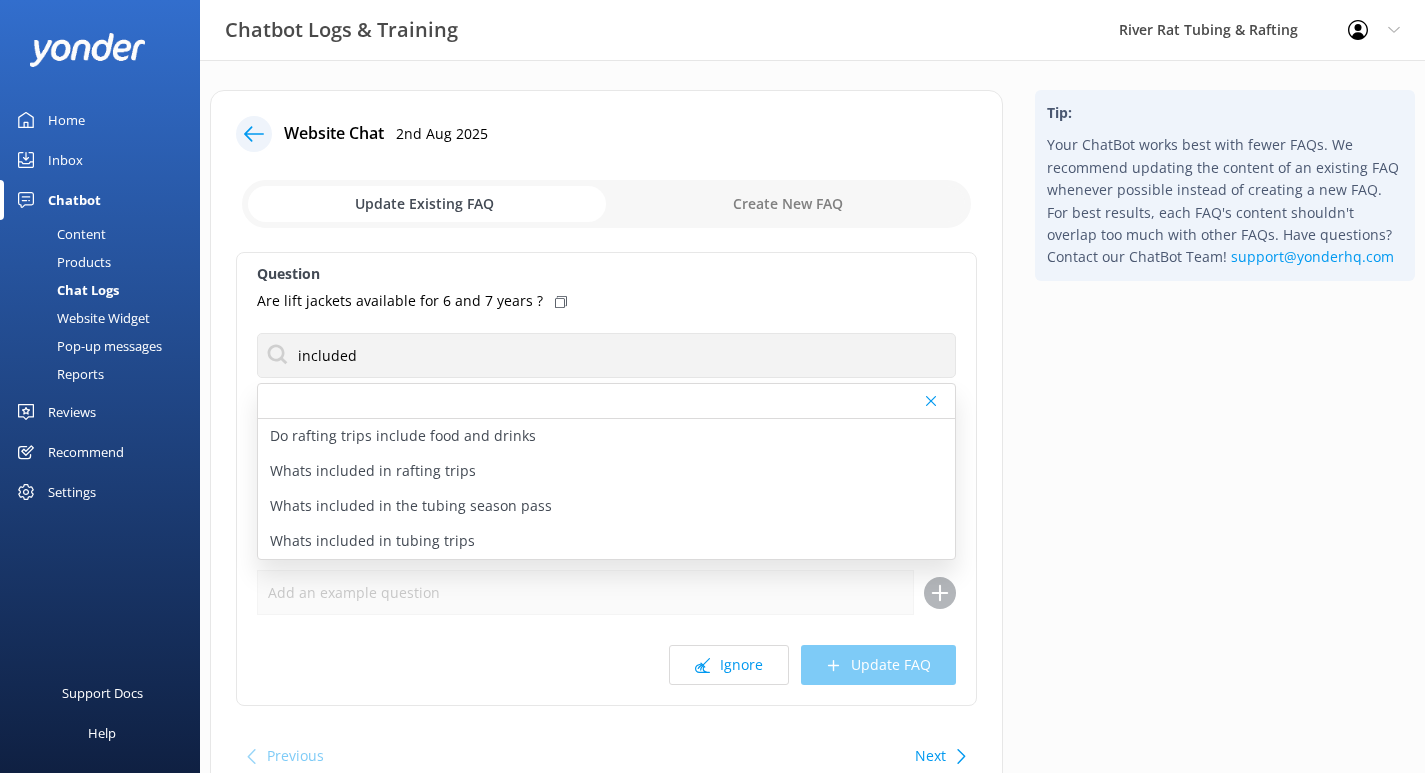 click on "Ignore Update FAQ" at bounding box center (606, 665) 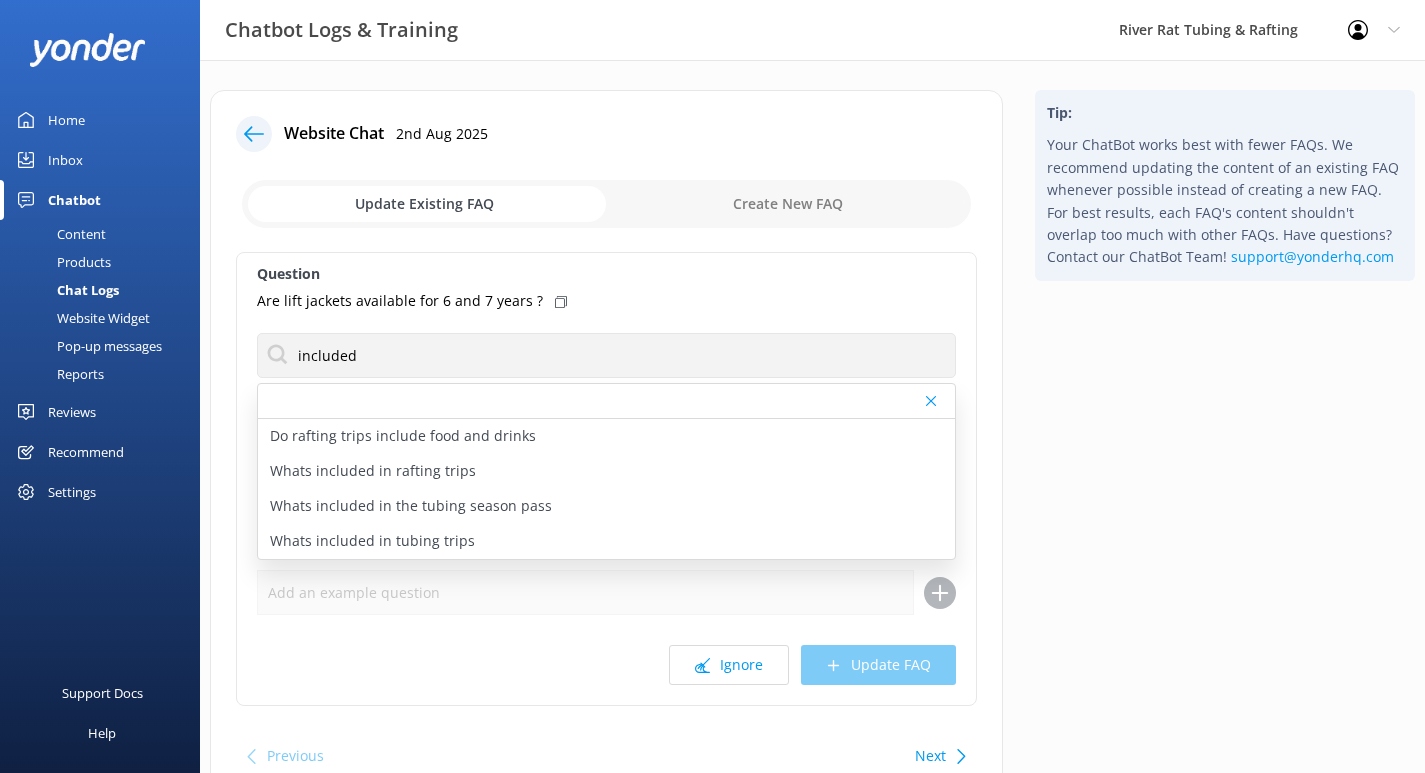 click on "Question Are lift jackets available for 6 and 7 years ? included Do rafting trips include food and drinks Whats included in rafting trips Whats included in the tubing season pass Whats included in tubing trips Response Attach a form Leave contact details Check availability Ignore Update FAQ" at bounding box center (606, 479) 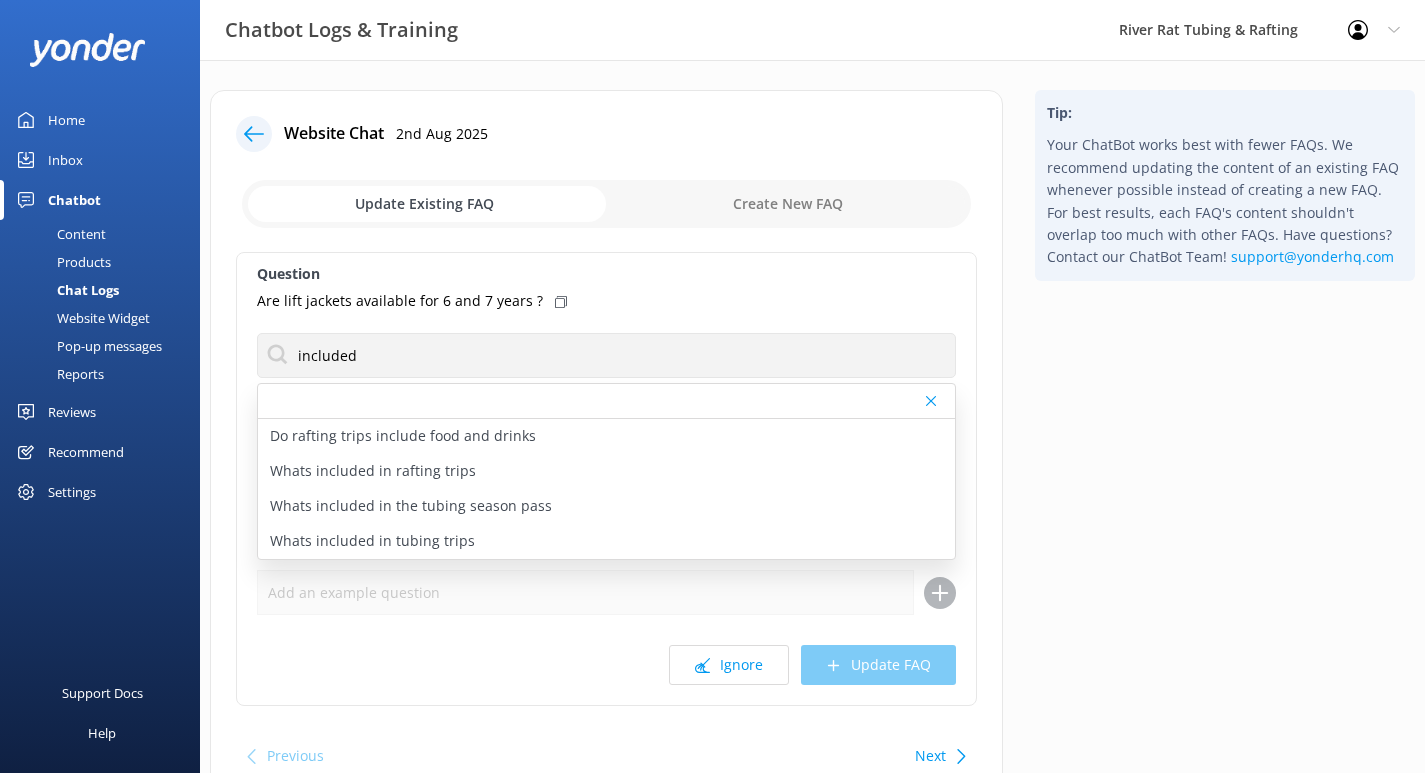 click 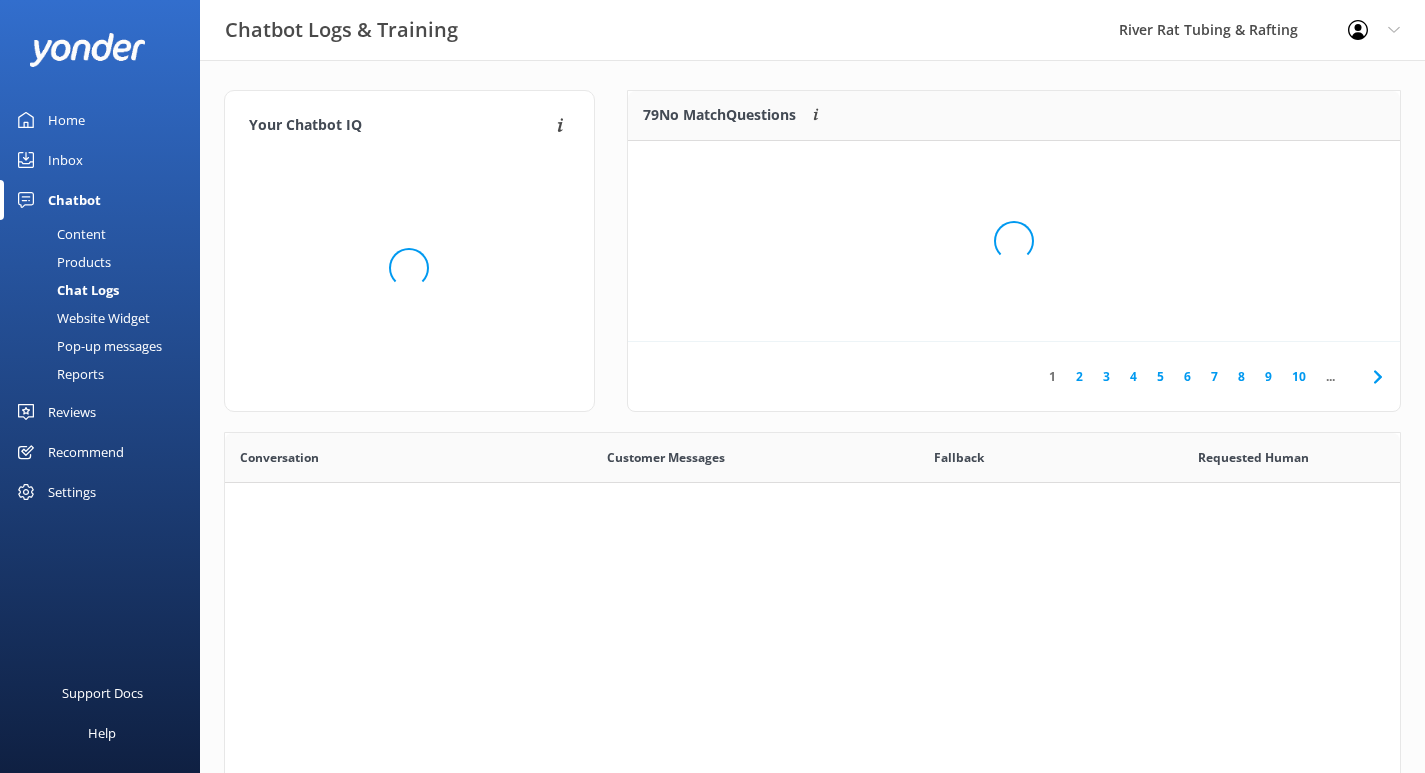 scroll, scrollTop: 1, scrollLeft: 1, axis: both 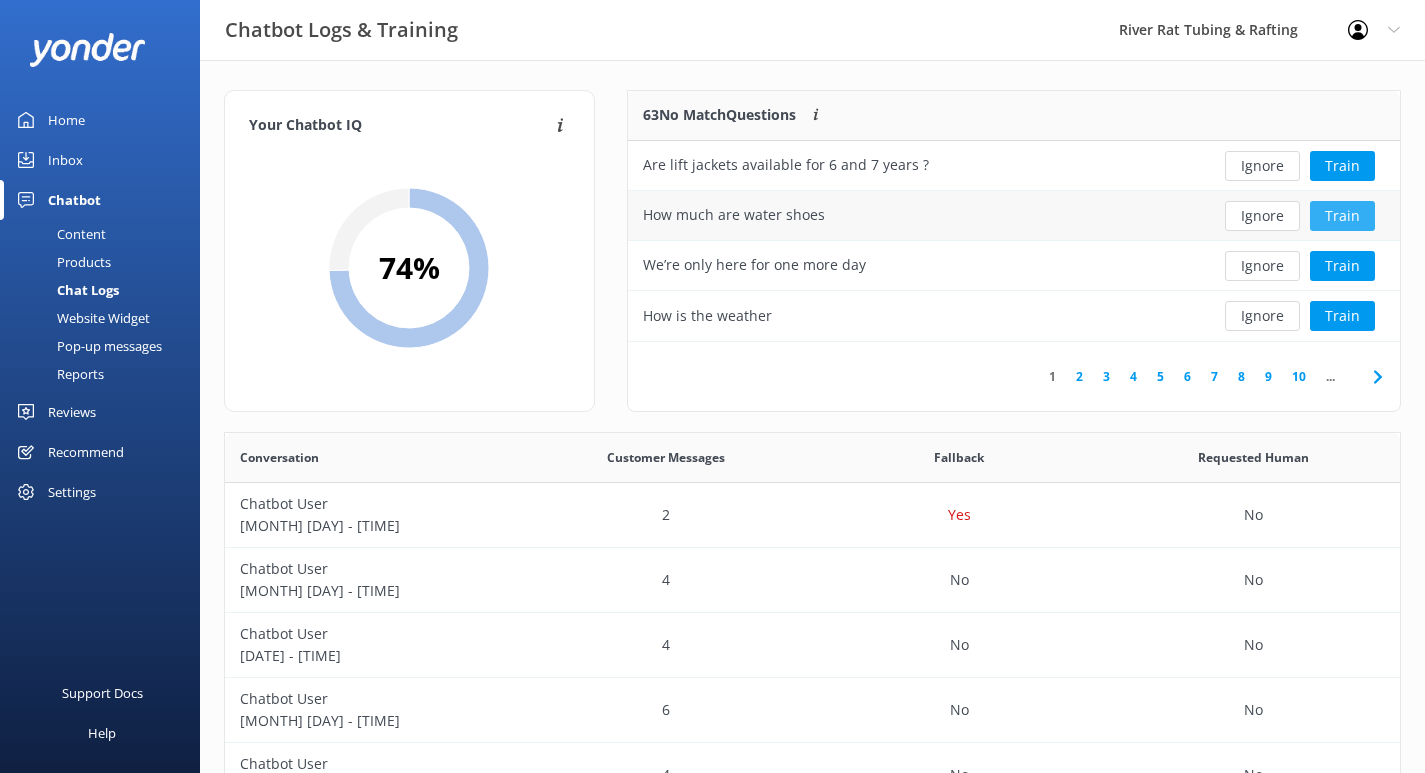 click on "Train" at bounding box center [1342, 216] 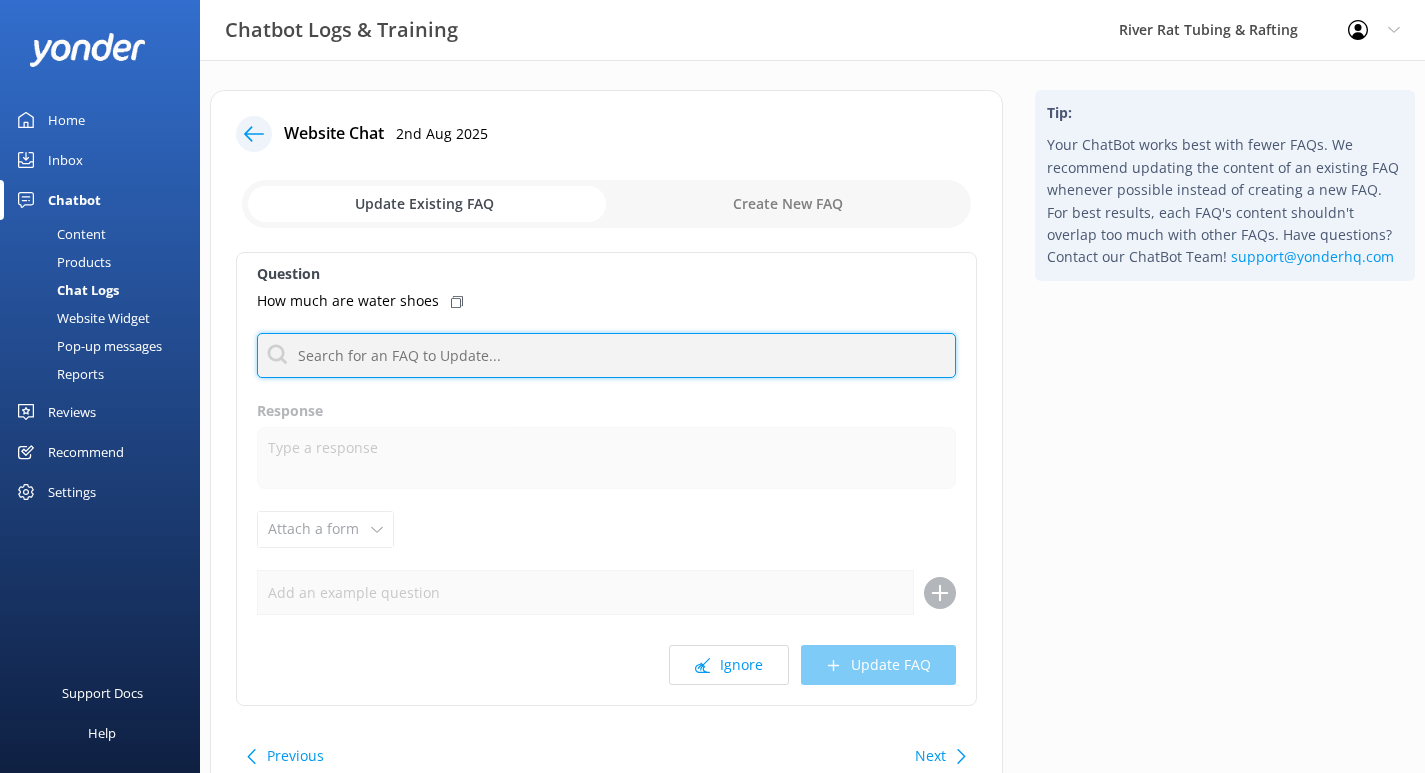click at bounding box center (606, 355) 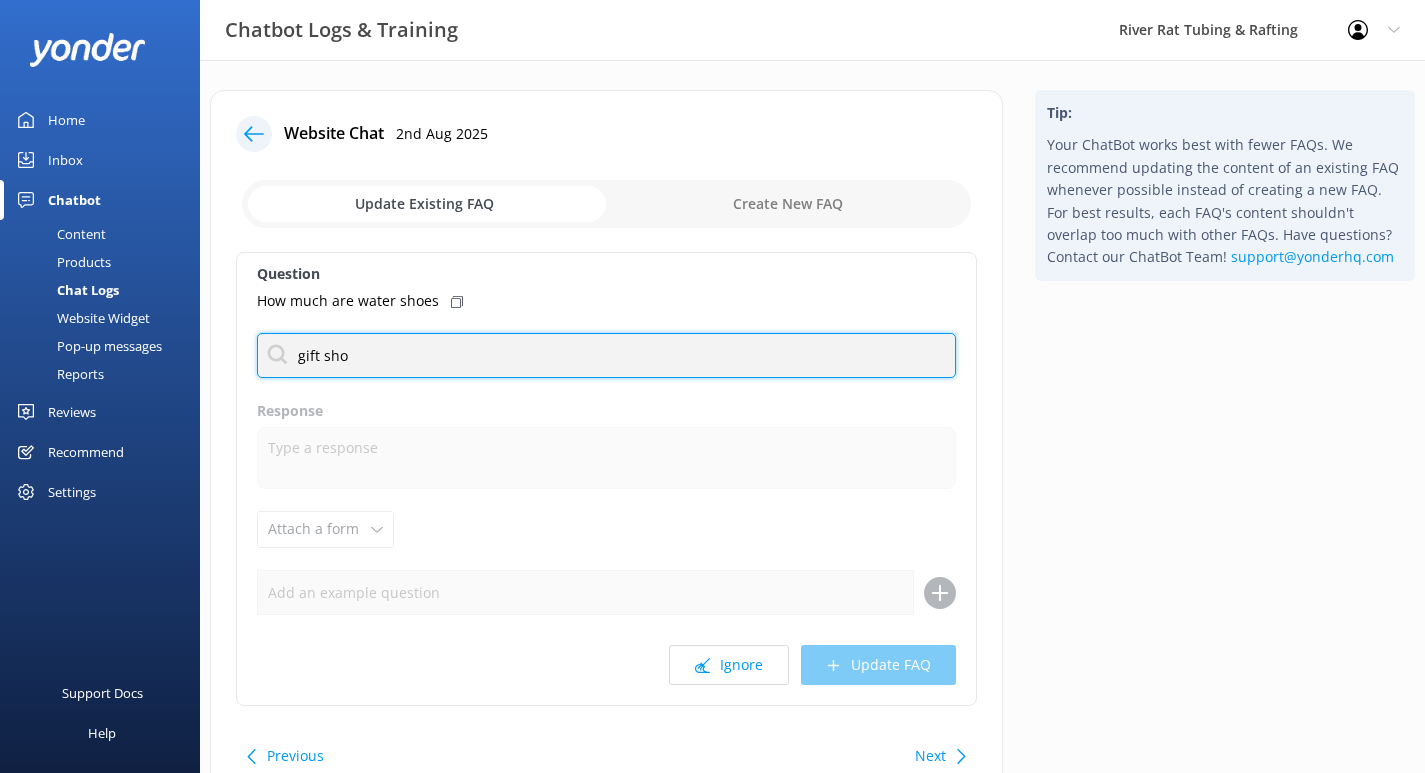 type on "gift shop" 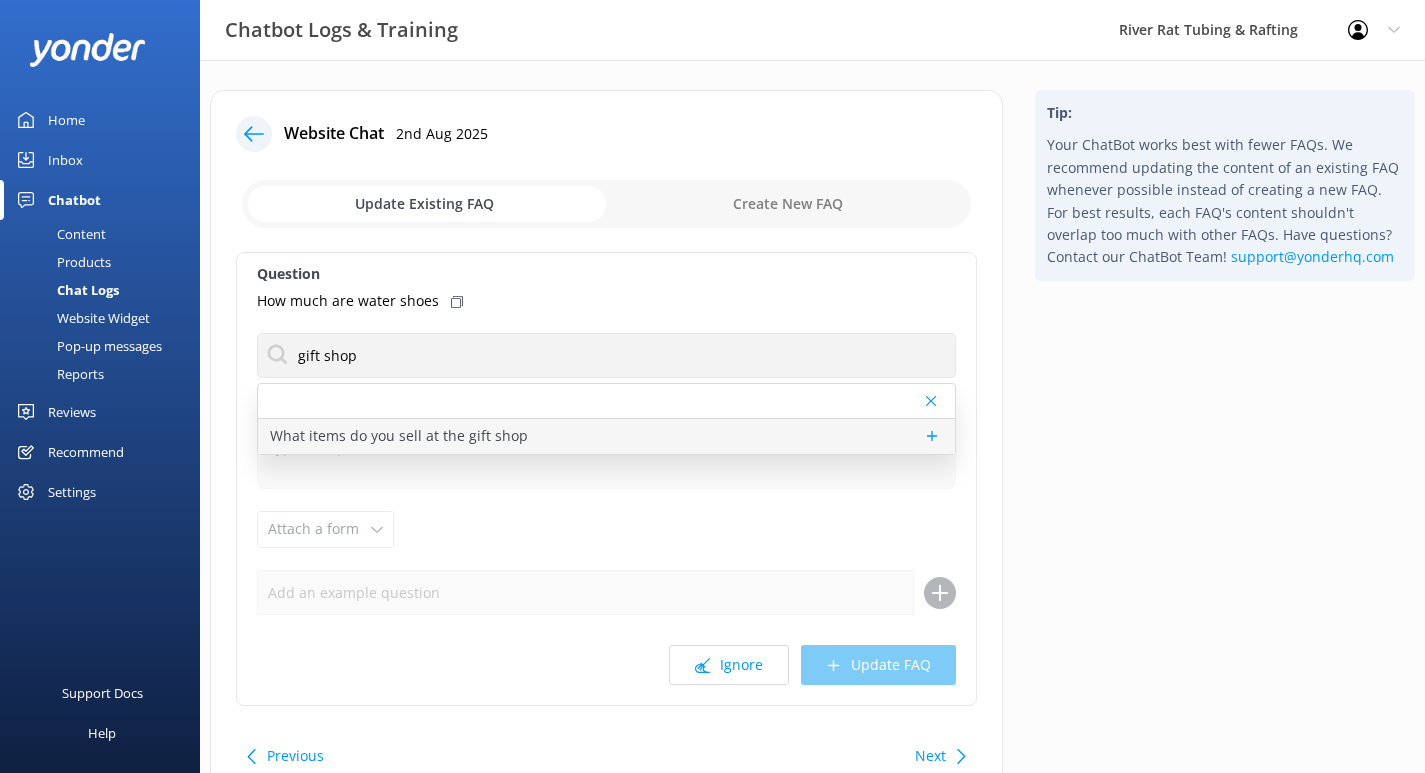click on "What items do you sell at the gift shop" at bounding box center (399, 436) 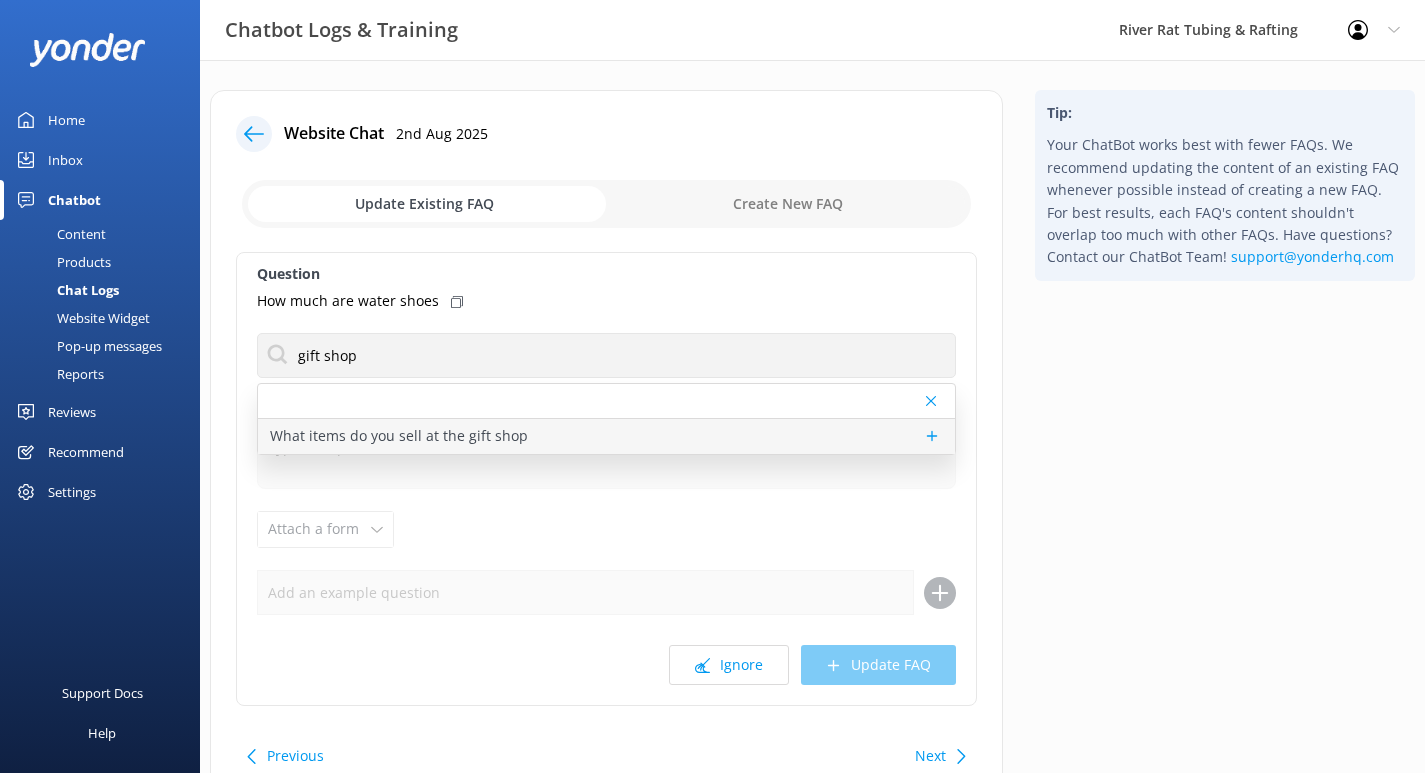 type on "Our River Rat Gift Shops have all the essentials and souvenirs to make your trip more comfortable and fun. Items available for purchase vary depending on if you are visiting the Whitewater Rafting Outpost in [CITY] or the Tubing Outpost in Townsend. All locations carry essentials like water shoes, reef-safe sunscreen, towels, sunglasses, as well as souvenirs like tee shirts, hats, branded cups, stickers, keychains, plush animals, and so much more.
Our Tubing Gift Shops in Townsend also offers helpful gear for Tubing like paddles, push sticks, waterproof bags and waterproof phone cases. Check out some of the items available for purchase on-site https://smokymtnriverrat.com/tubing-gift-shop/
Our Whitewater Rafting Gift Shop in [CITY] offers unique items like digital photo packages from your adventure, and even craft beer and growlers to enjoy after your adventure. Check out some of the items available for purchase on-site https://smokymtnriverrat.com/rafting-gift-shop/" 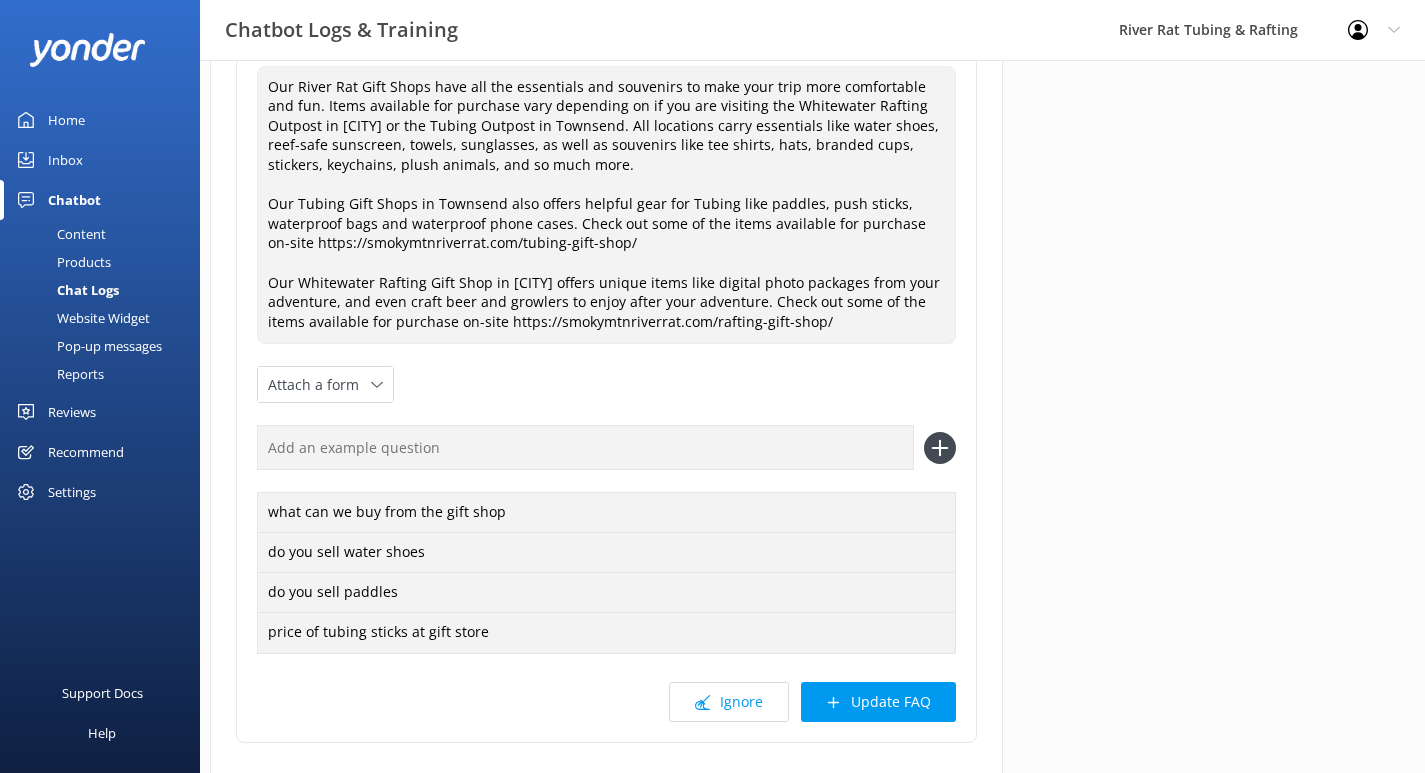 scroll, scrollTop: 344, scrollLeft: 0, axis: vertical 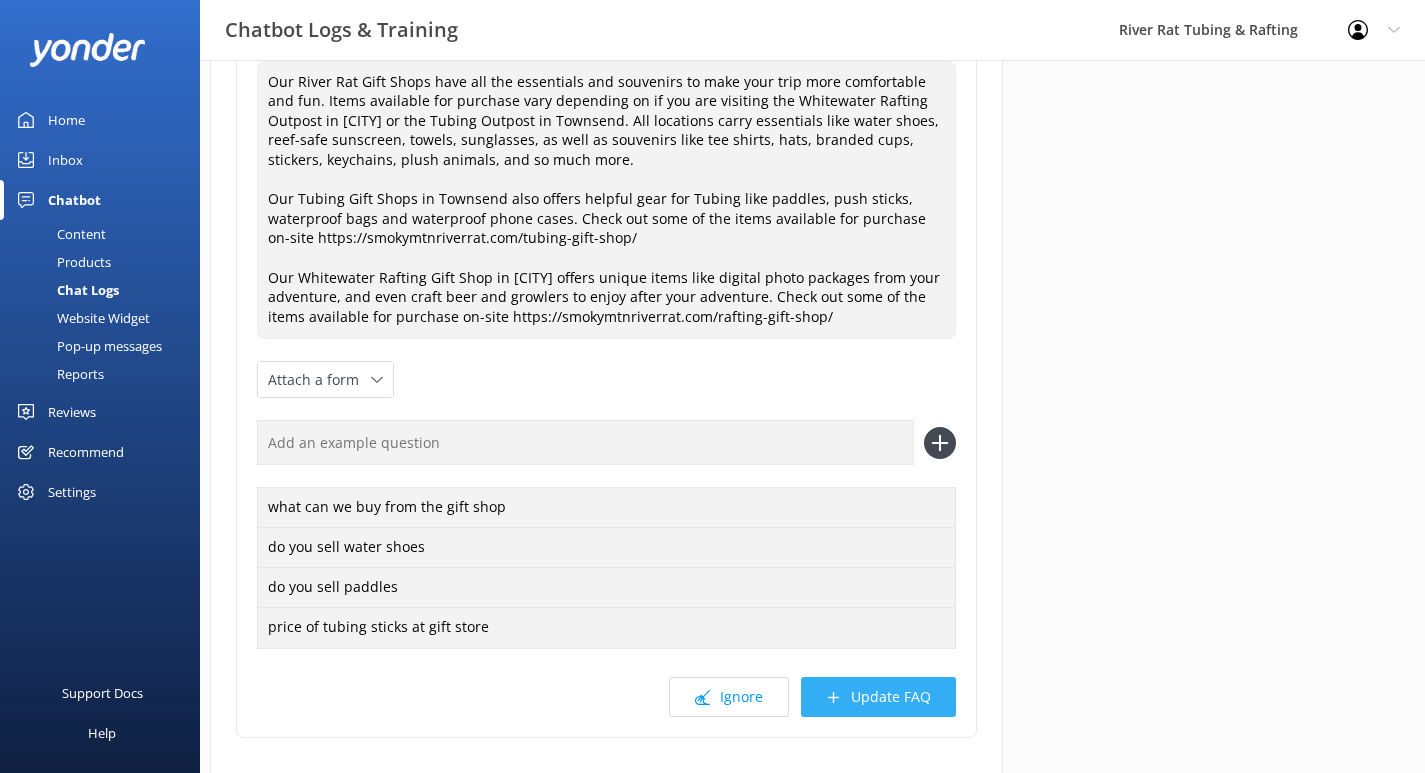 click on "Update FAQ" at bounding box center [878, 697] 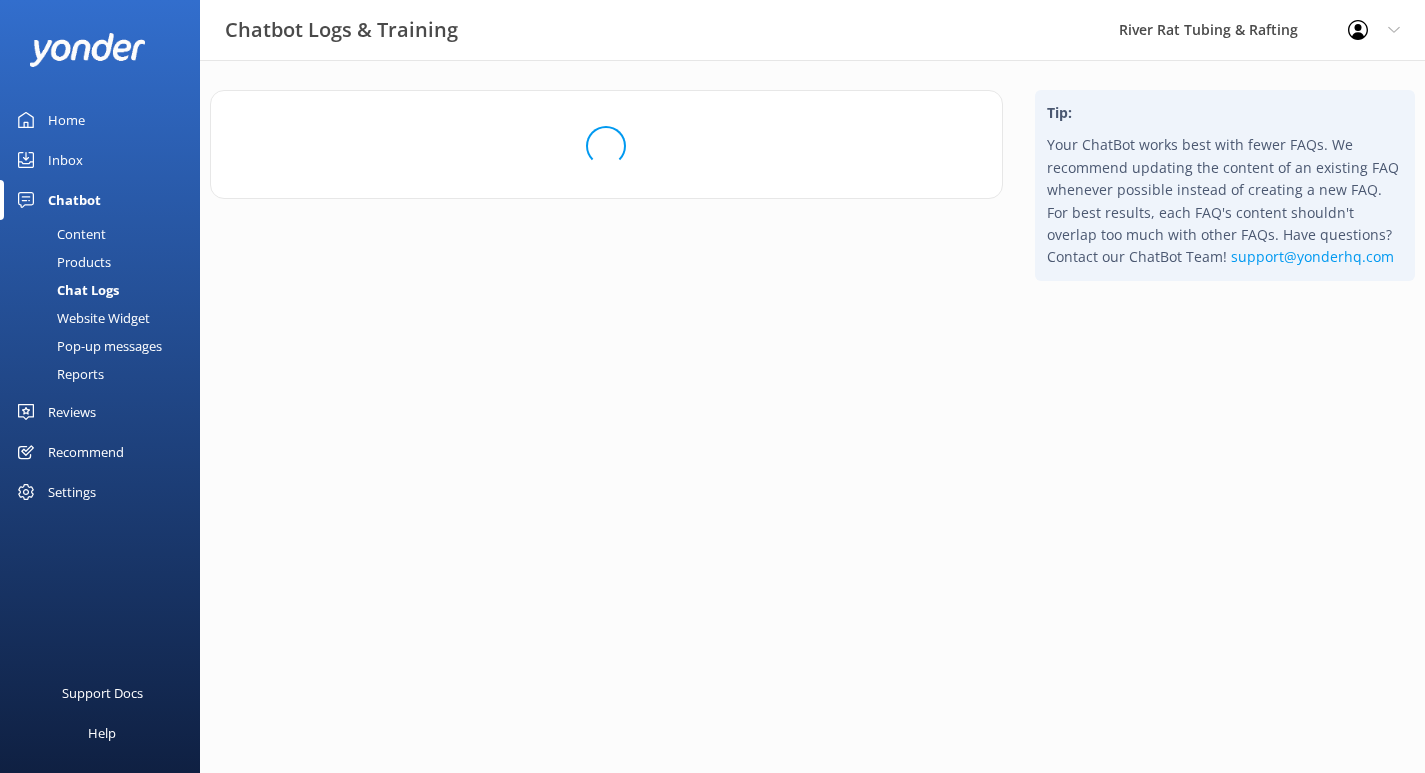 scroll, scrollTop: 0, scrollLeft: 0, axis: both 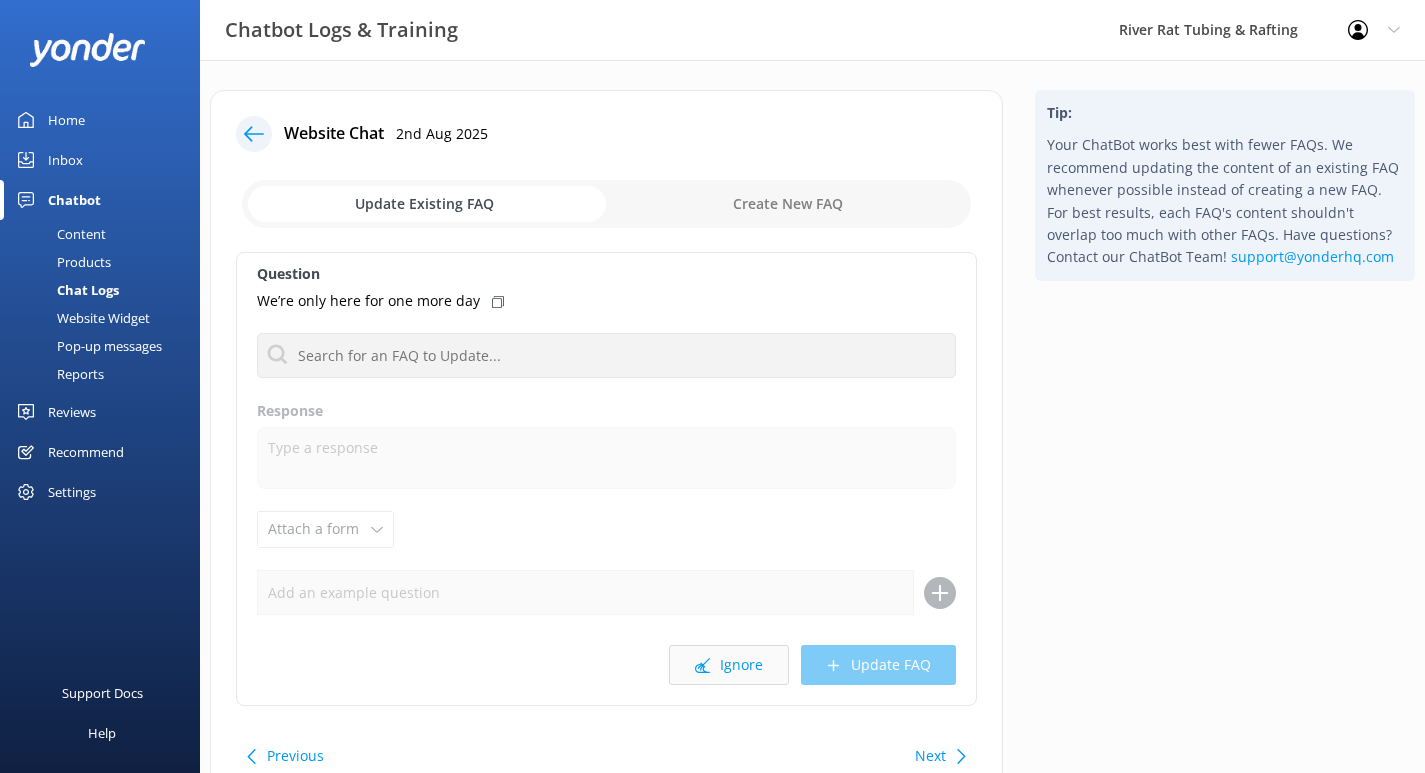 click on "Ignore" at bounding box center [729, 665] 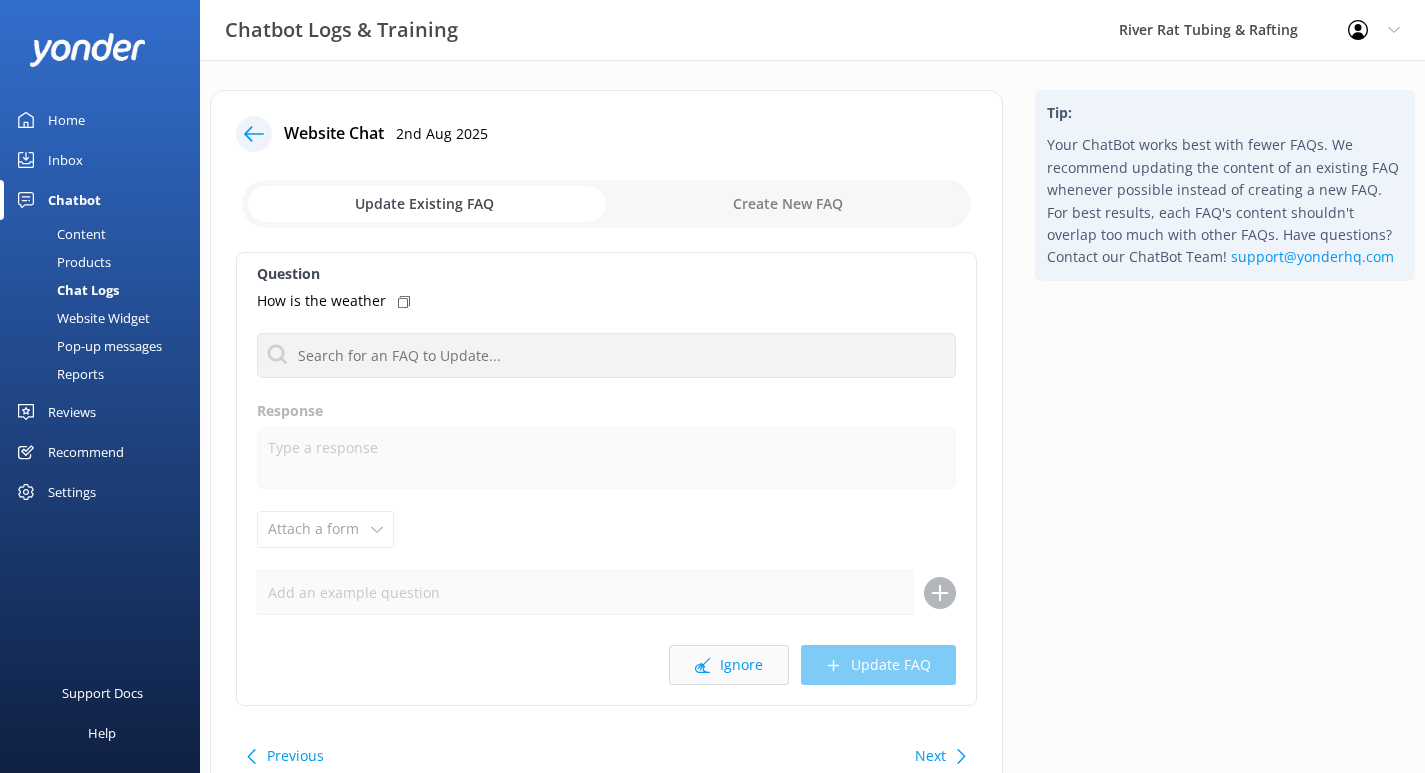 click on "Ignore" at bounding box center [729, 665] 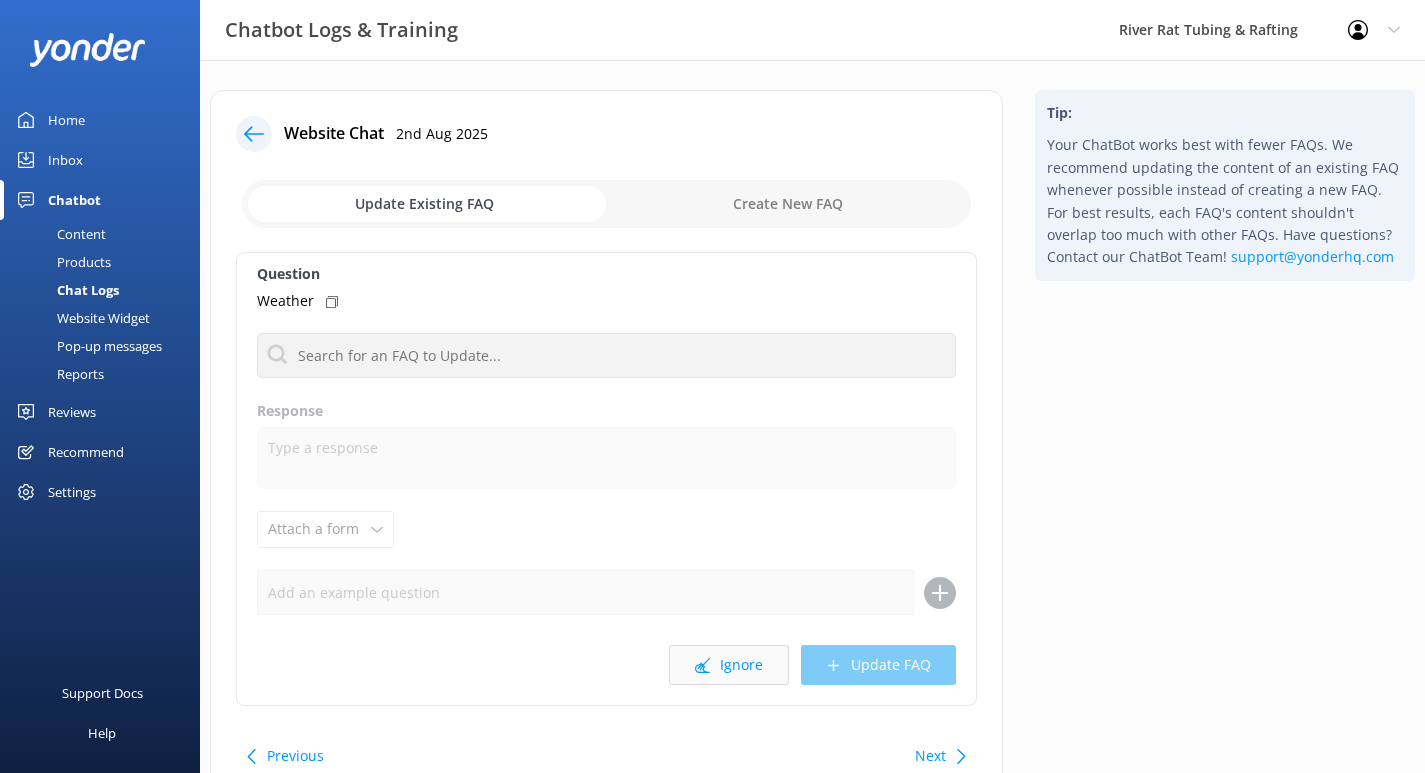 click on "Ignore" at bounding box center [729, 665] 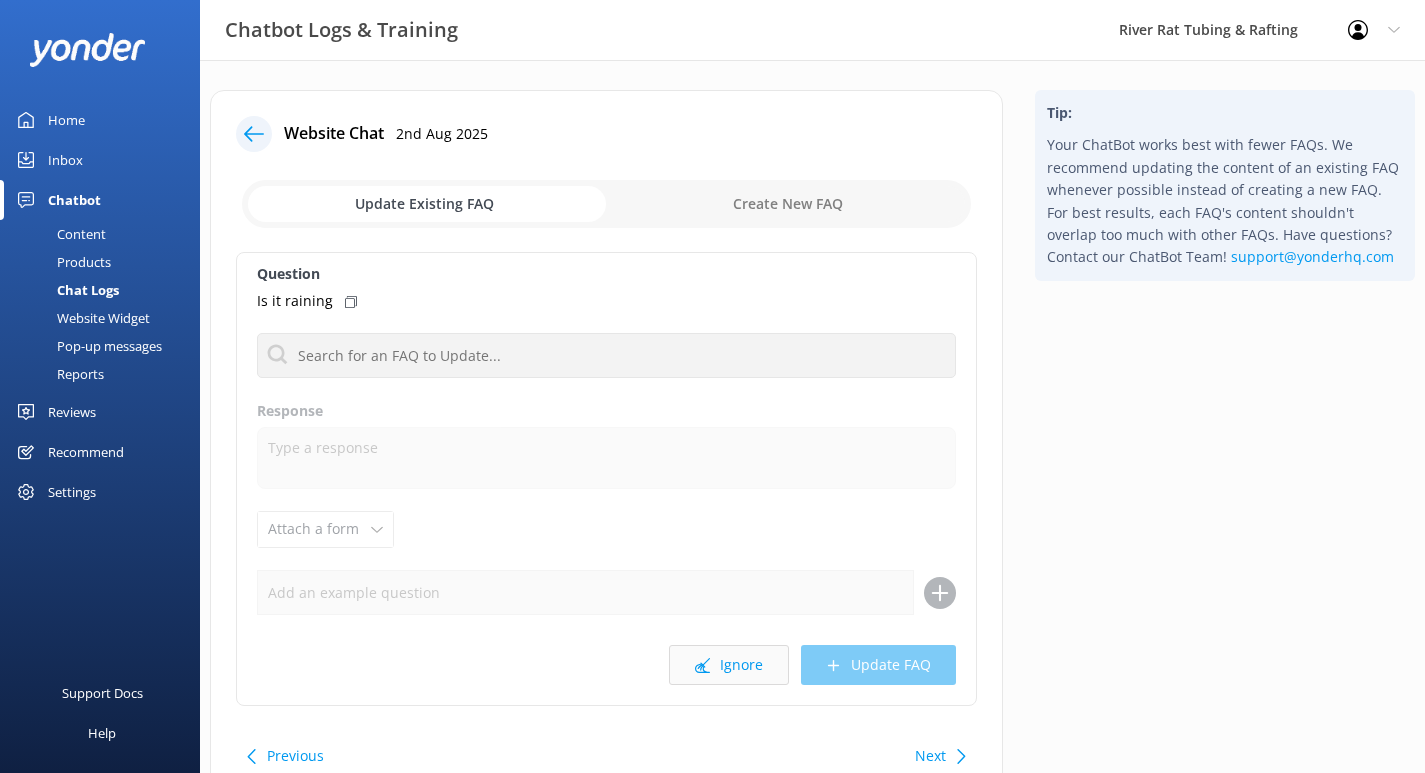click on "Ignore" at bounding box center [729, 665] 